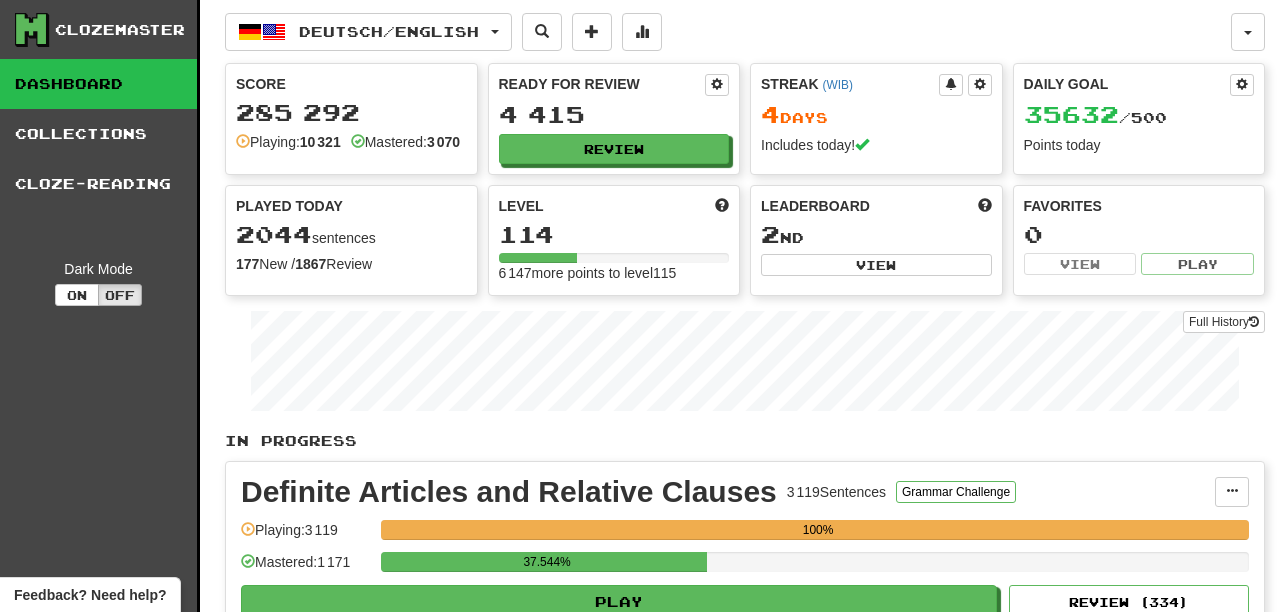 scroll, scrollTop: 391, scrollLeft: 0, axis: vertical 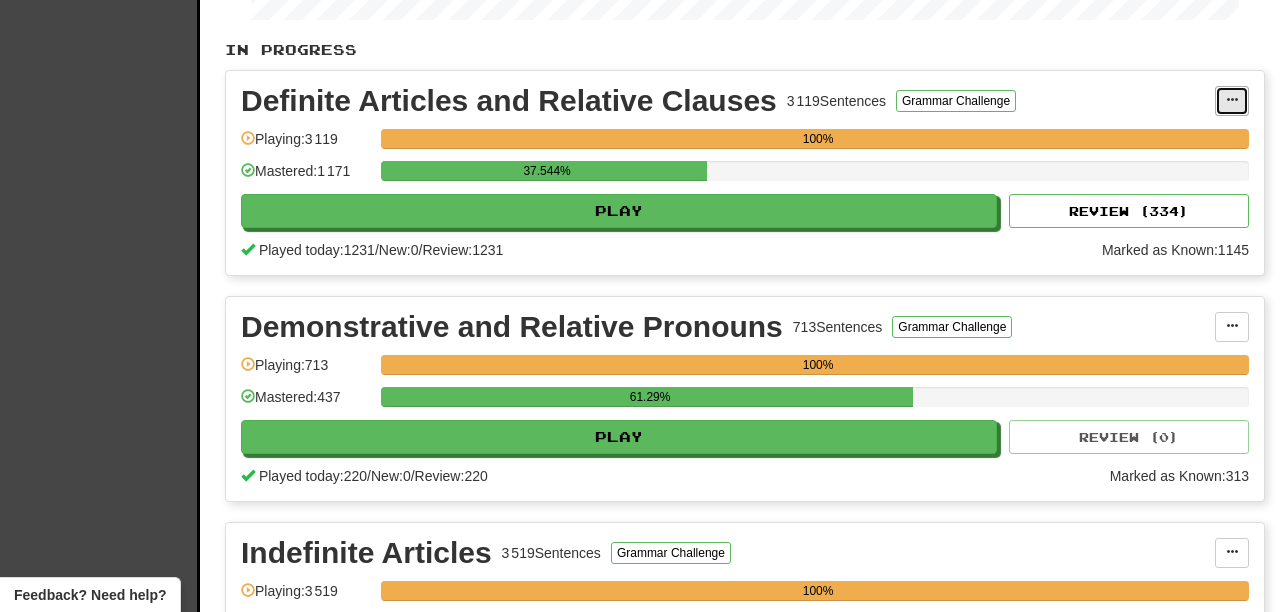 click at bounding box center (1232, 101) 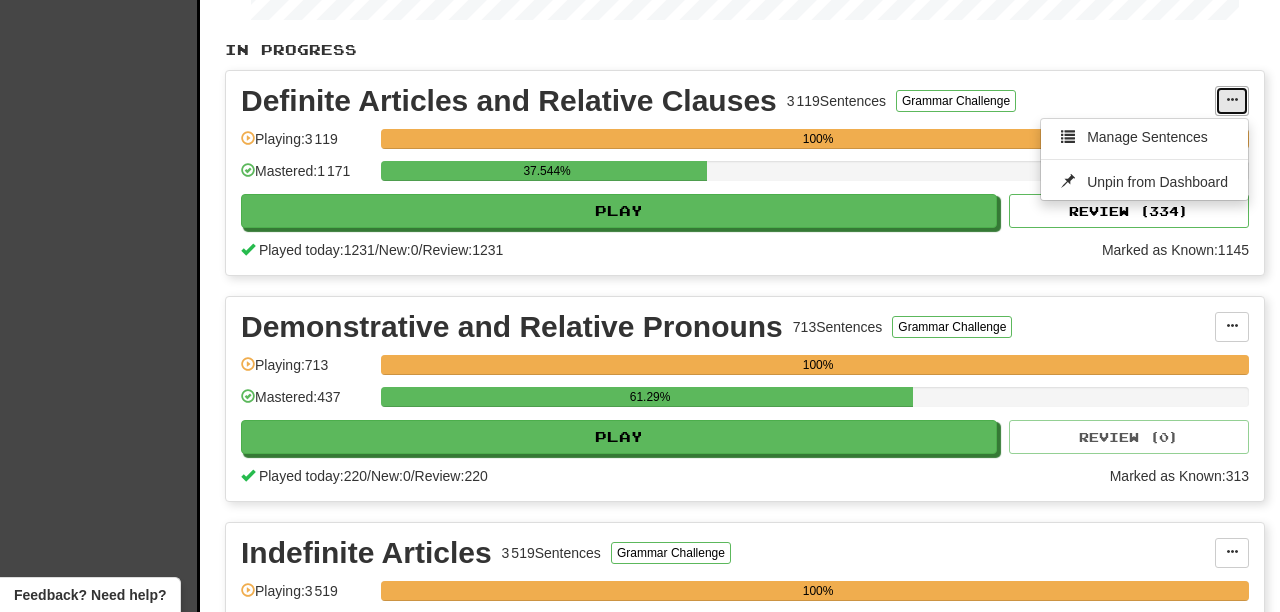 click at bounding box center (1232, 101) 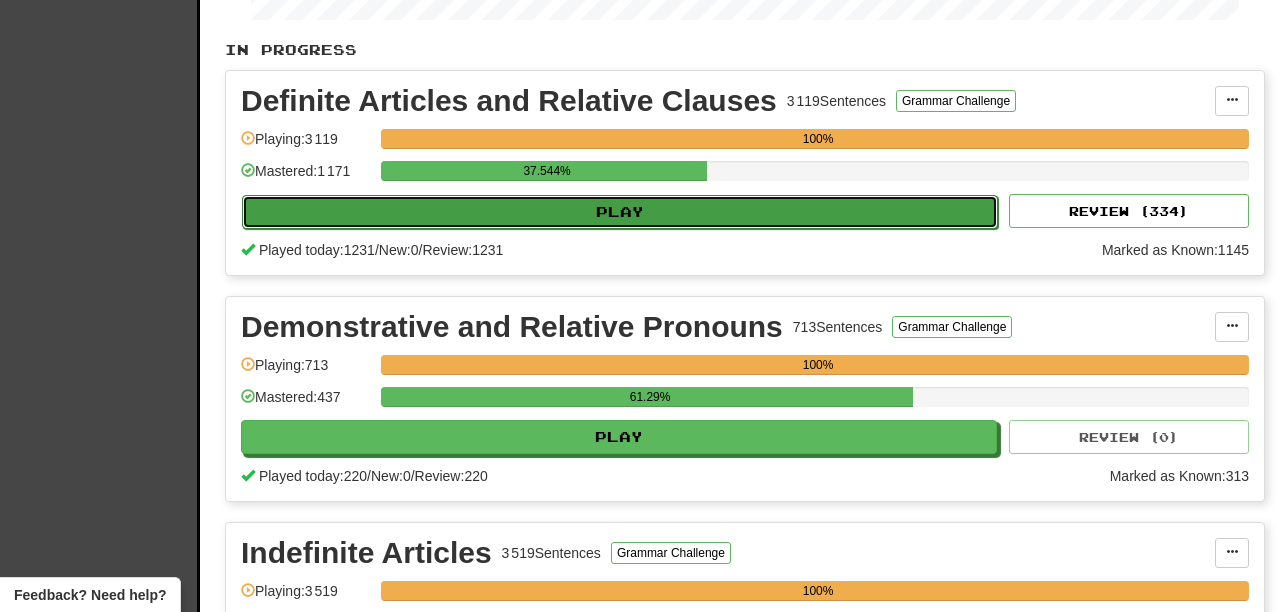 click on "Play" at bounding box center [620, 212] 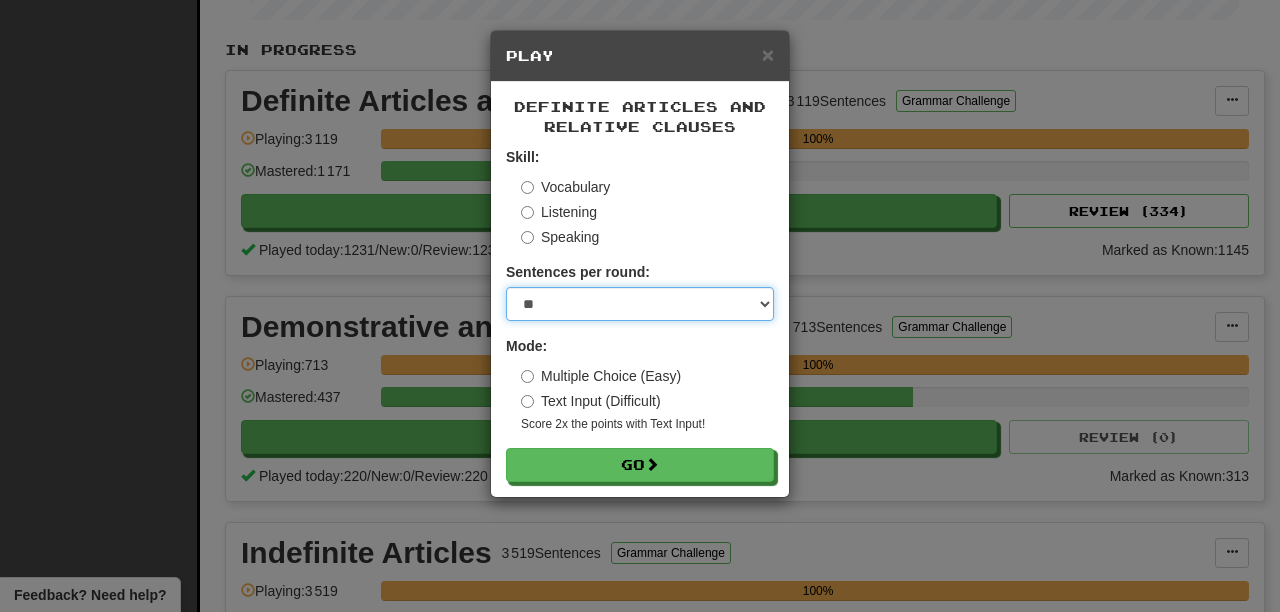click on "* ** ** ** ** ** *** ********" at bounding box center [640, 304] 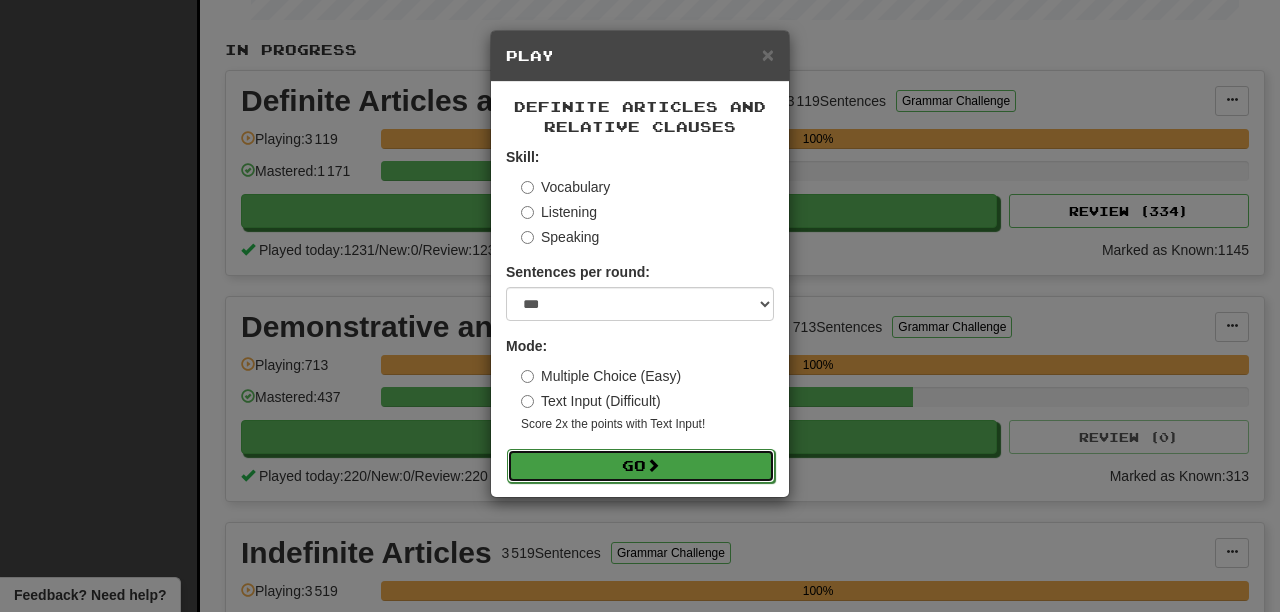 click on "Go" at bounding box center [641, 466] 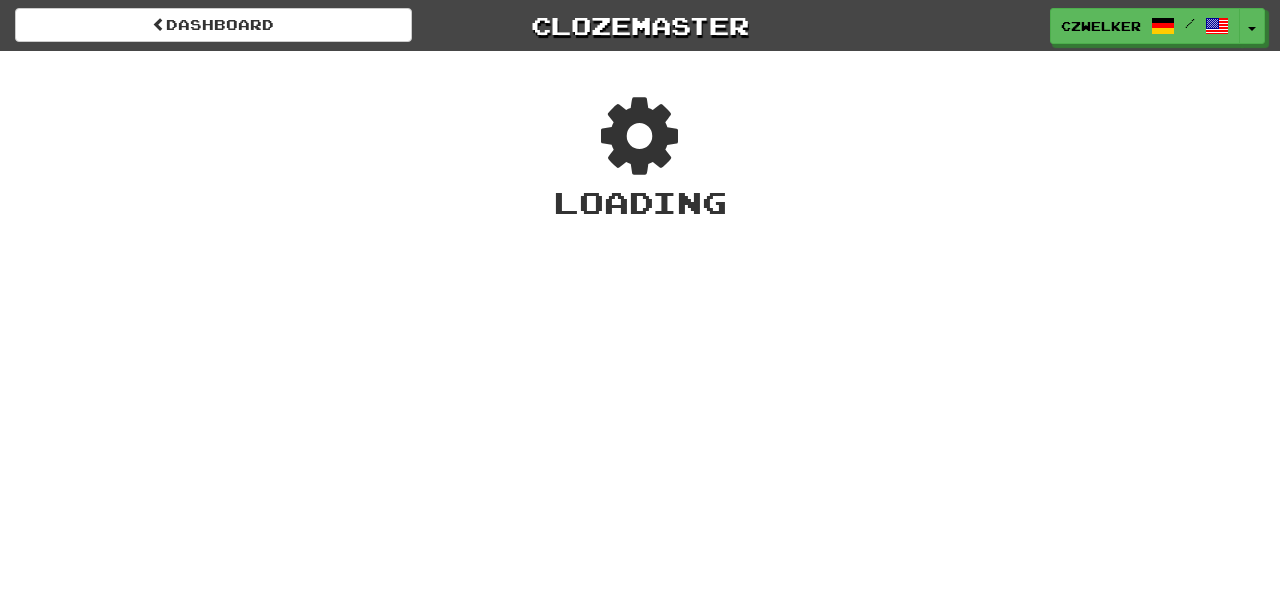 scroll, scrollTop: 0, scrollLeft: 0, axis: both 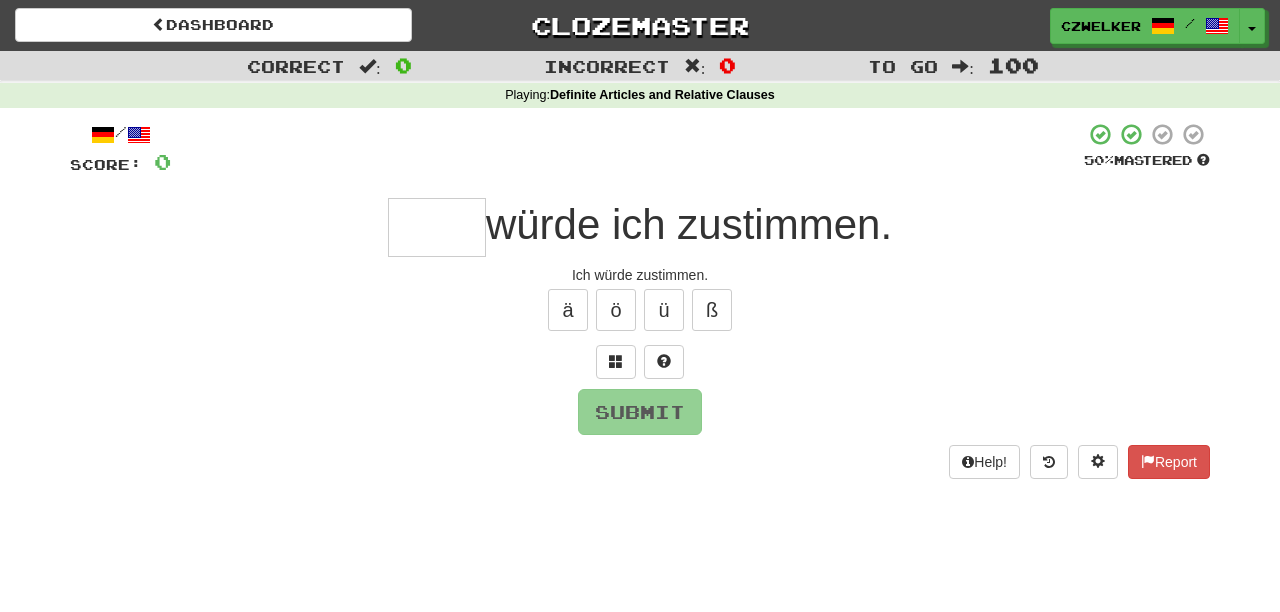 click at bounding box center [437, 227] 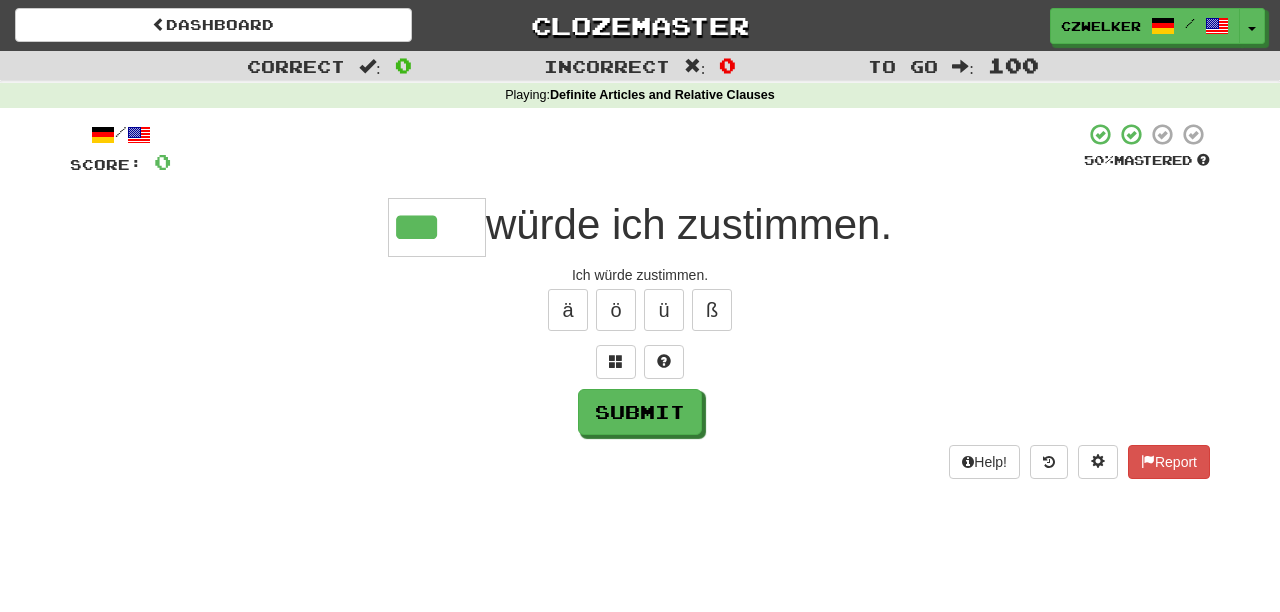 type on "***" 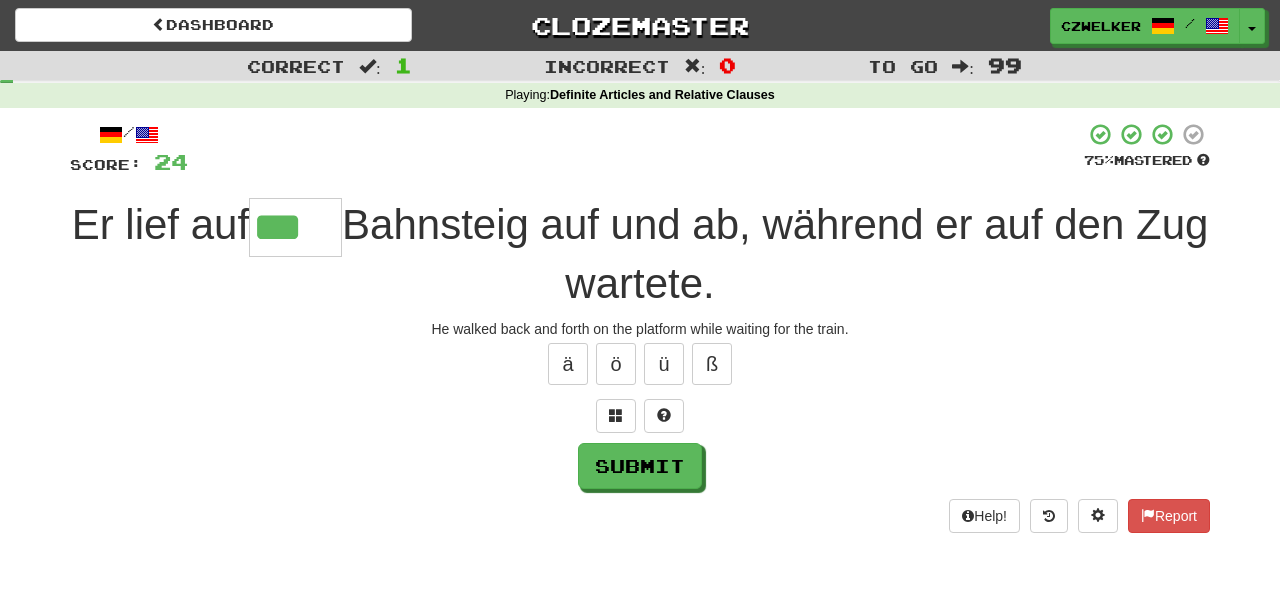 type on "***" 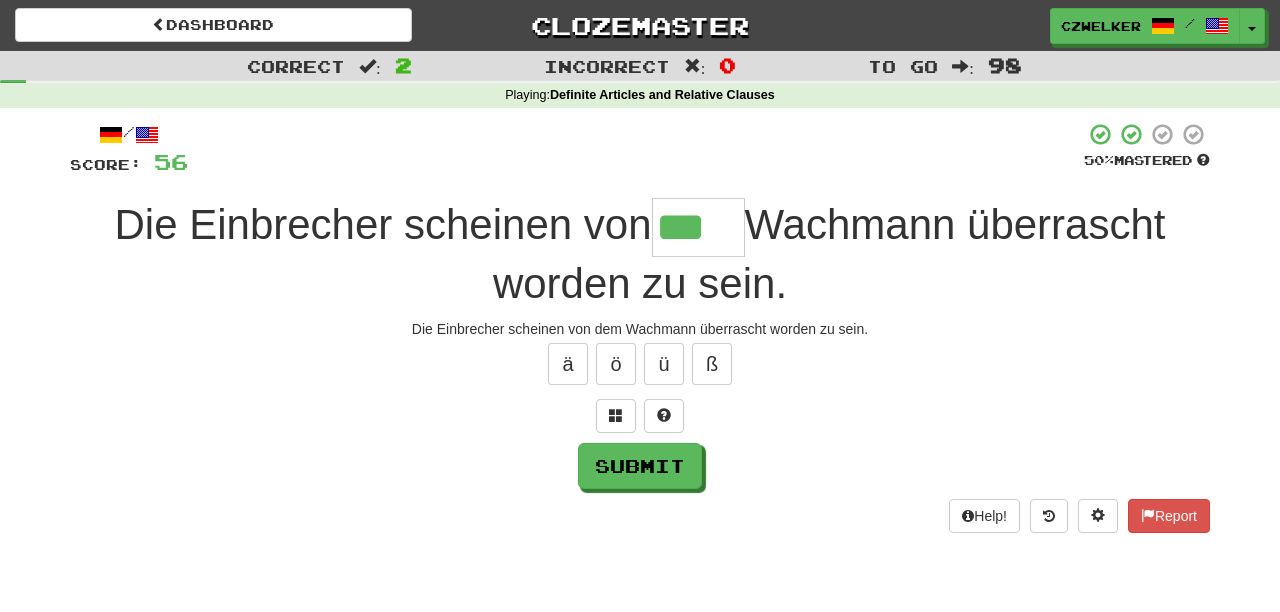 type on "***" 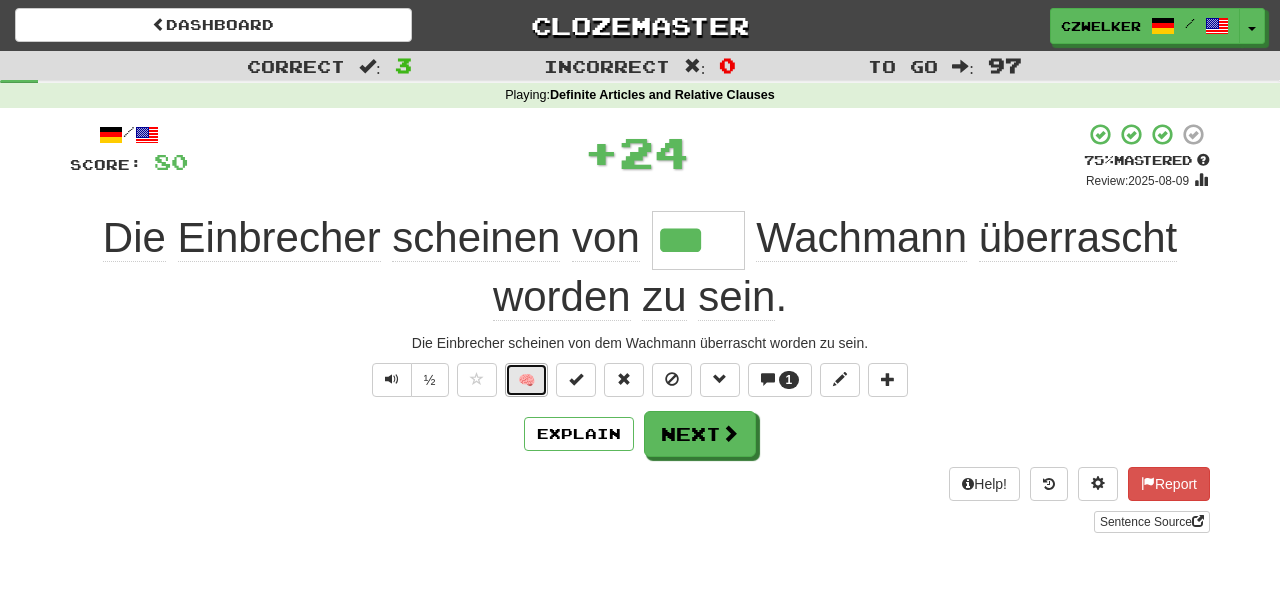 click on "🧠" at bounding box center (526, 380) 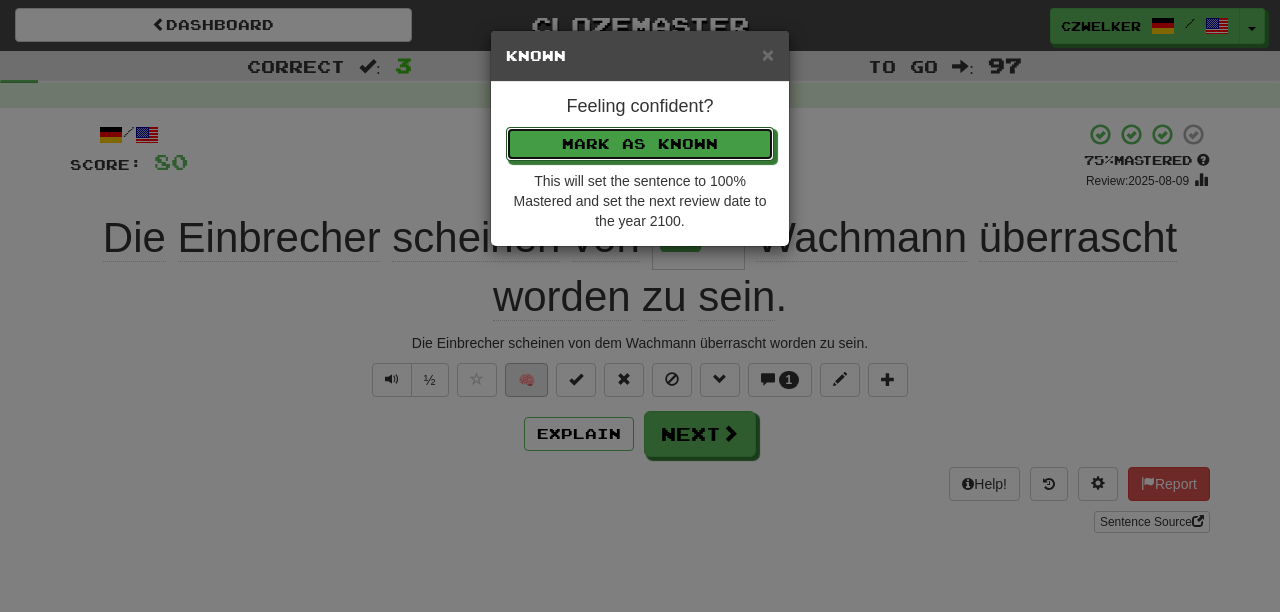 type 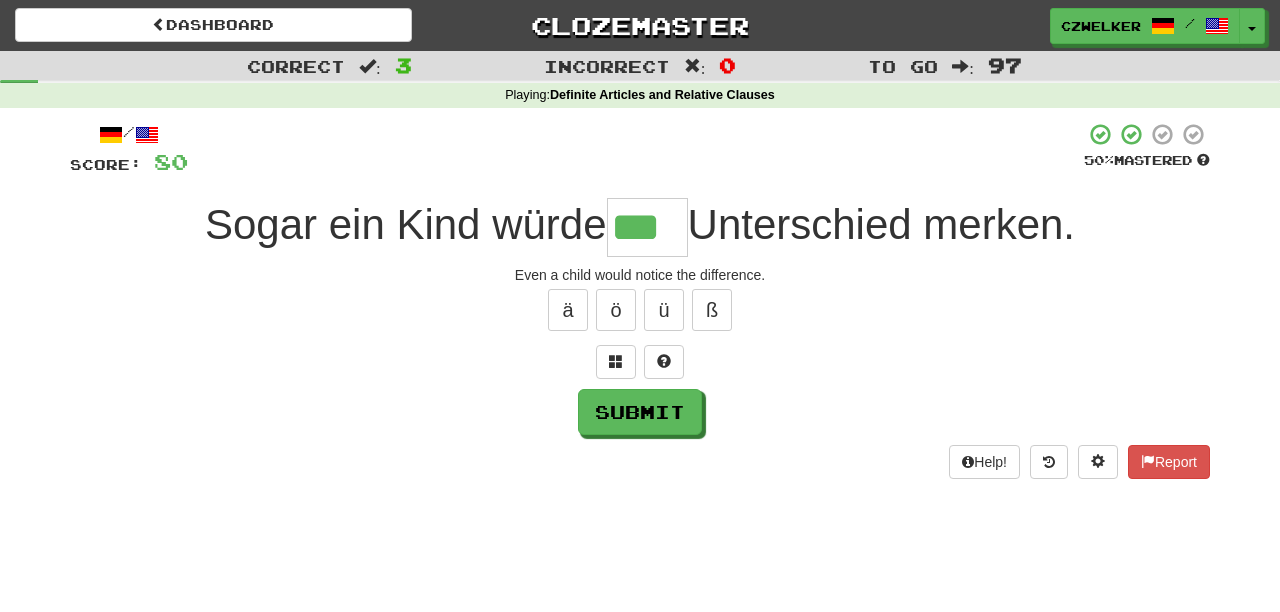 type on "***" 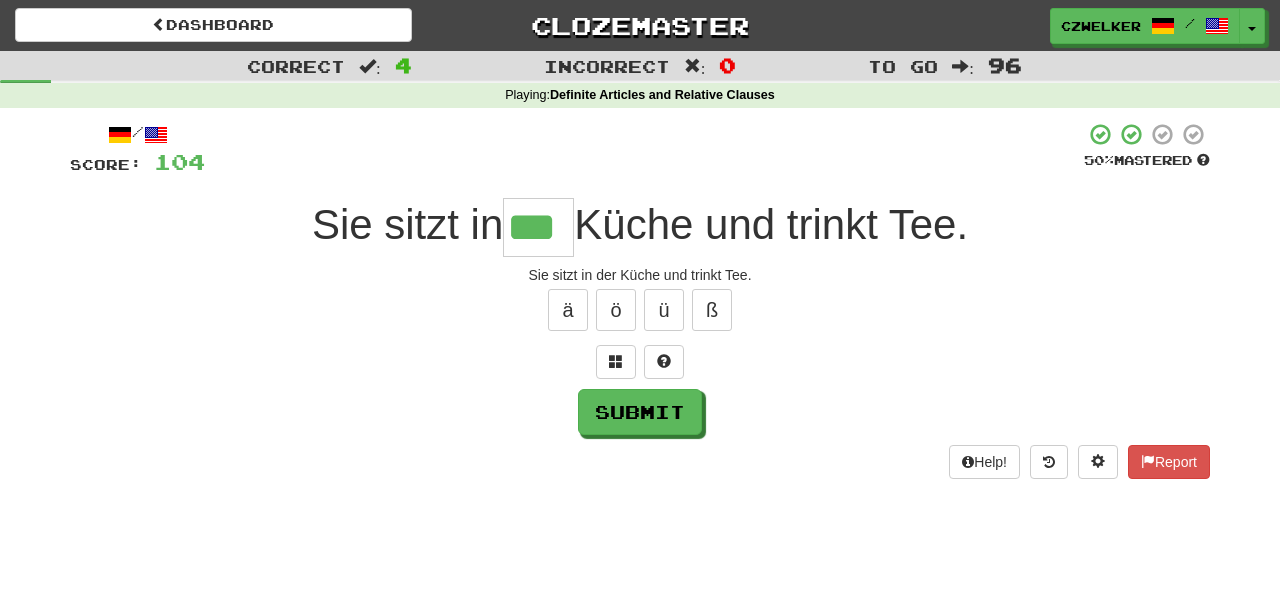type on "***" 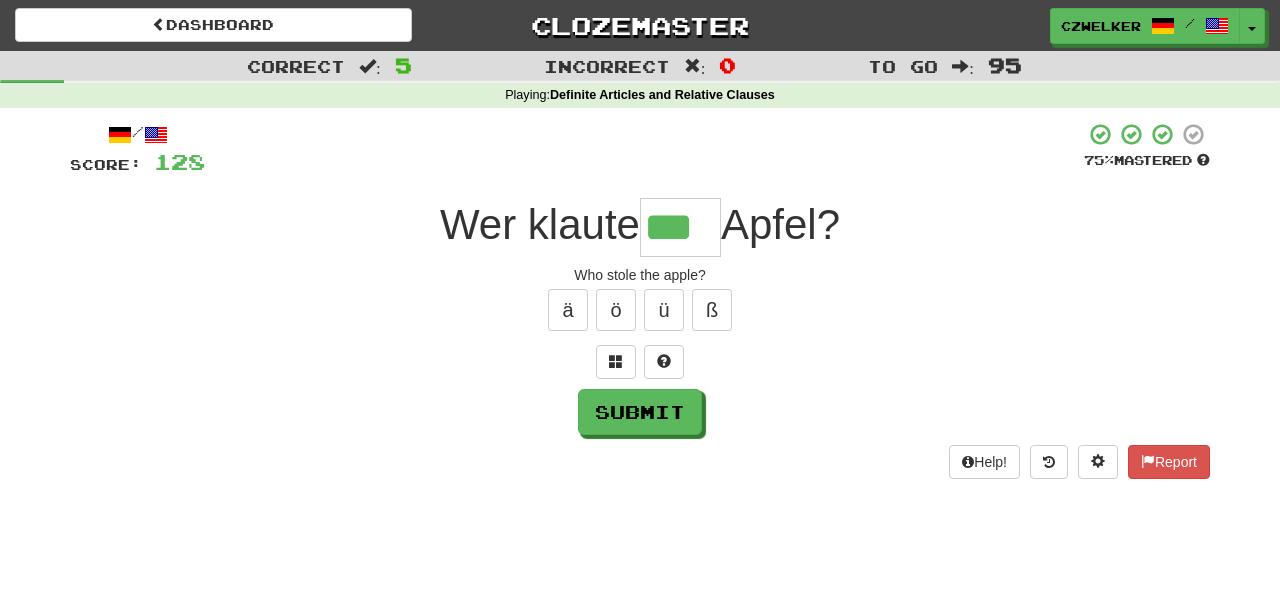 type on "***" 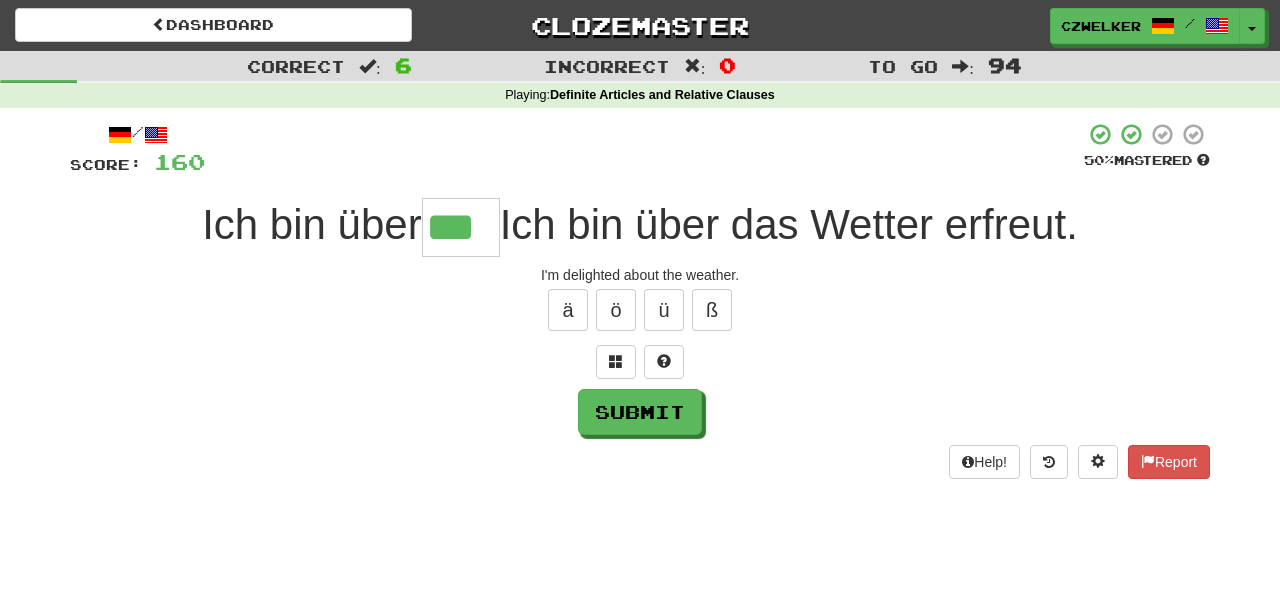 type on "***" 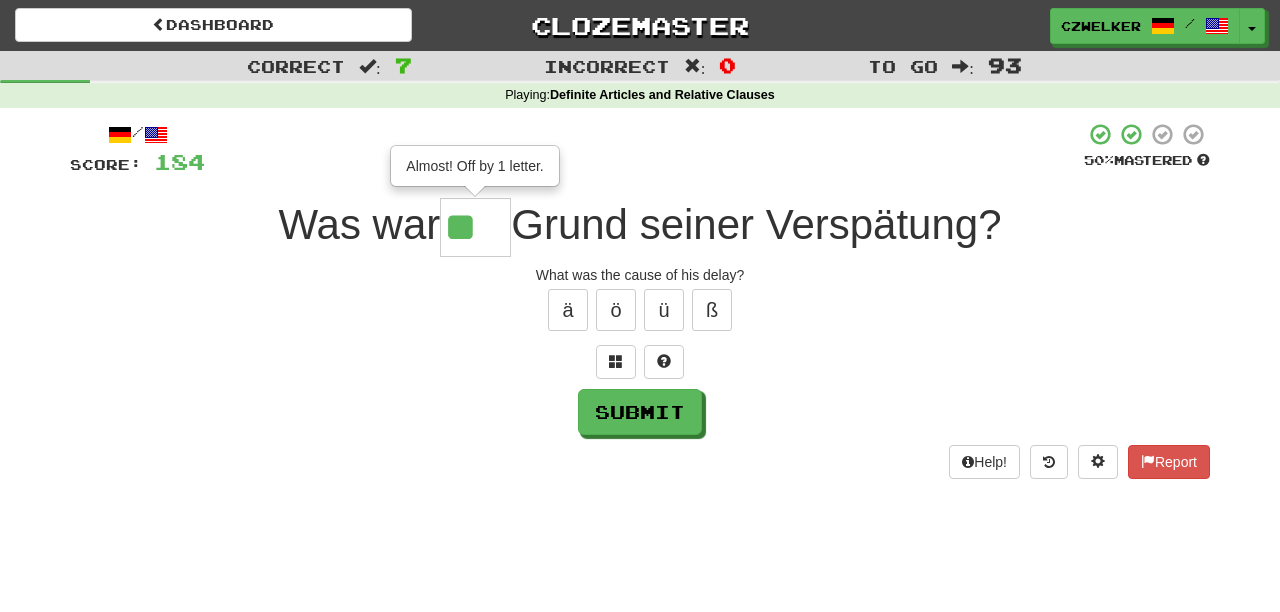 scroll, scrollTop: 0, scrollLeft: 0, axis: both 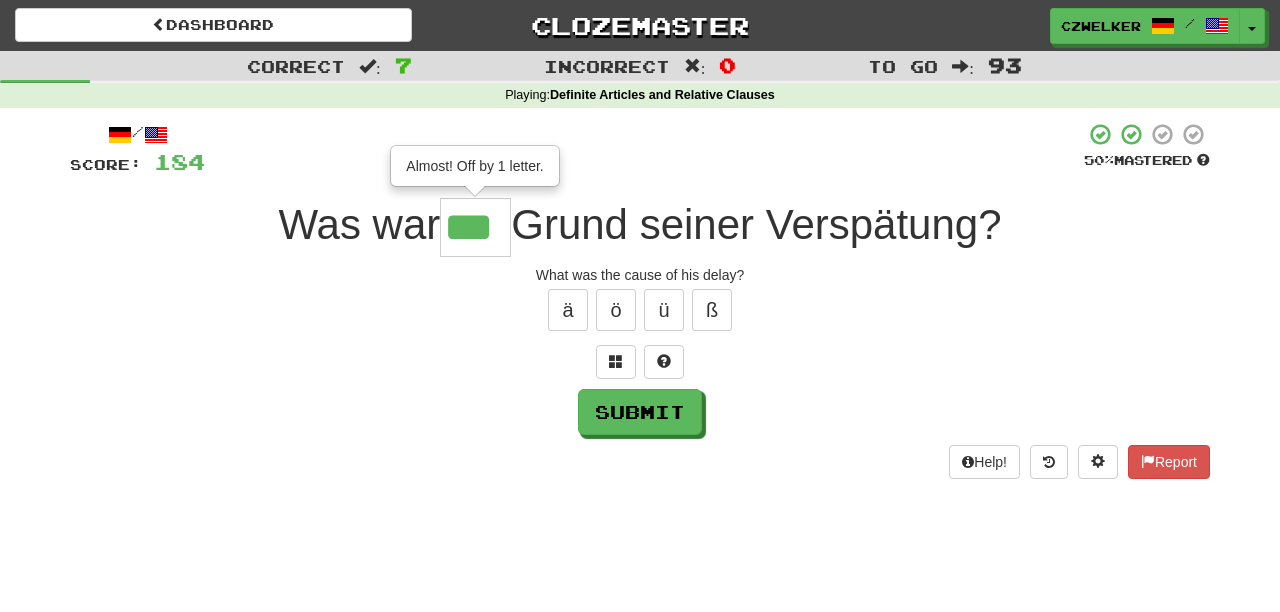 type on "***" 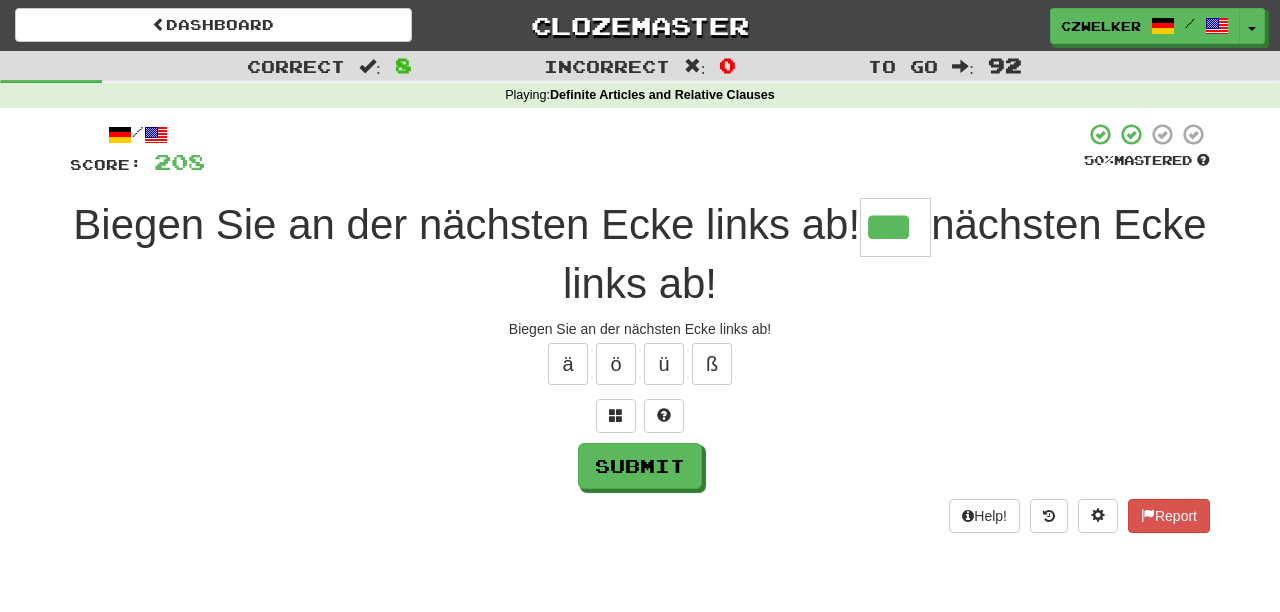 type on "***" 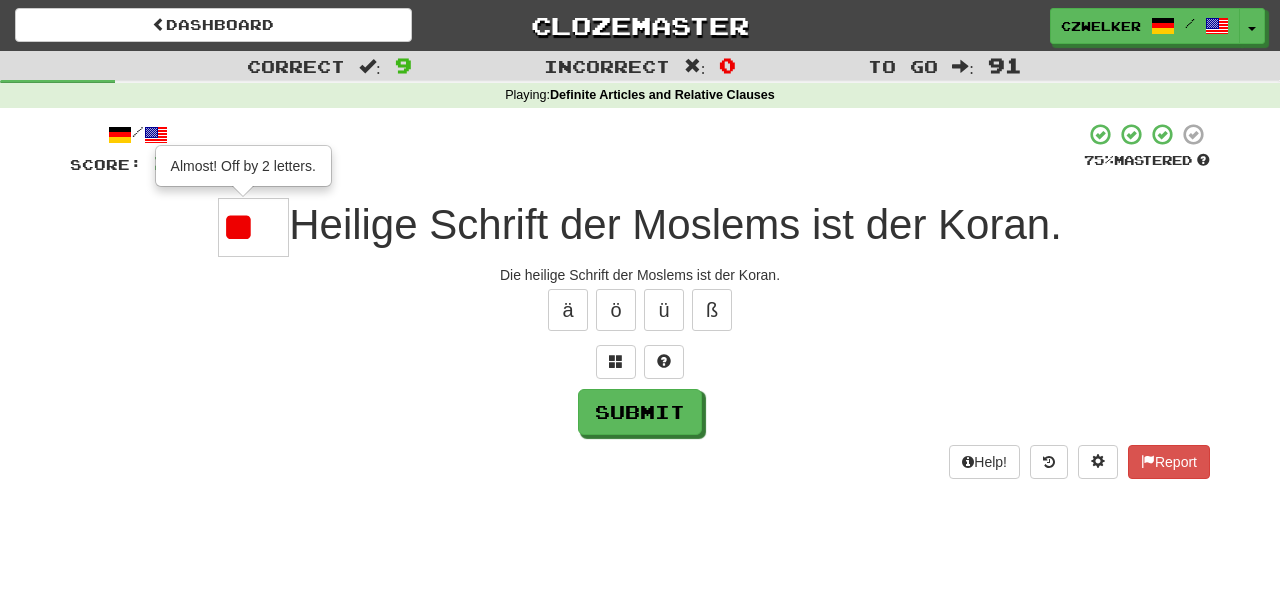 scroll, scrollTop: 0, scrollLeft: 0, axis: both 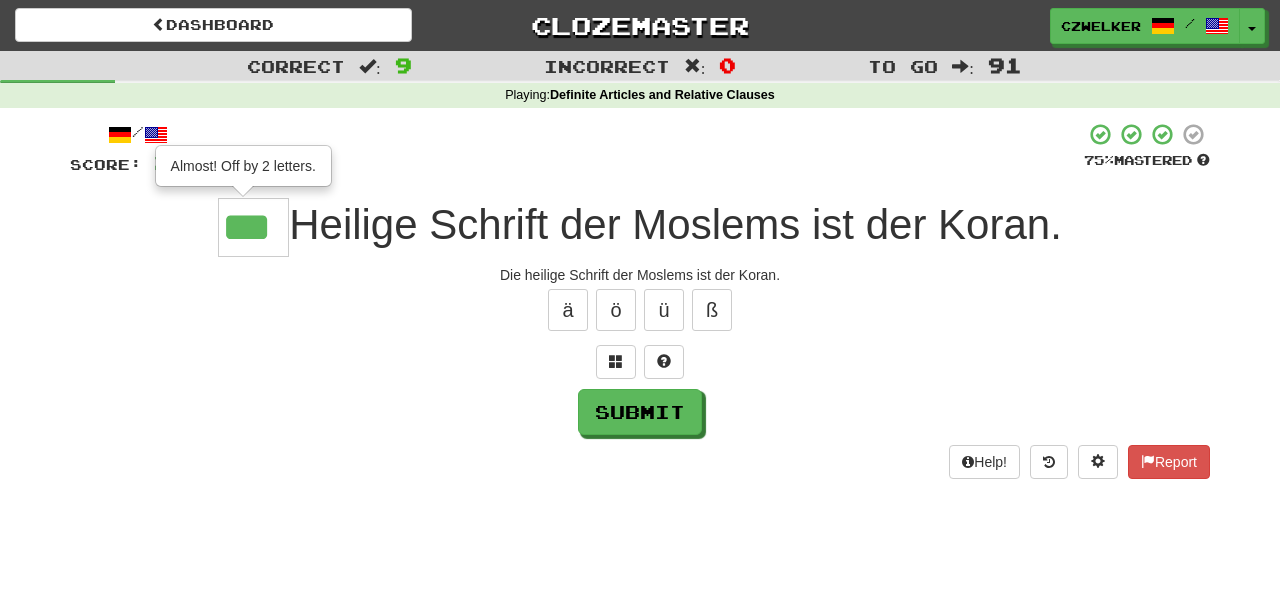 type on "***" 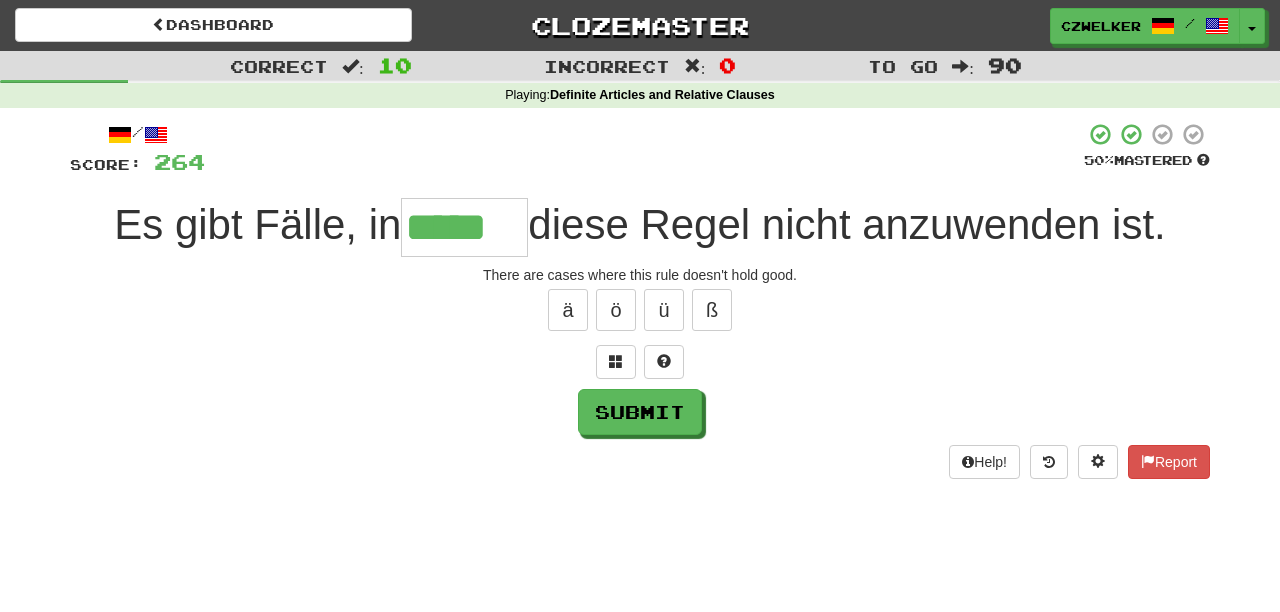 type on "*****" 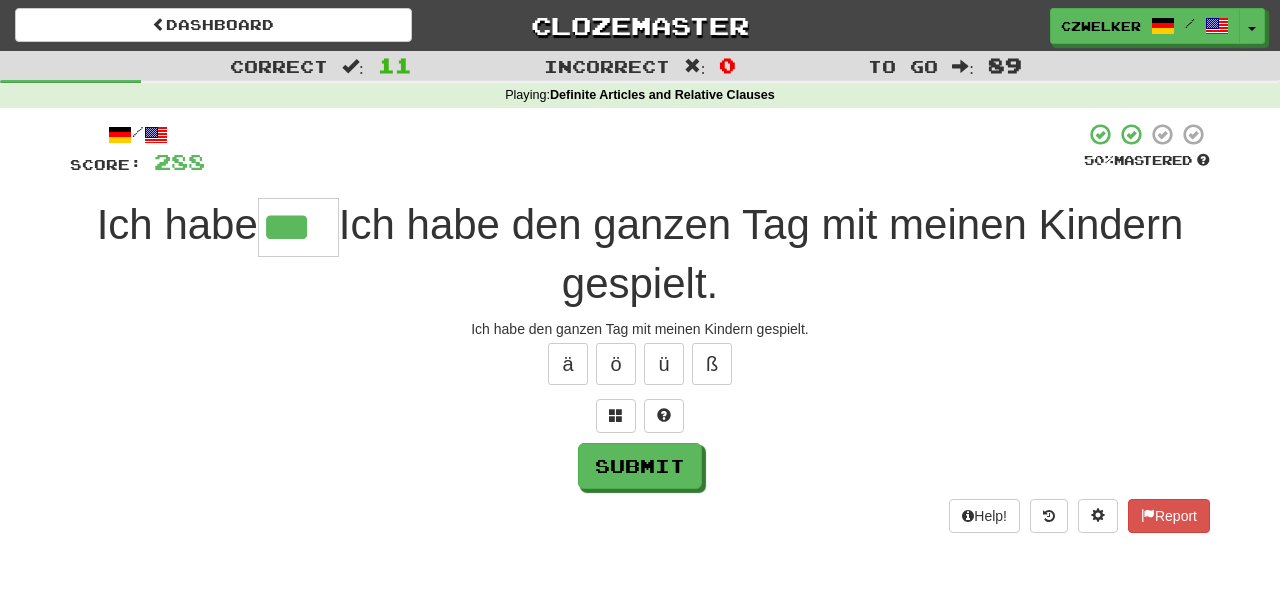 type on "***" 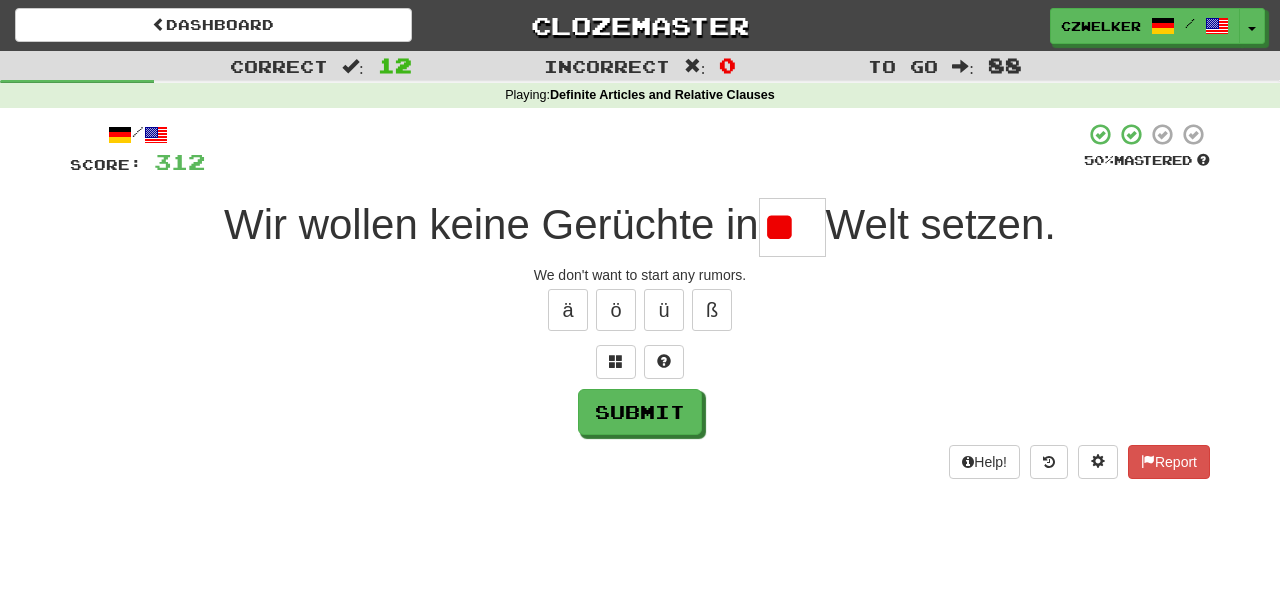 scroll, scrollTop: 0, scrollLeft: 0, axis: both 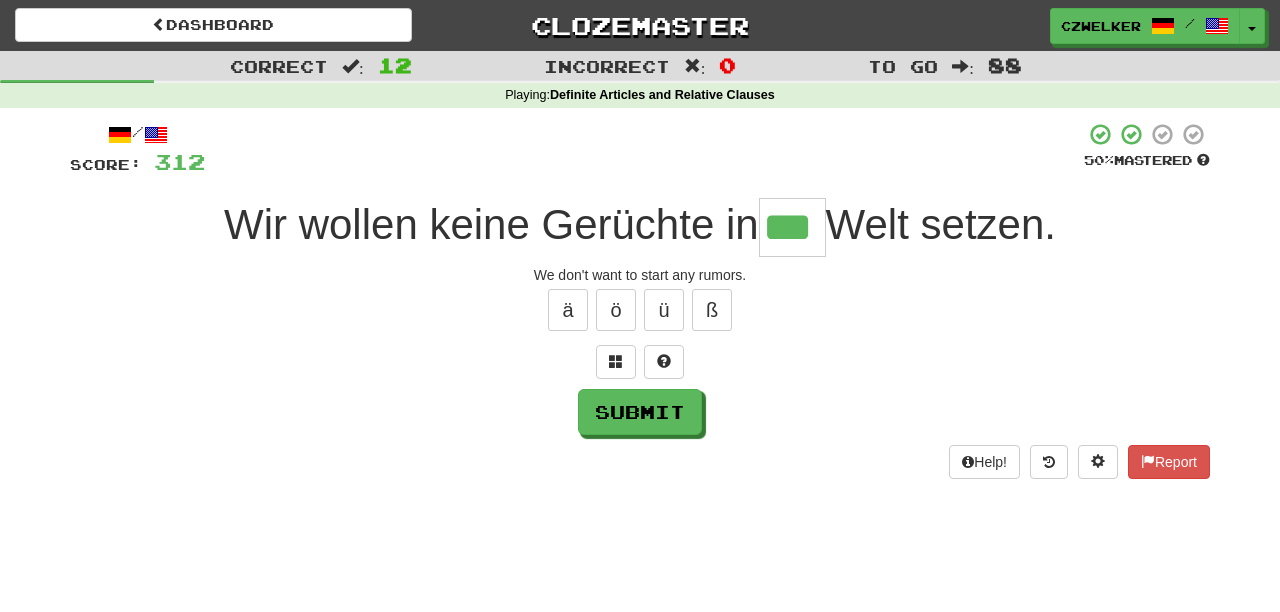 type on "***" 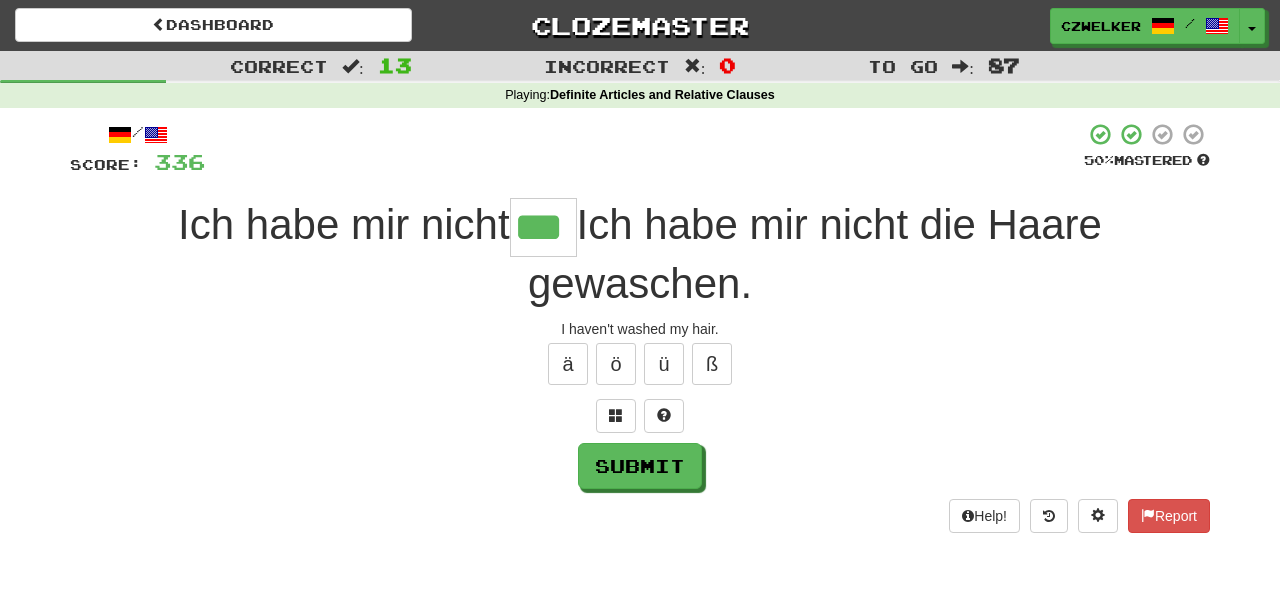 type on "***" 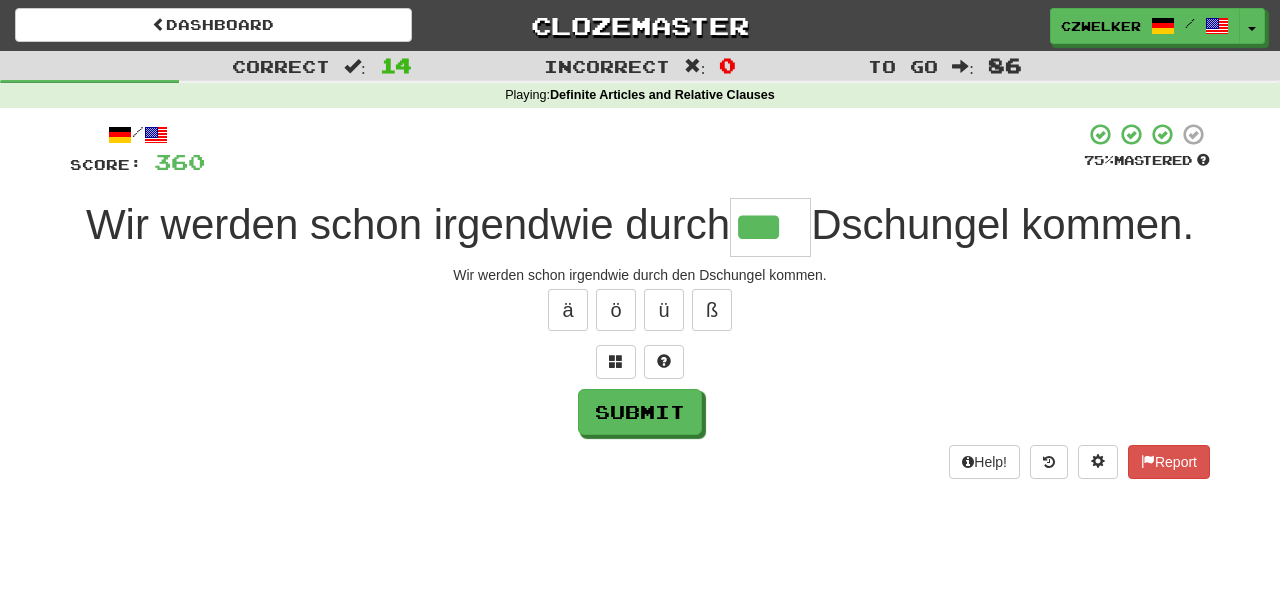type on "***" 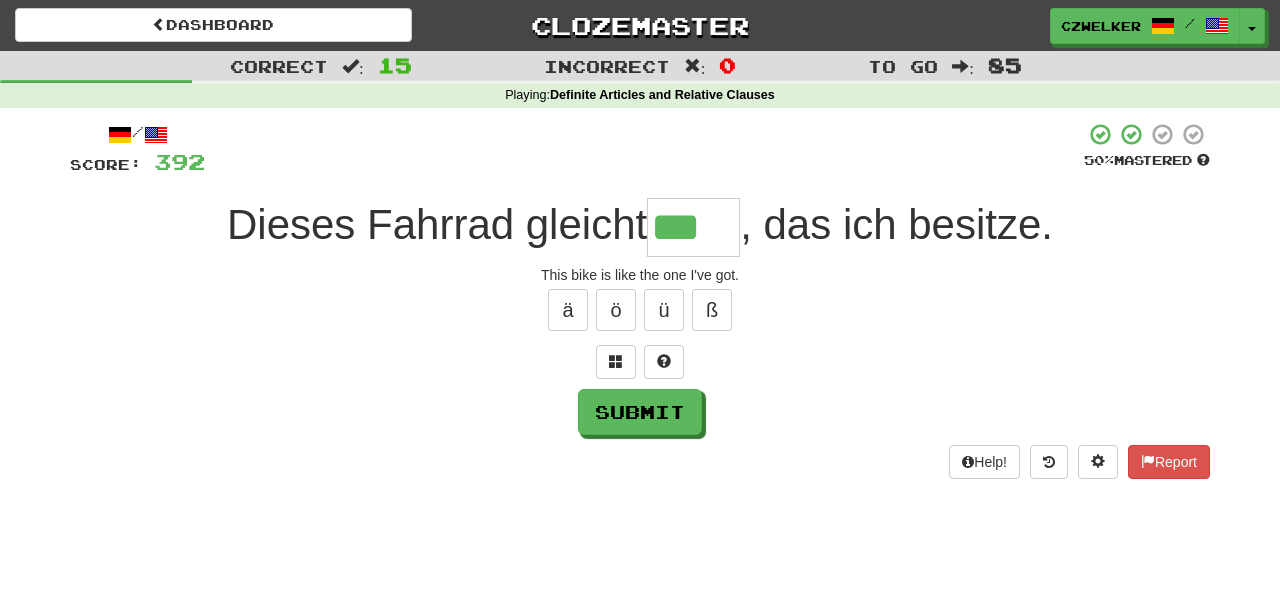type on "***" 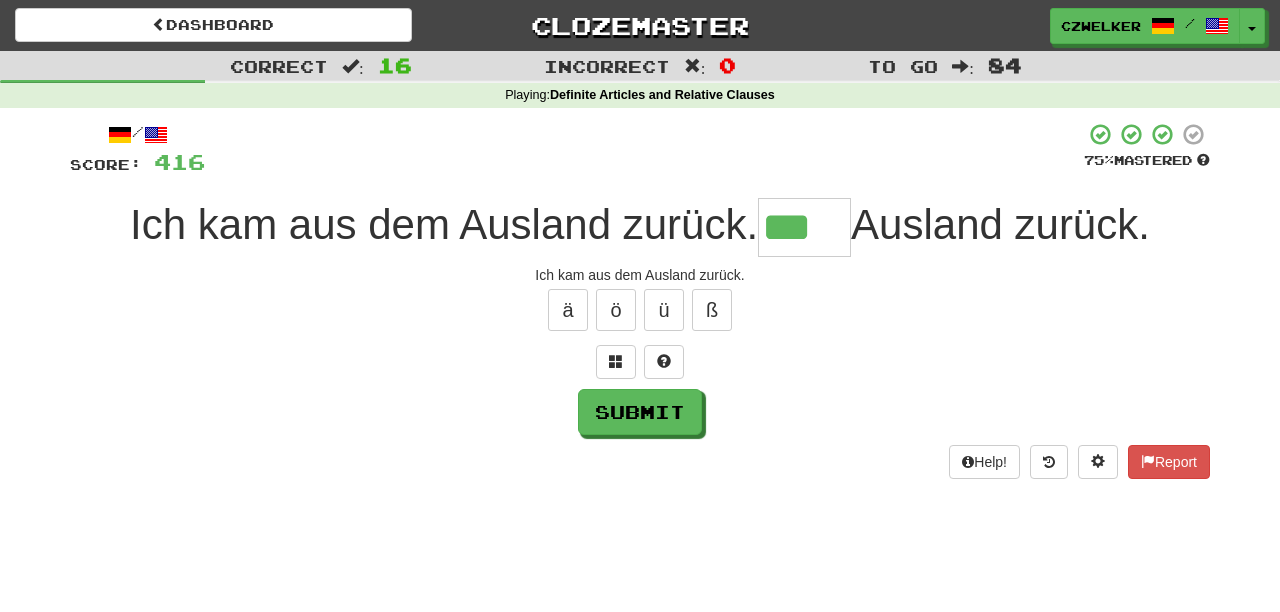 type on "***" 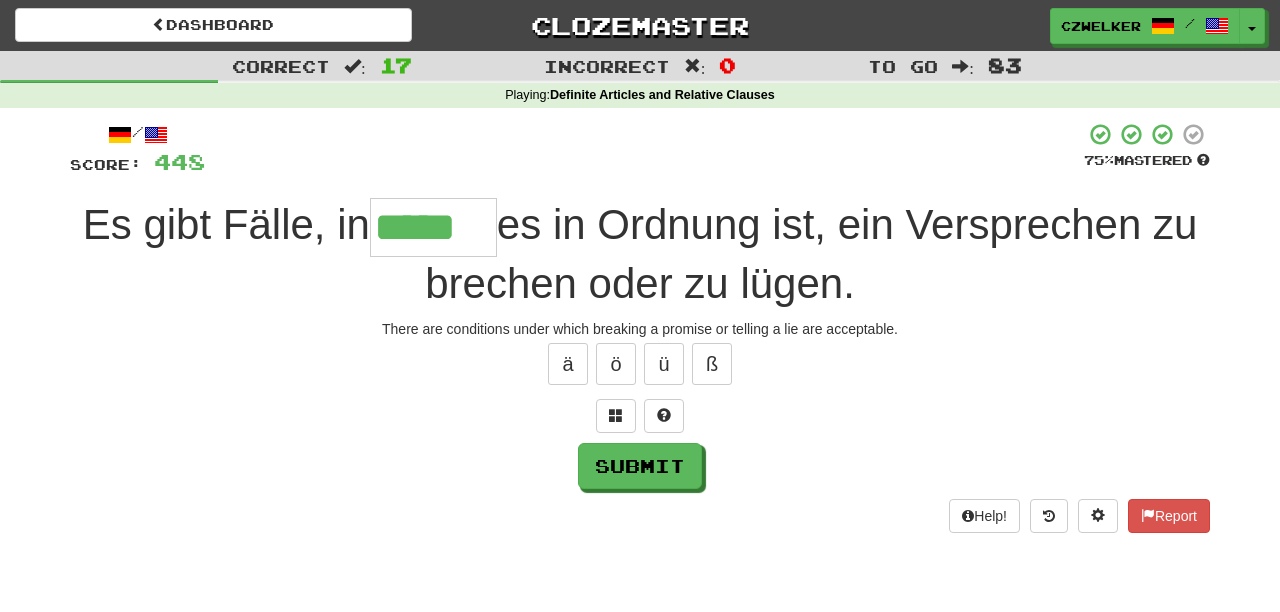 type on "*****" 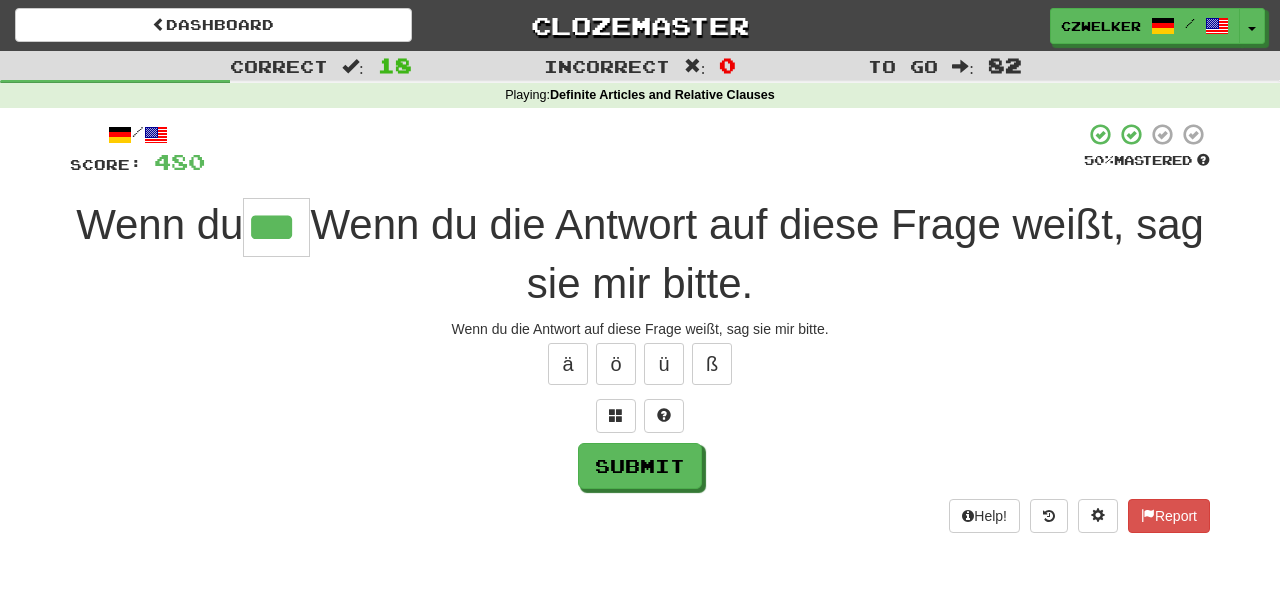 type on "***" 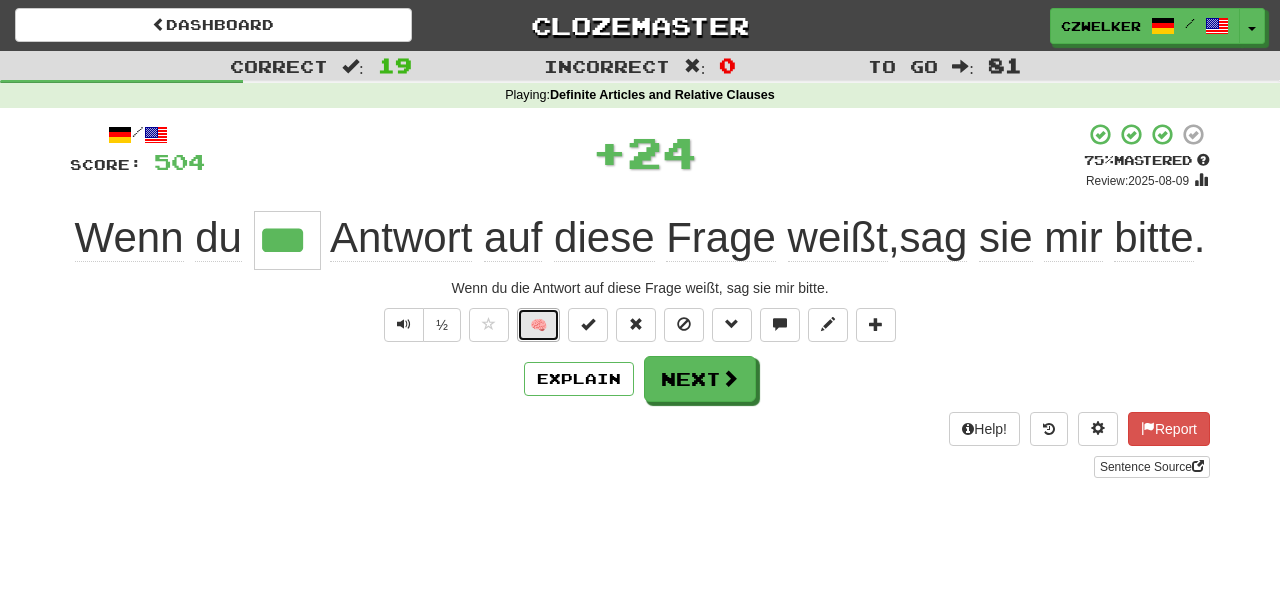 click on "🧠" at bounding box center [538, 325] 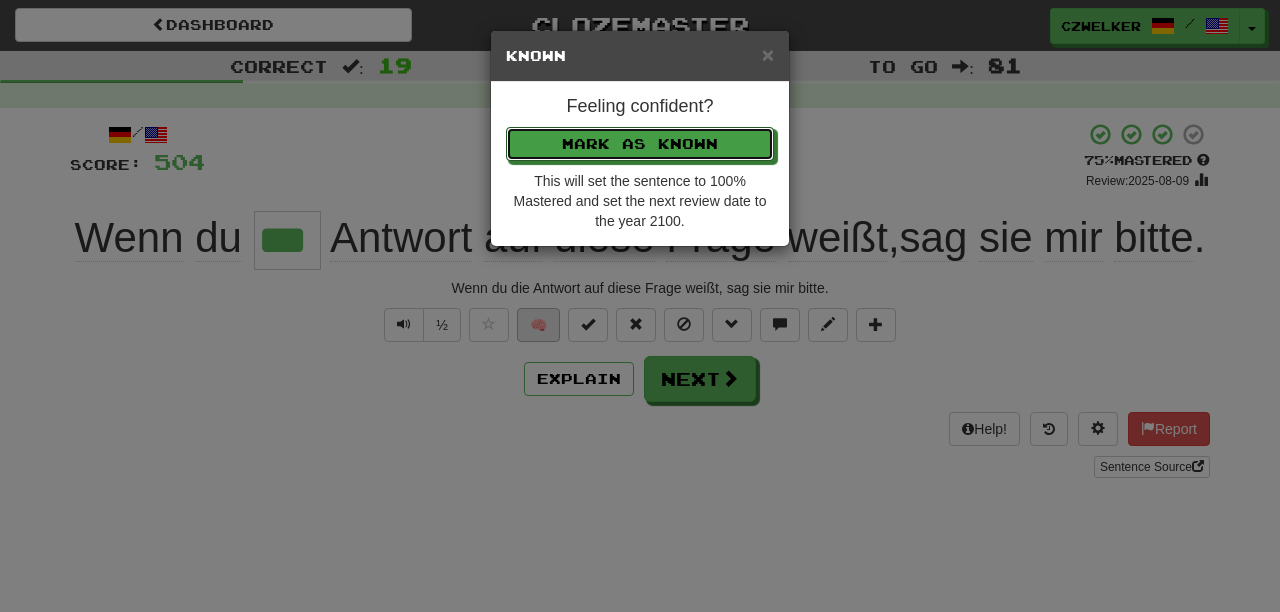 click on "Mark as Known" at bounding box center (640, 144) 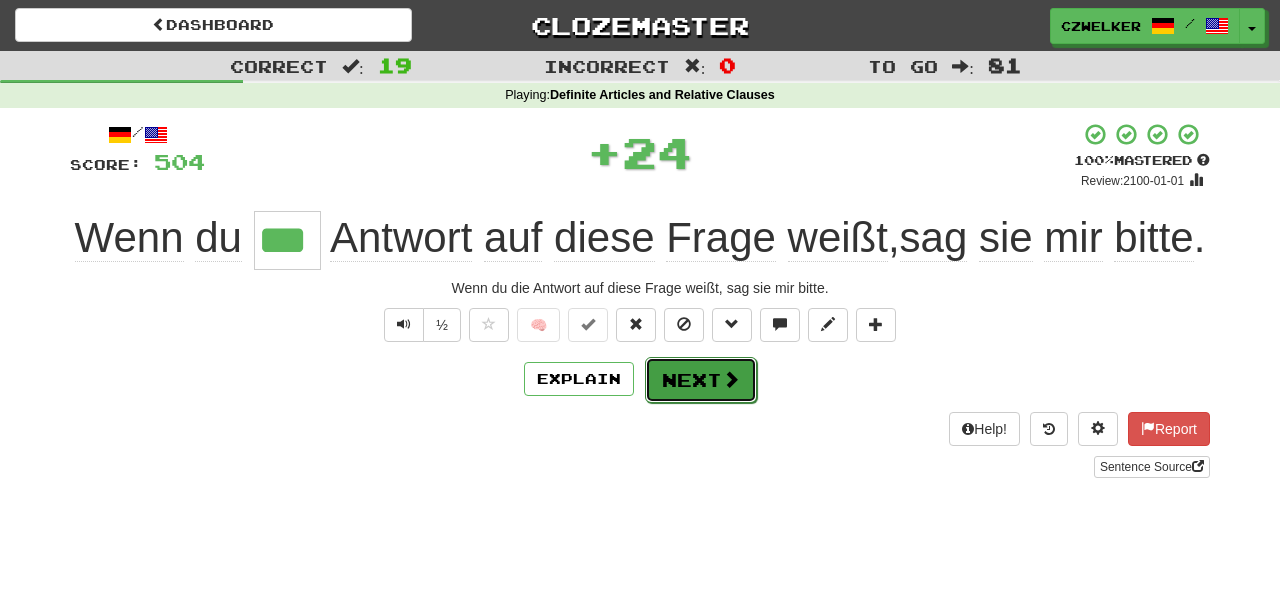 click on "Next" at bounding box center [701, 380] 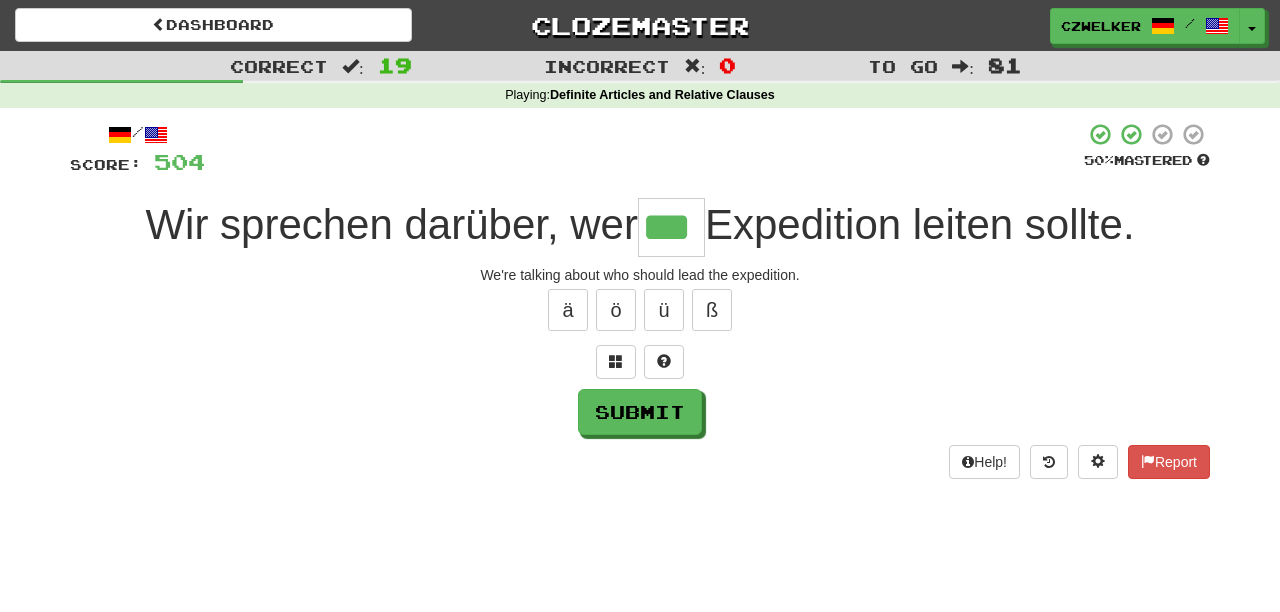 type on "***" 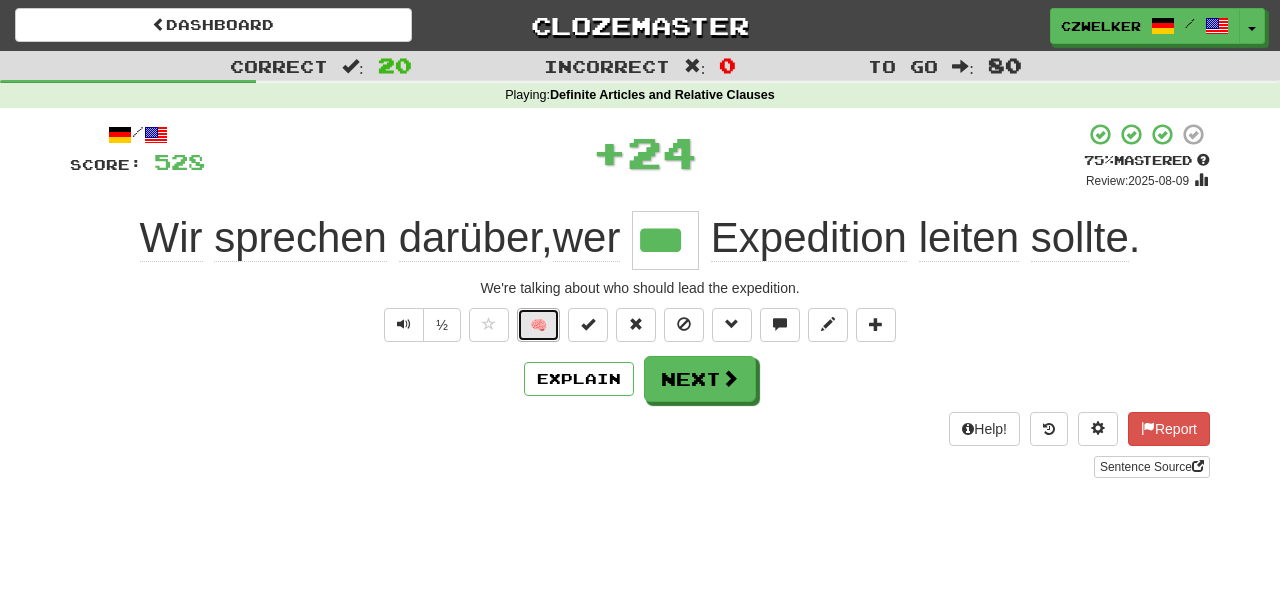 click on "🧠" at bounding box center (538, 325) 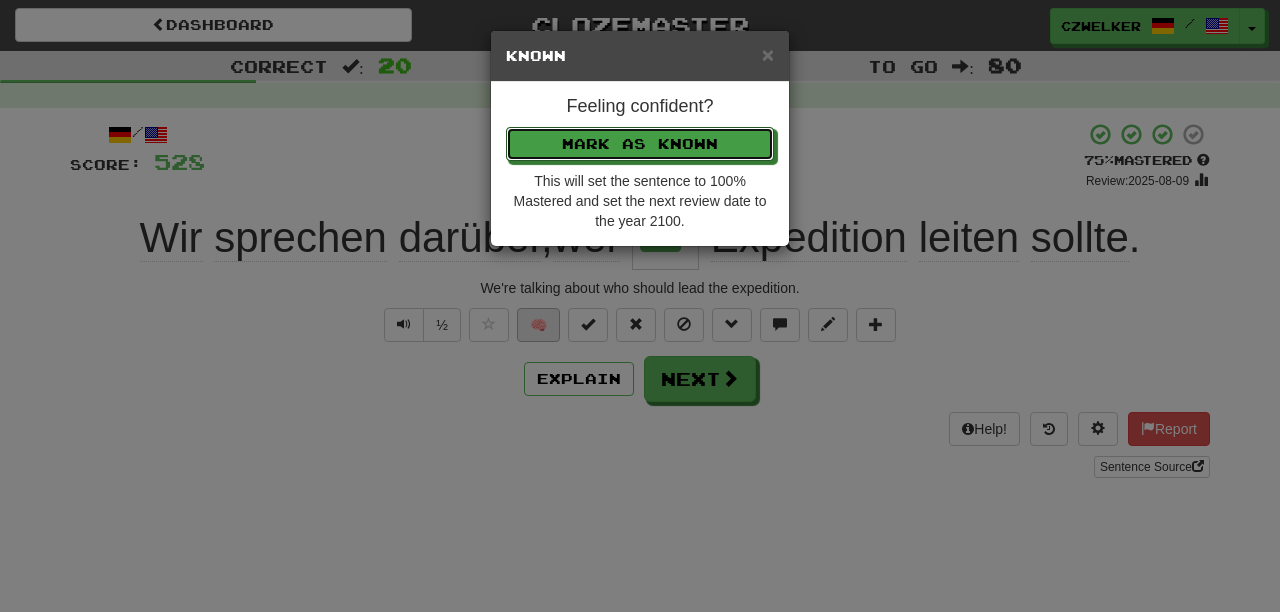 click on "Mark as Known" at bounding box center (640, 144) 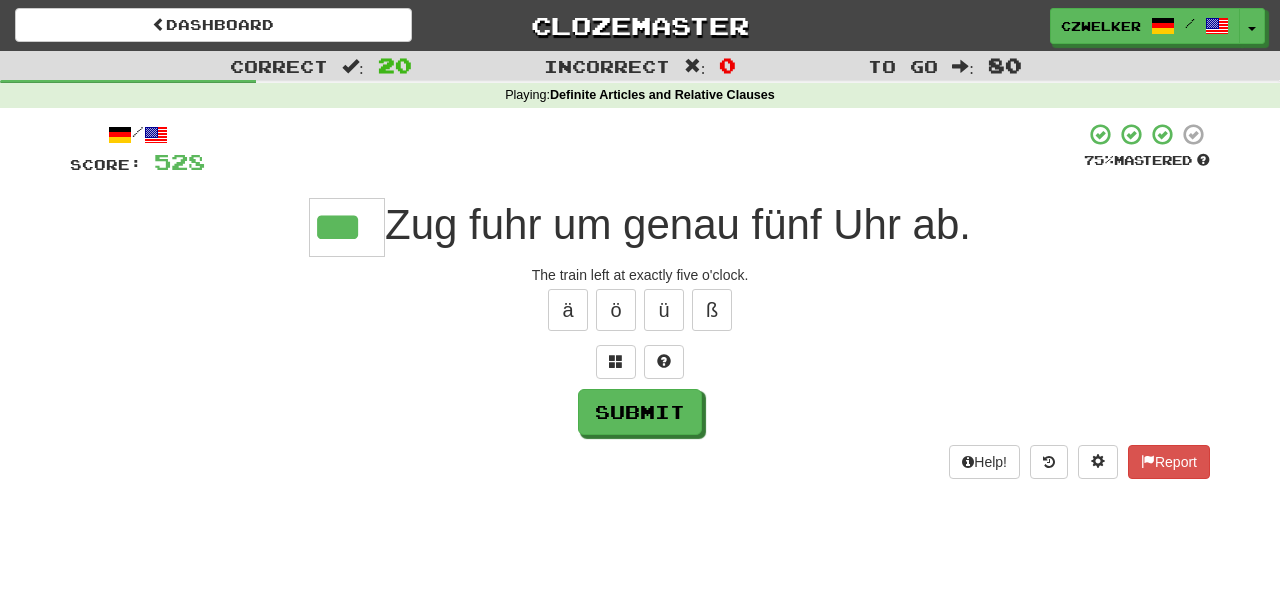 type on "***" 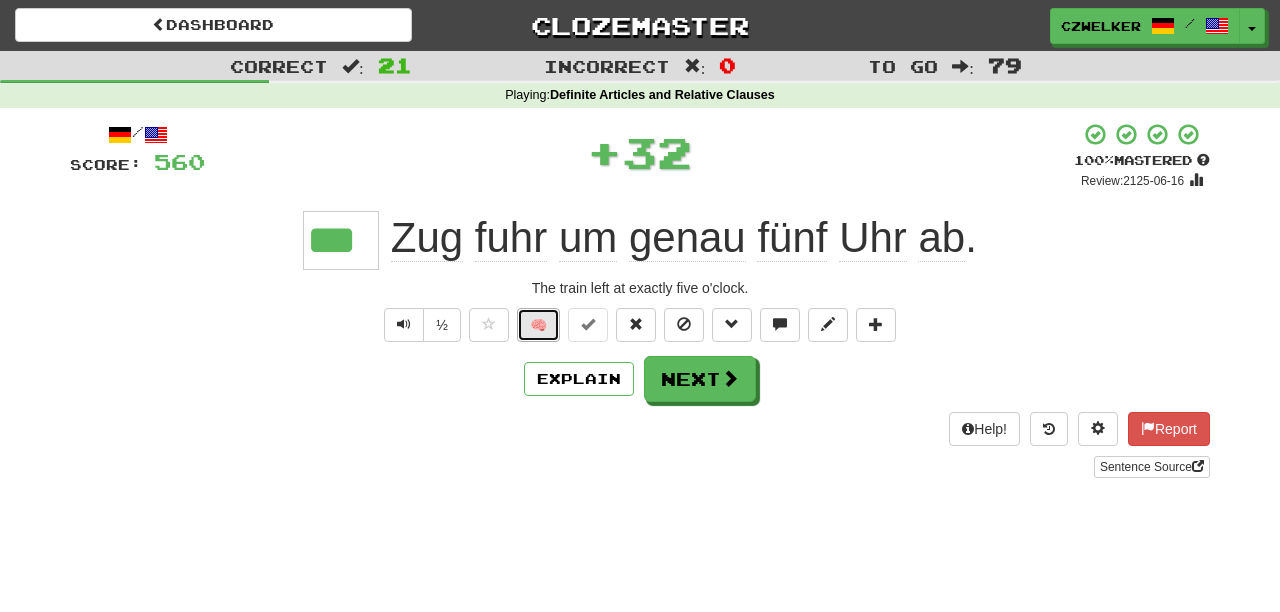 click on "🧠" at bounding box center (538, 325) 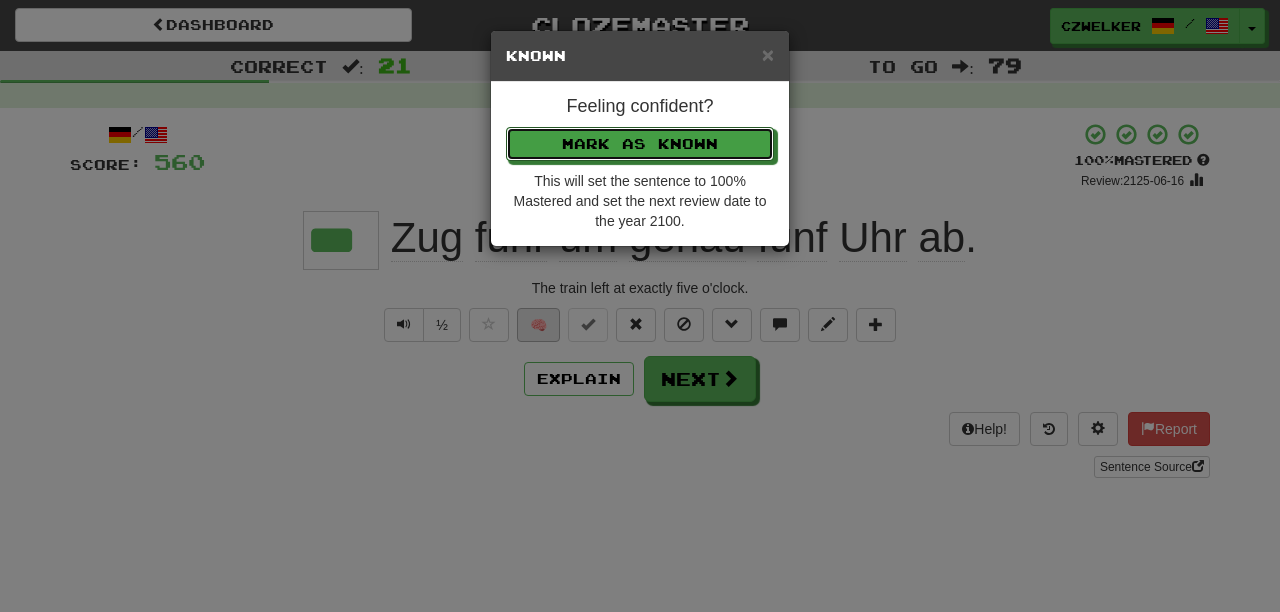 click on "Mark as Known" at bounding box center [640, 144] 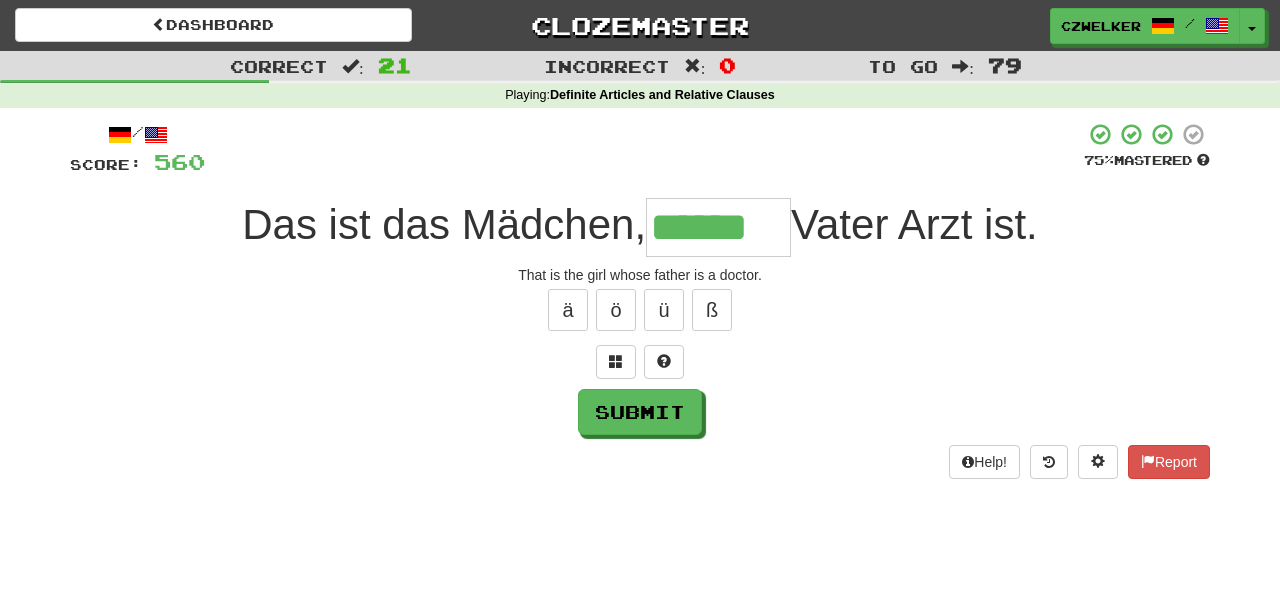 type on "******" 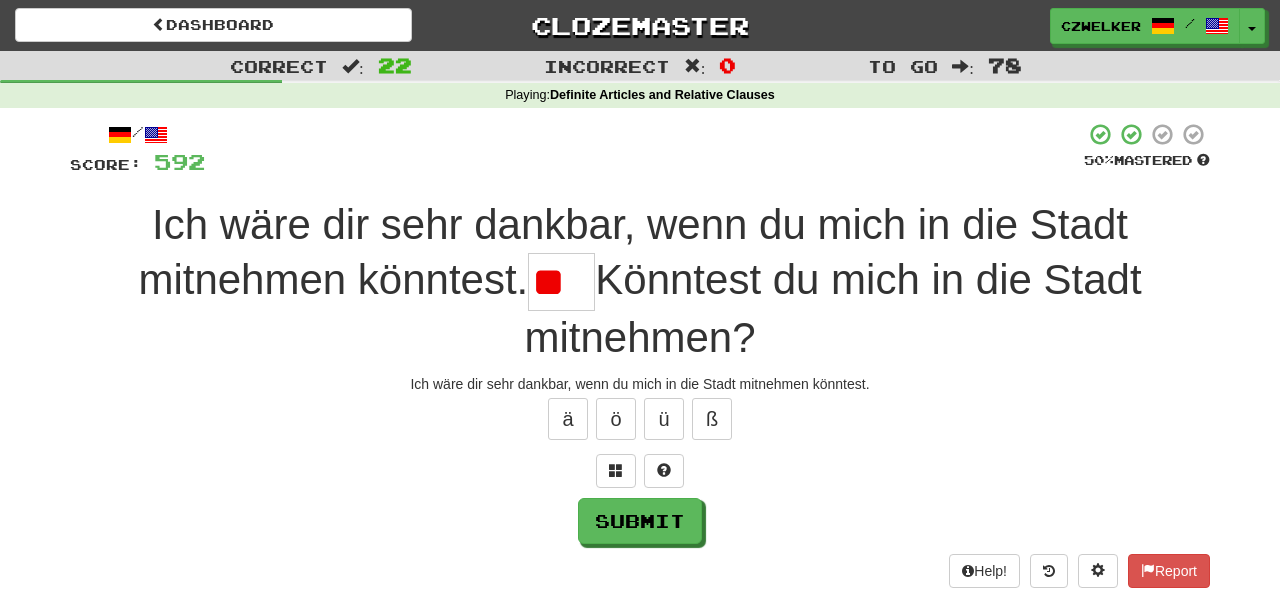 scroll, scrollTop: 0, scrollLeft: 0, axis: both 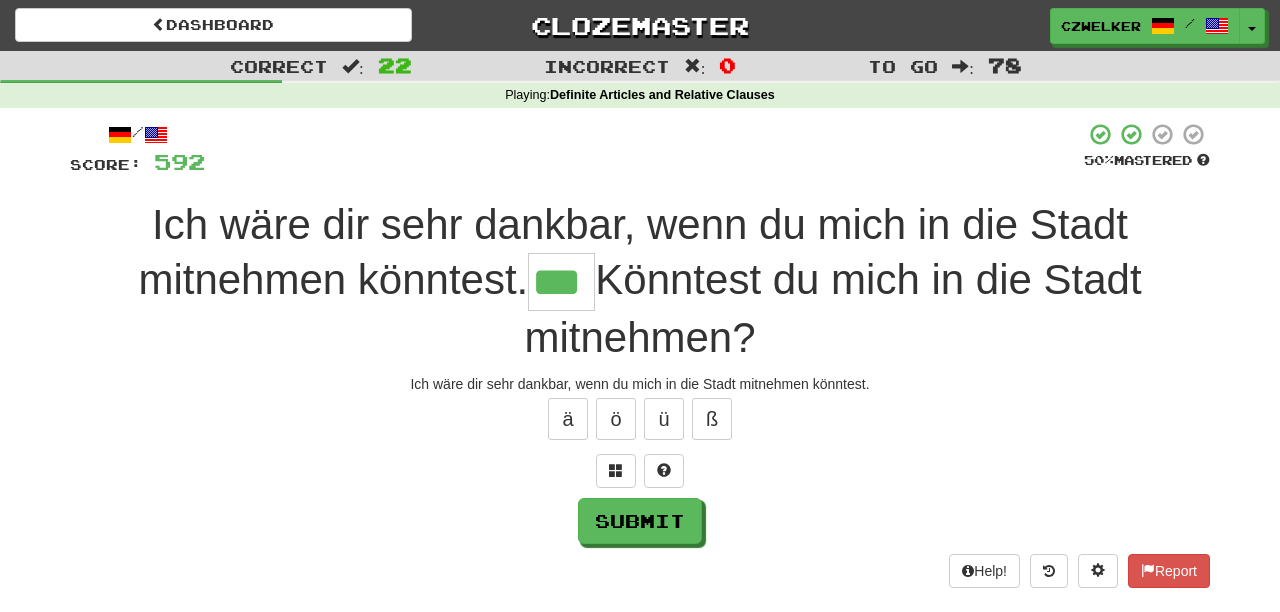 type on "***" 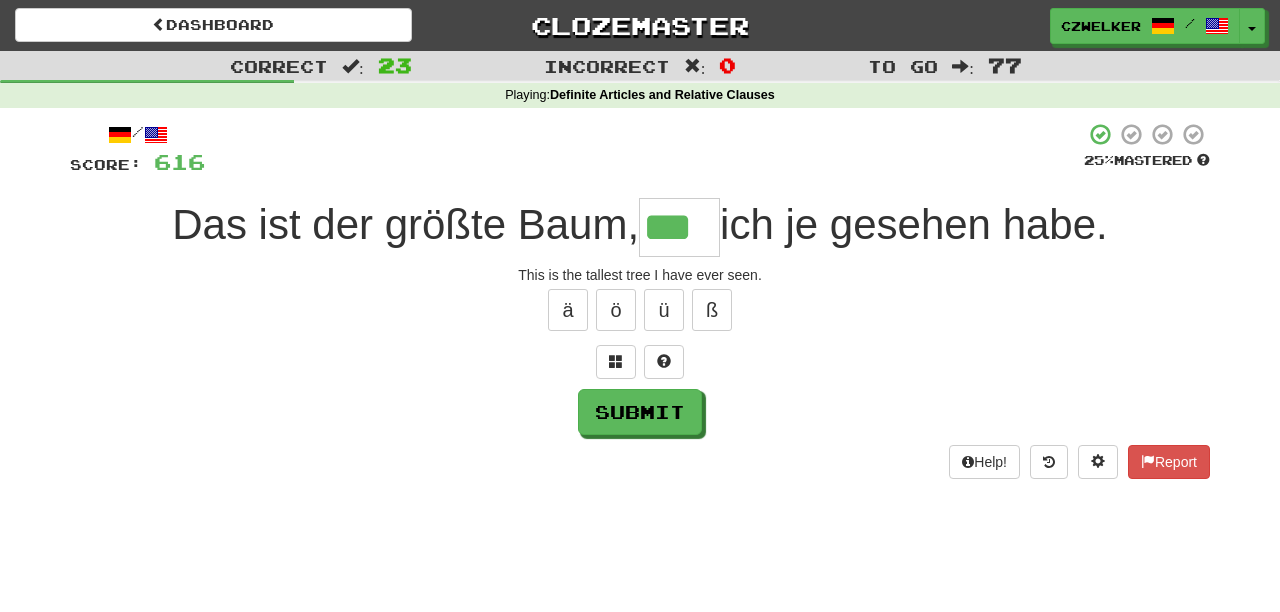 type on "***" 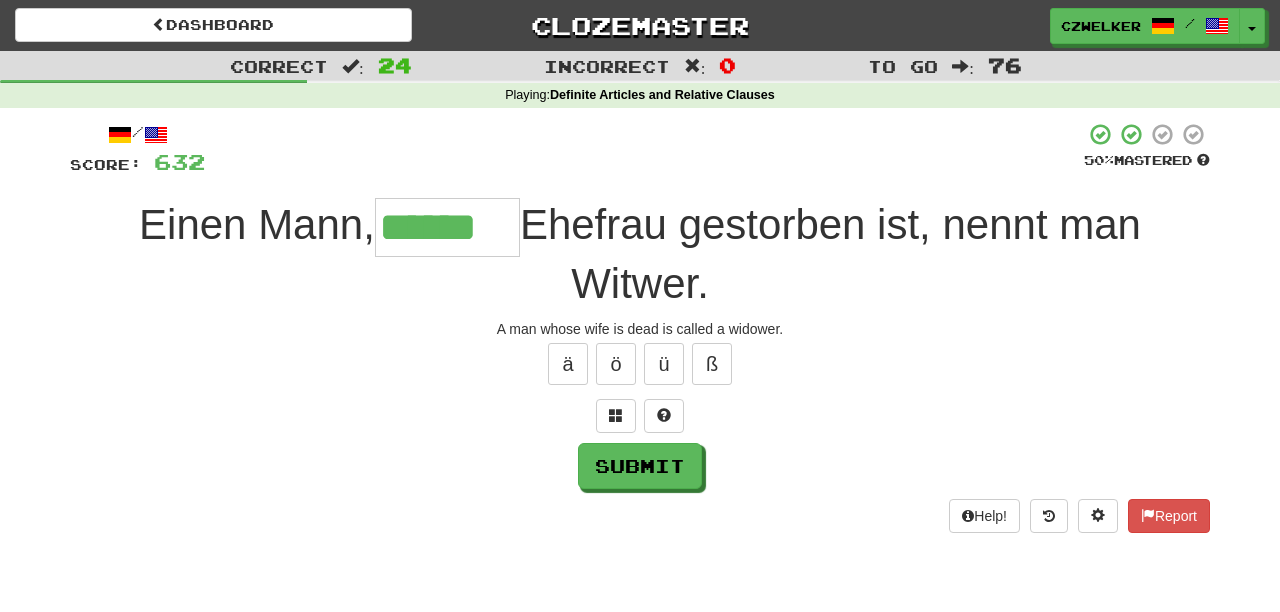 type on "******" 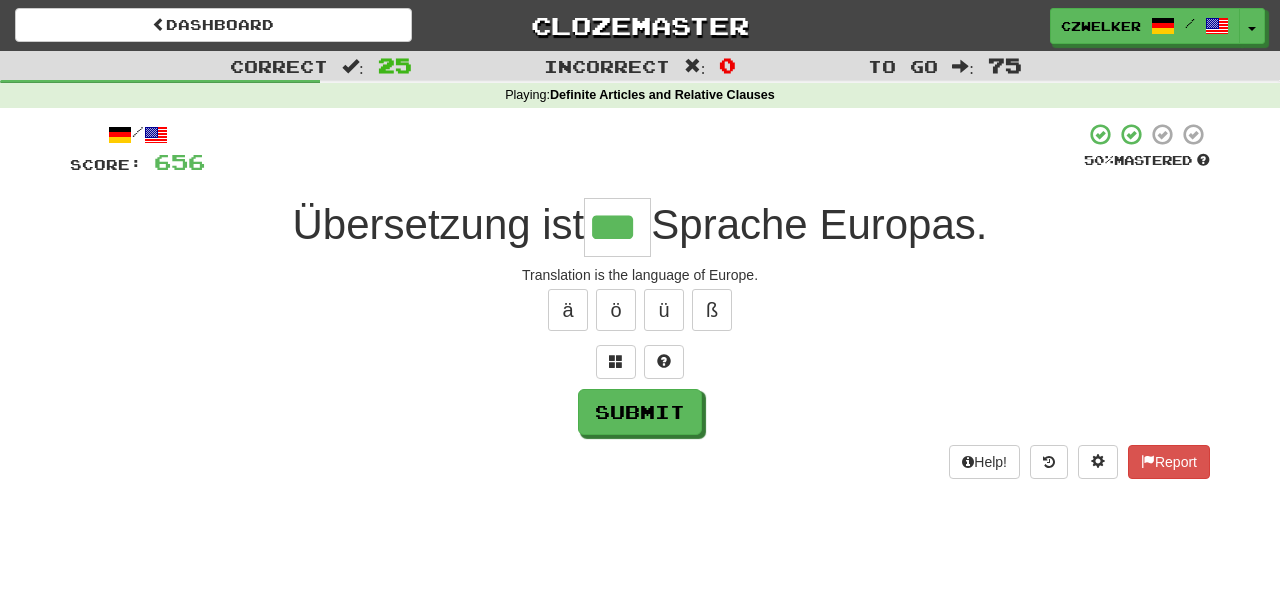 type on "***" 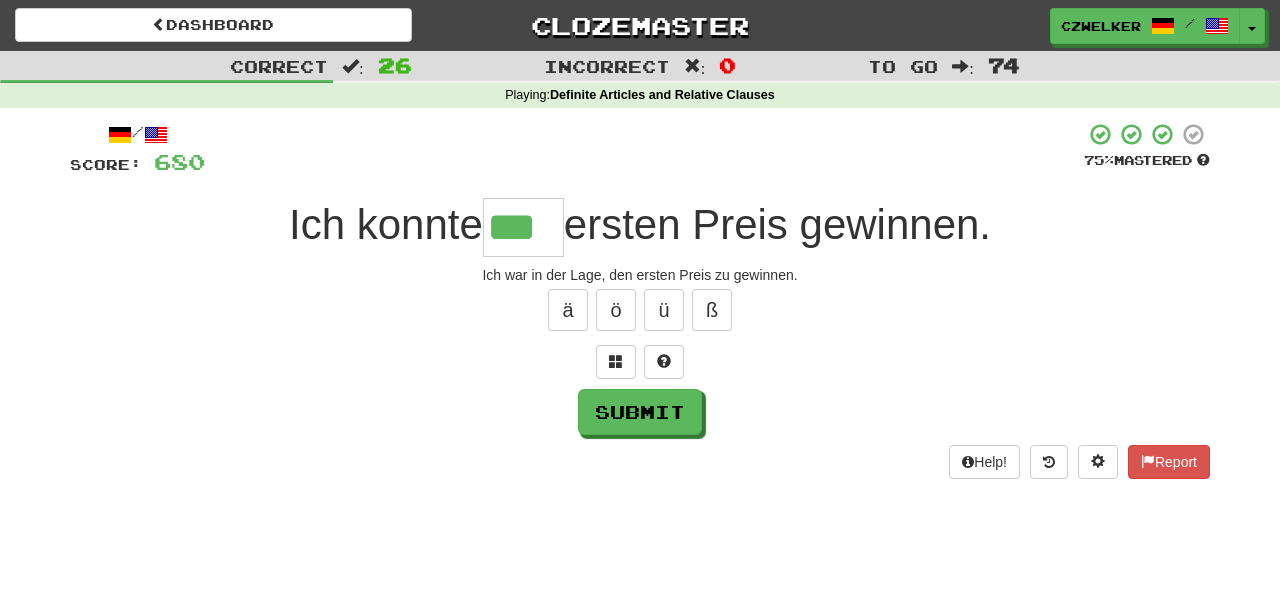 type on "***" 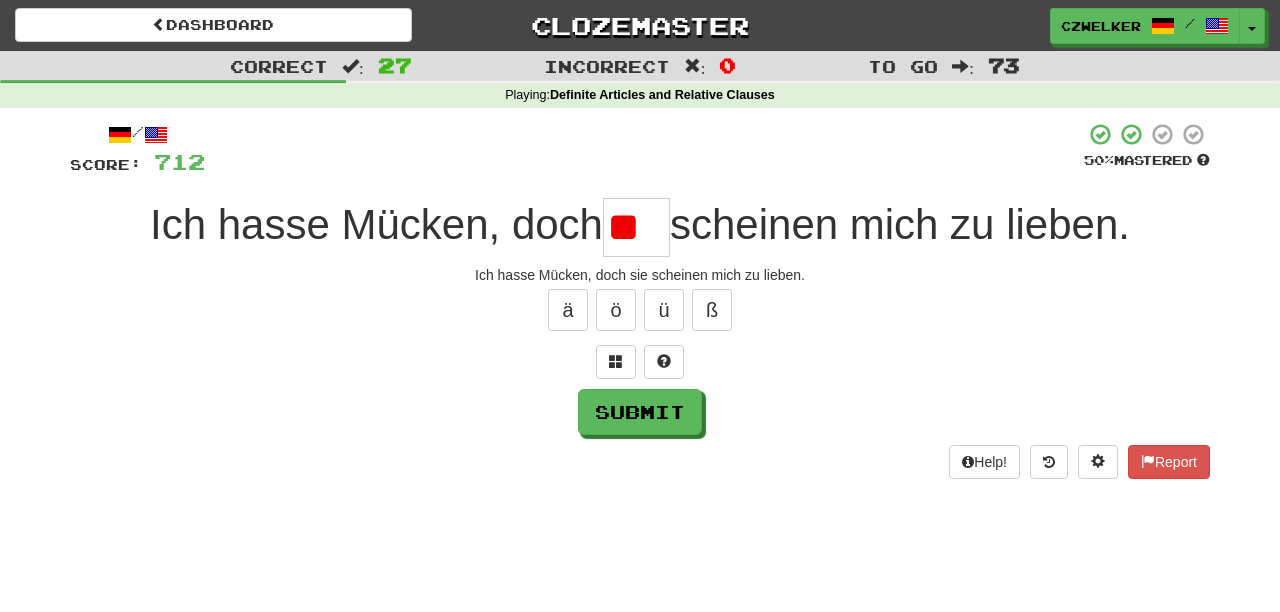 scroll, scrollTop: 0, scrollLeft: 0, axis: both 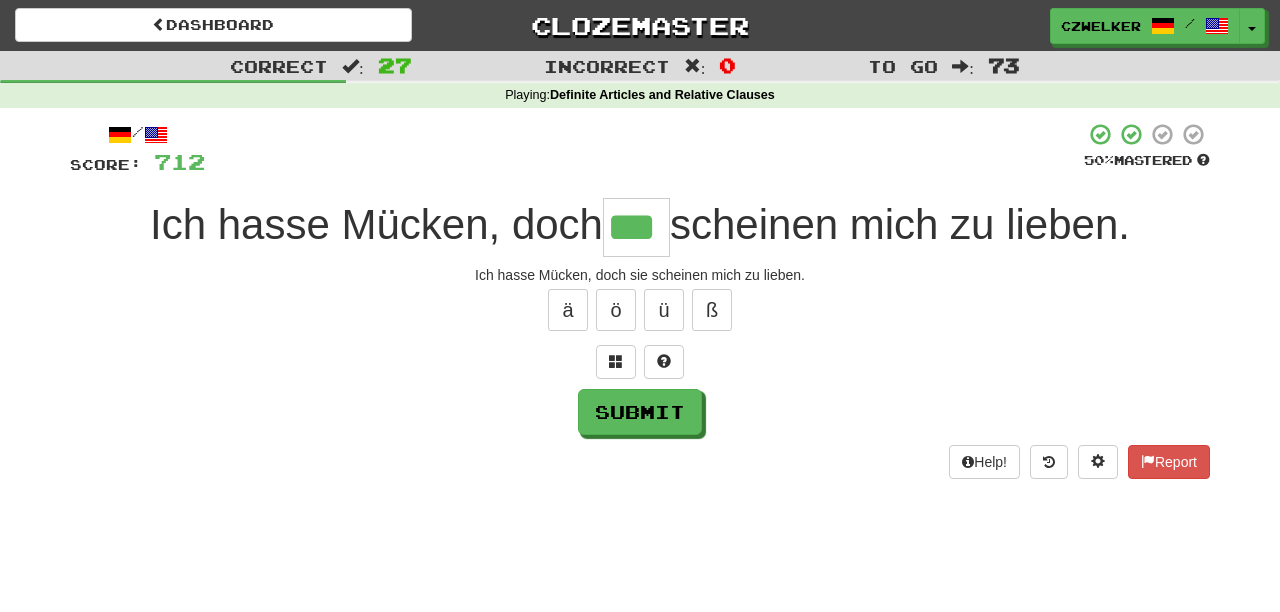 type on "***" 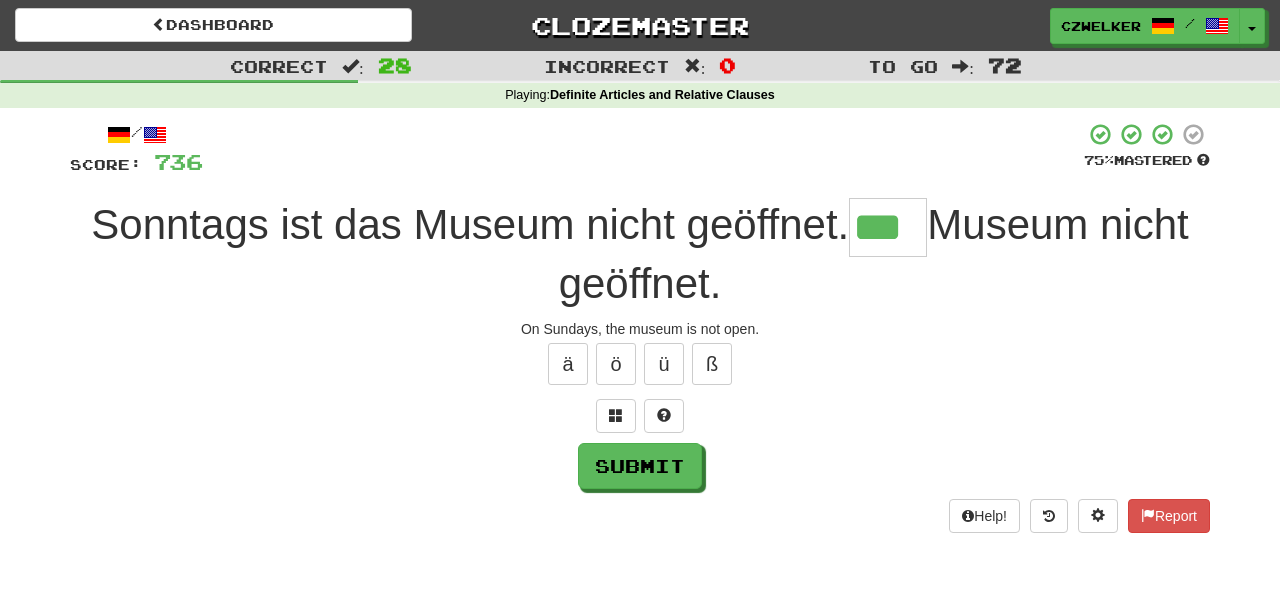 type on "***" 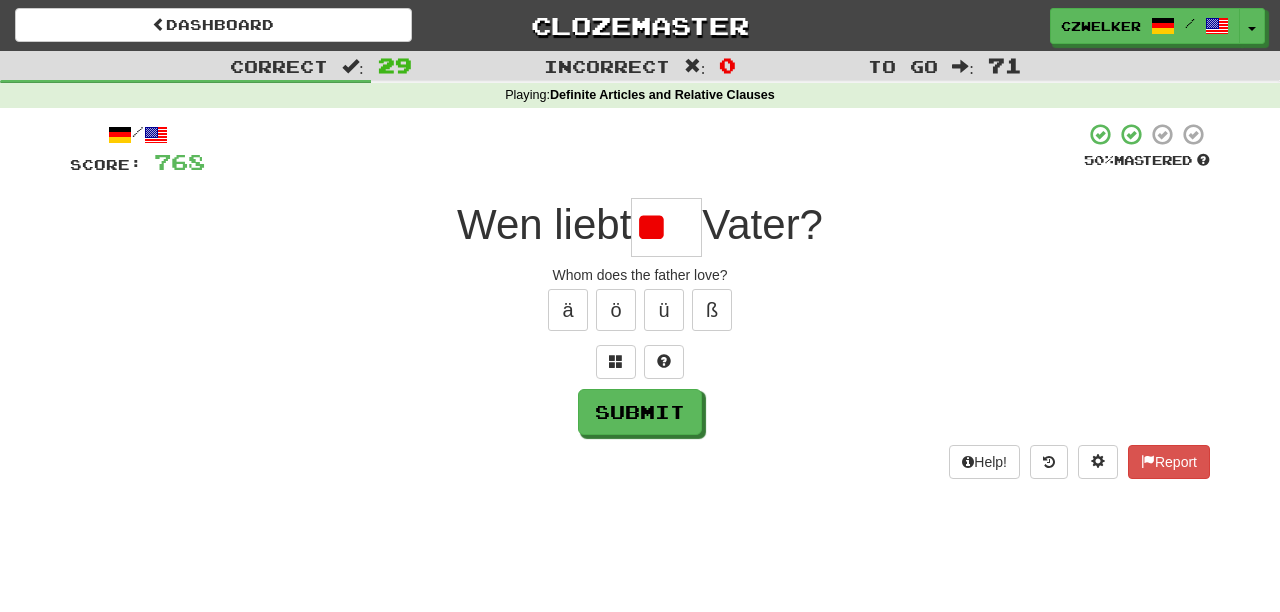 scroll, scrollTop: 0, scrollLeft: 0, axis: both 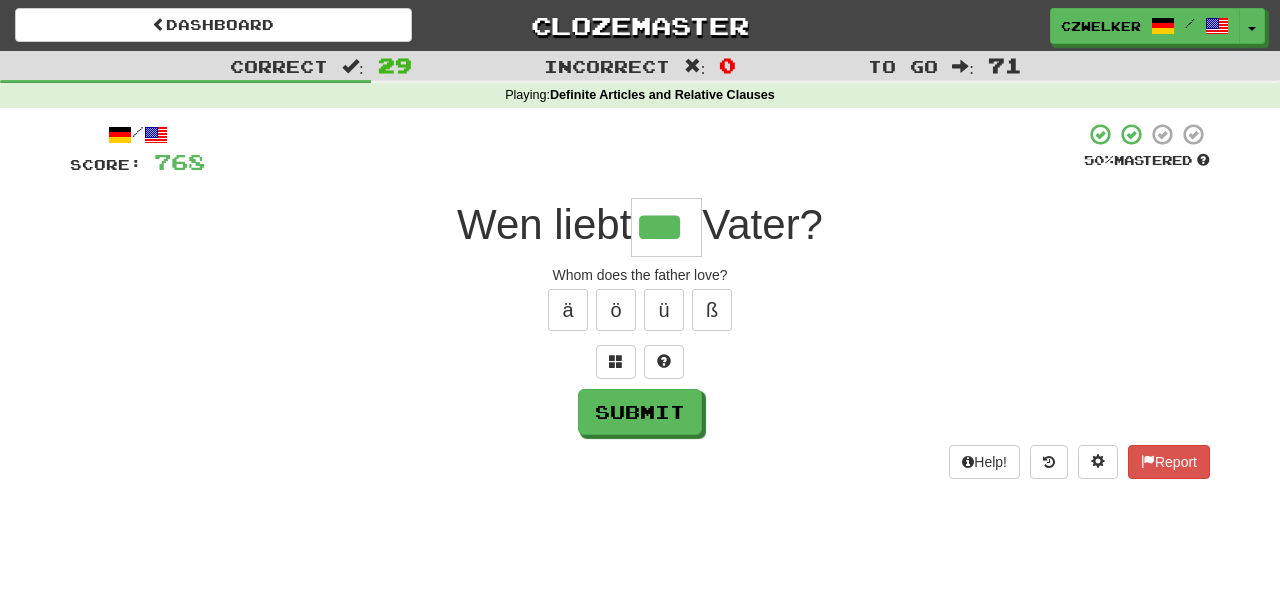 type on "***" 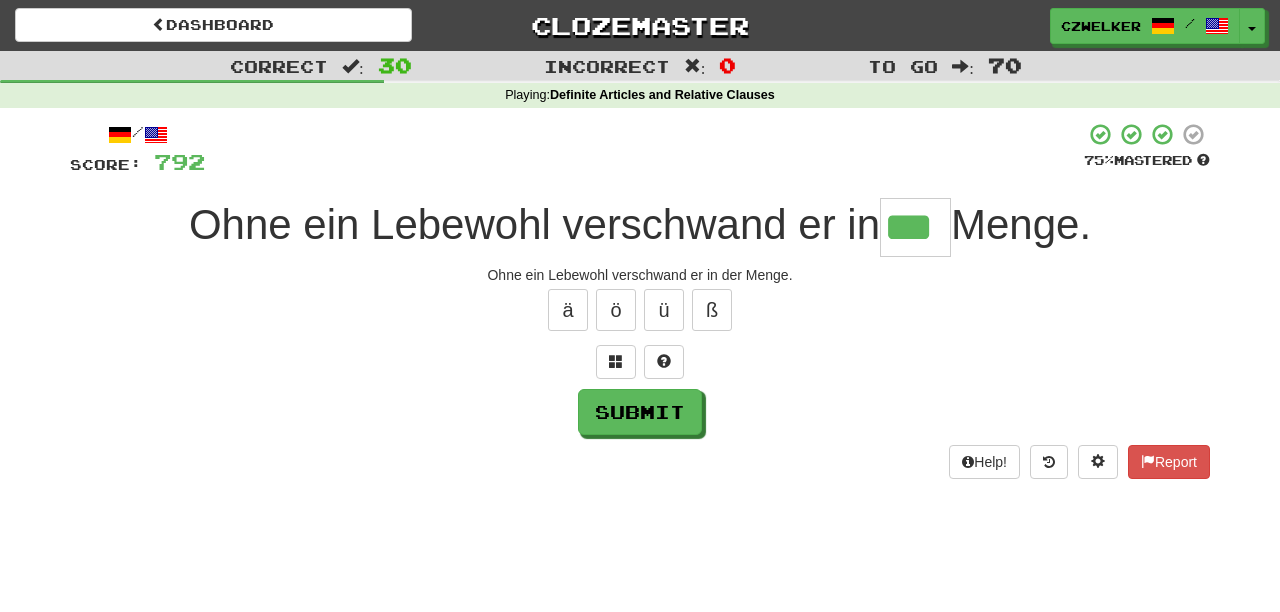 type on "***" 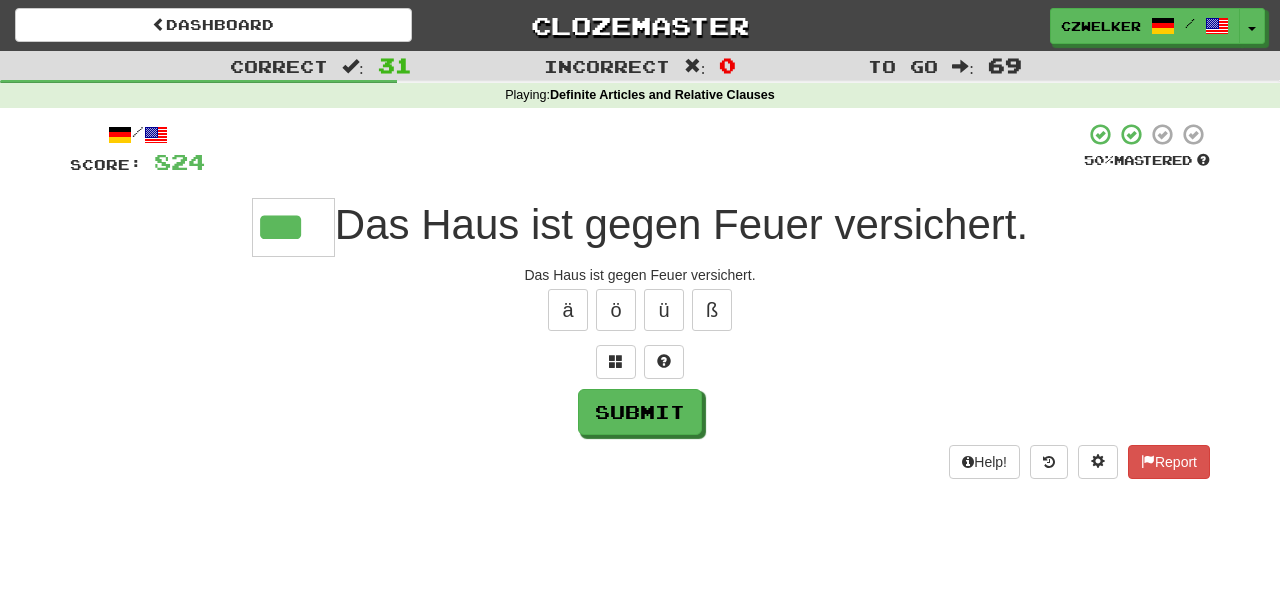 type on "***" 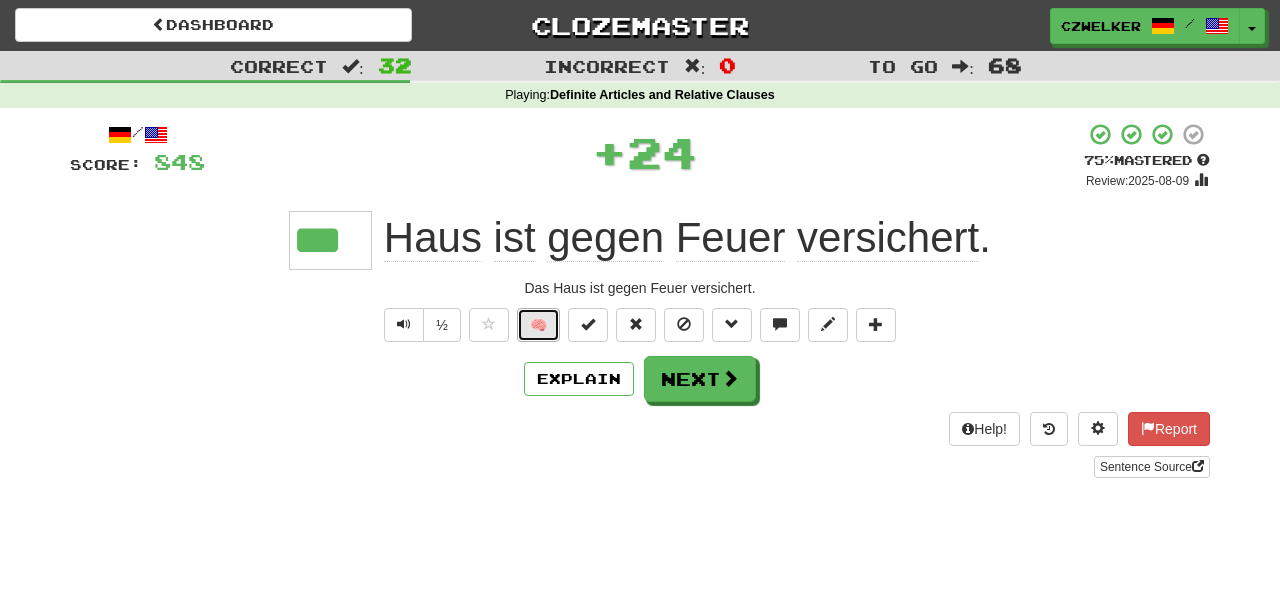 click on "🧠" at bounding box center [538, 325] 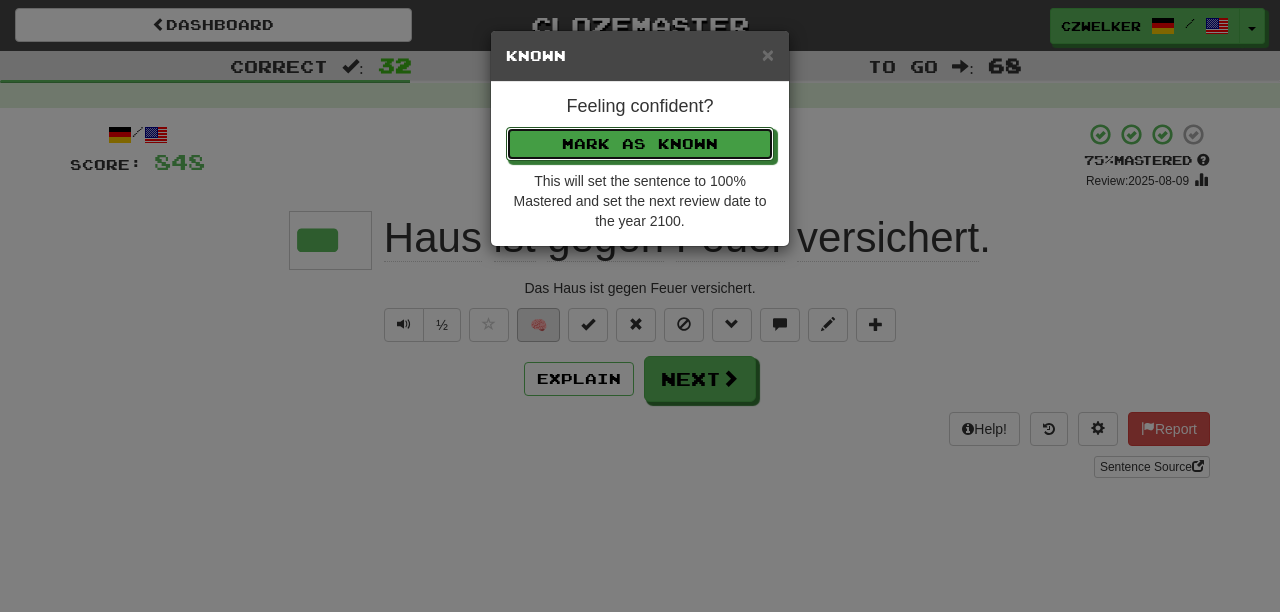 click on "Mark as Known" at bounding box center [640, 144] 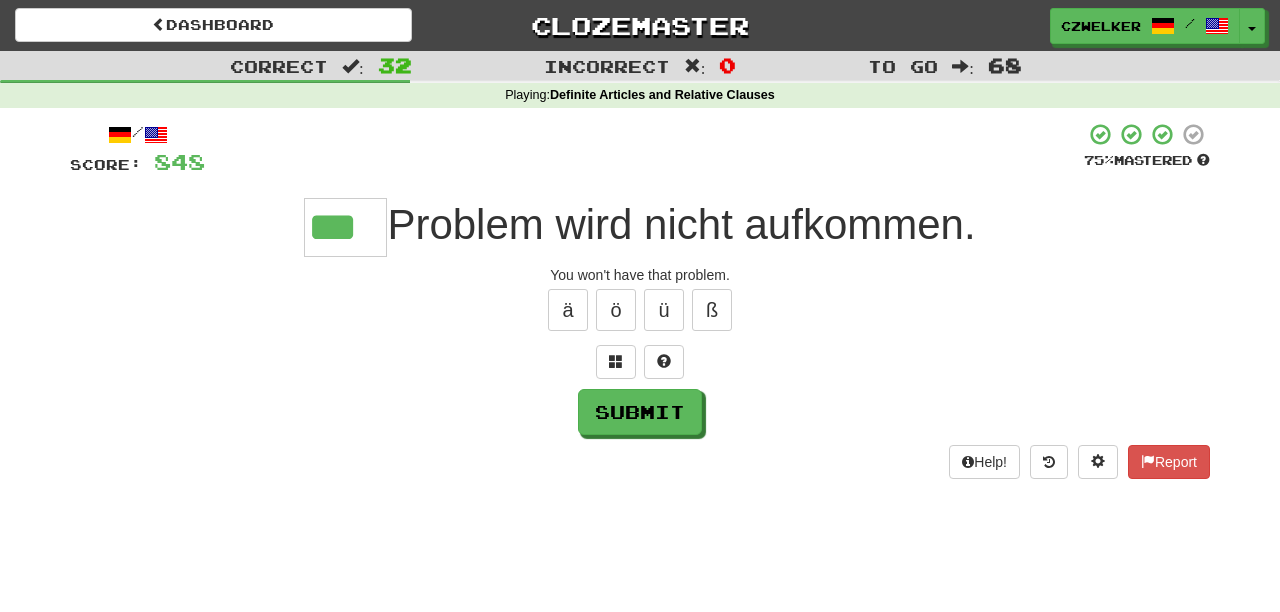 type on "***" 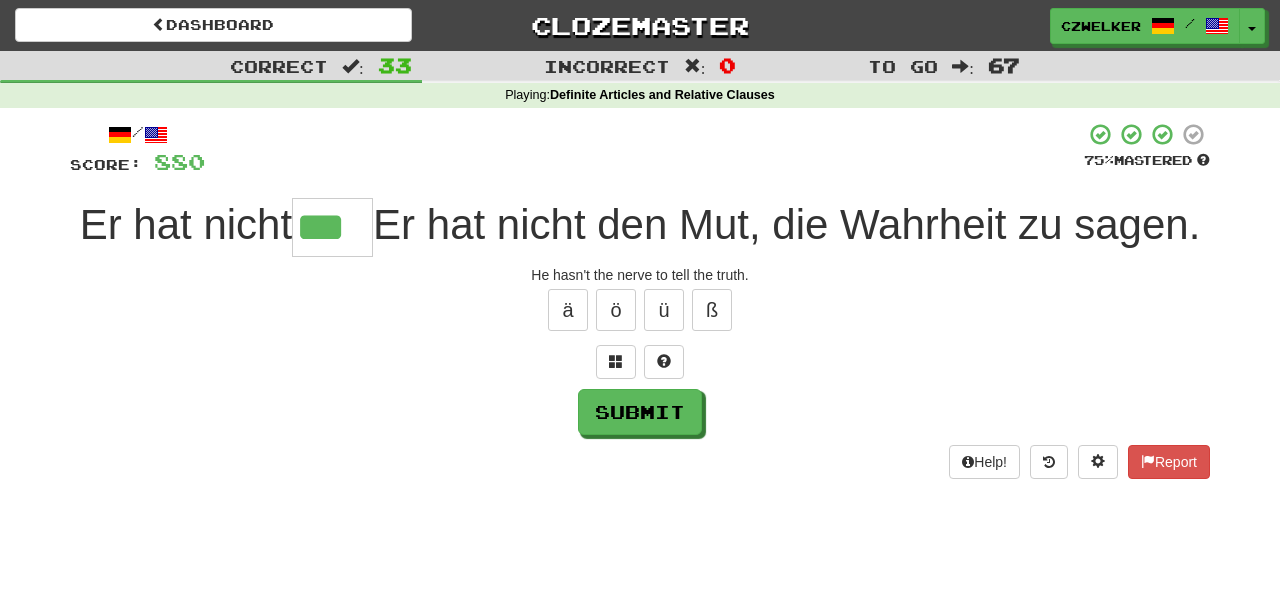 type on "***" 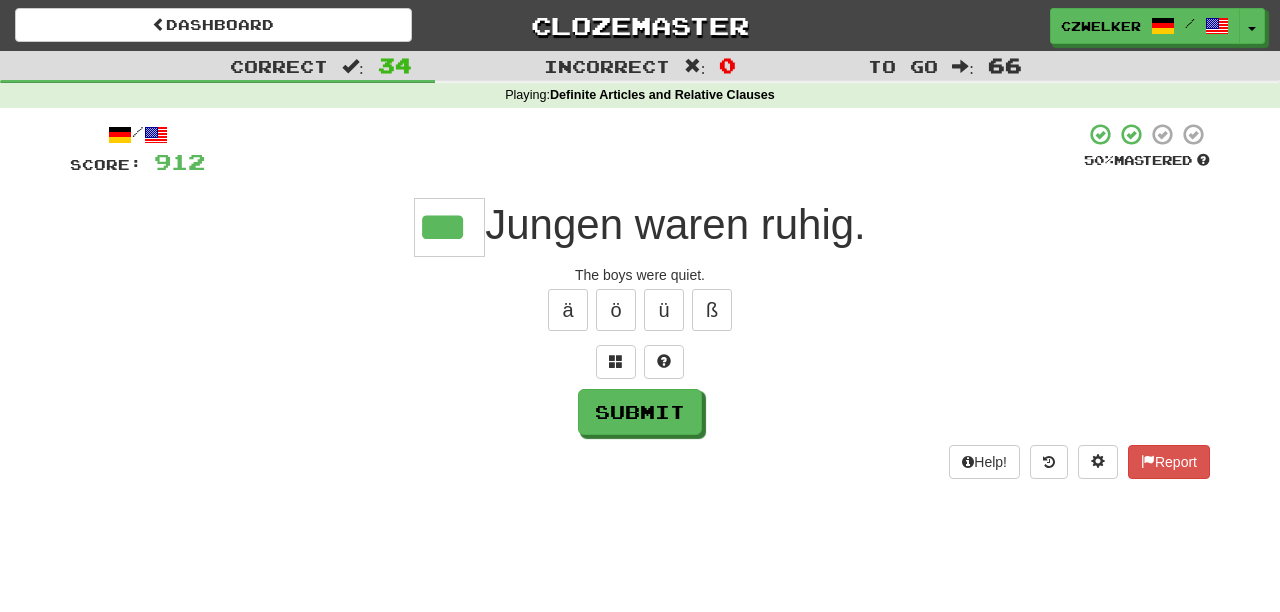 type on "***" 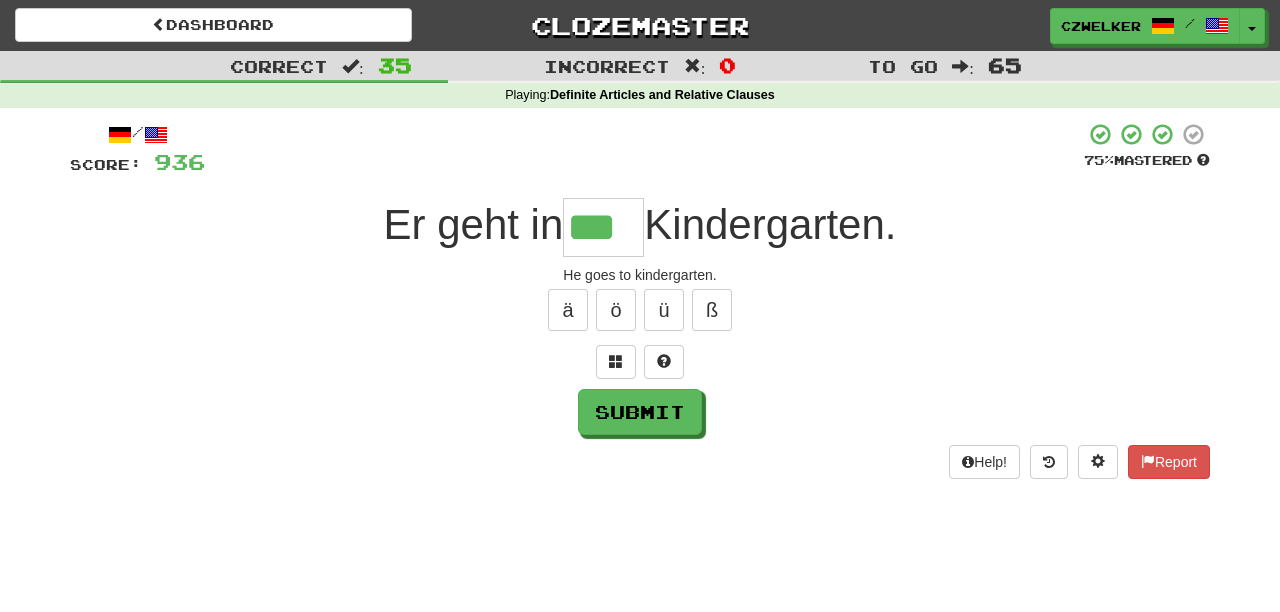 type on "***" 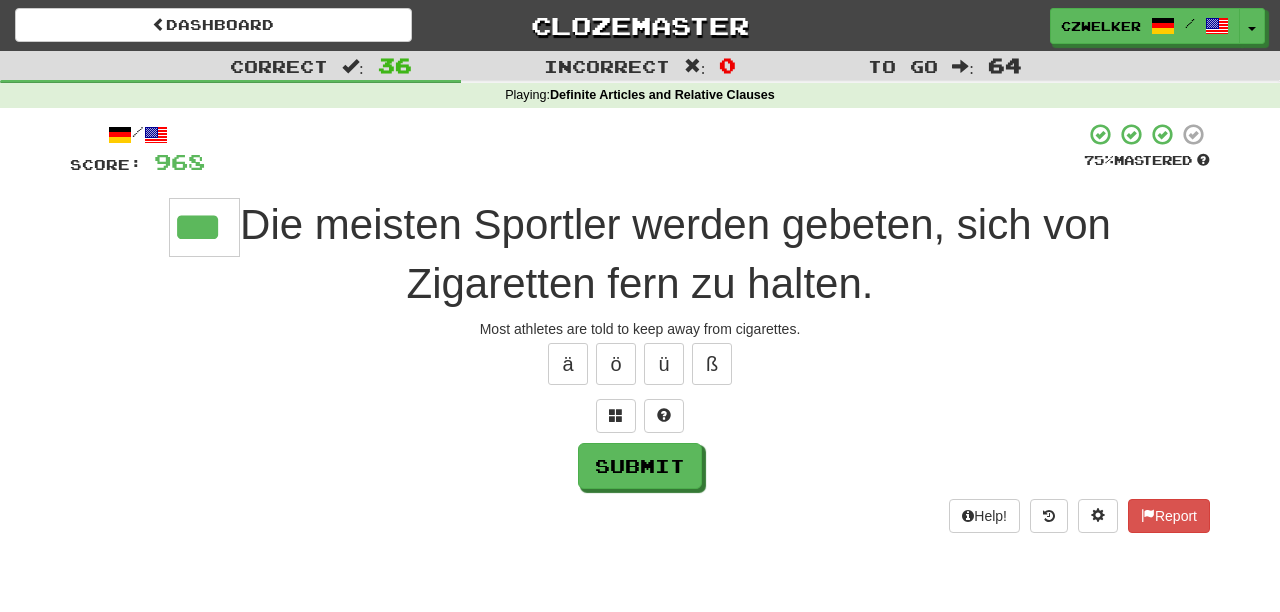 type on "***" 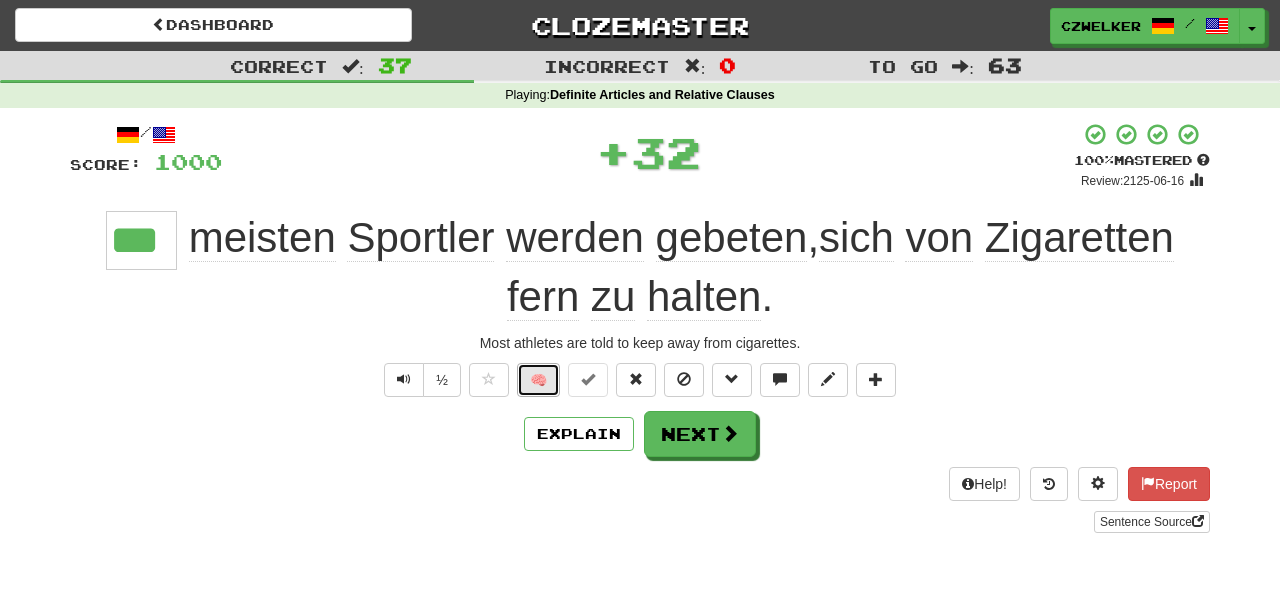 click on "🧠" at bounding box center [538, 380] 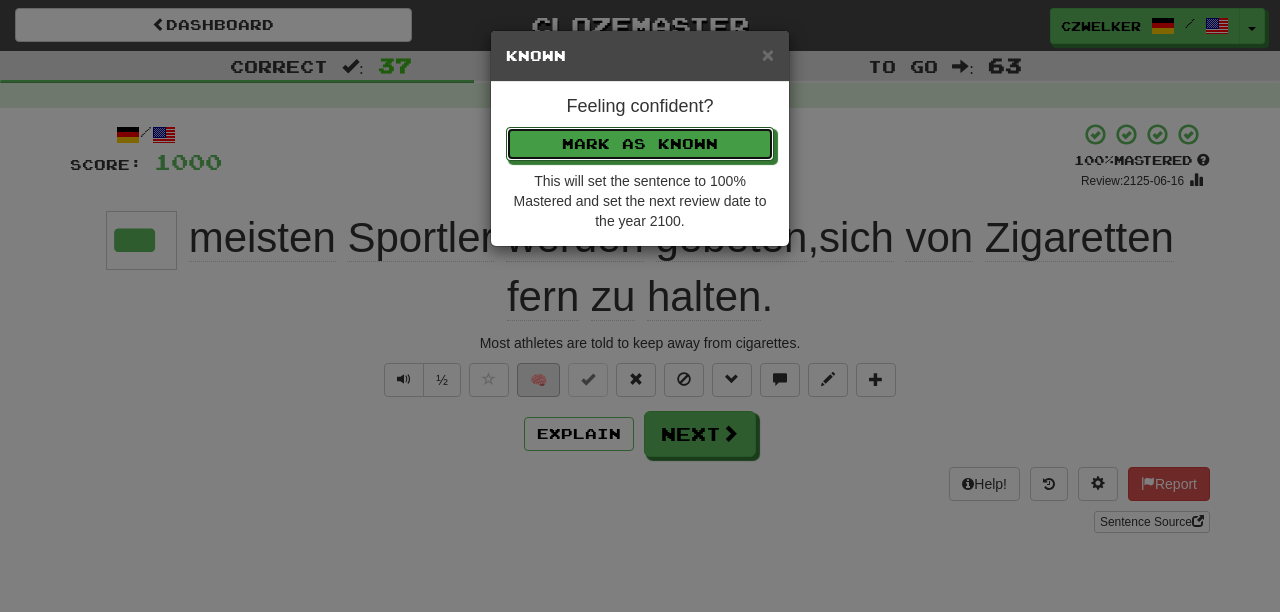 click on "Mark as Known" at bounding box center [640, 144] 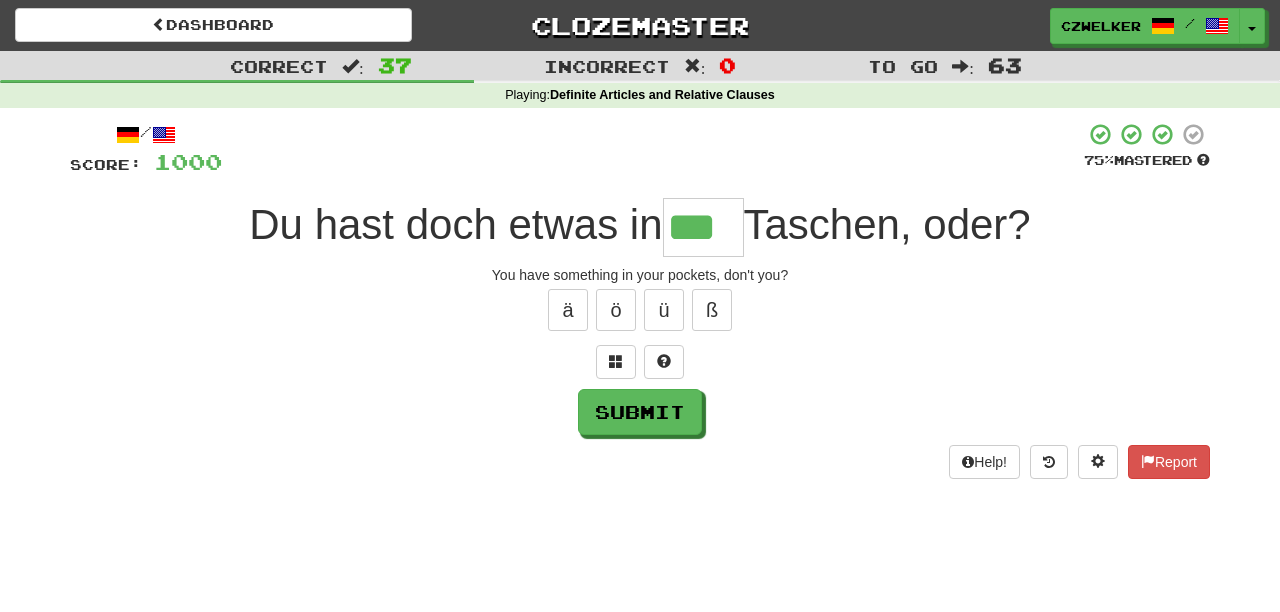 type on "***" 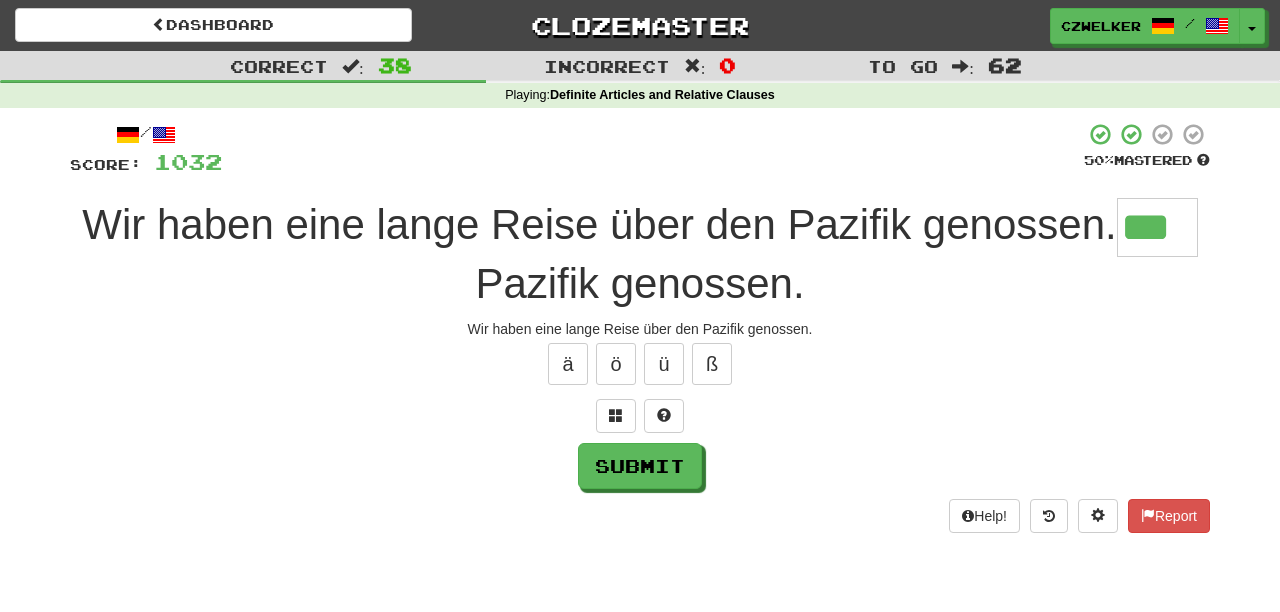 type on "***" 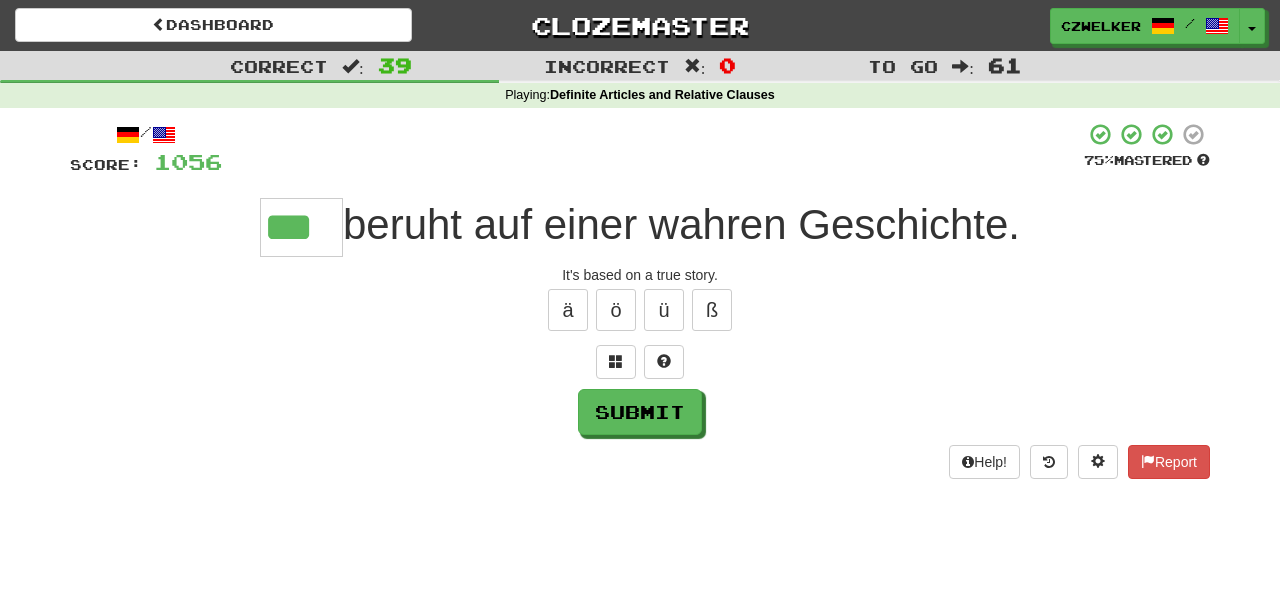type on "***" 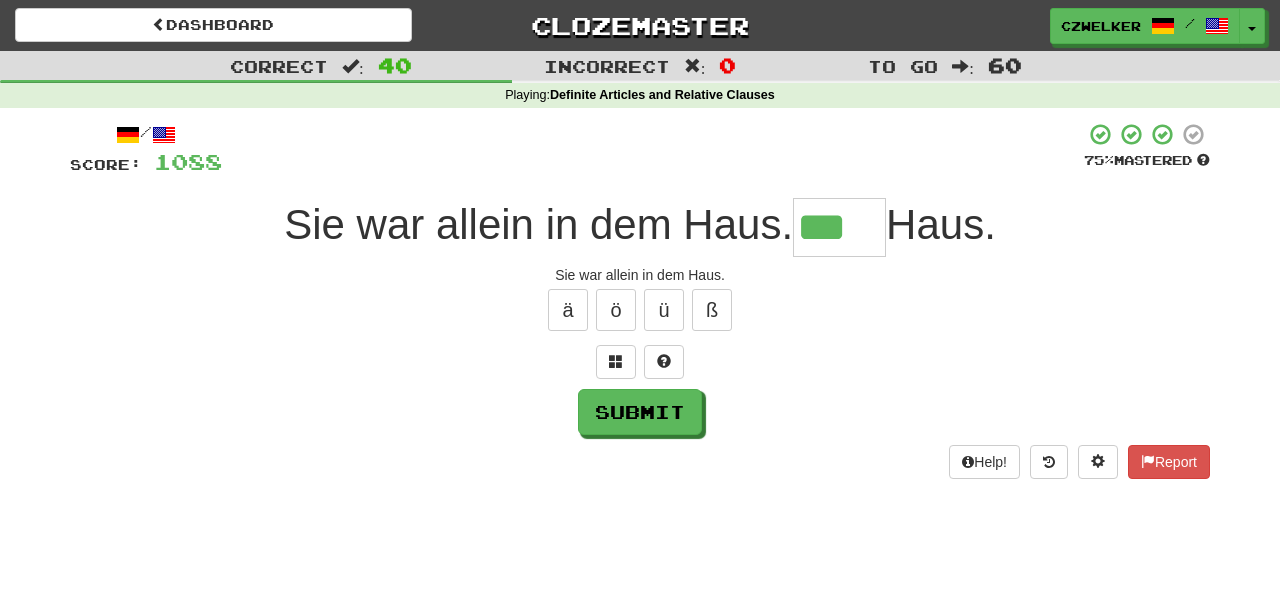 type on "***" 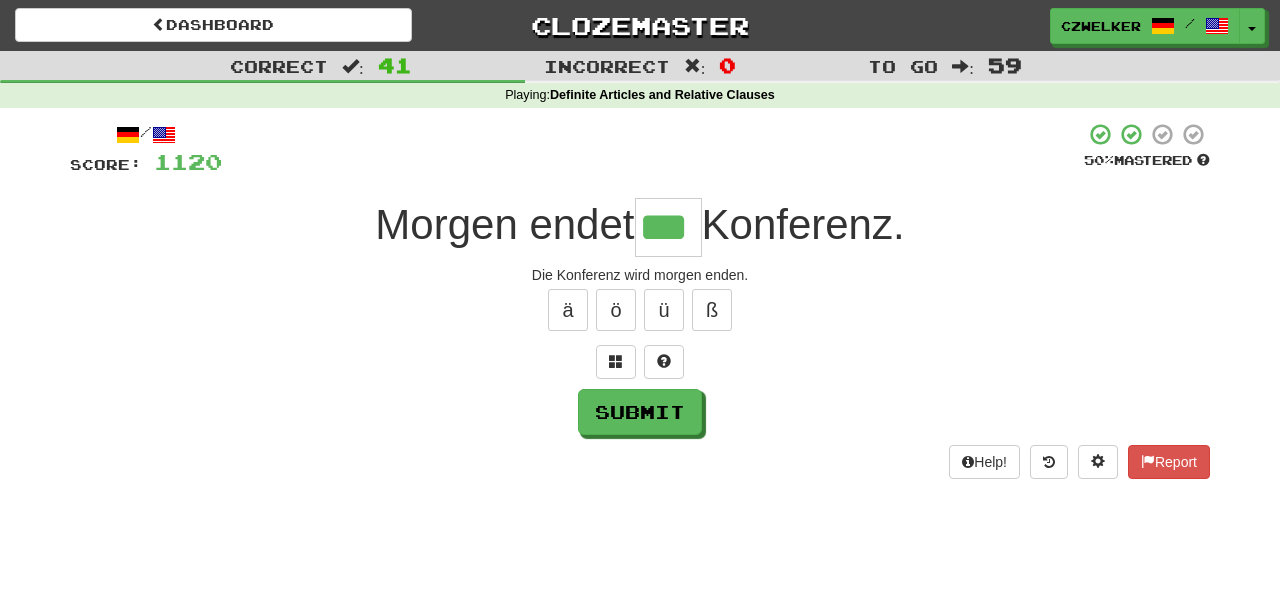 type on "***" 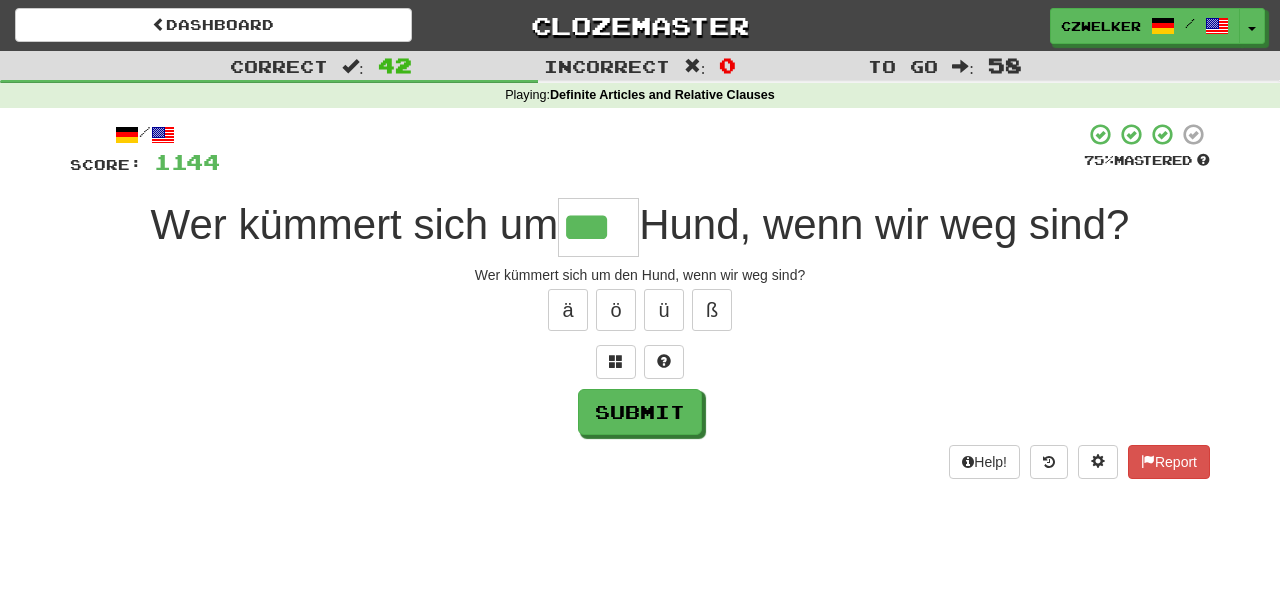 type on "***" 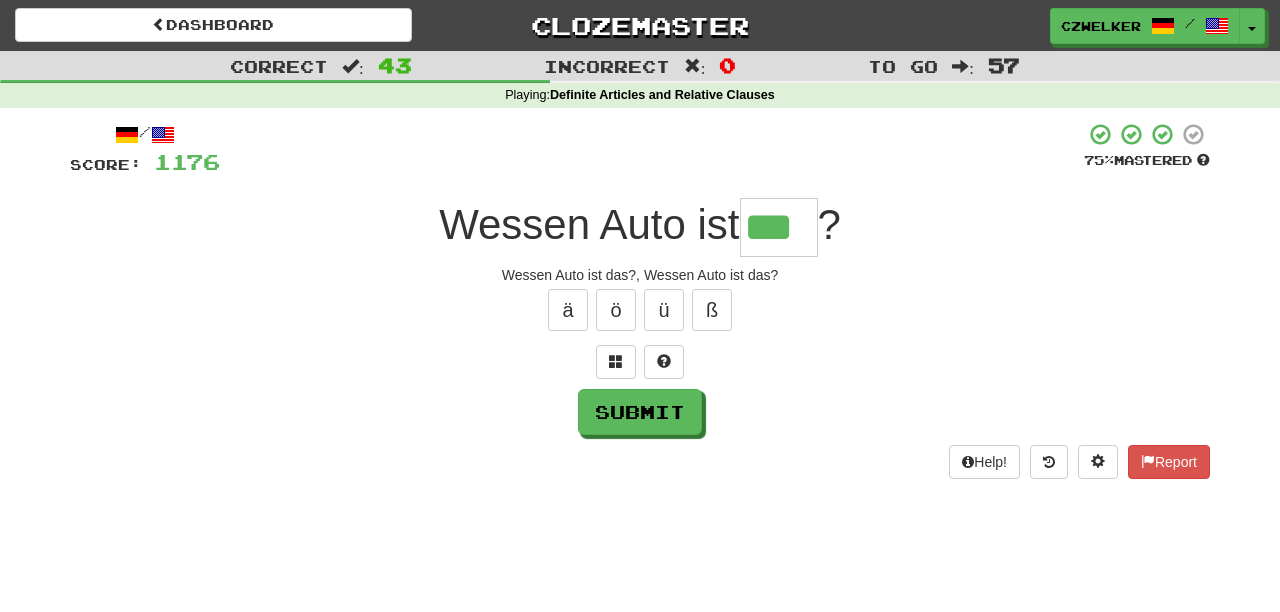 type on "***" 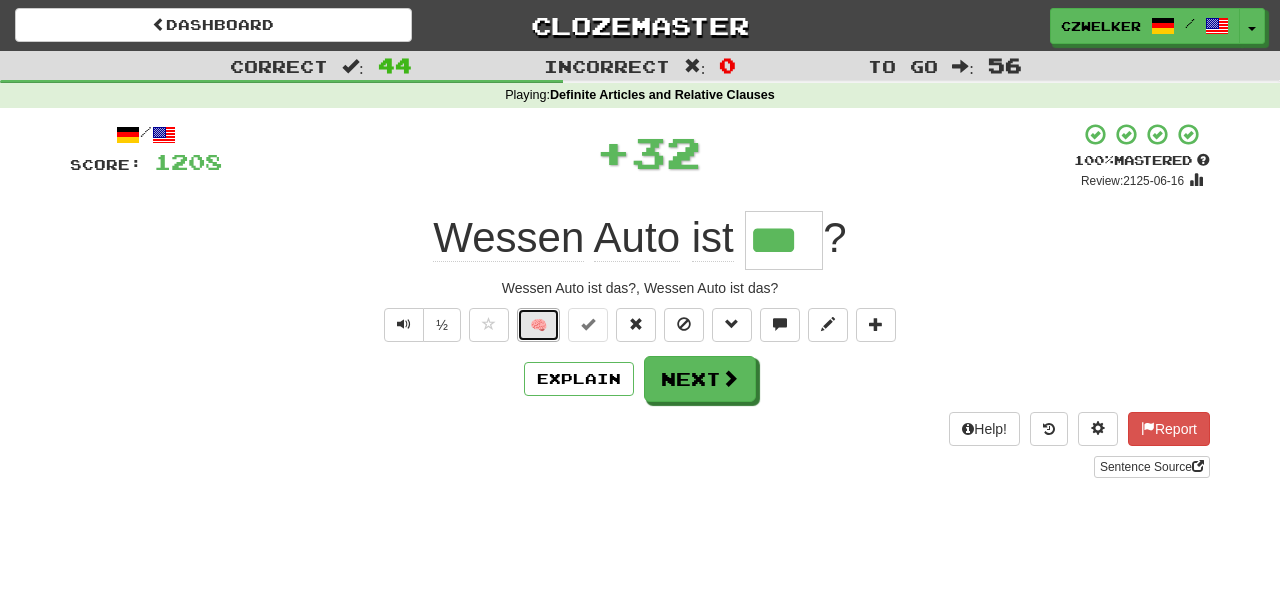 click on "🧠" at bounding box center (538, 325) 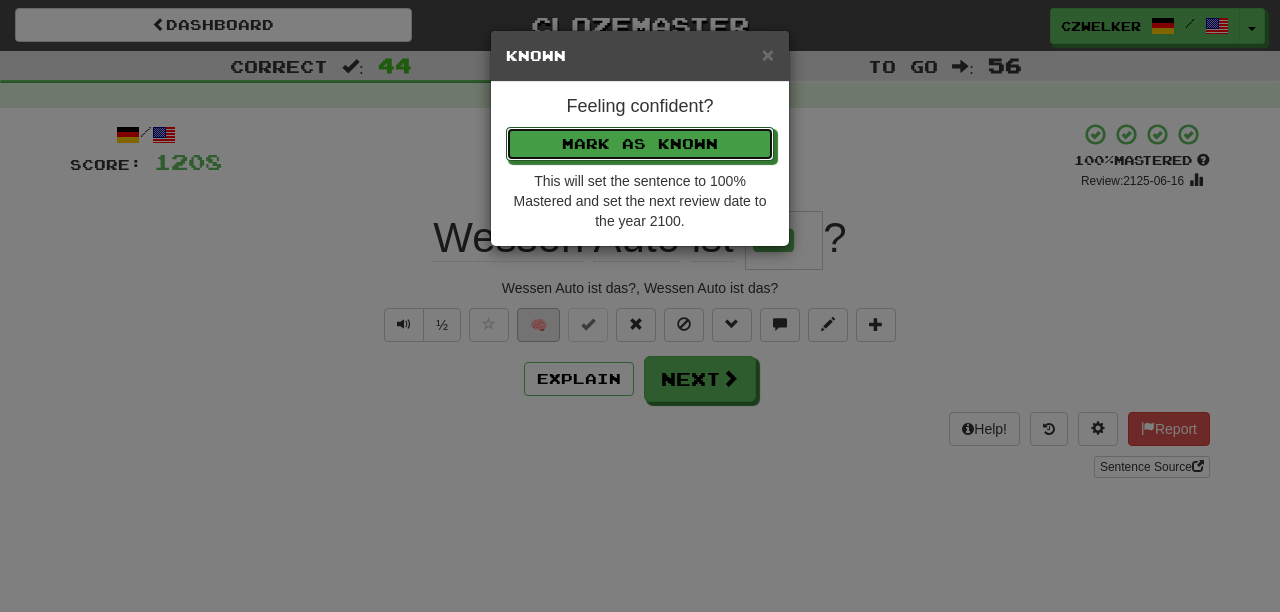 click on "Mark as Known" at bounding box center [640, 144] 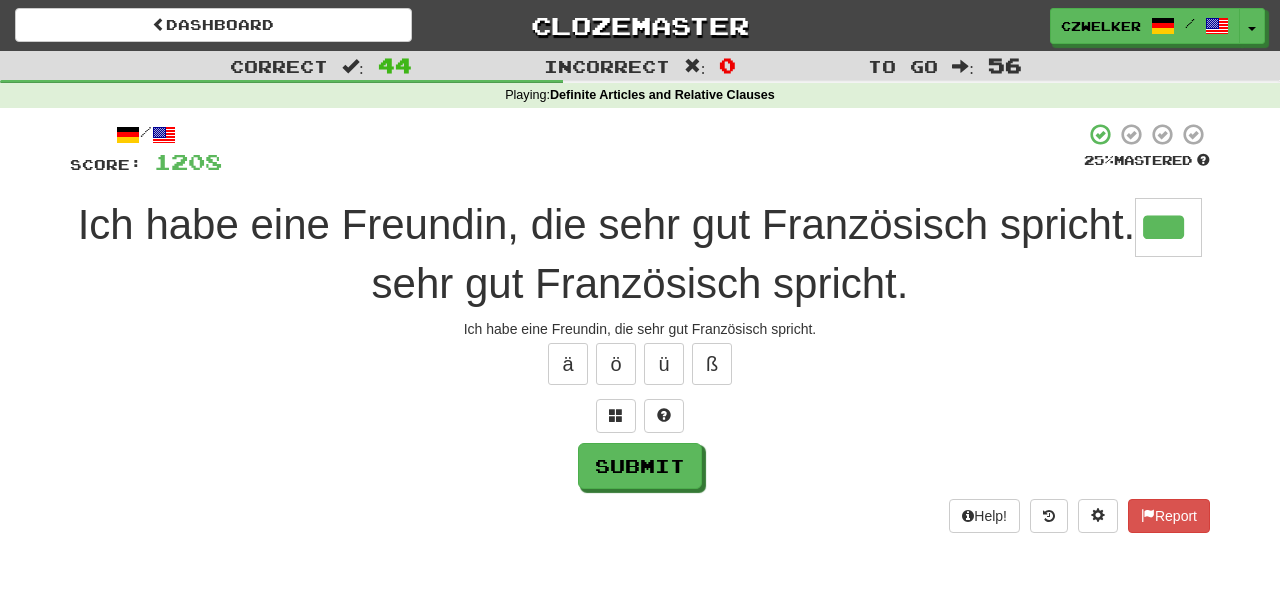 type on "***" 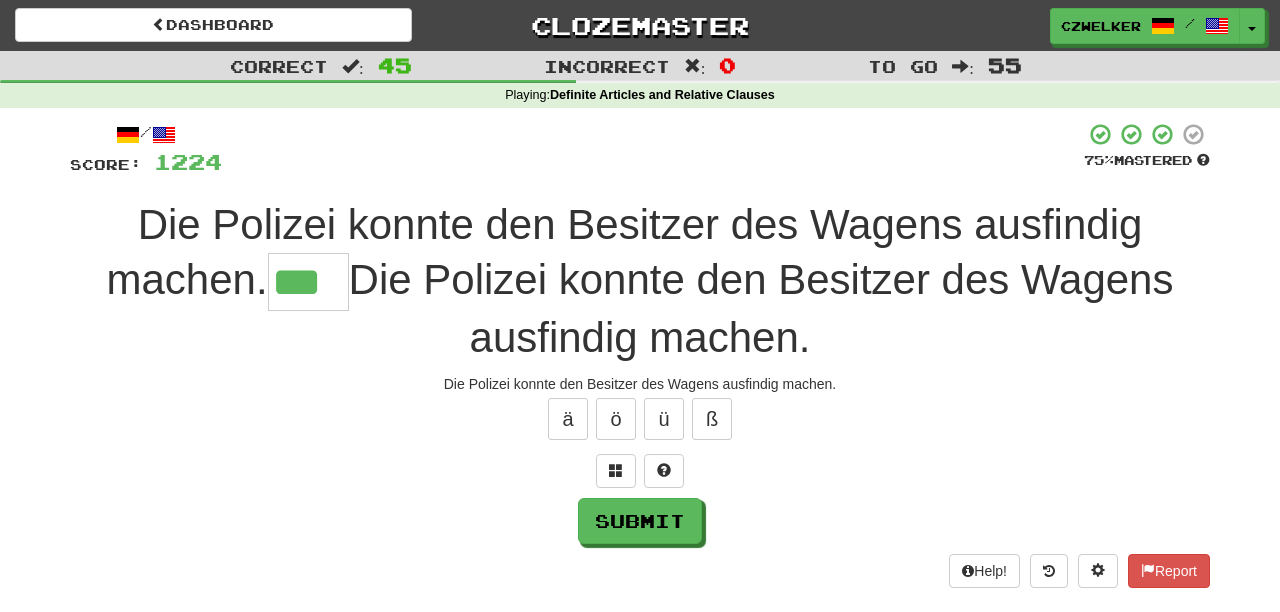 type on "***" 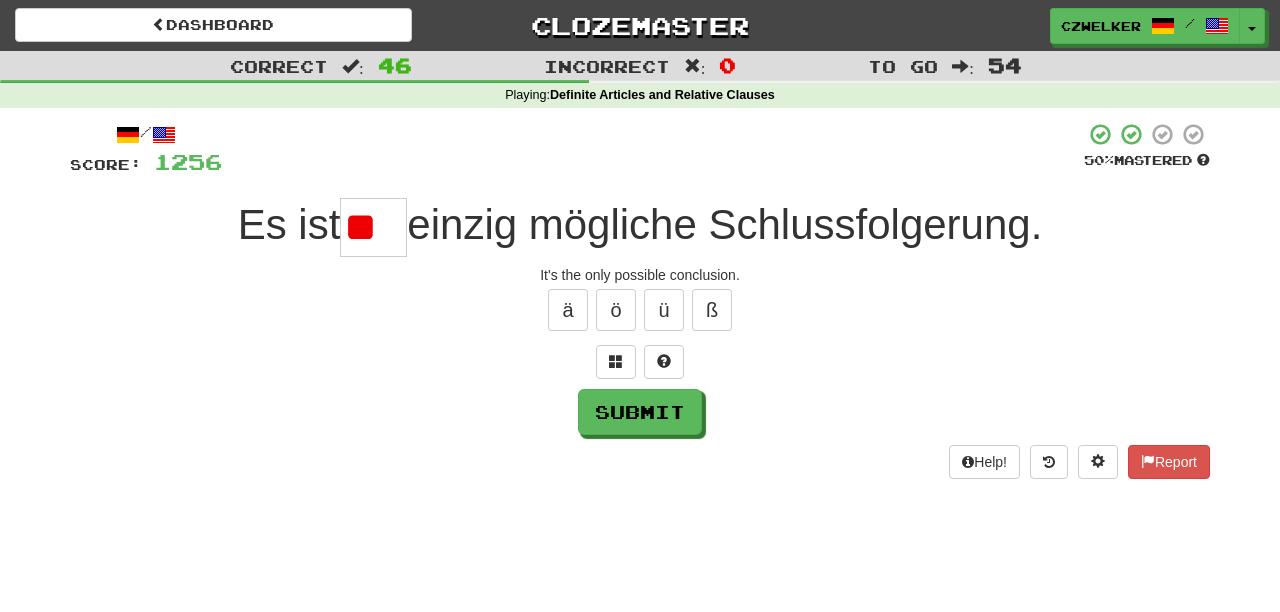 scroll, scrollTop: 0, scrollLeft: 0, axis: both 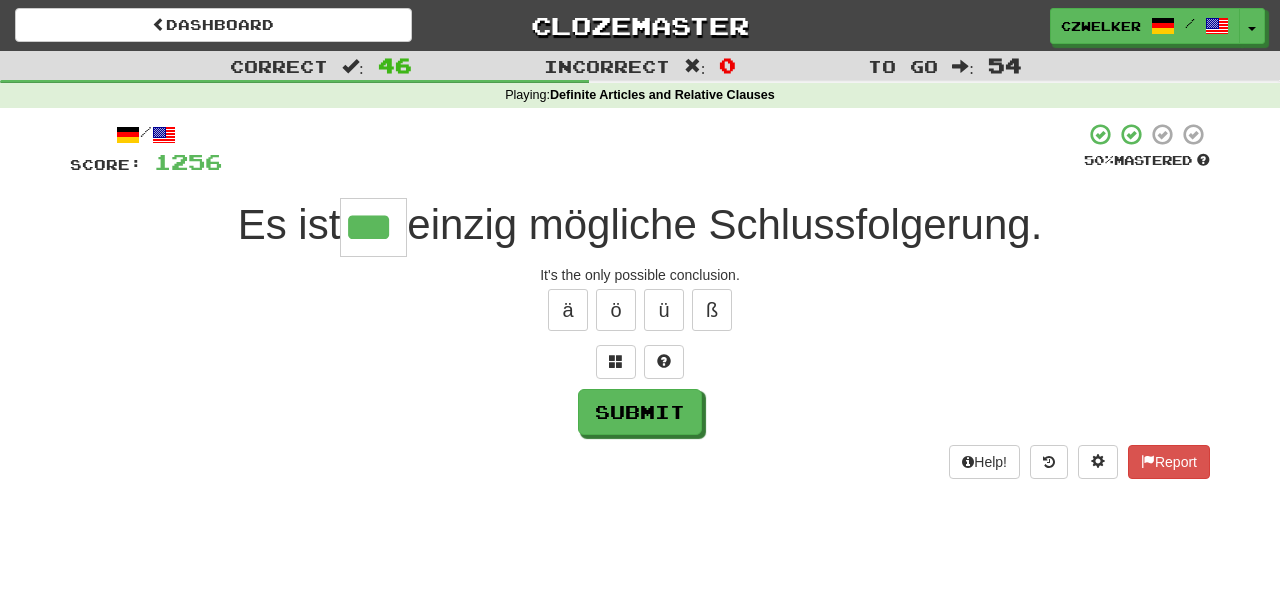 type on "***" 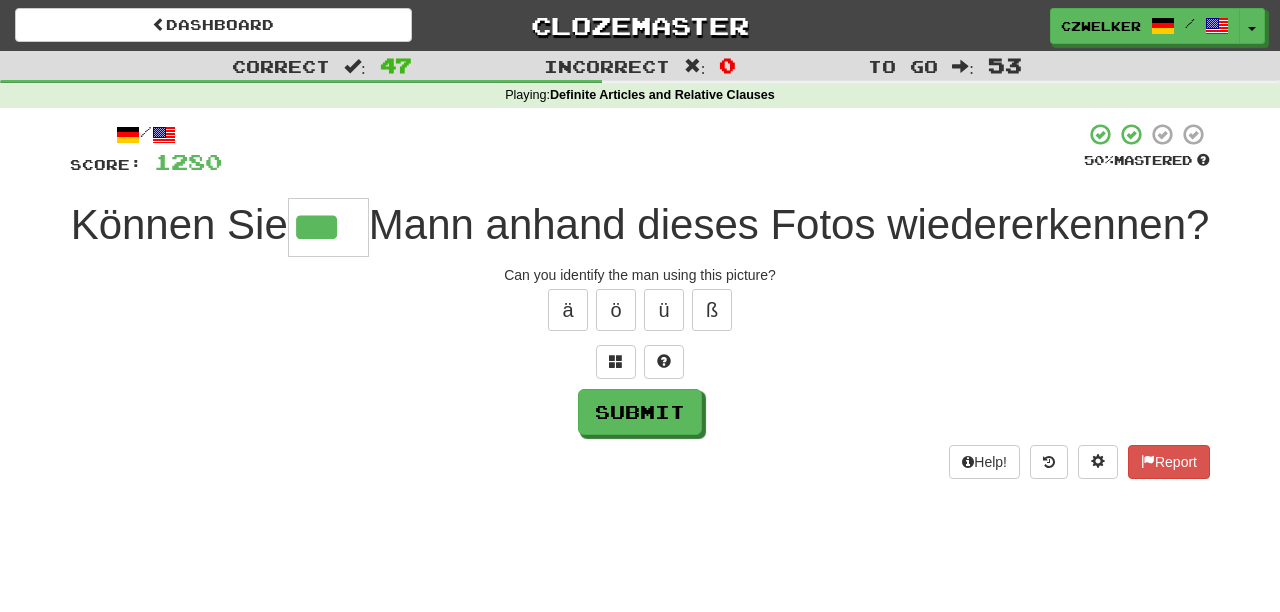 type on "***" 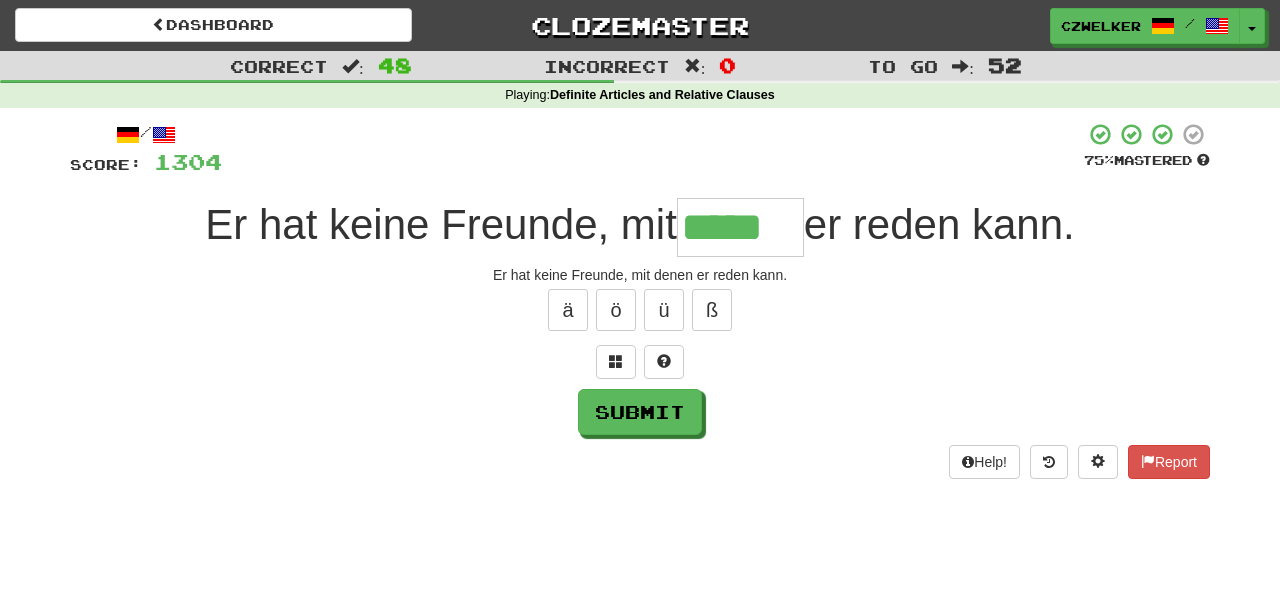 type on "*****" 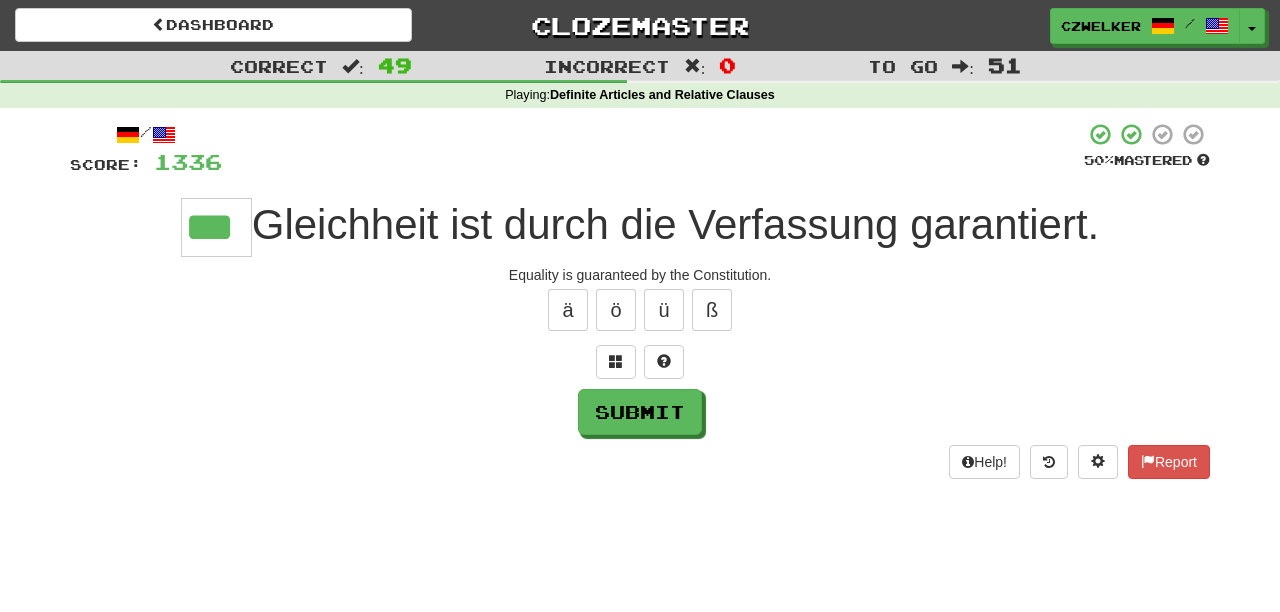 type on "***" 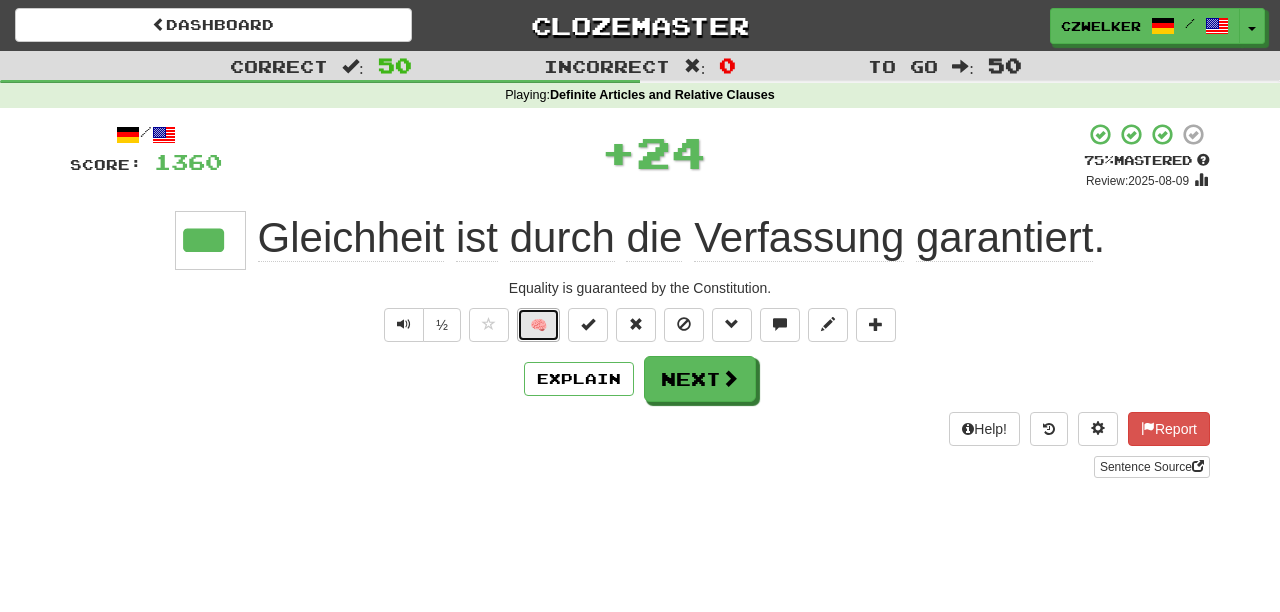 click on "🧠" at bounding box center [538, 325] 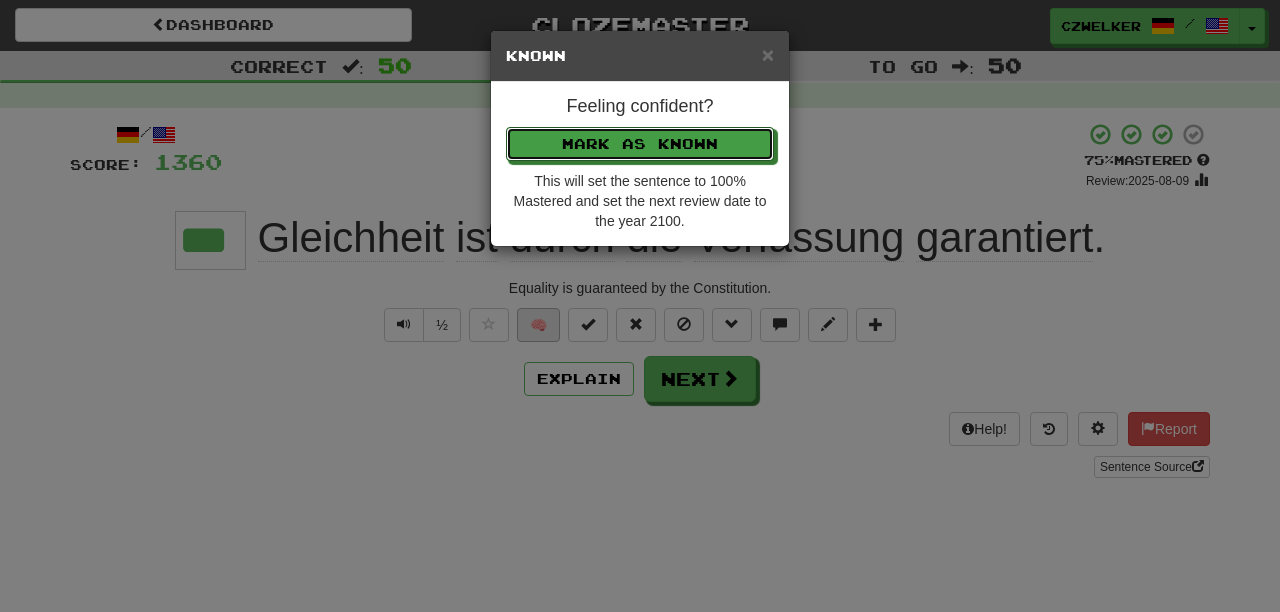 click on "Mark as Known" at bounding box center (640, 144) 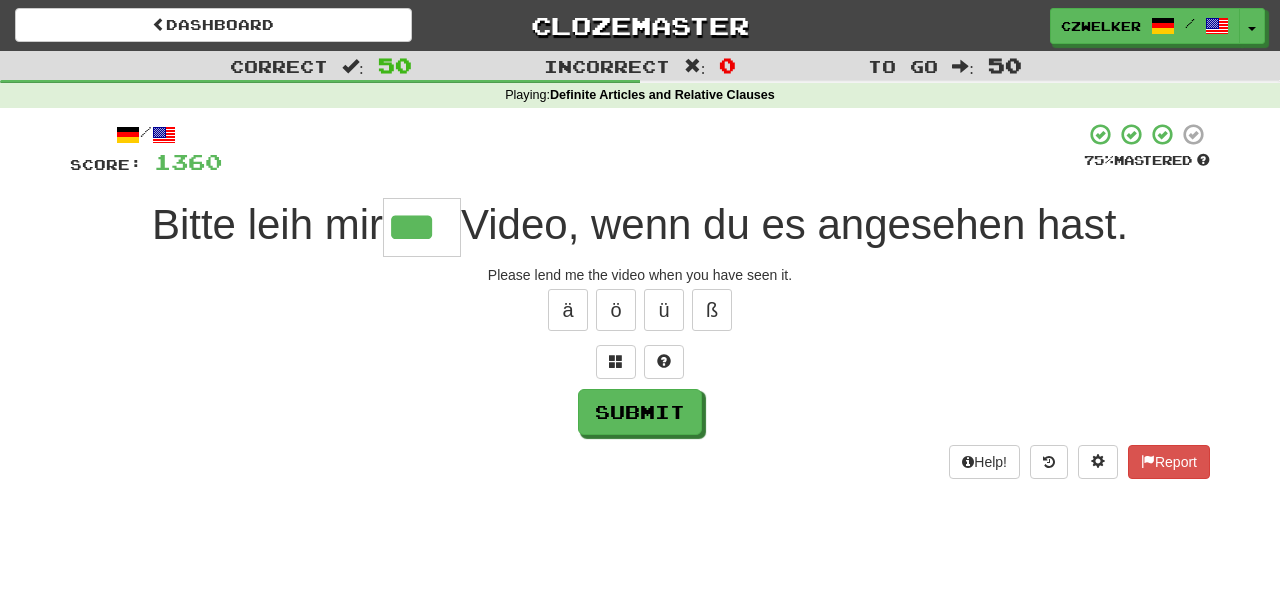 type on "***" 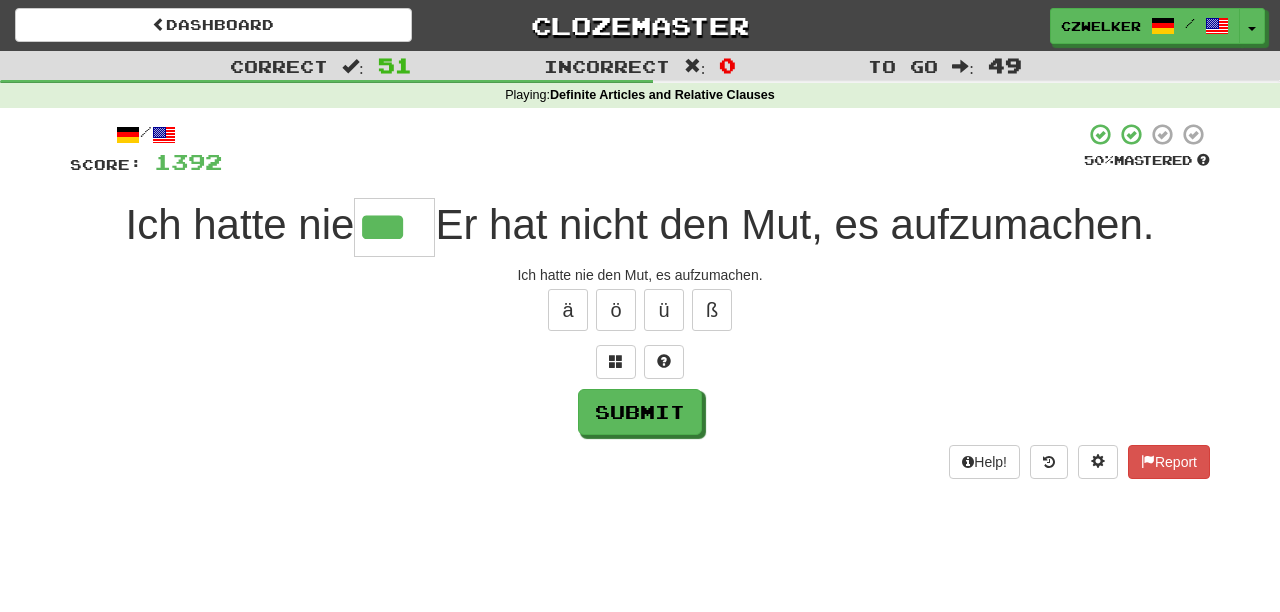 type on "***" 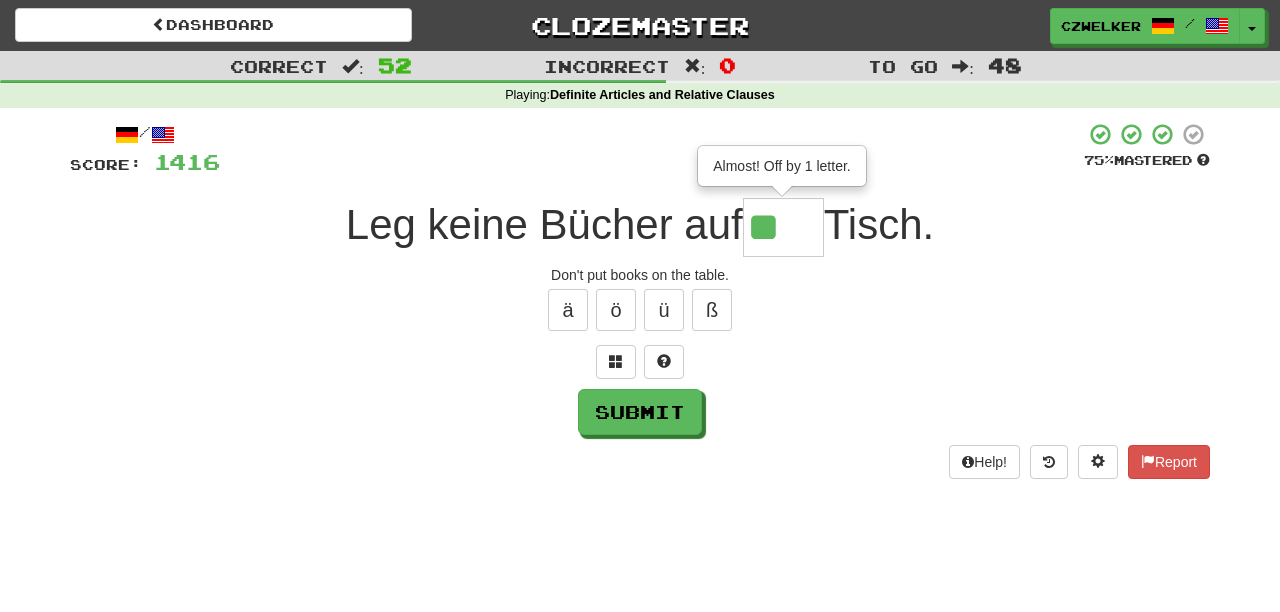 scroll, scrollTop: 0, scrollLeft: 0, axis: both 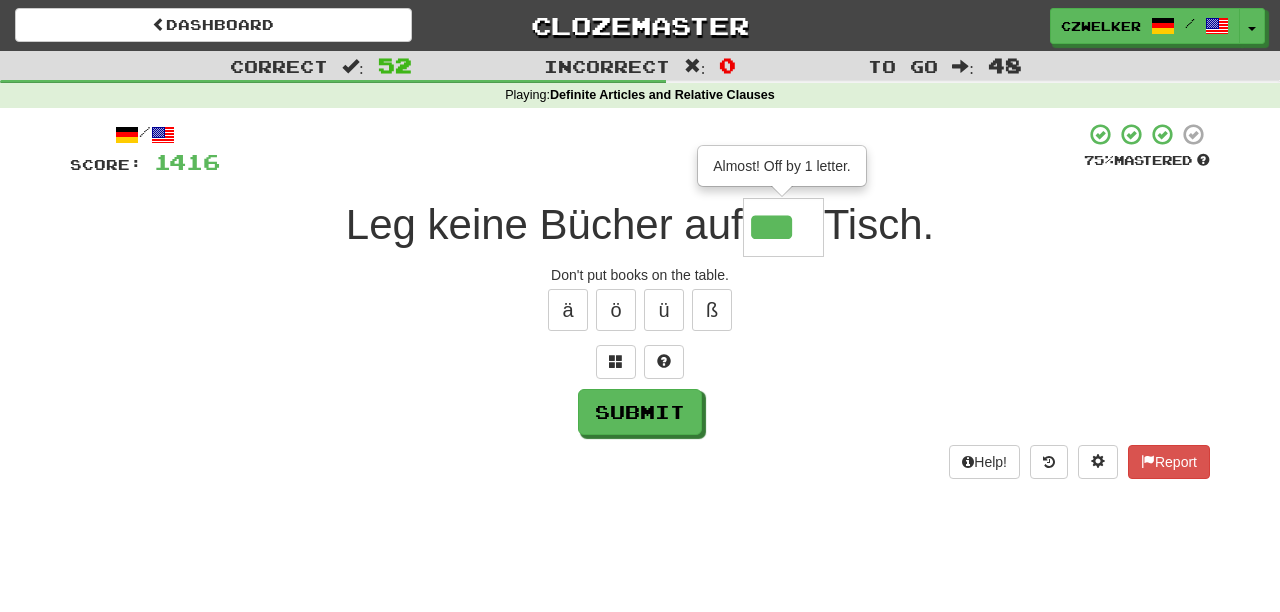 type on "***" 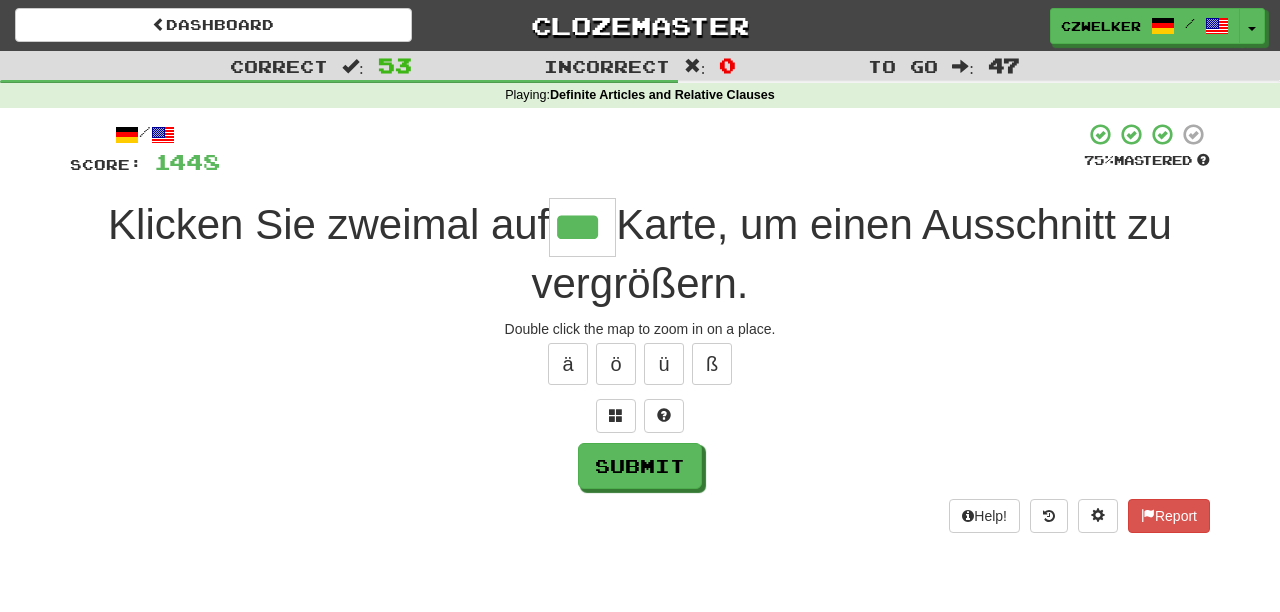 type on "***" 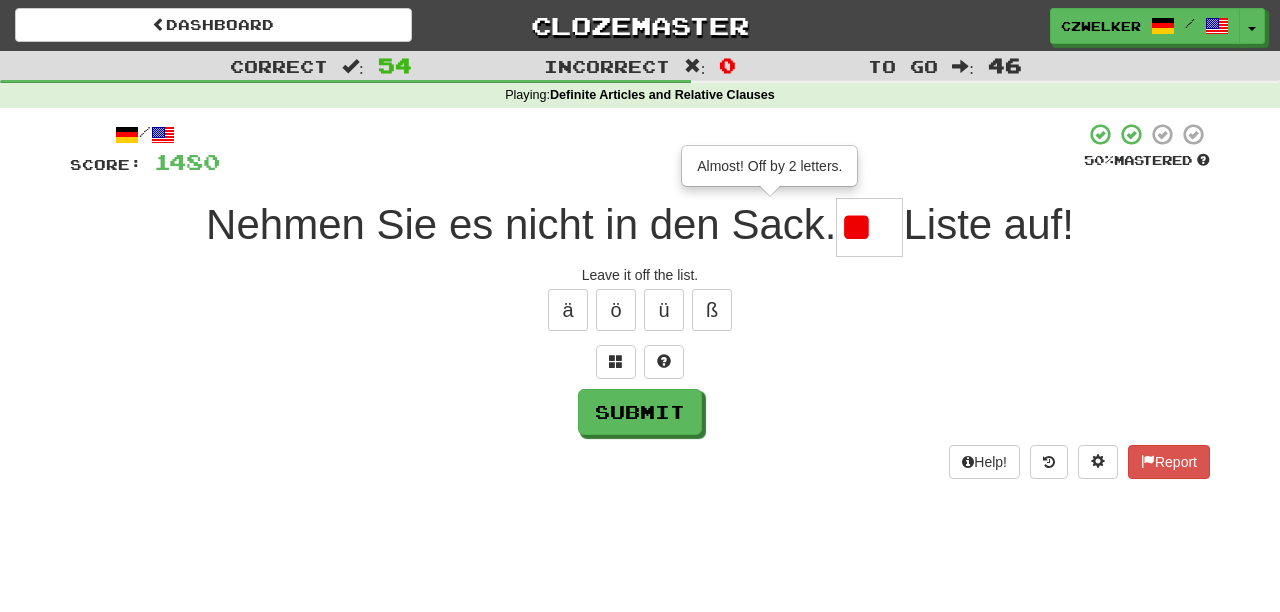 scroll, scrollTop: 0, scrollLeft: 0, axis: both 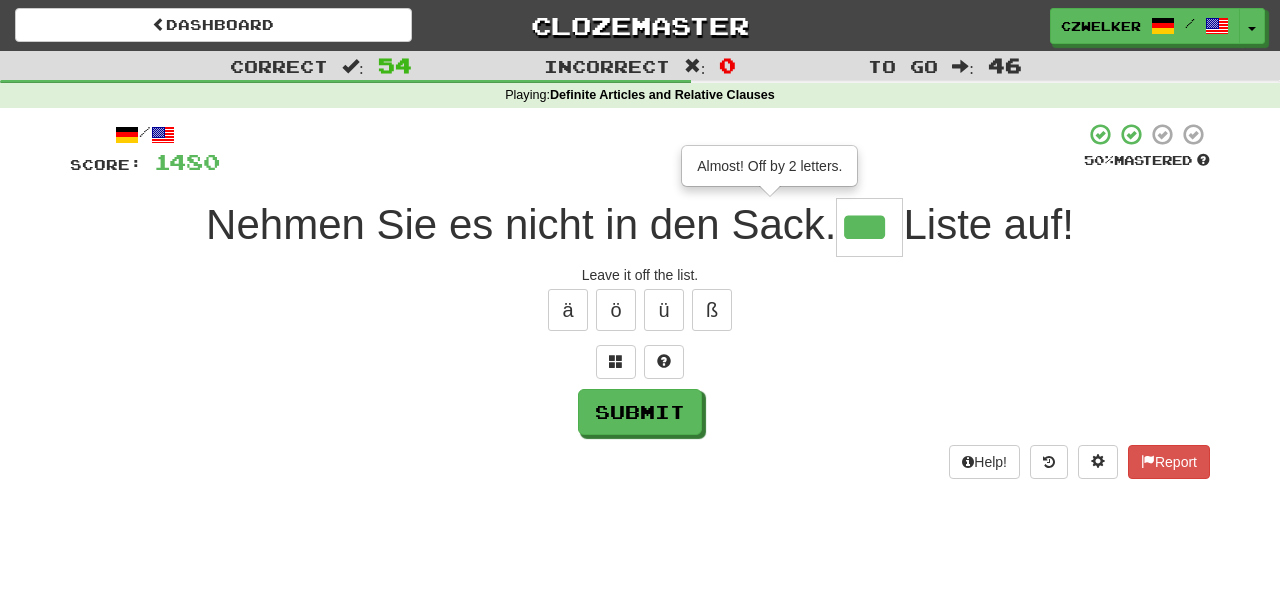 type on "***" 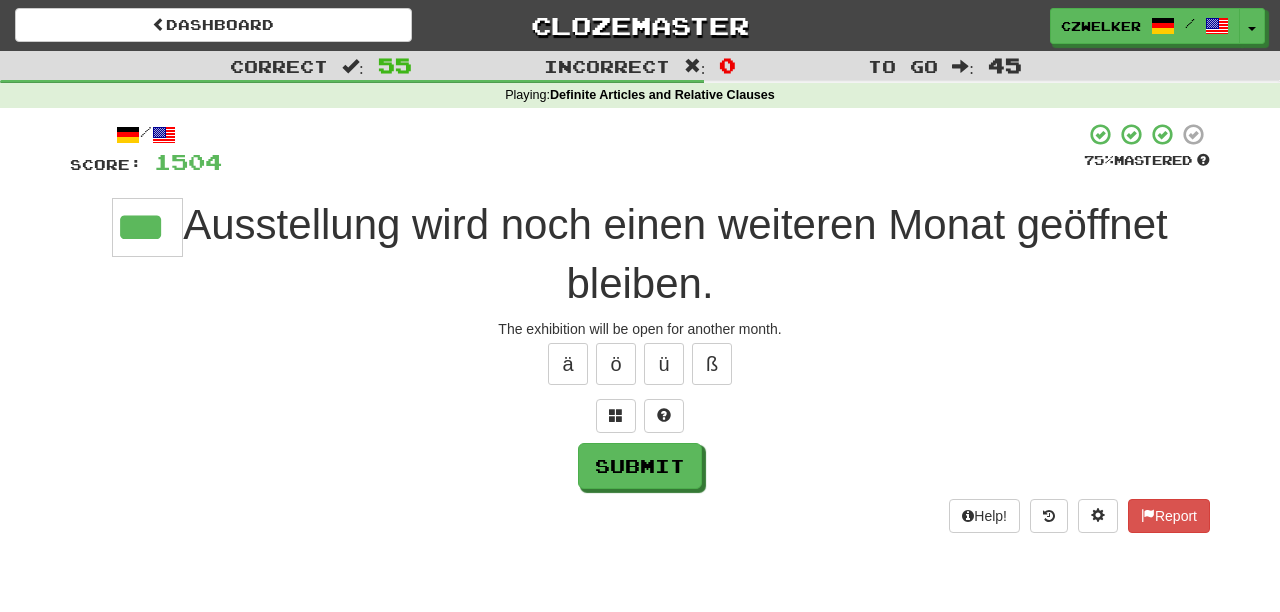 type on "***" 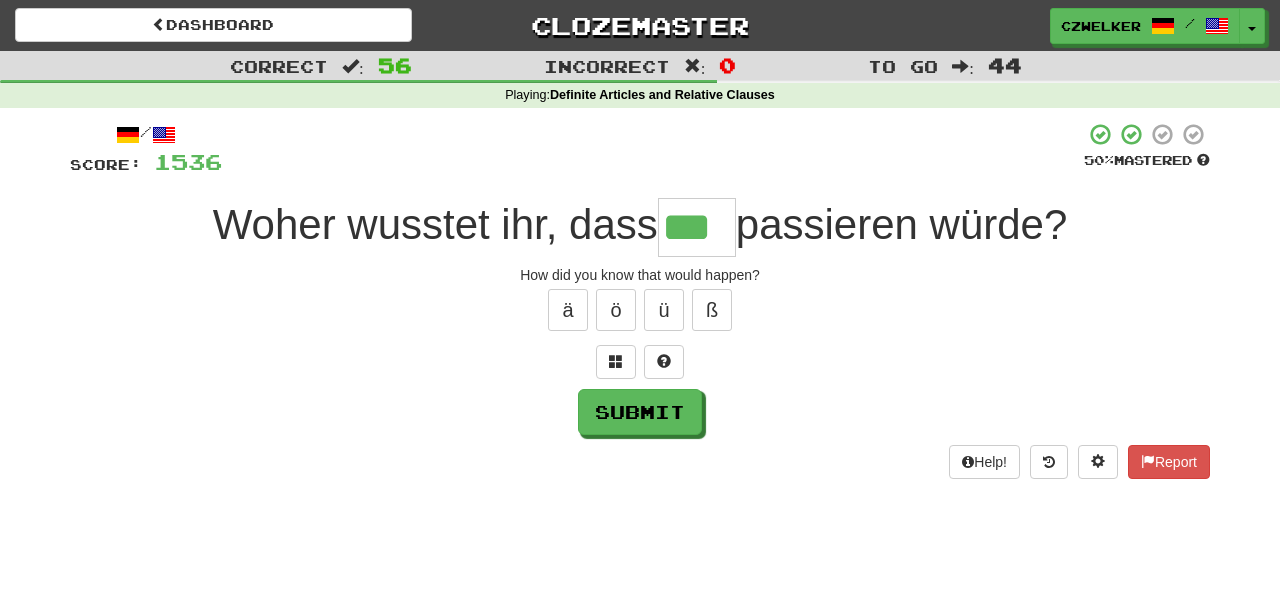 type on "***" 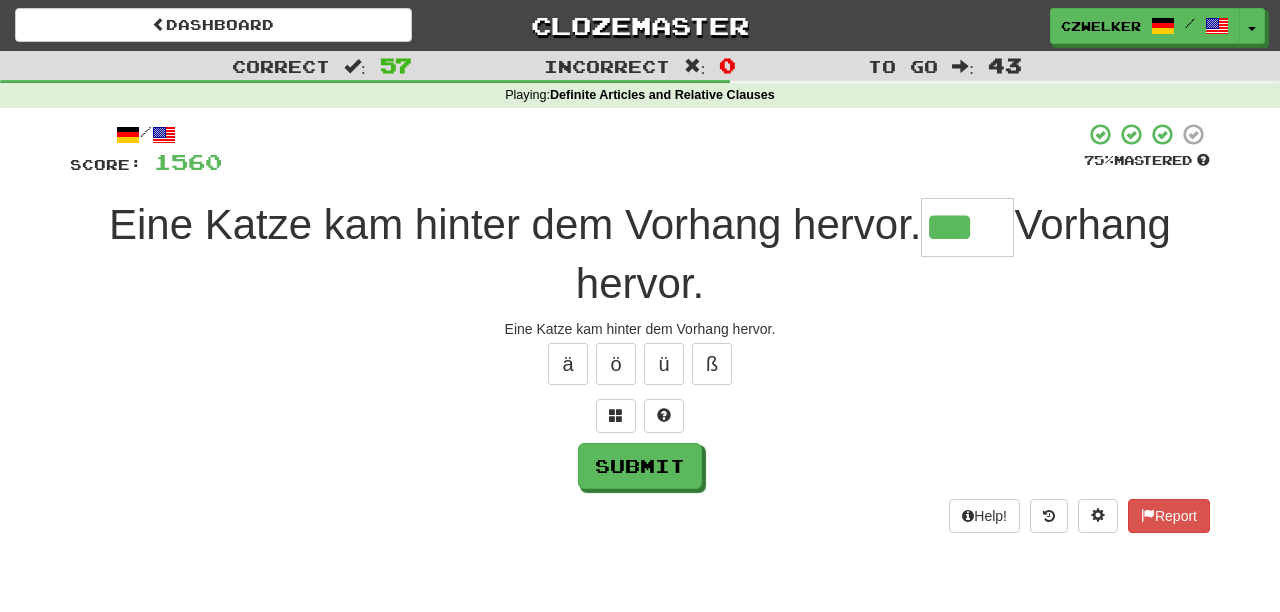 type on "***" 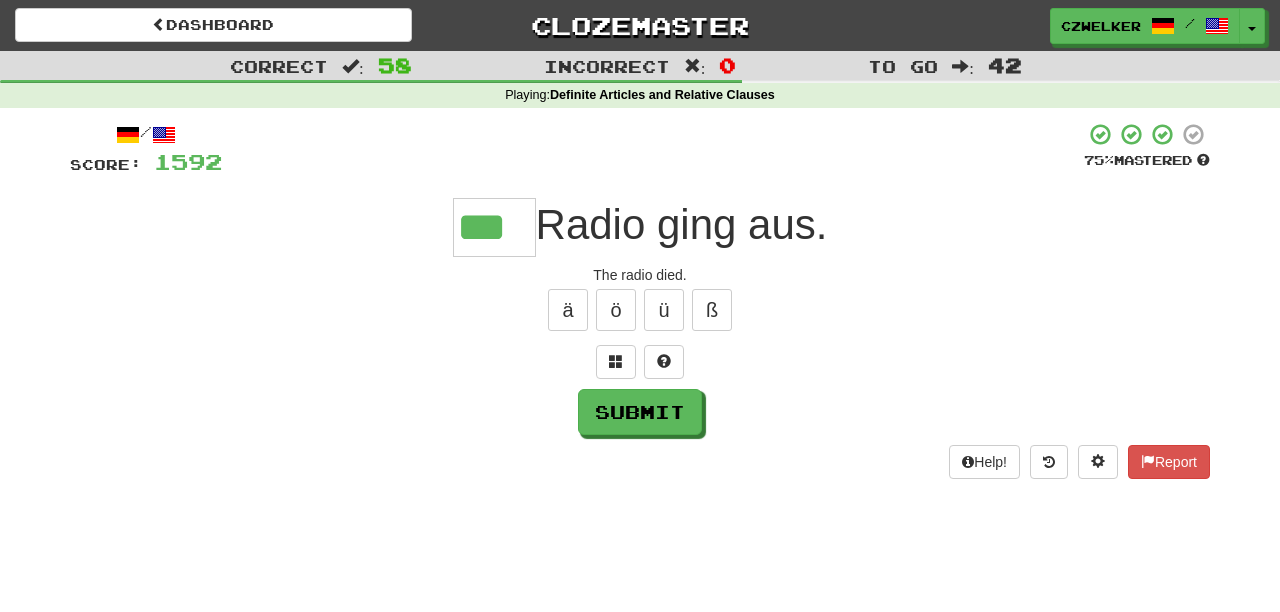 type on "***" 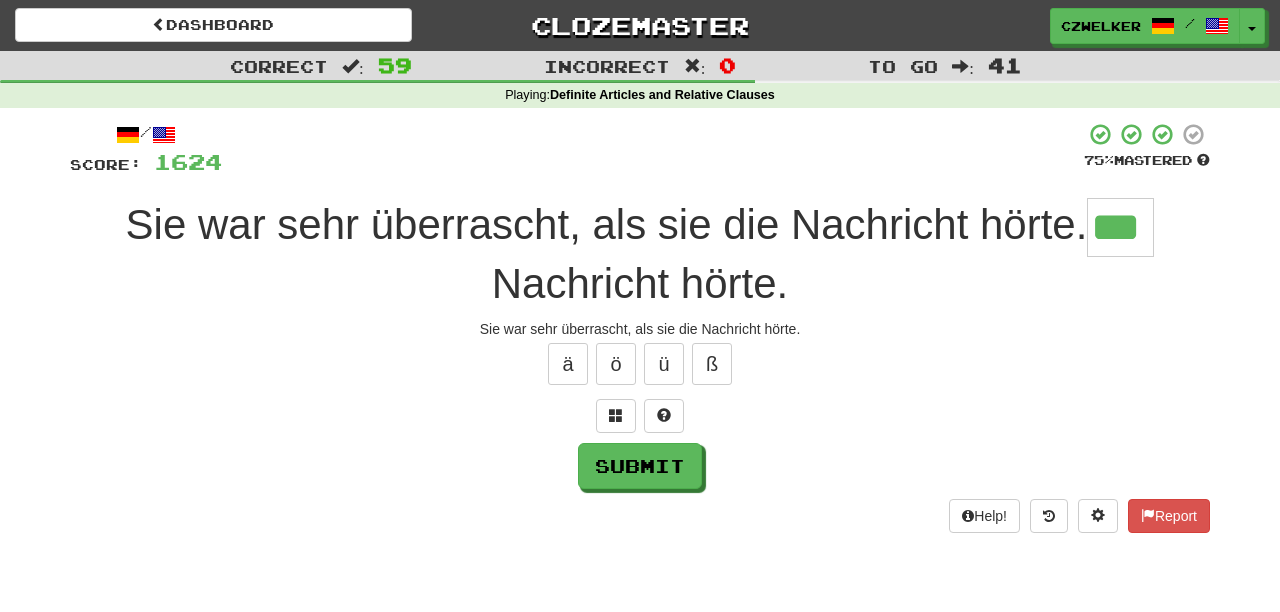 type on "***" 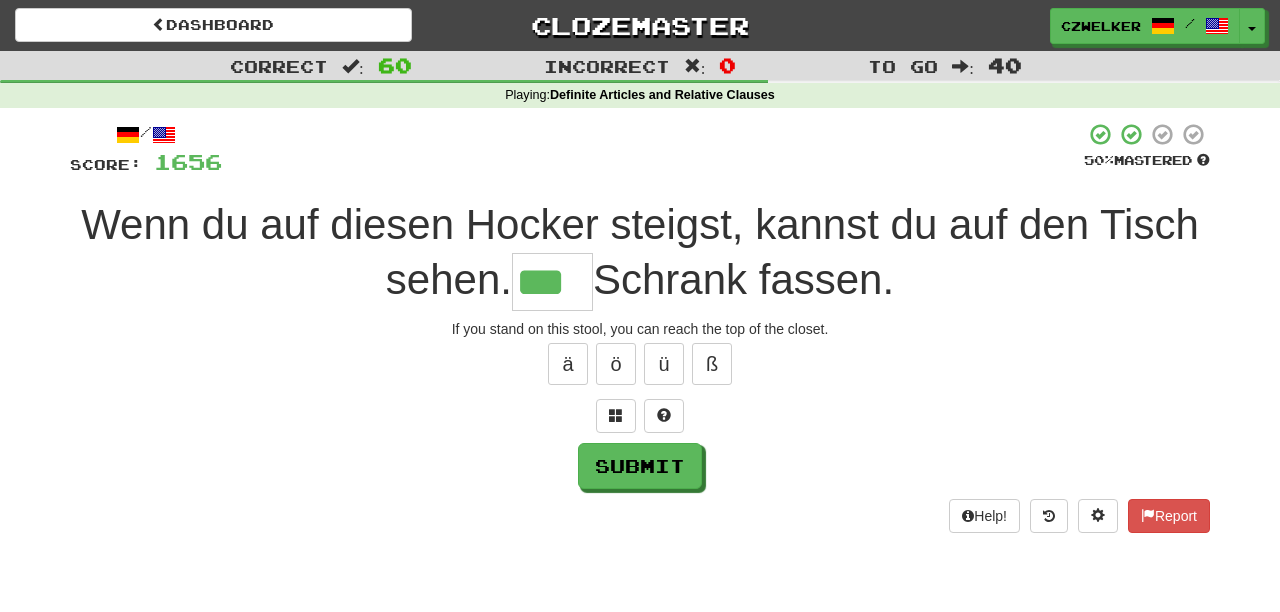 type on "***" 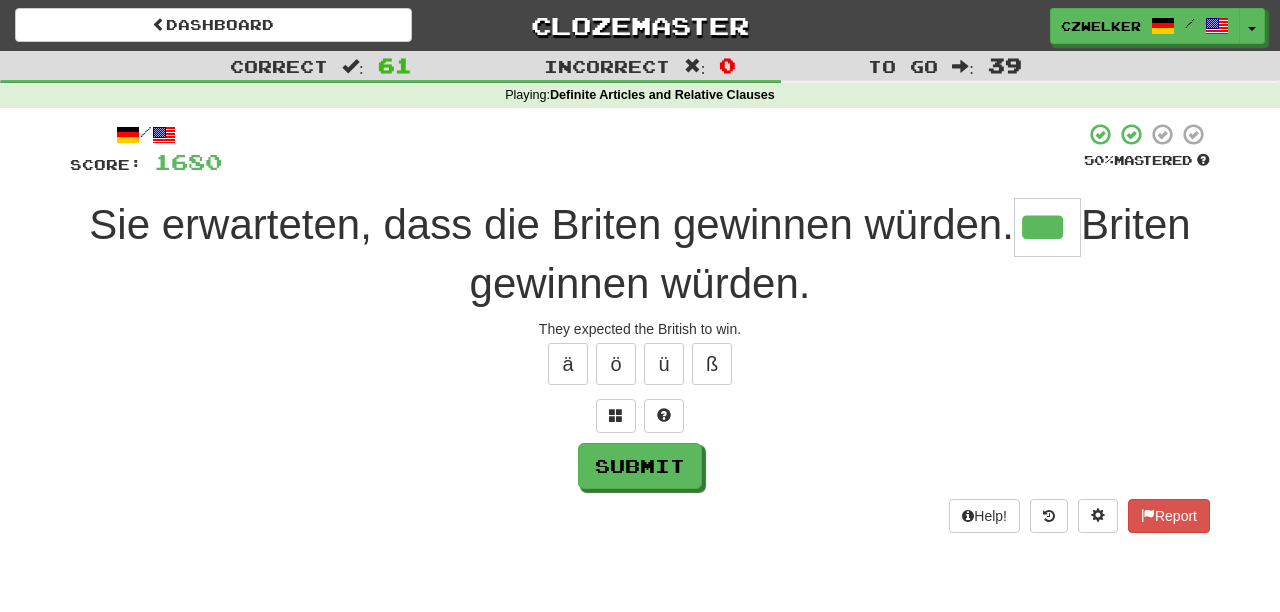type on "***" 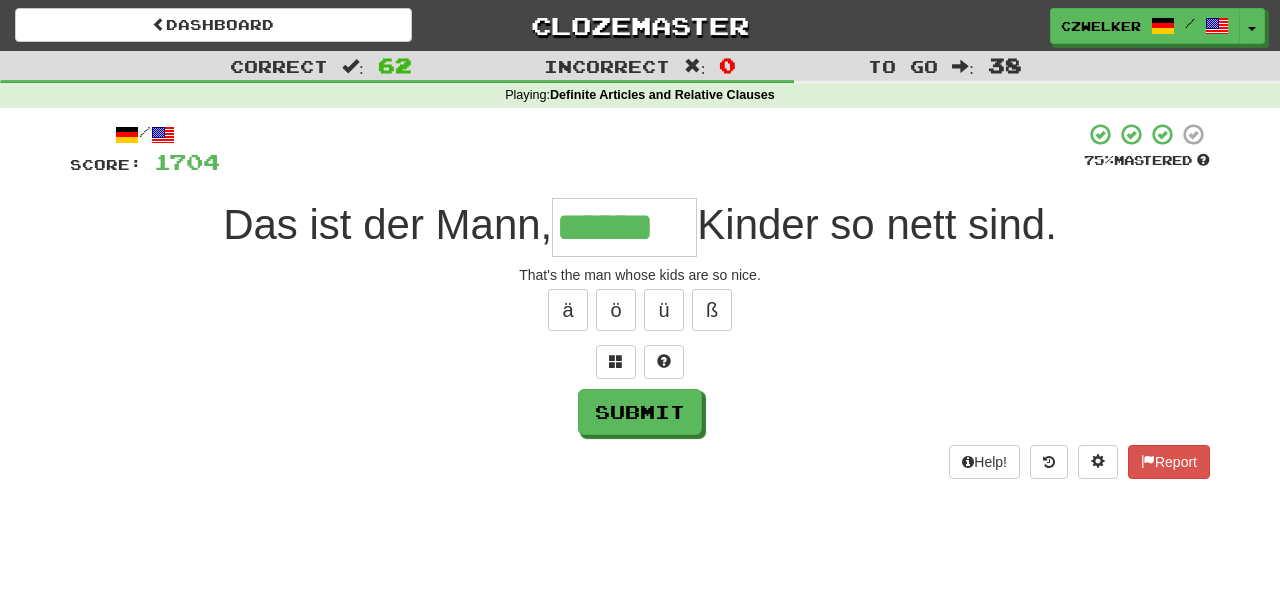 type on "******" 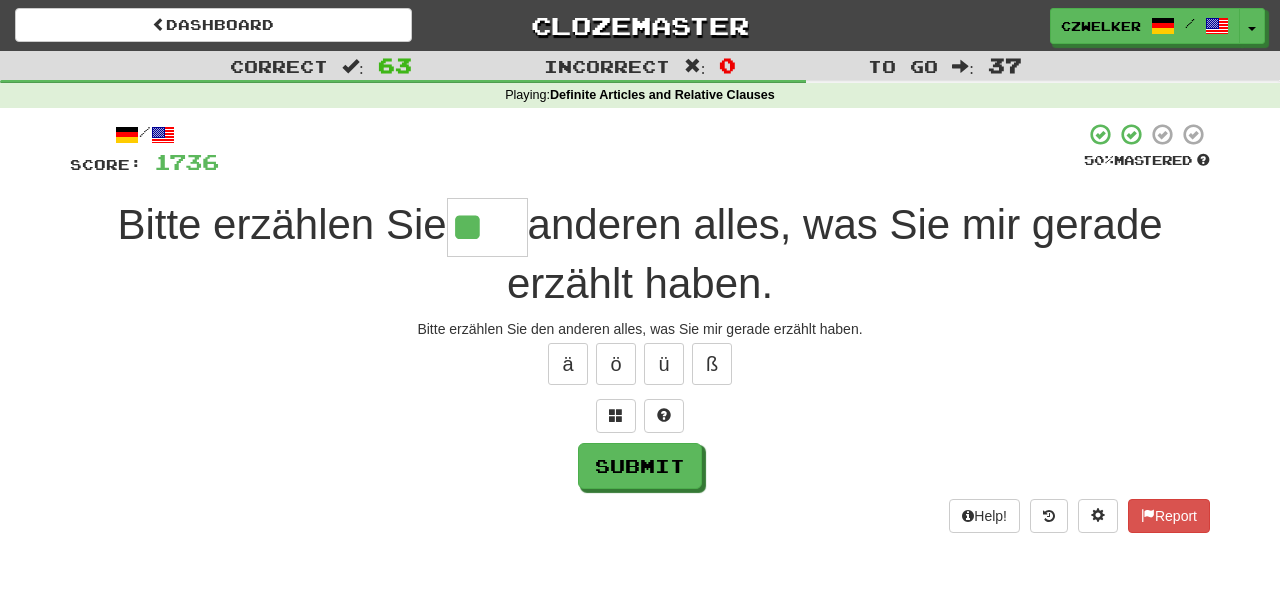 scroll, scrollTop: 0, scrollLeft: 0, axis: both 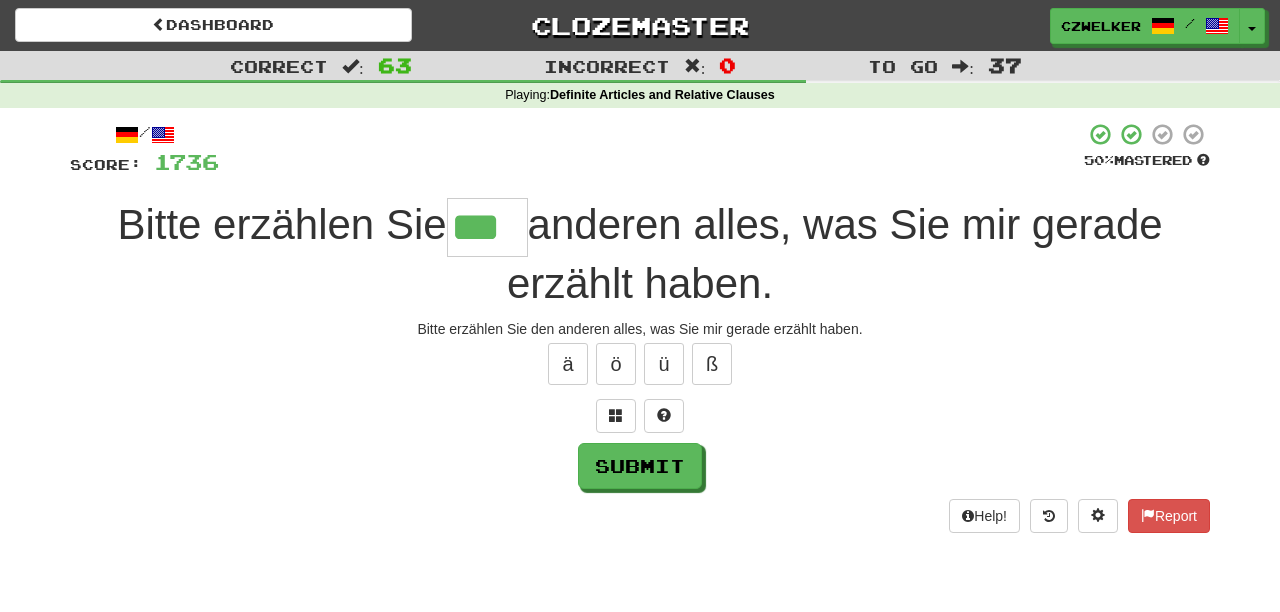type on "***" 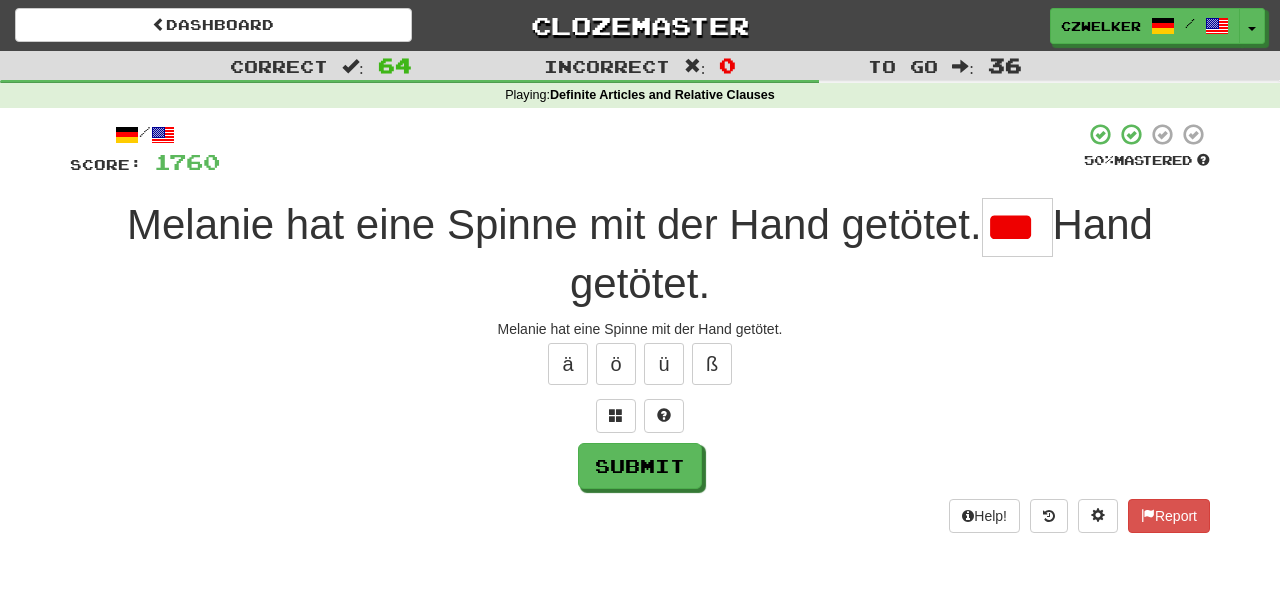 scroll, scrollTop: 0, scrollLeft: 0, axis: both 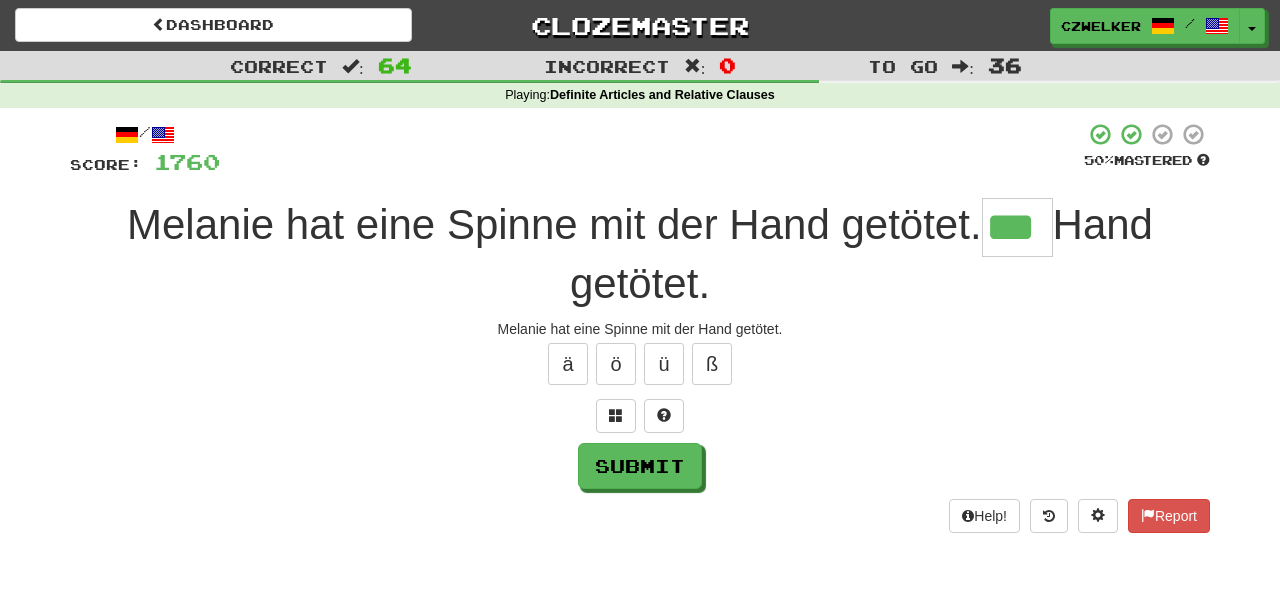 type on "***" 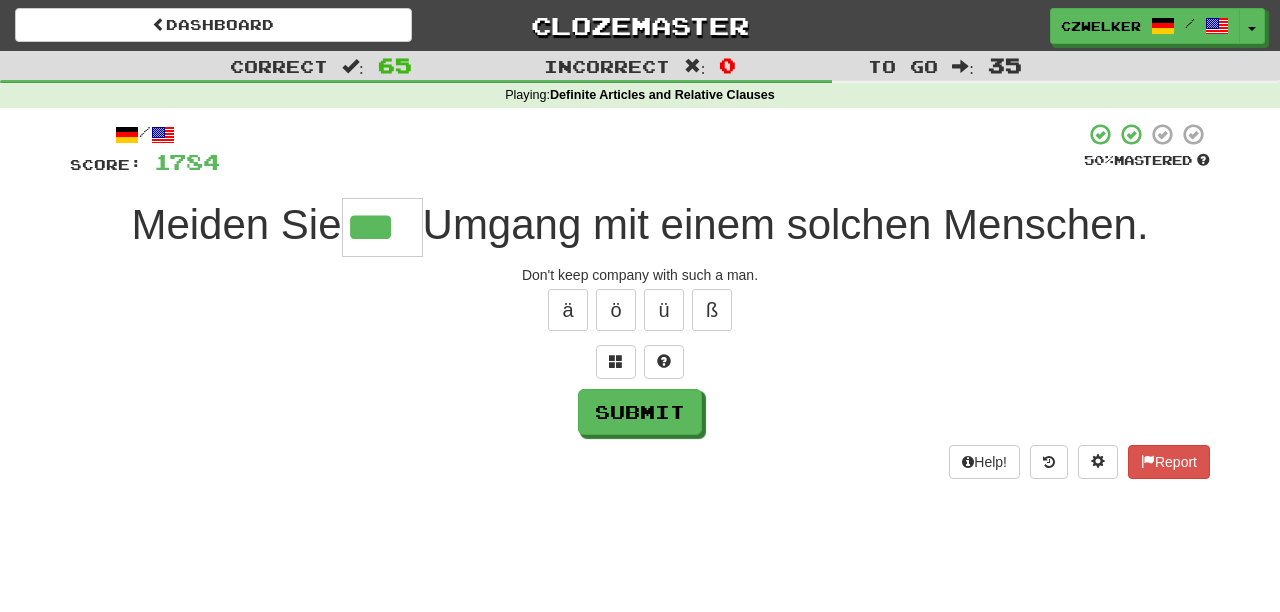 type on "***" 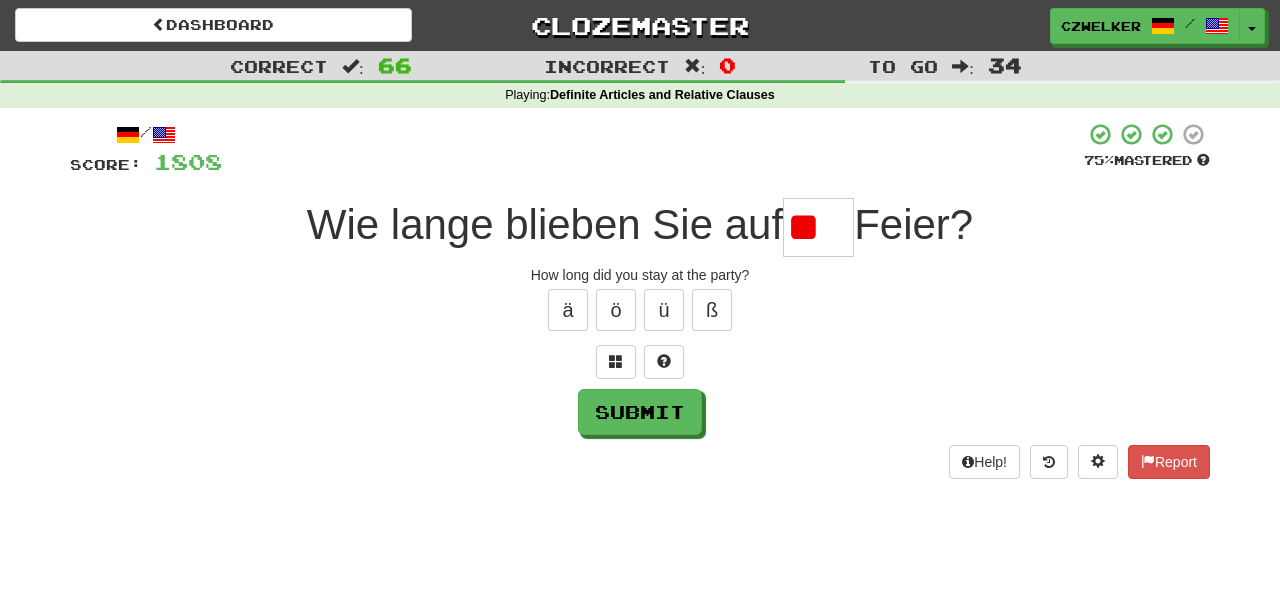 scroll, scrollTop: 0, scrollLeft: 0, axis: both 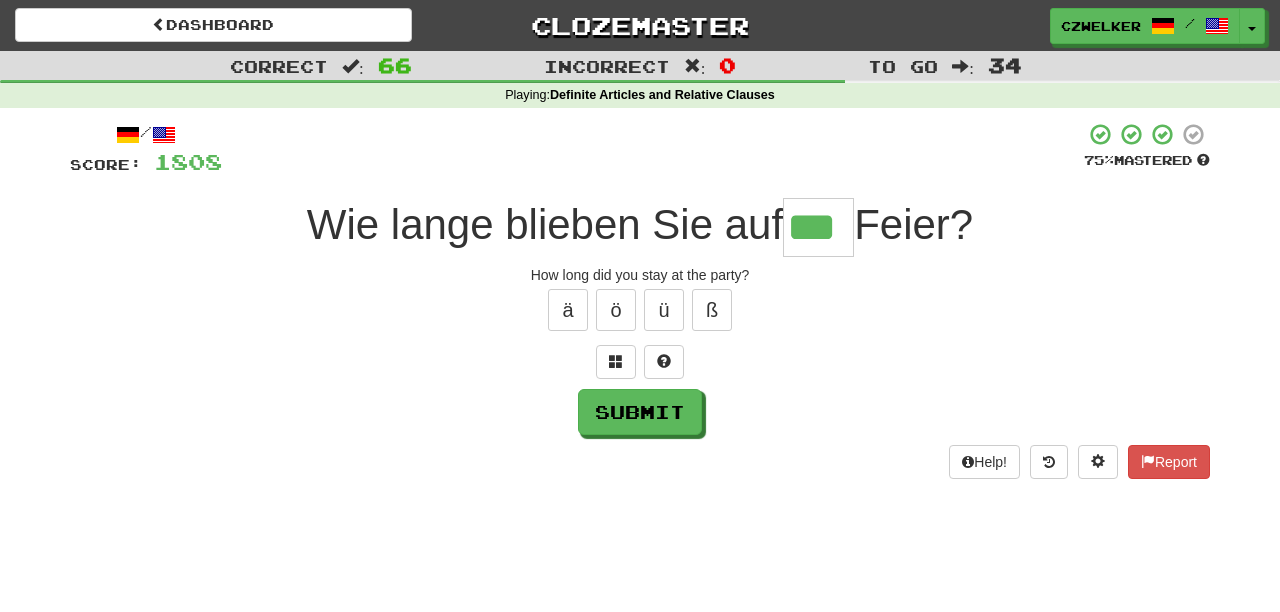 type on "***" 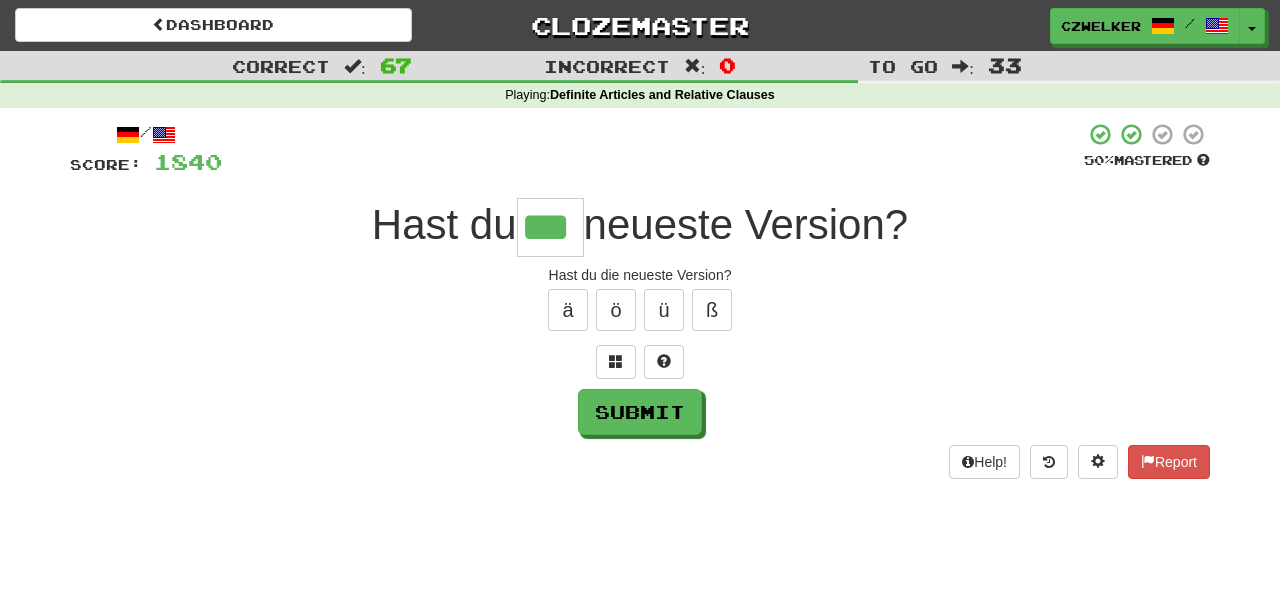 type on "***" 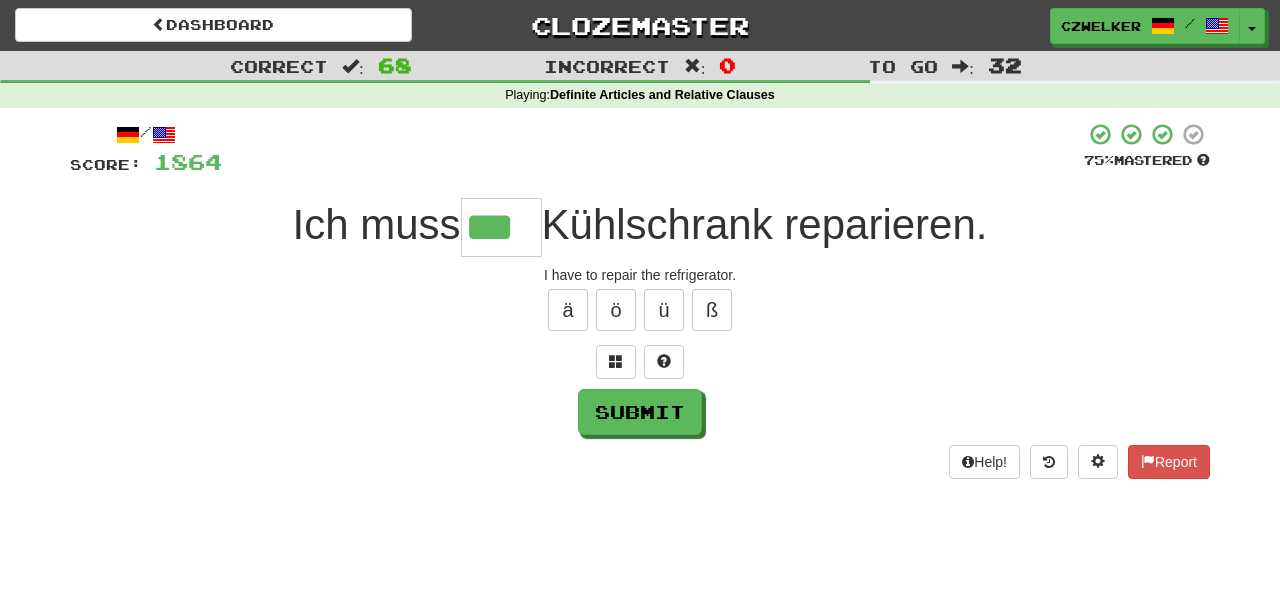 type on "***" 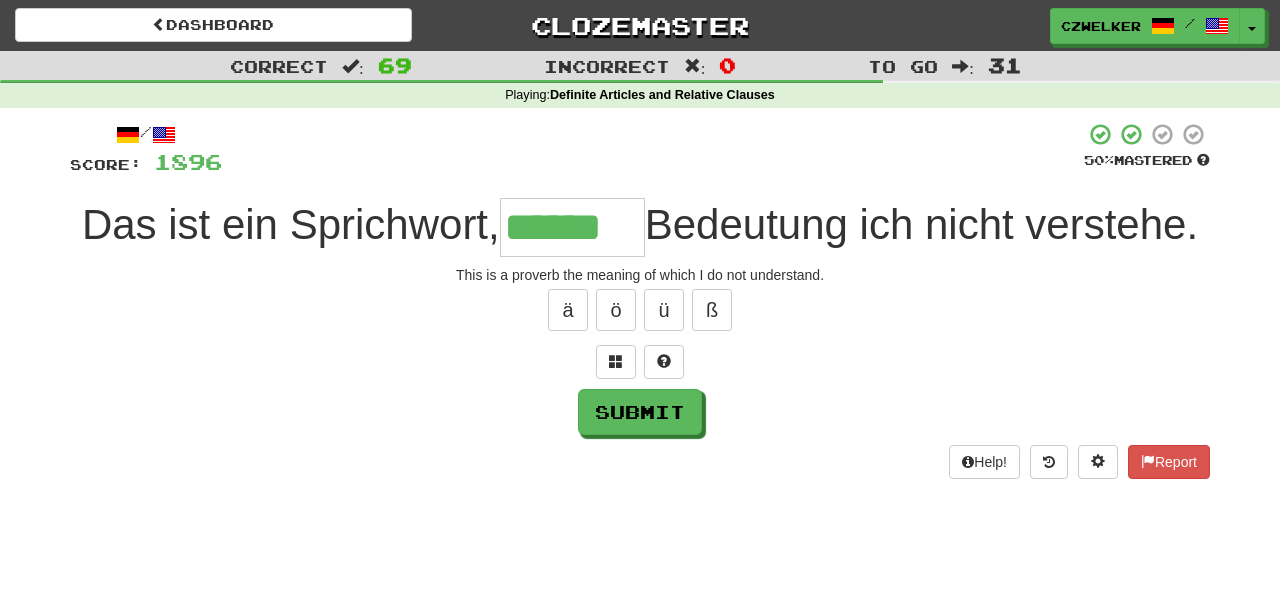 type on "******" 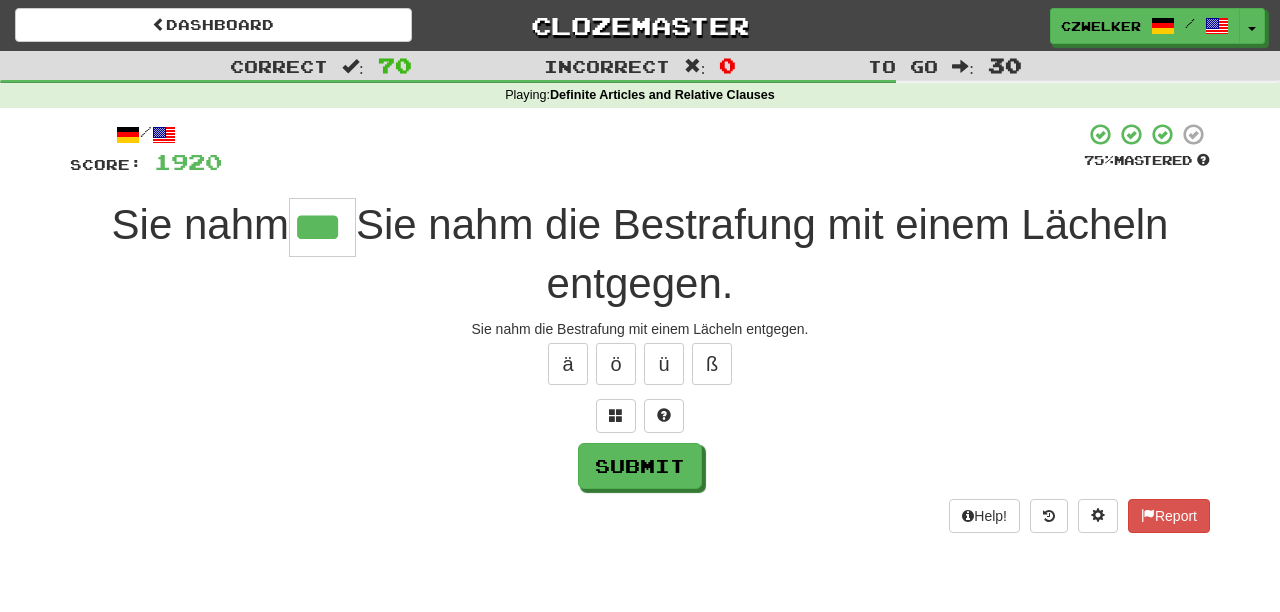type on "***" 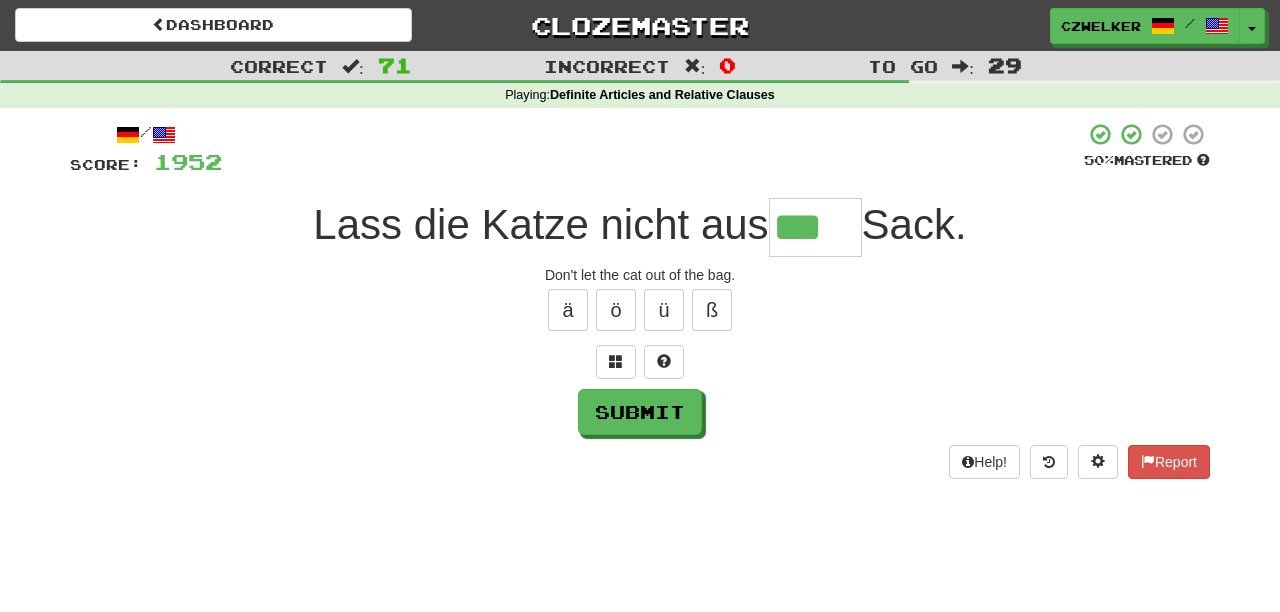 type on "***" 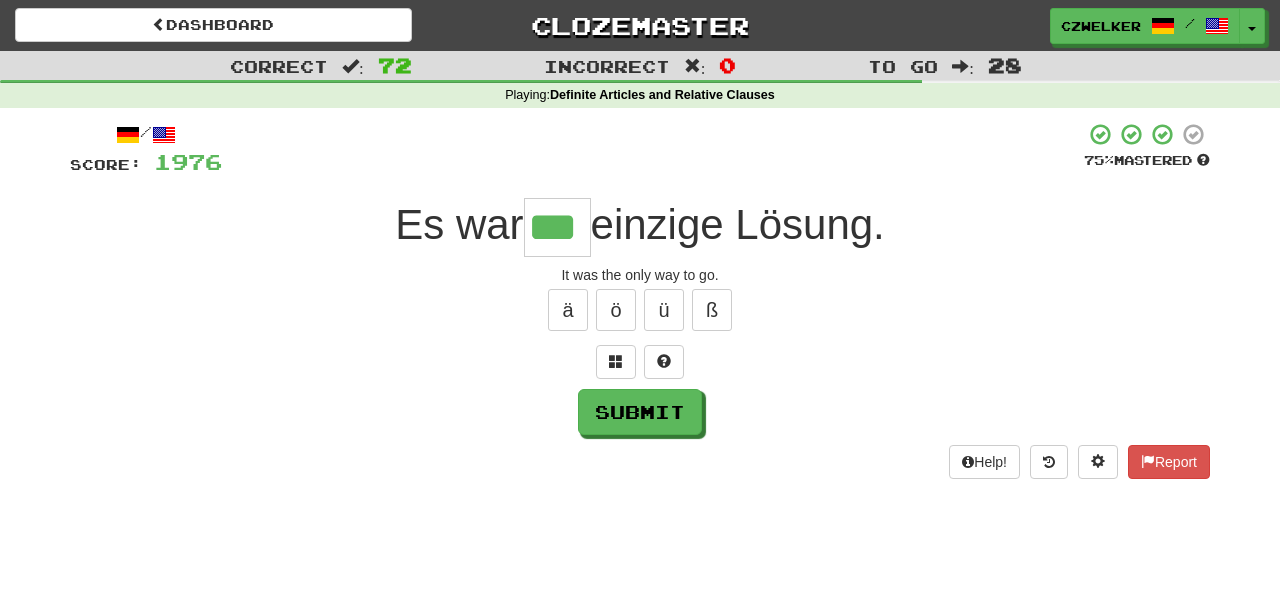 type on "***" 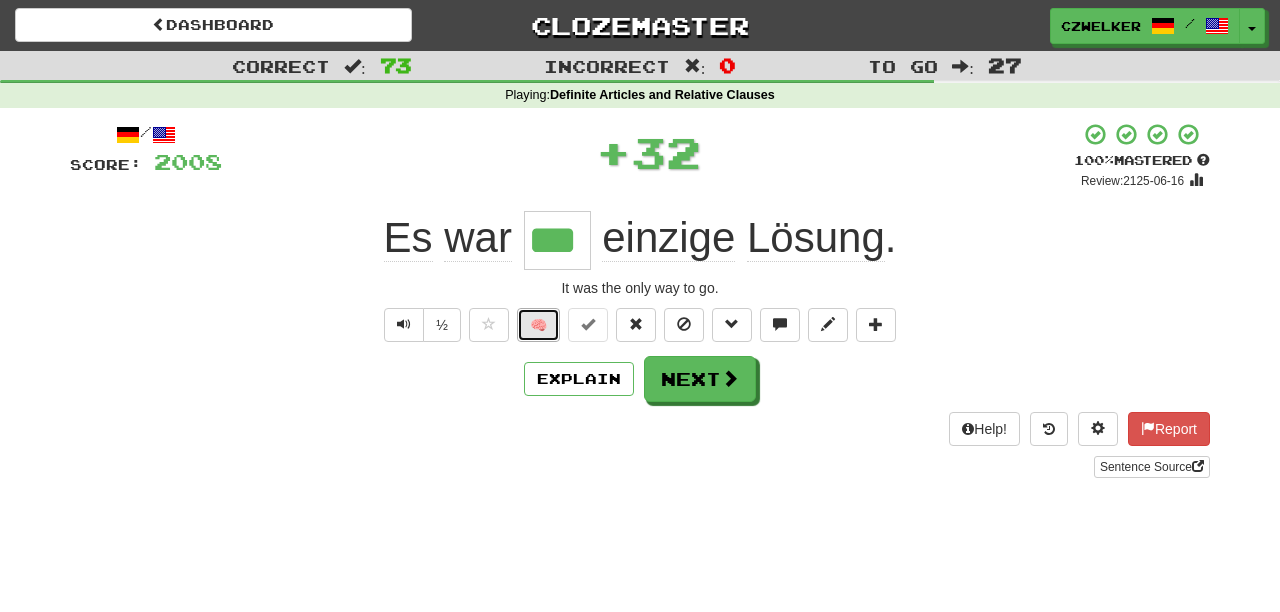 click on "🧠" at bounding box center (538, 325) 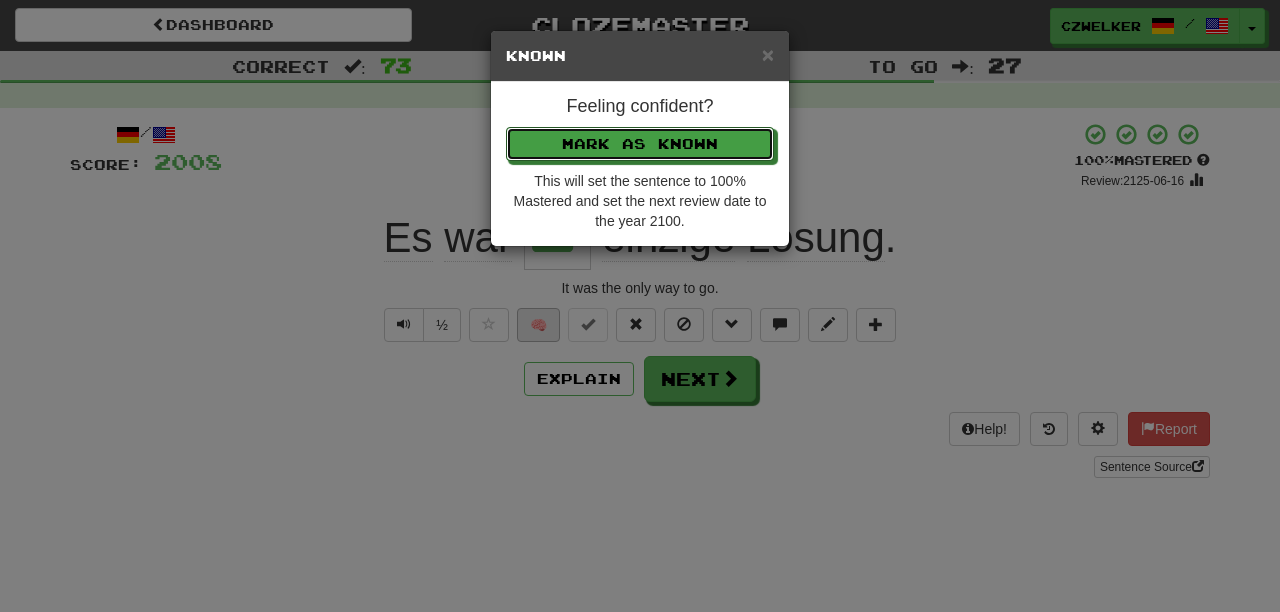 click on "Mark as Known" at bounding box center (640, 144) 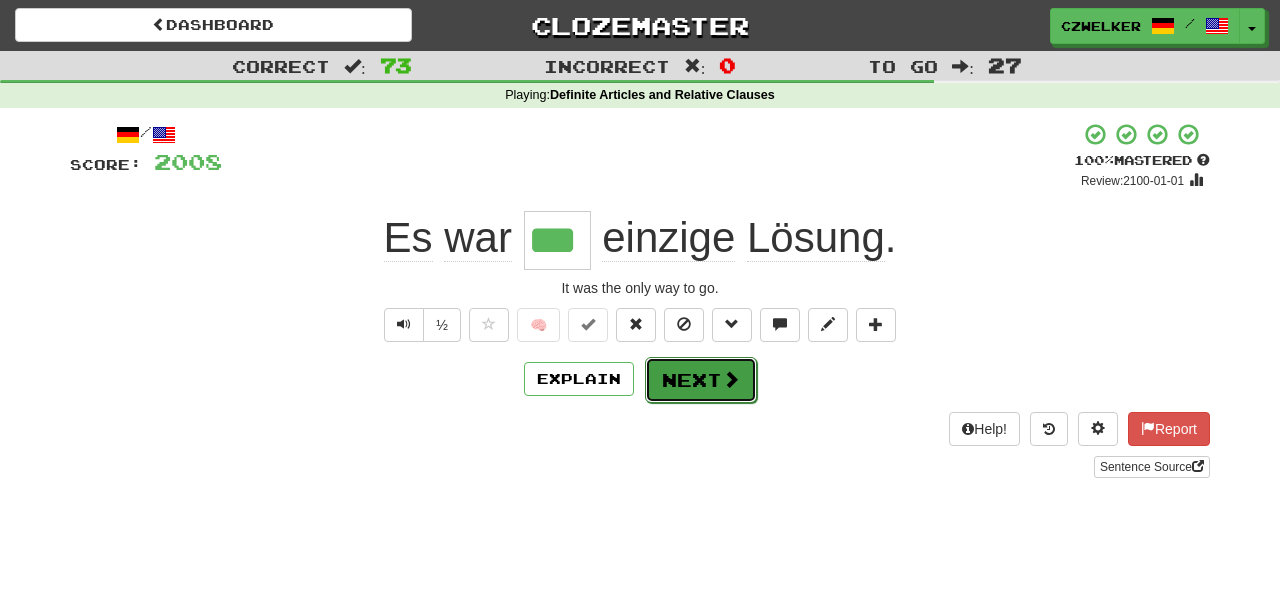 click on "Next" at bounding box center [701, 380] 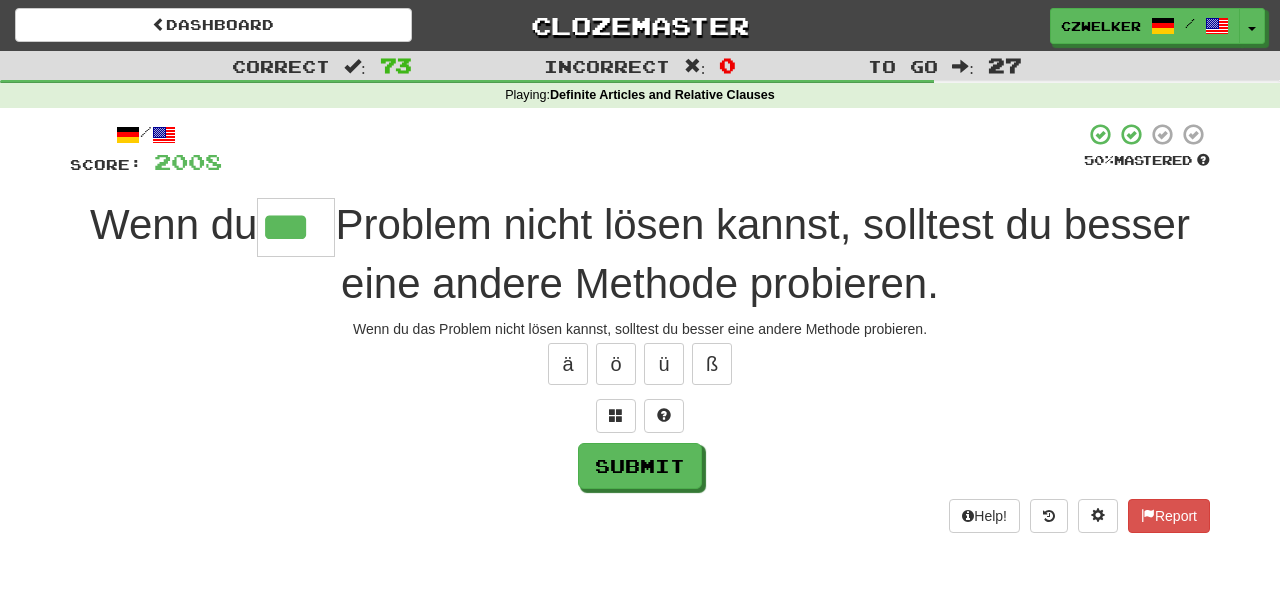 type on "***" 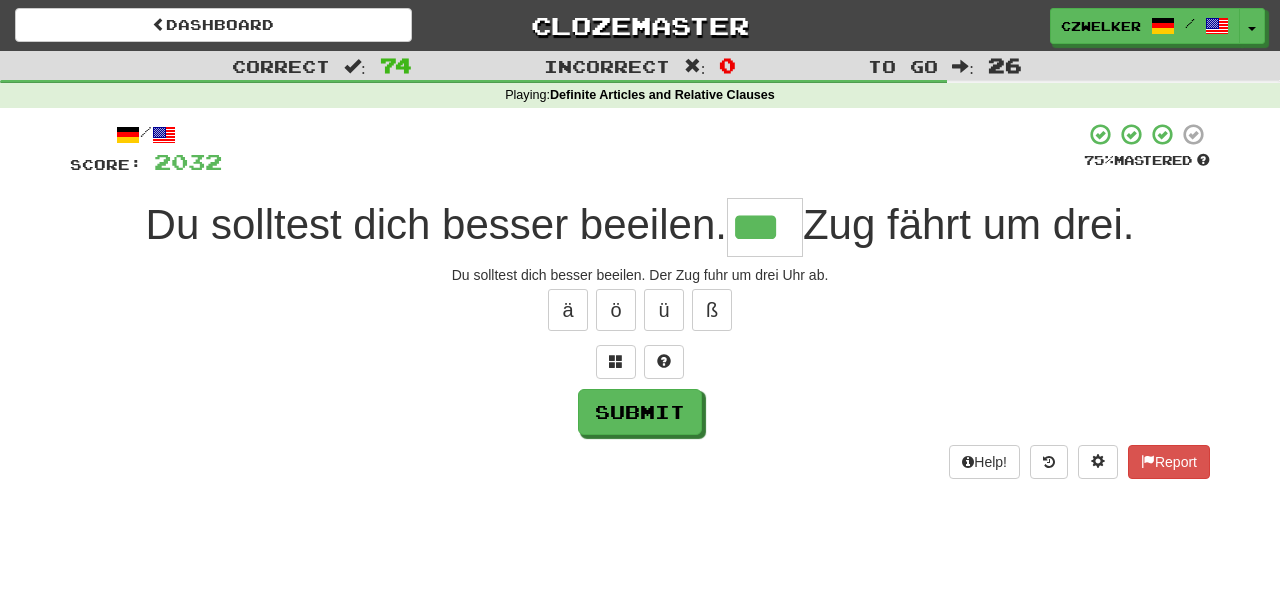 type on "***" 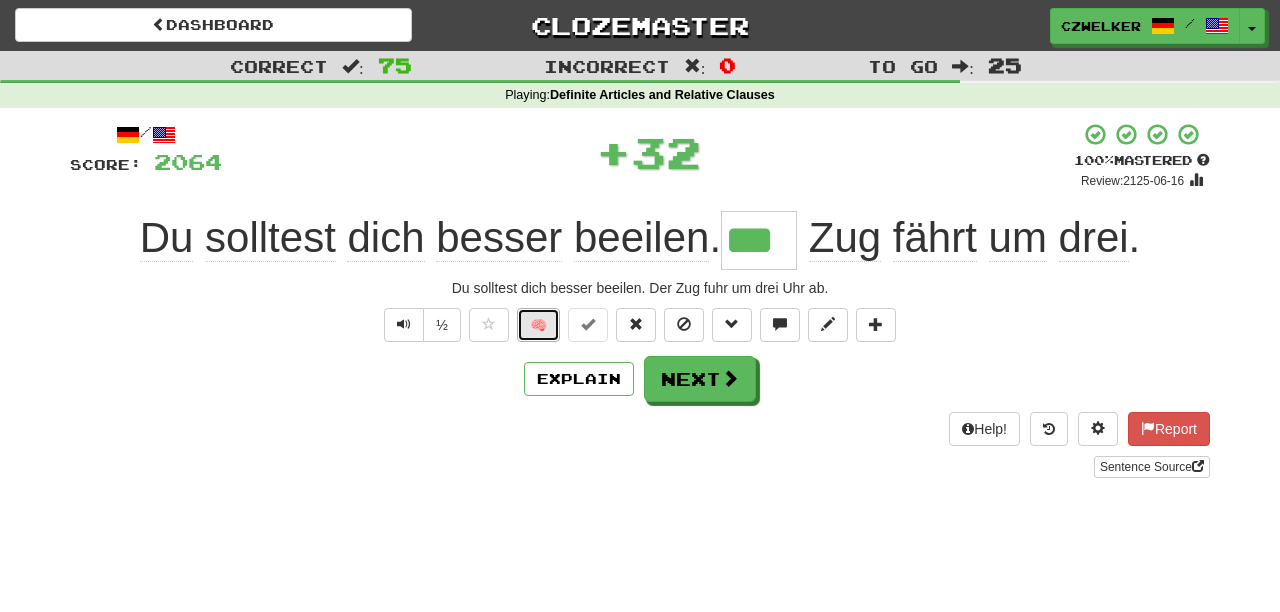 click on "🧠" at bounding box center [538, 325] 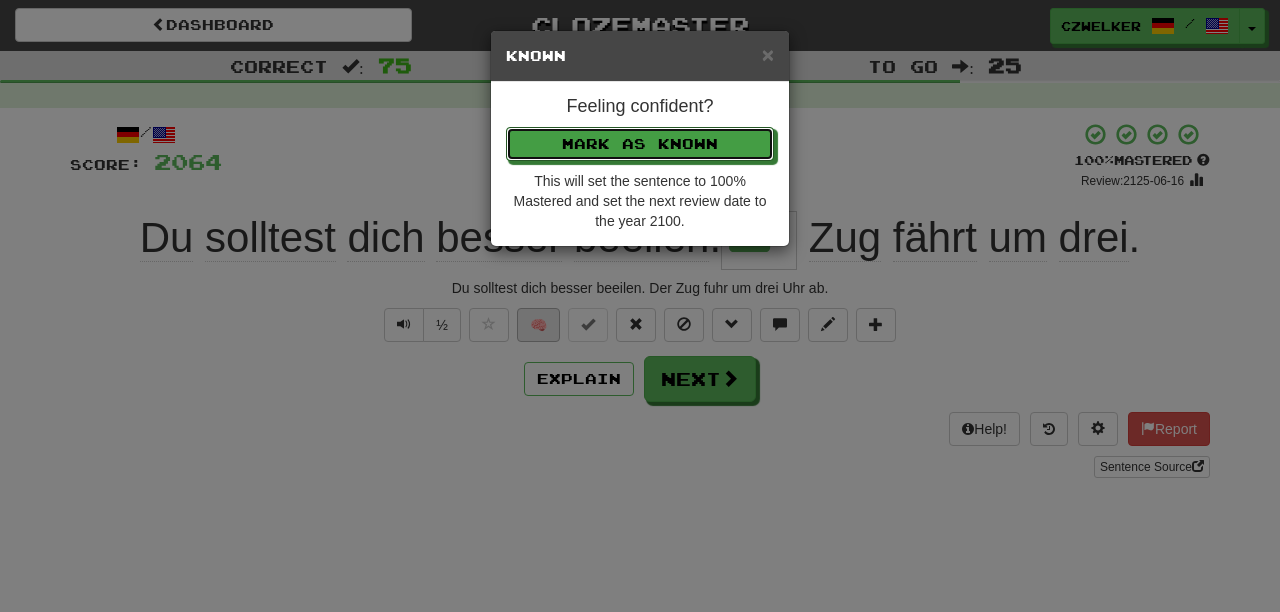 click on "Mark as Known" at bounding box center [640, 144] 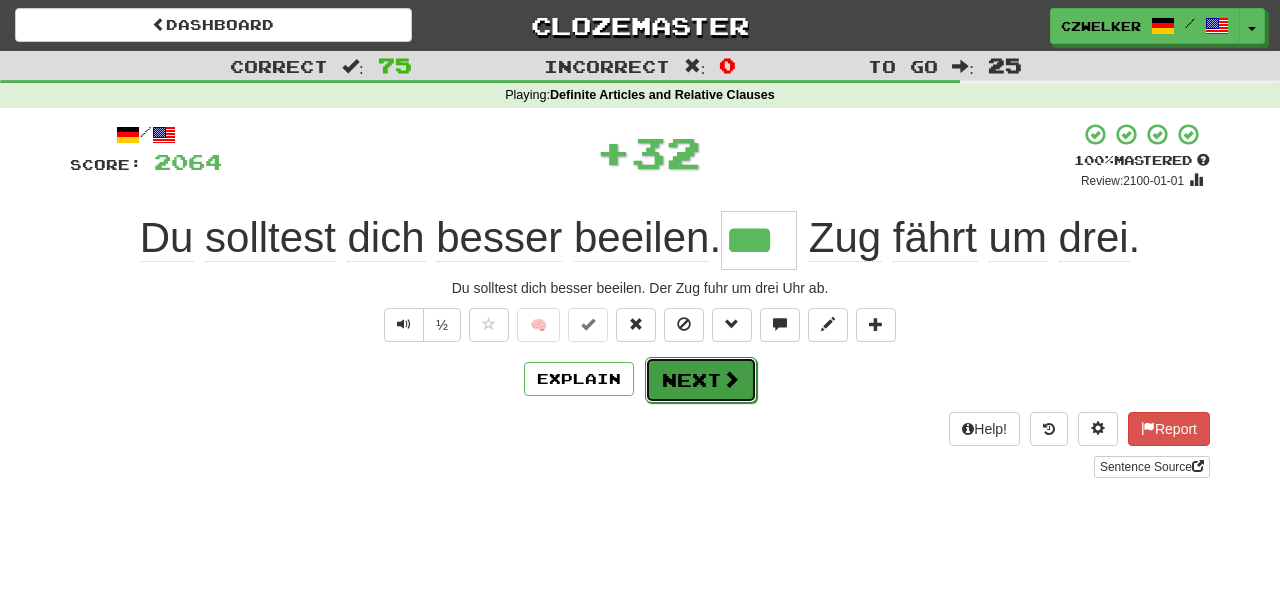 click on "Next" at bounding box center [701, 380] 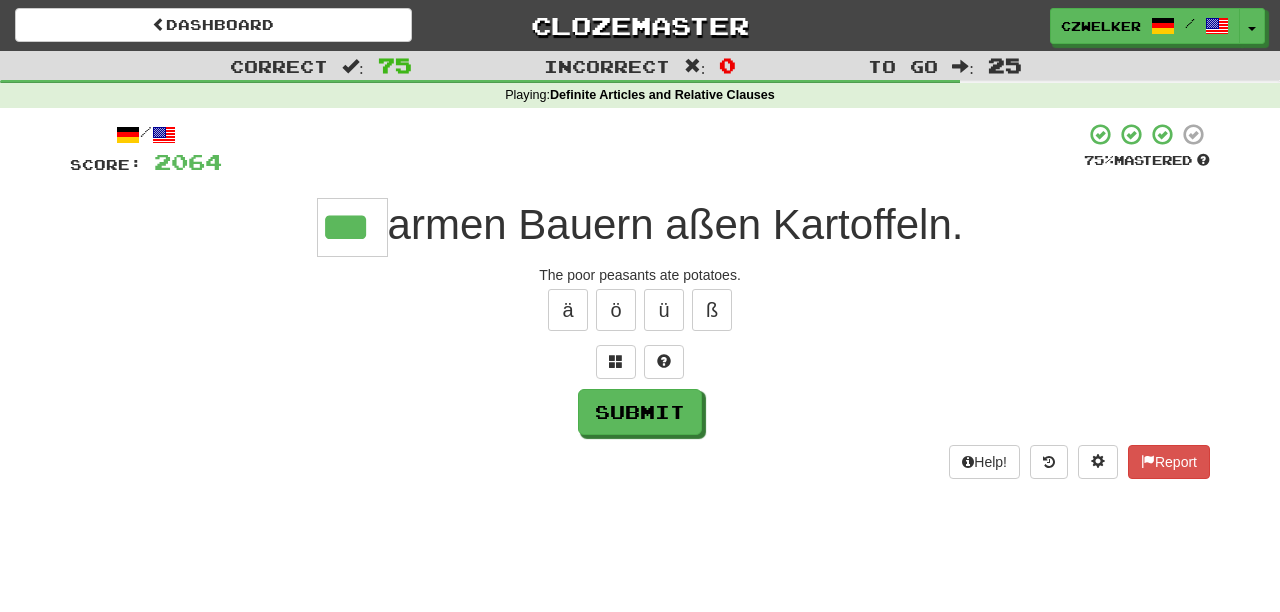 type on "***" 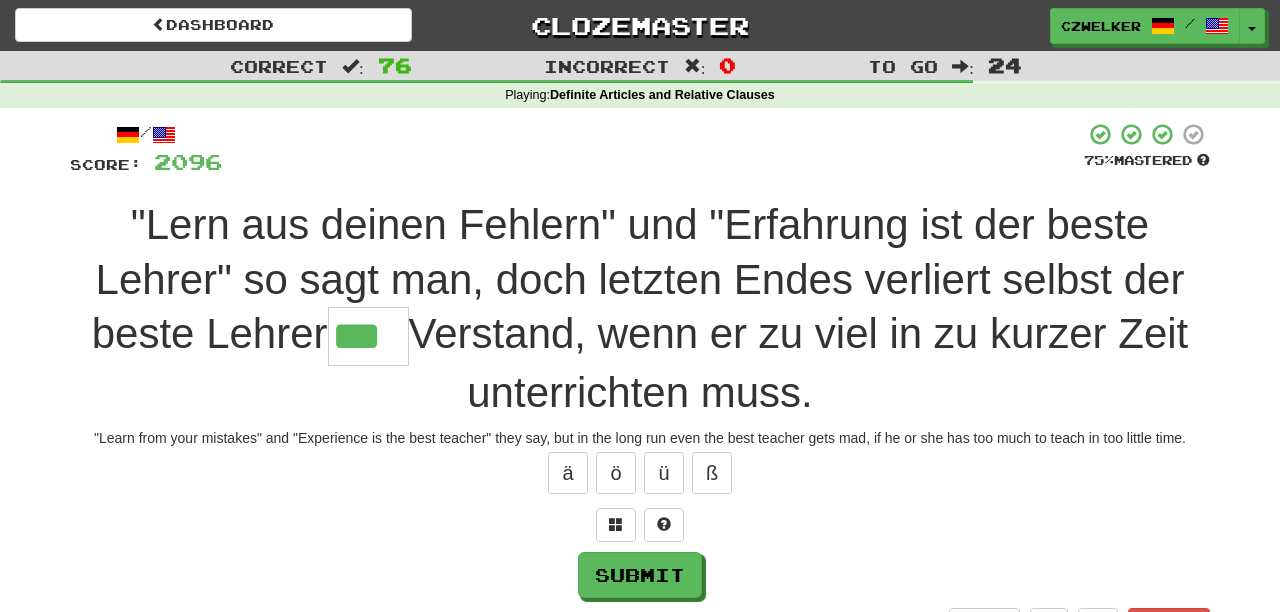 type on "***" 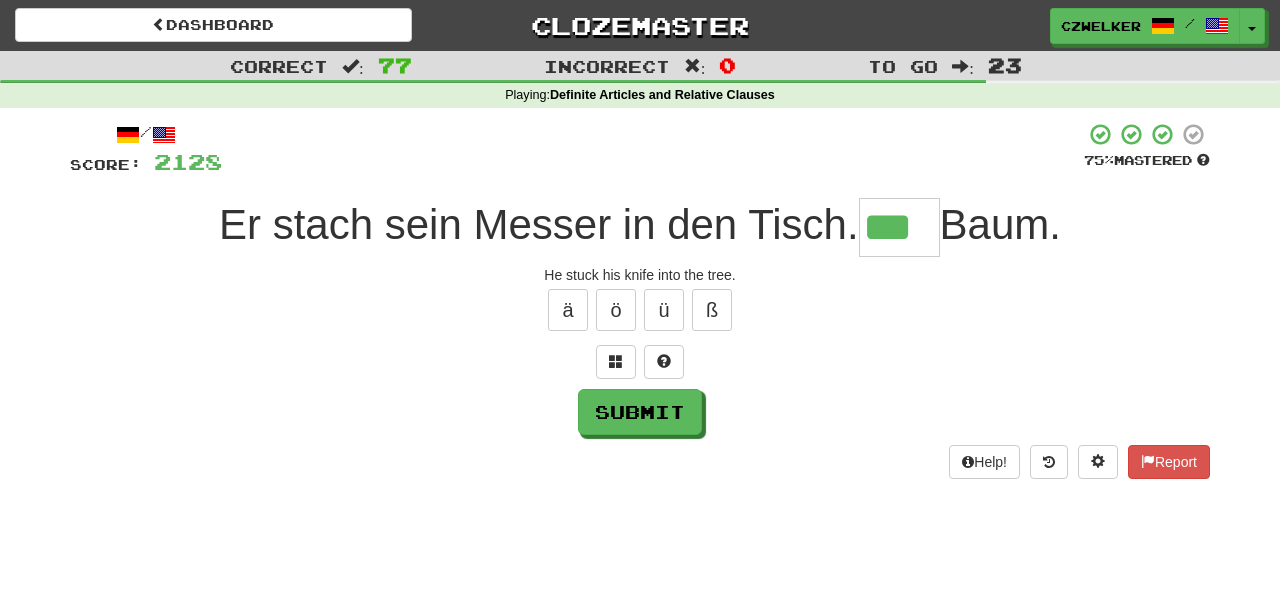 type on "***" 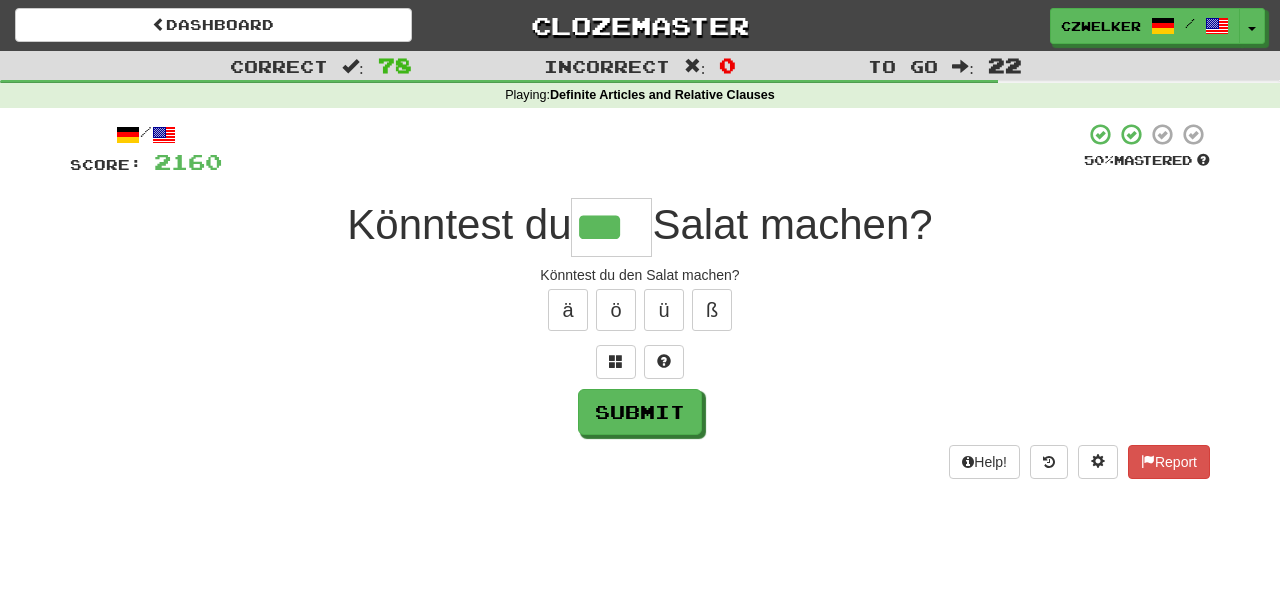 type on "***" 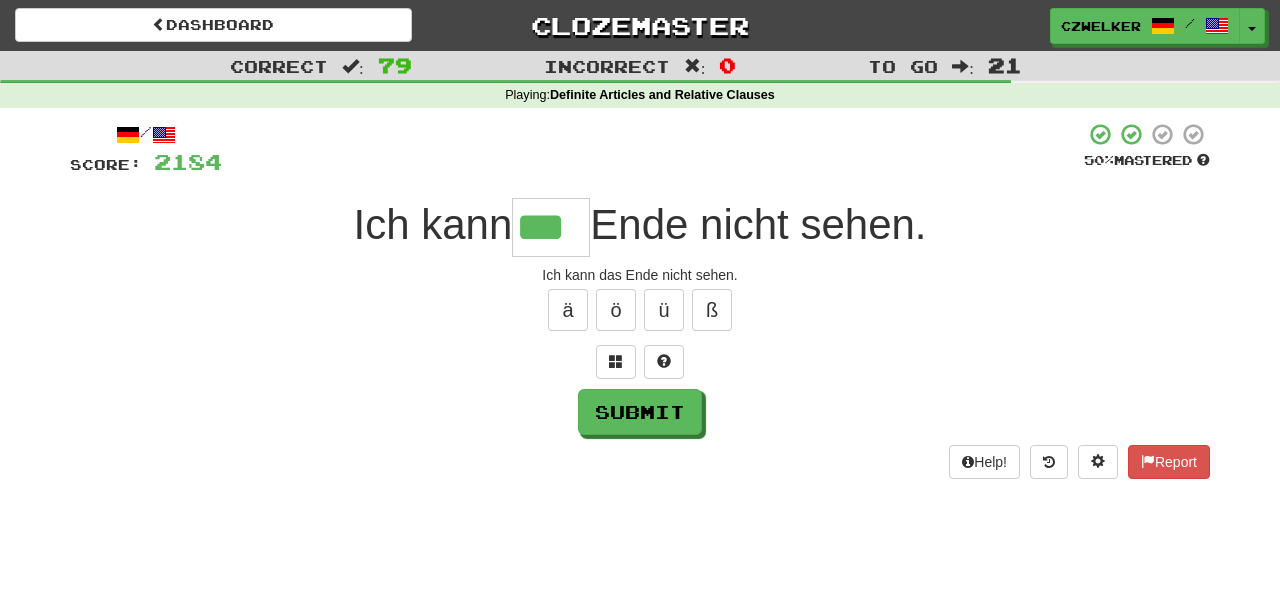 type on "***" 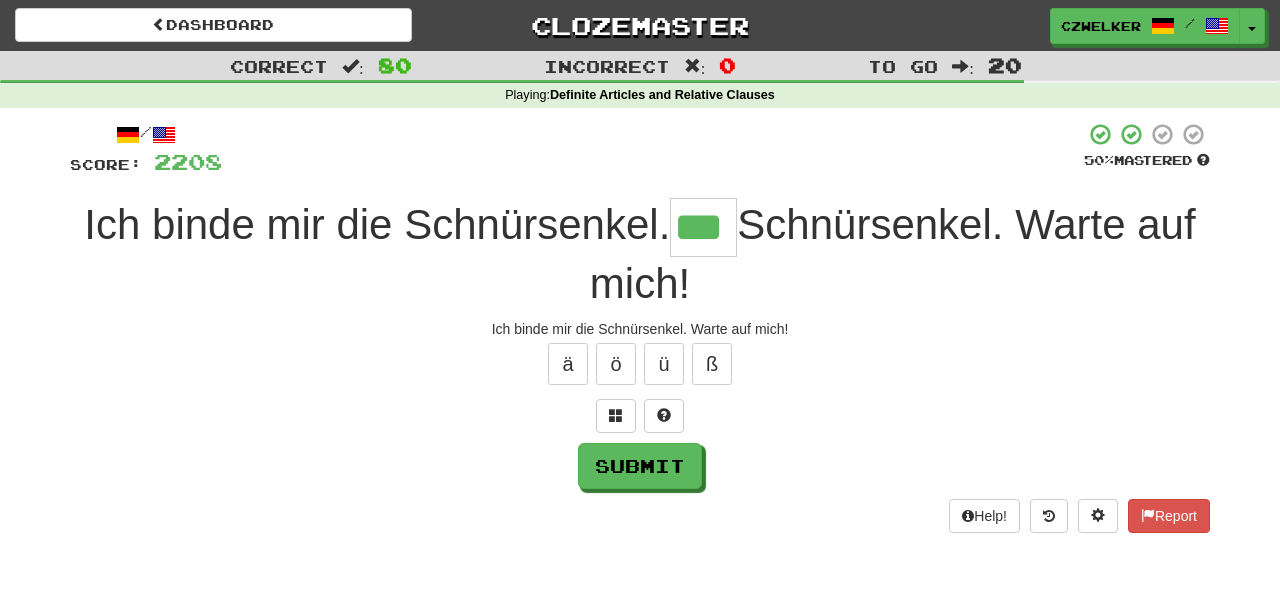 type on "***" 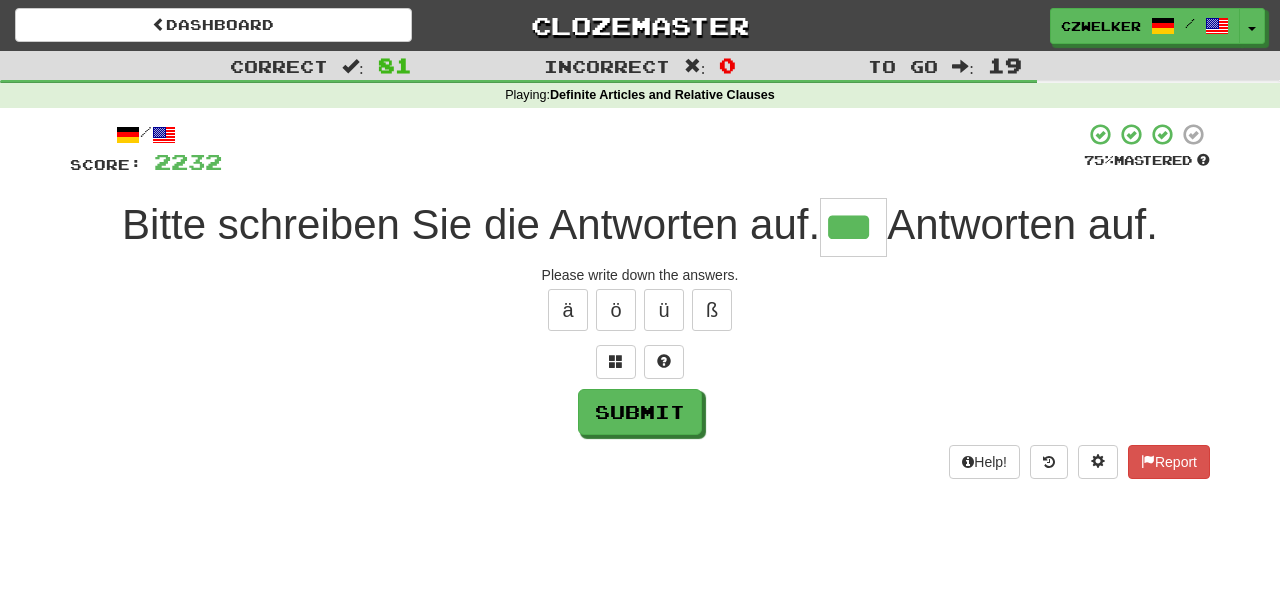 type on "***" 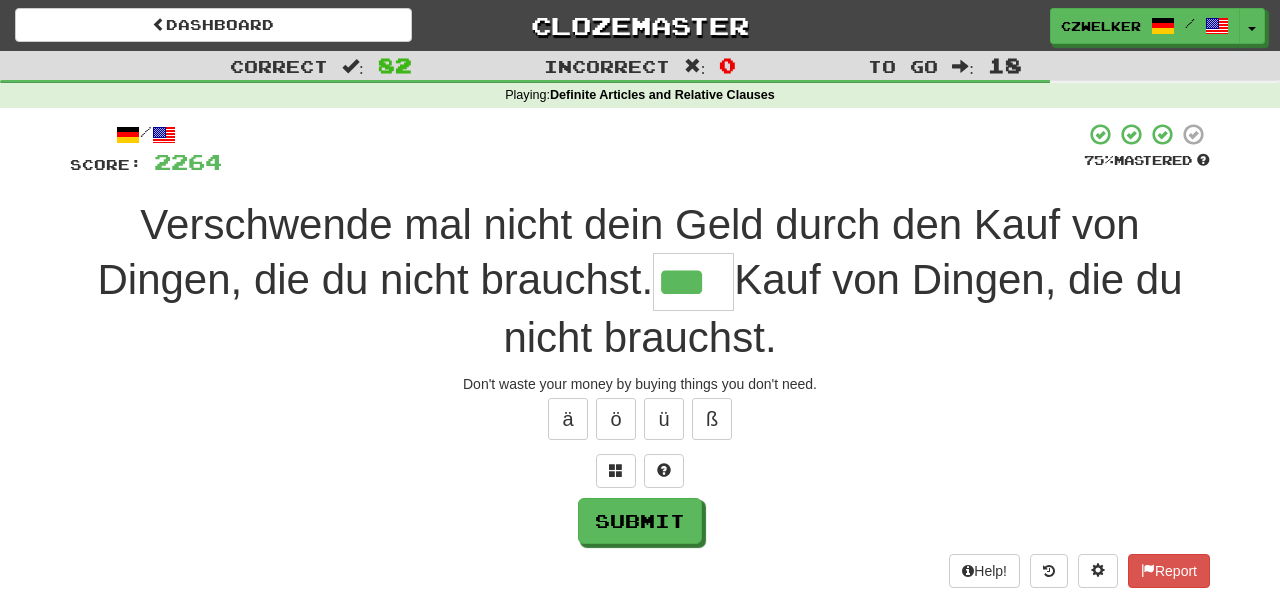 type on "***" 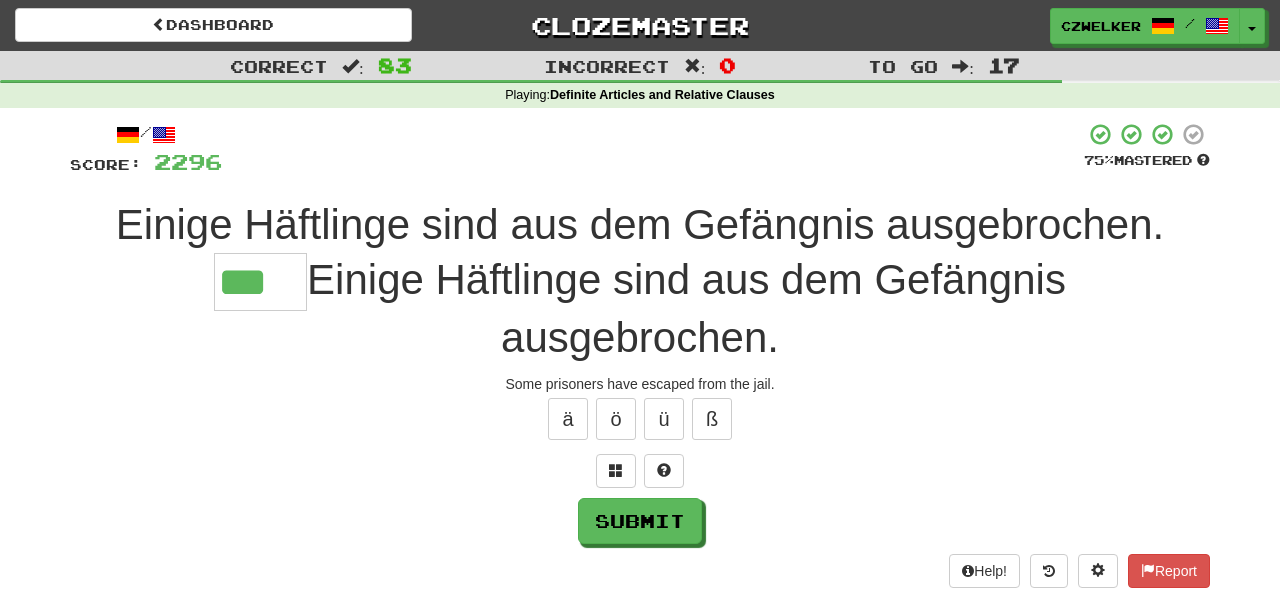 type on "***" 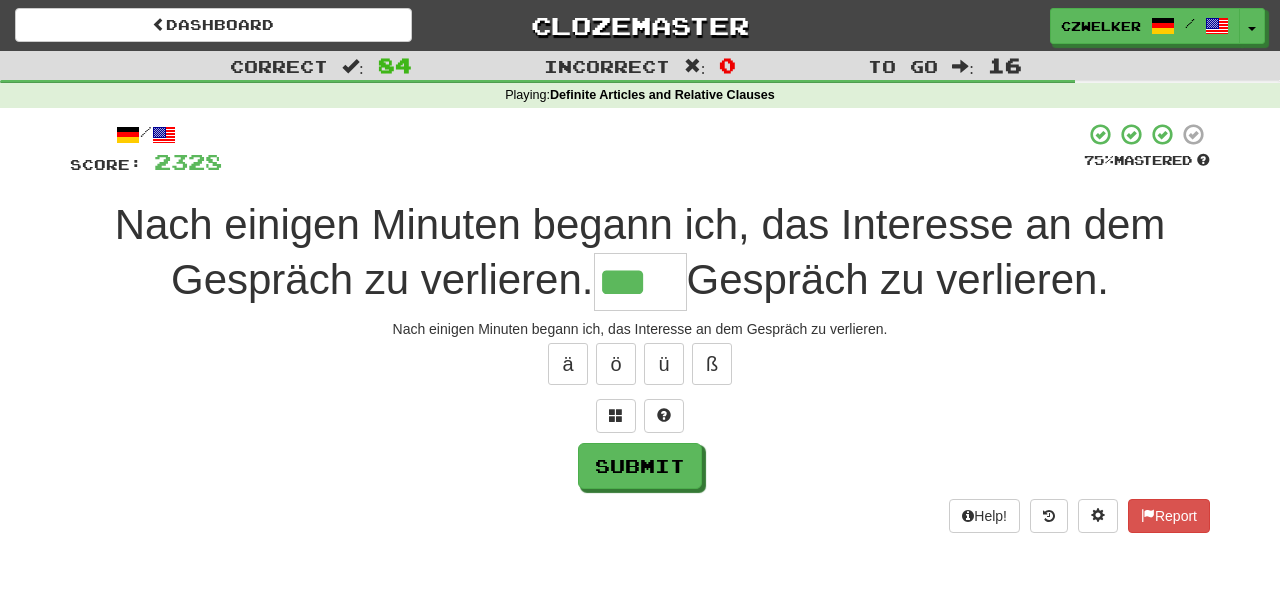type on "***" 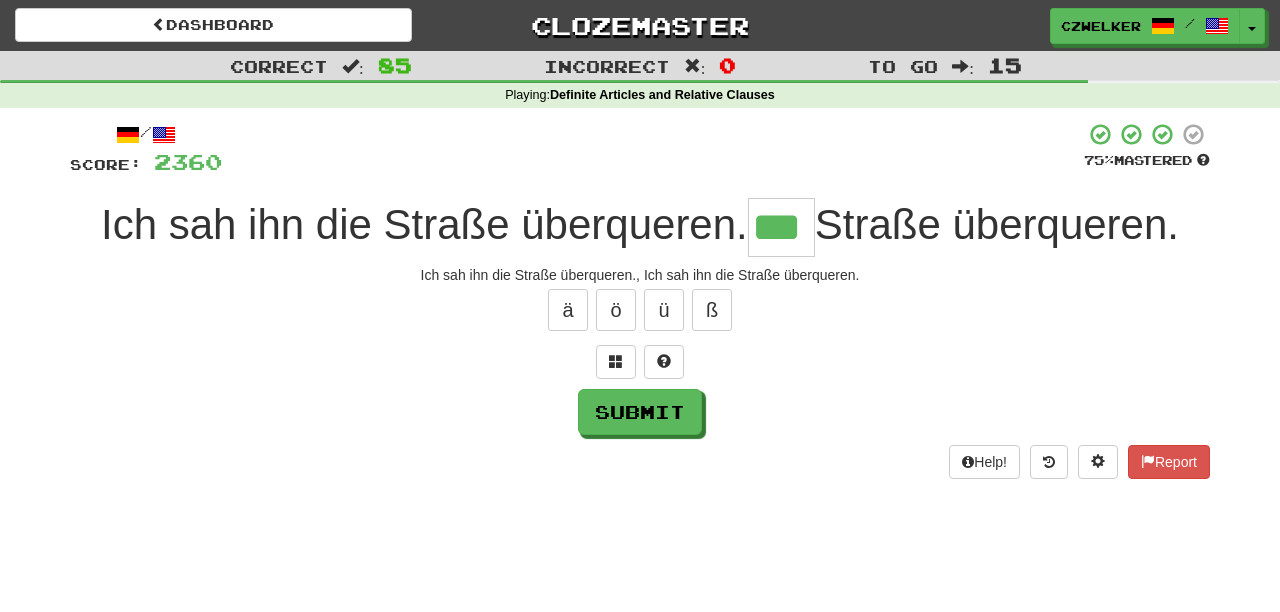 type on "***" 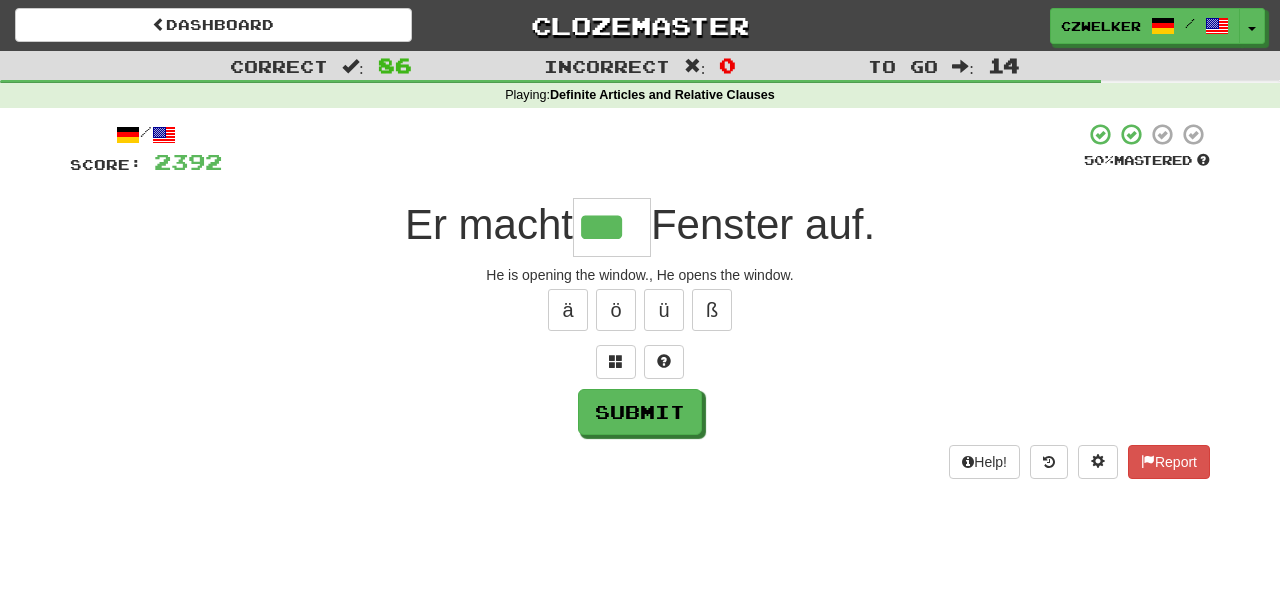 type on "***" 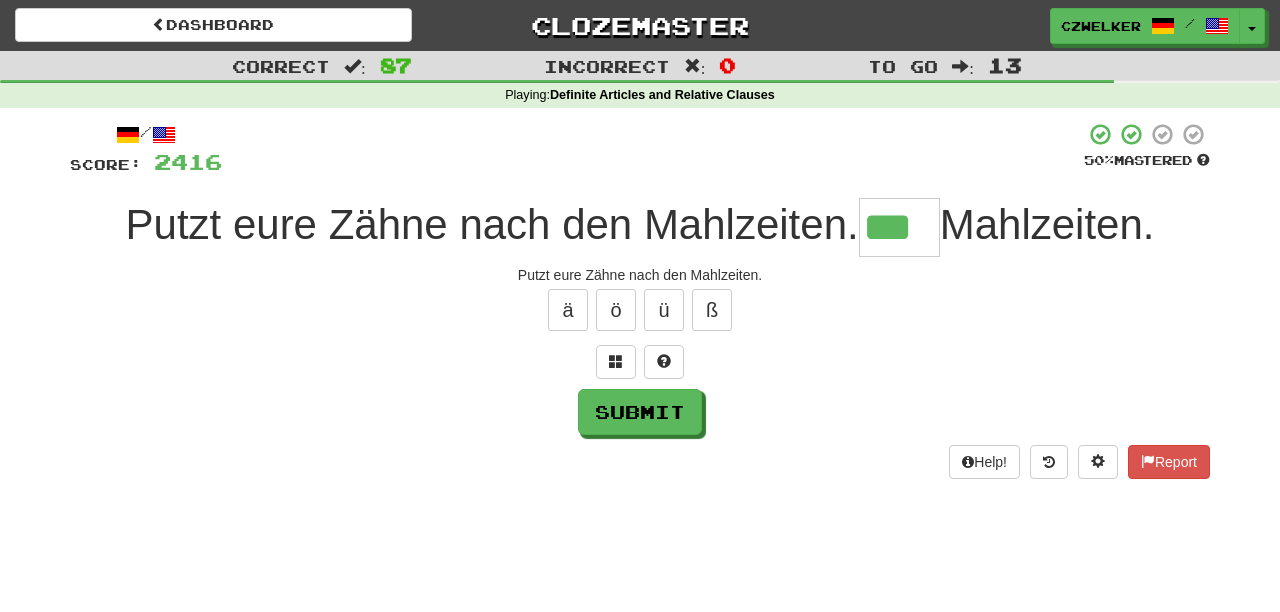 type on "***" 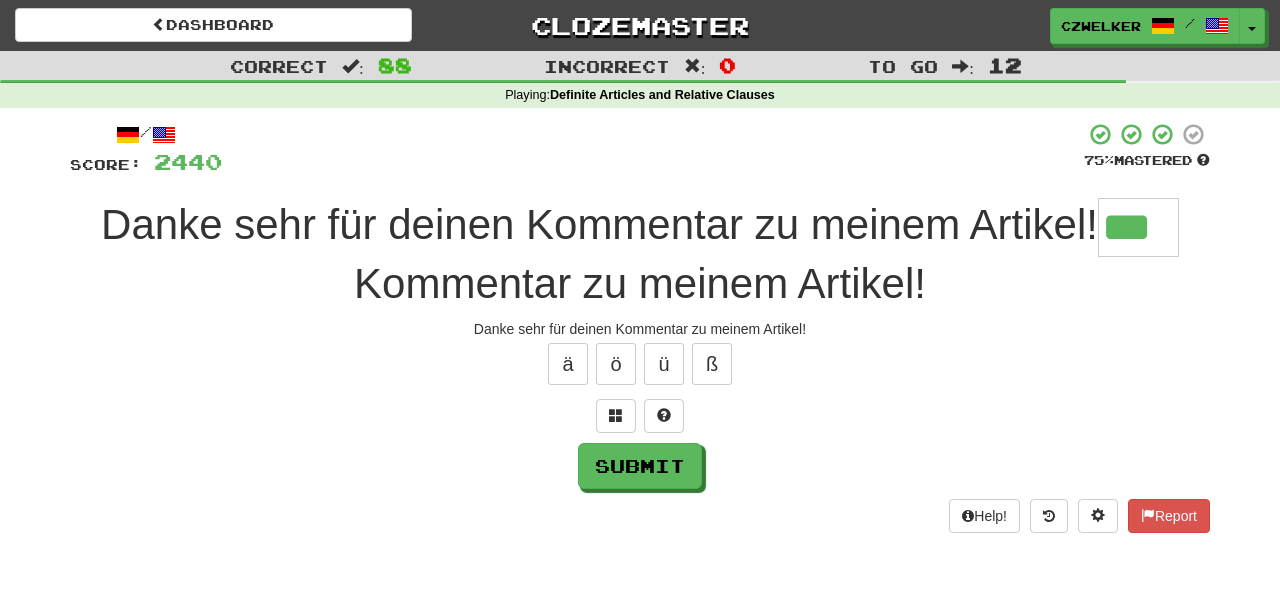 type on "***" 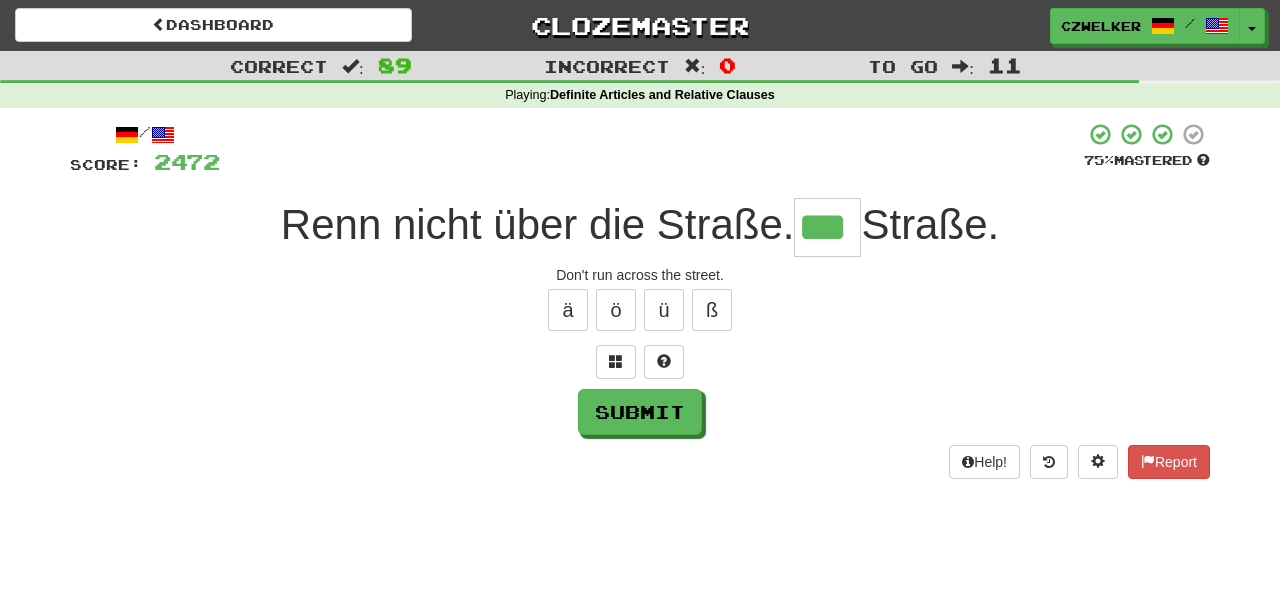type on "***" 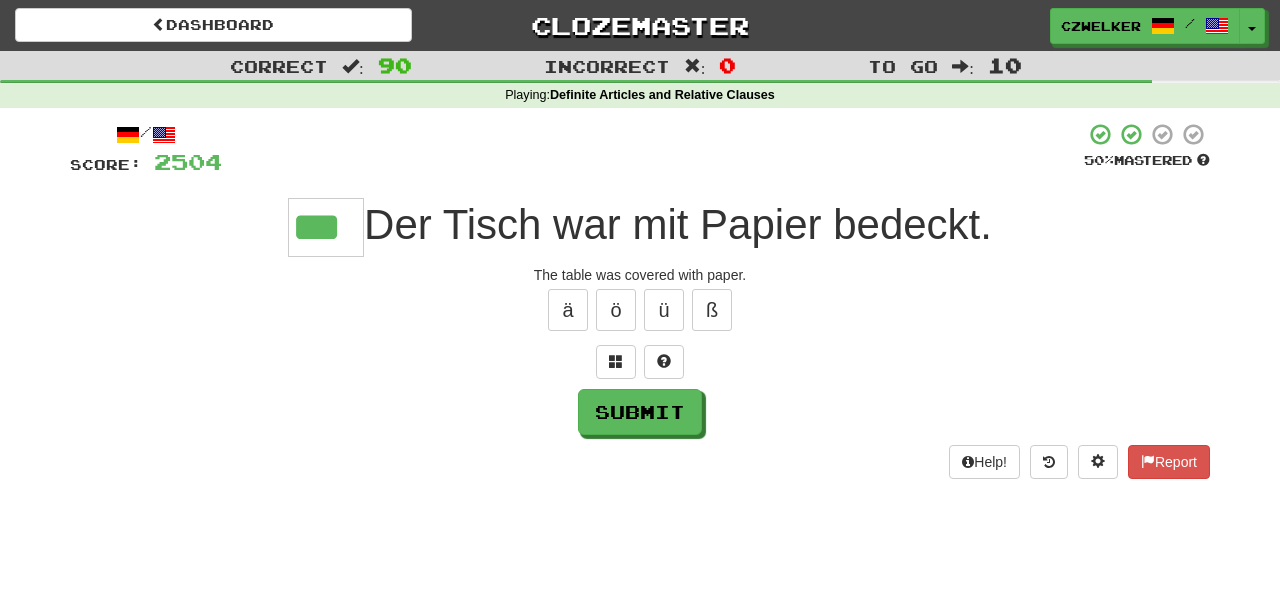 type on "***" 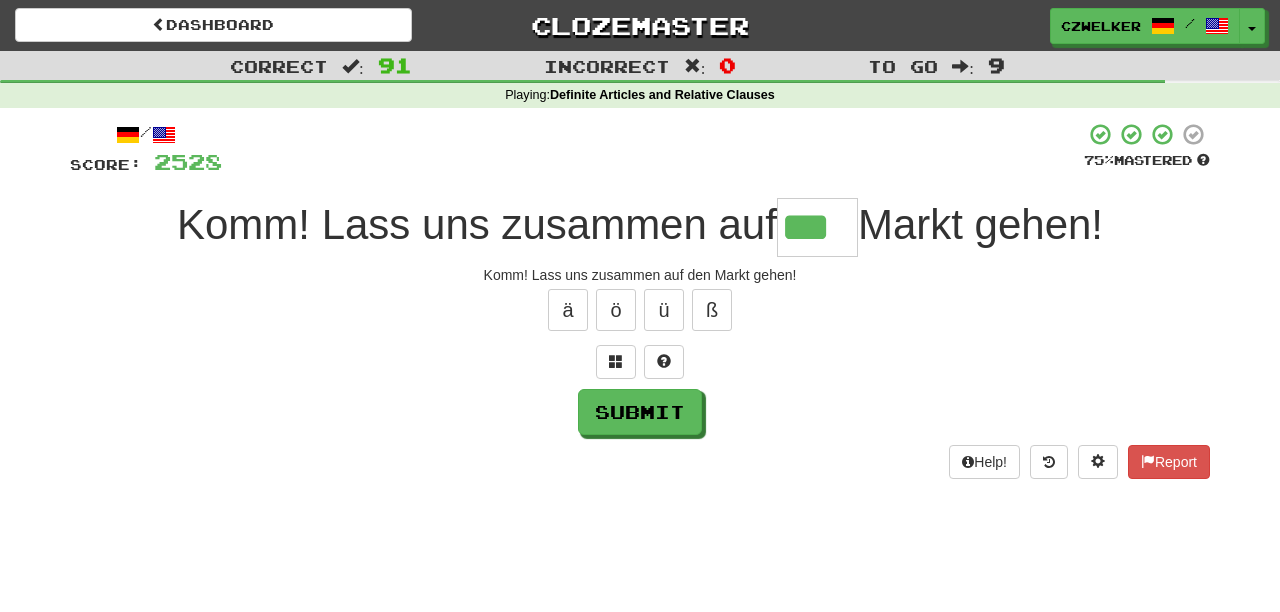 type on "***" 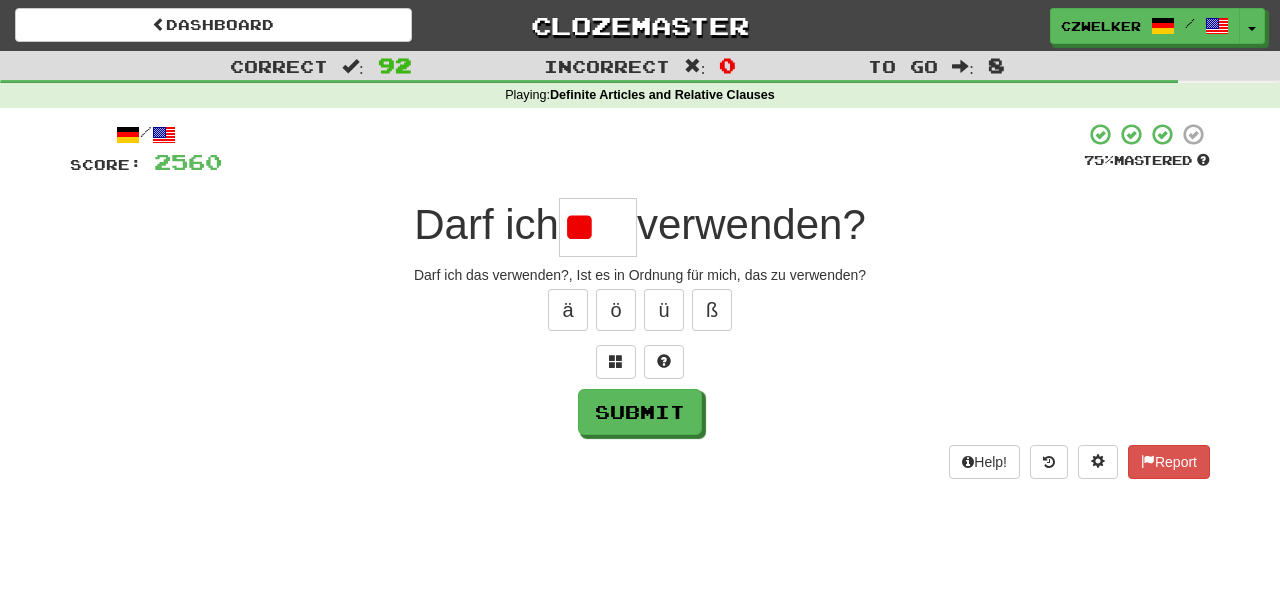 scroll, scrollTop: 0, scrollLeft: 0, axis: both 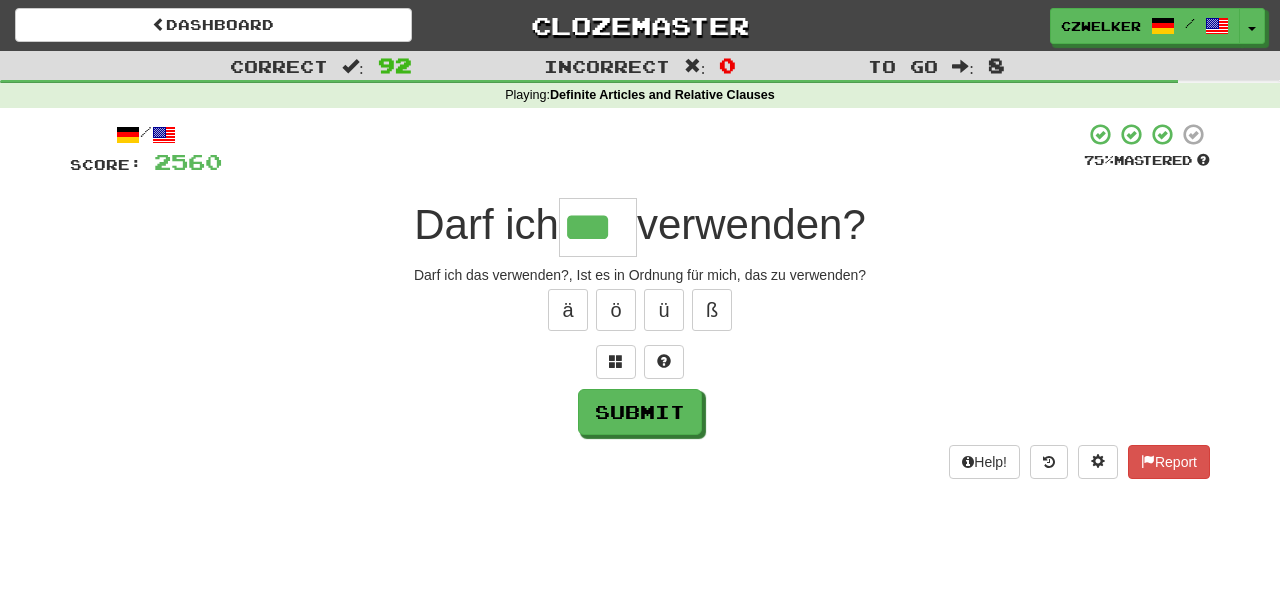 type on "***" 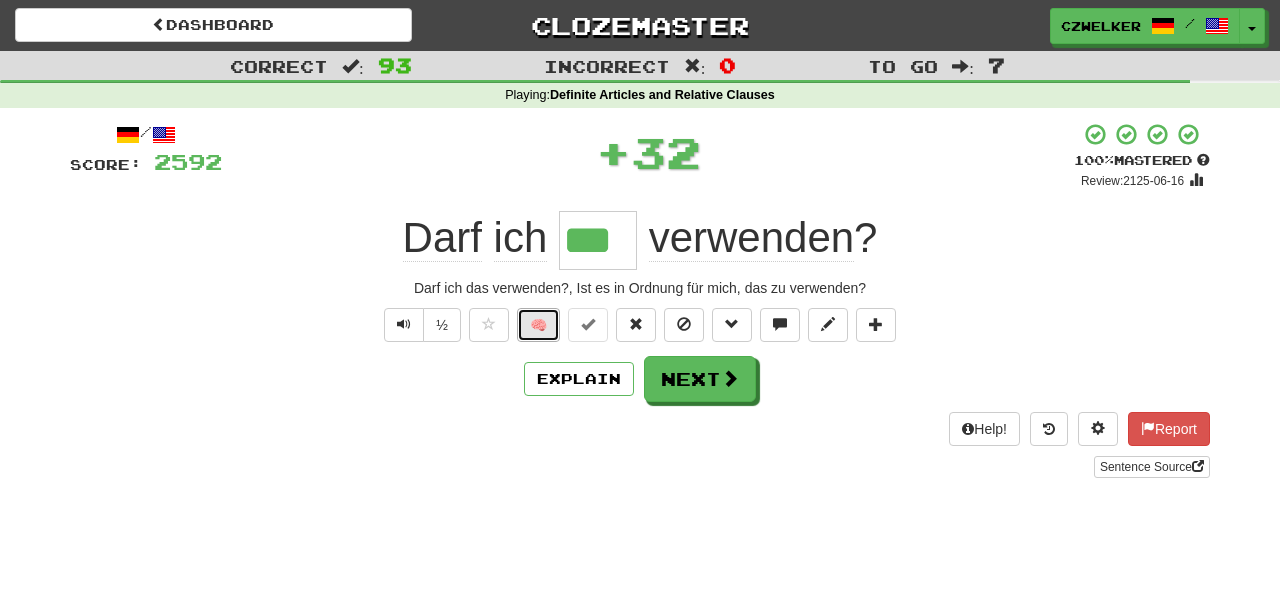 click on "🧠" at bounding box center (538, 325) 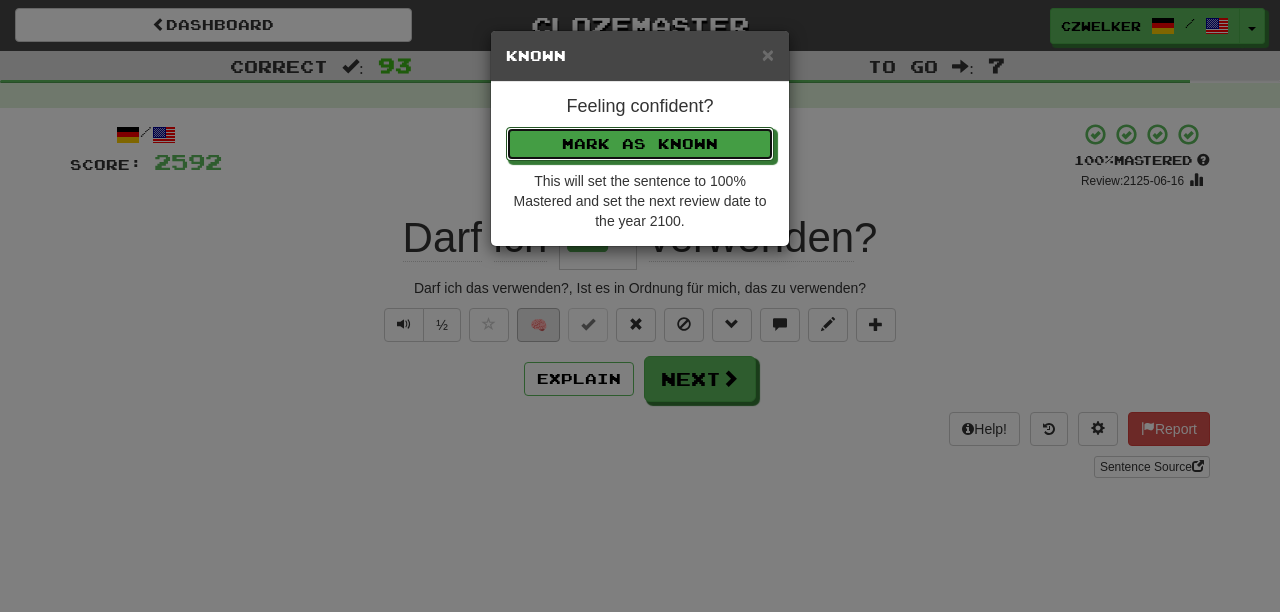 click on "Mark as Known" at bounding box center (640, 144) 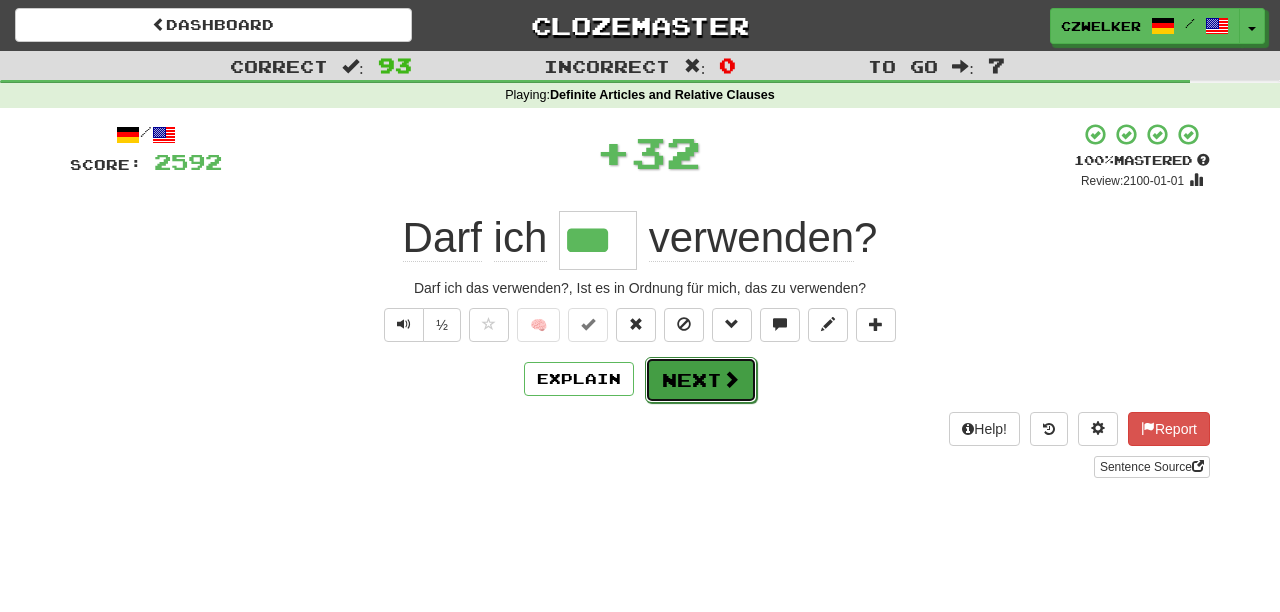 click on "Next" at bounding box center (701, 380) 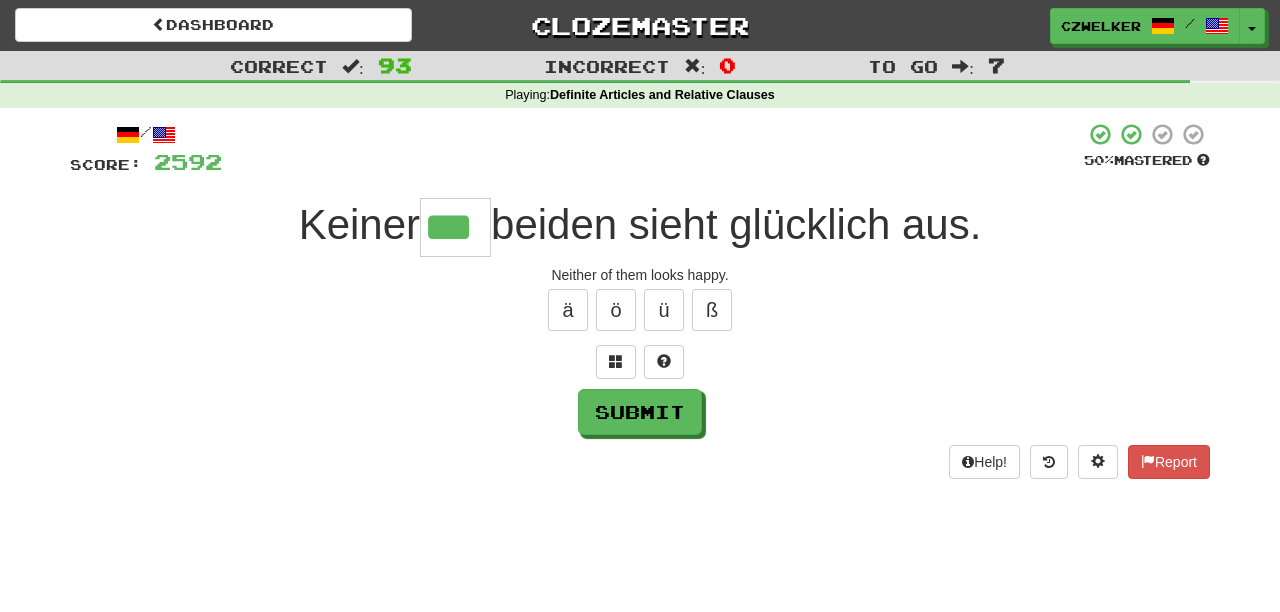 type on "***" 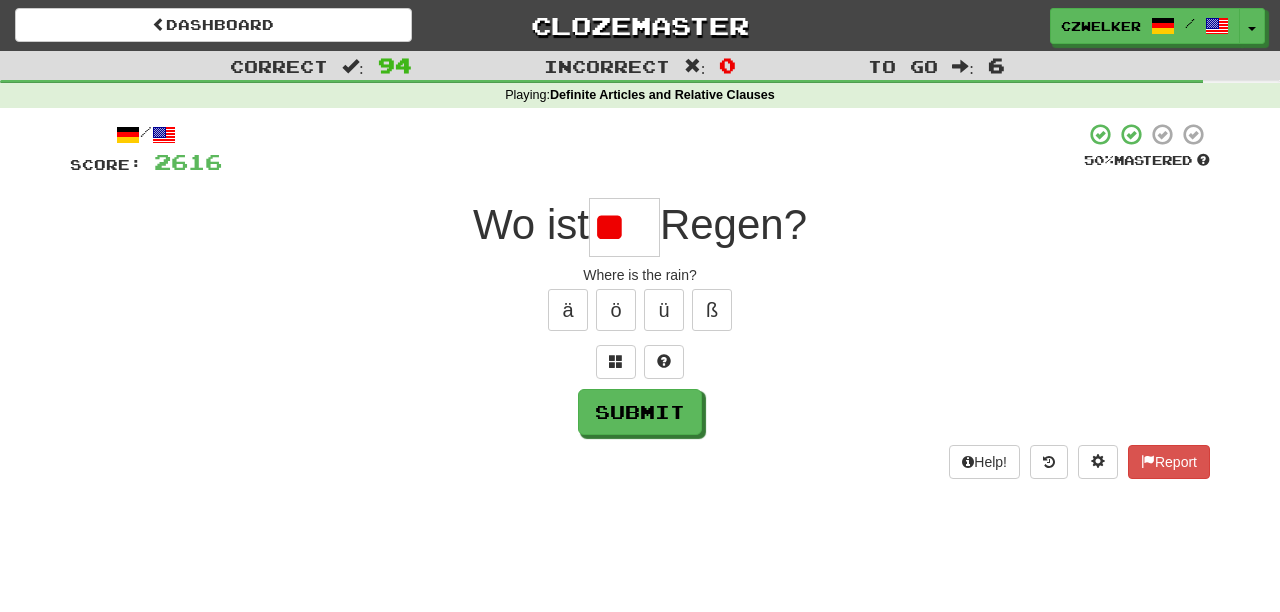 scroll, scrollTop: 0, scrollLeft: 0, axis: both 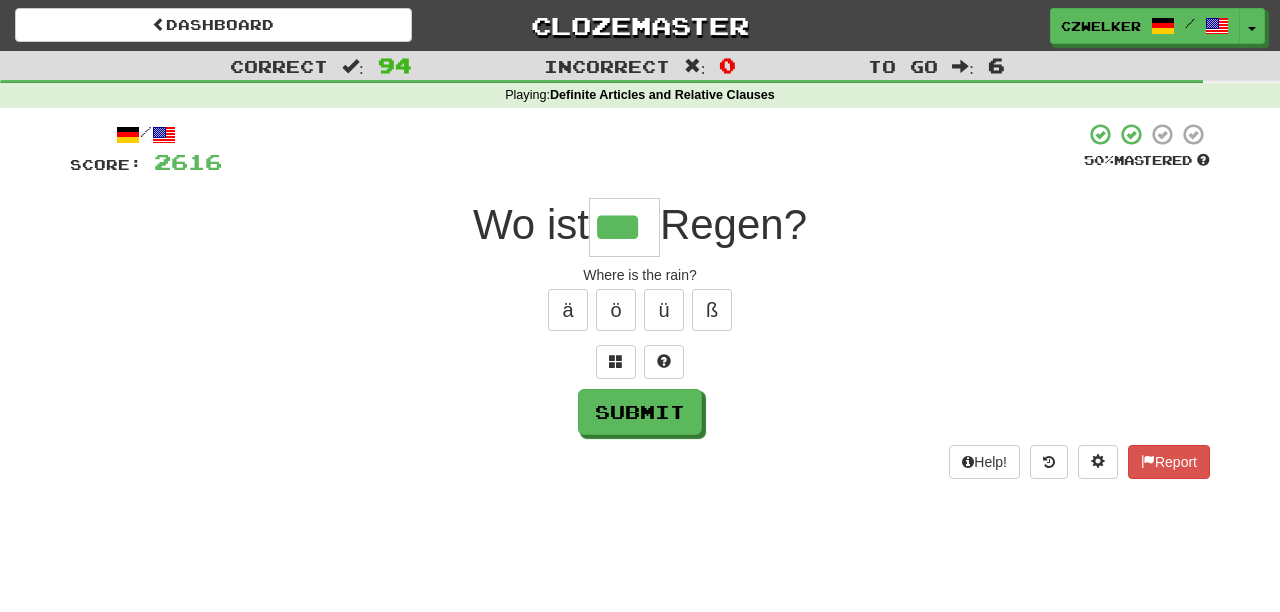 type on "***" 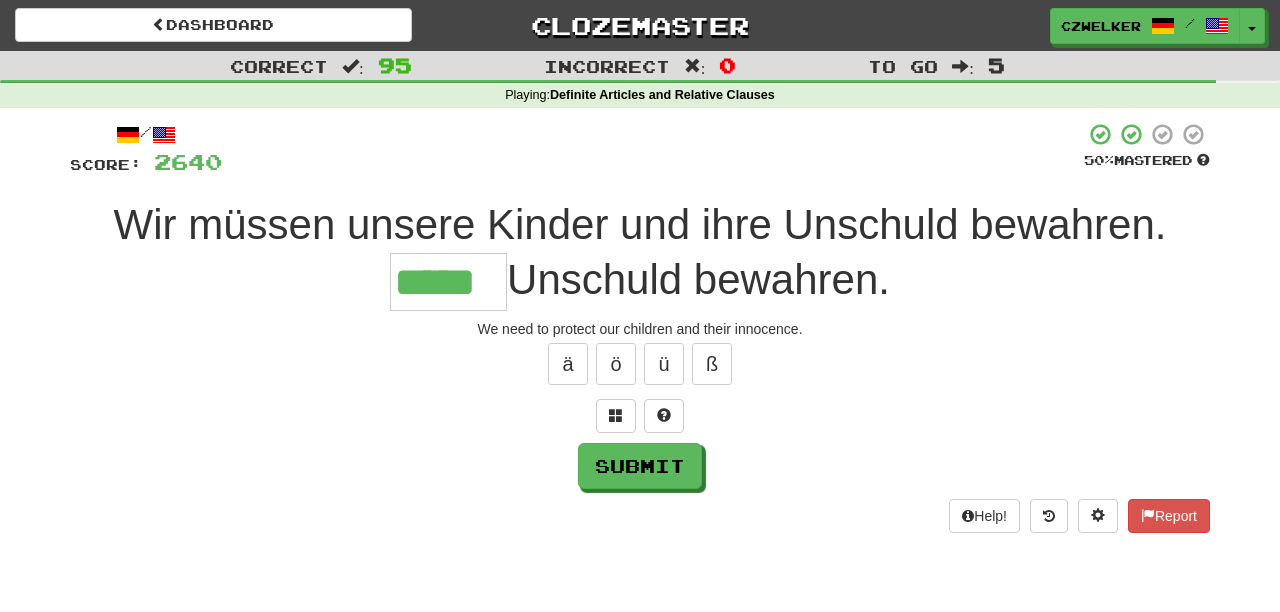 type on "*****" 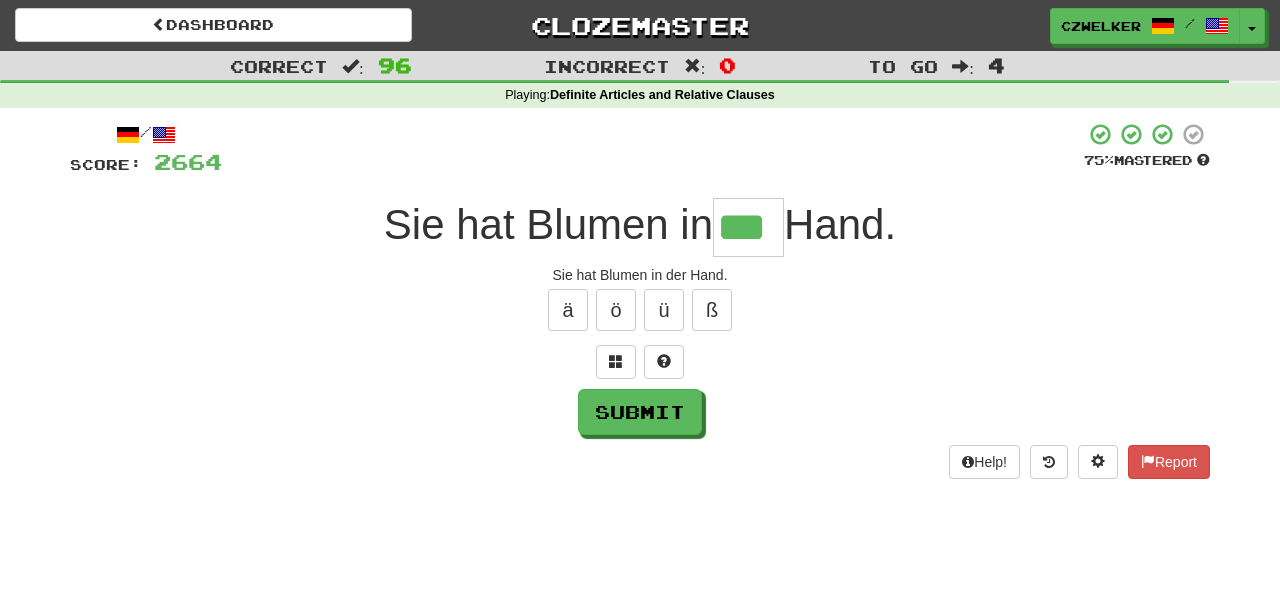 type on "***" 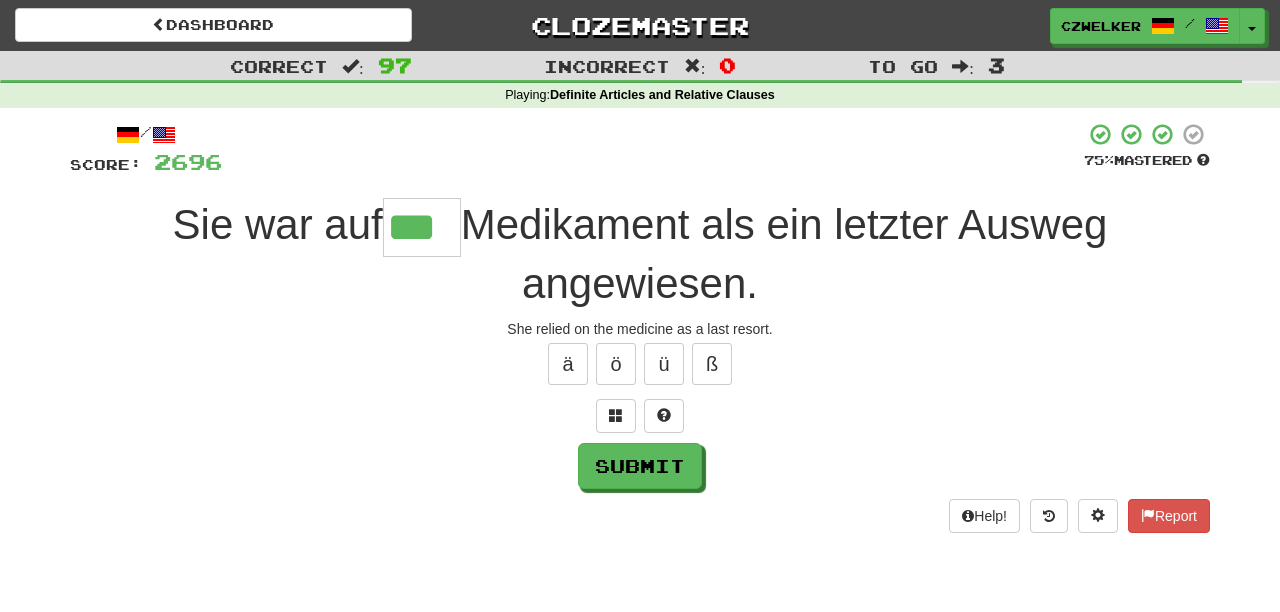 type on "***" 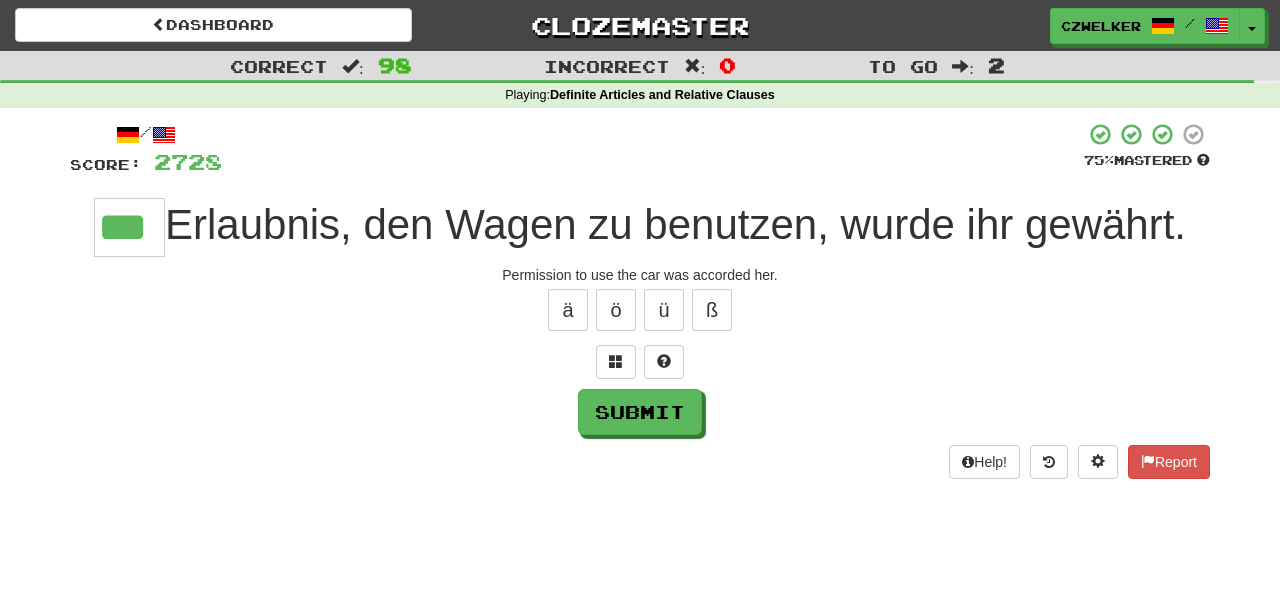 type on "***" 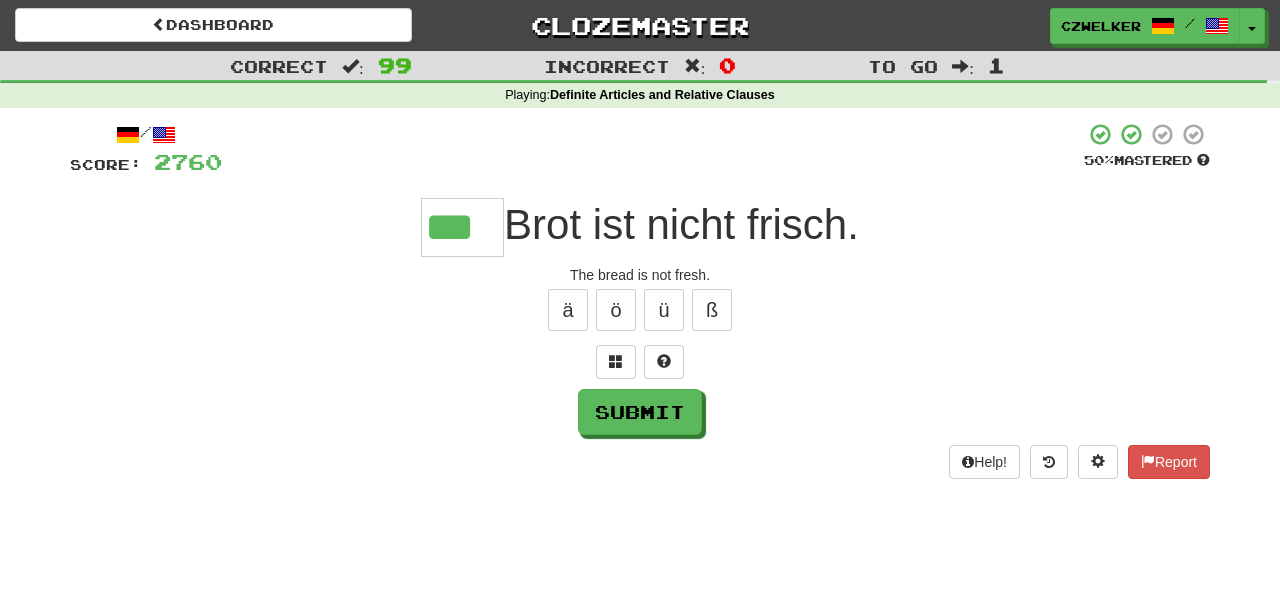 type on "***" 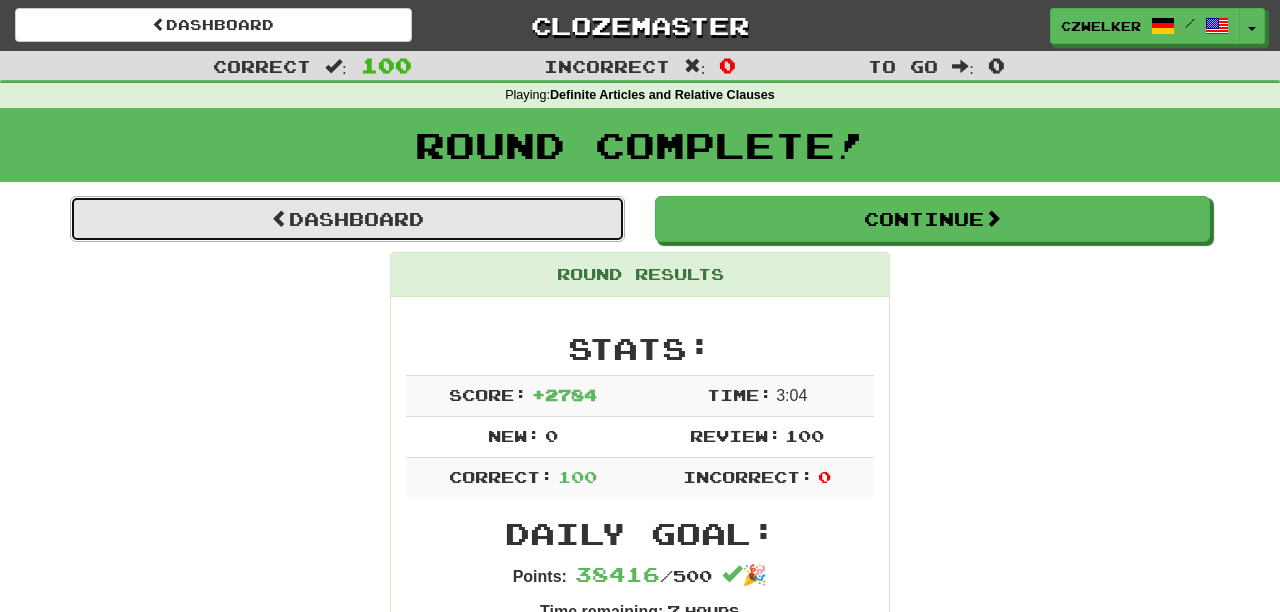 click on "Dashboard" at bounding box center (347, 219) 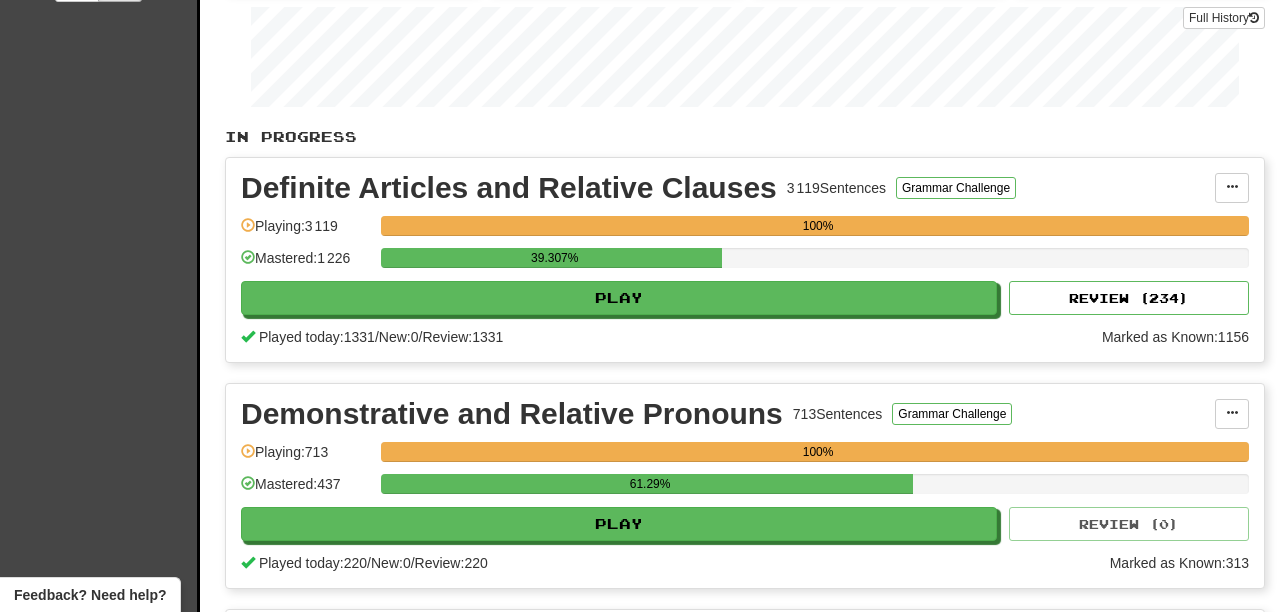 scroll, scrollTop: 301, scrollLeft: 0, axis: vertical 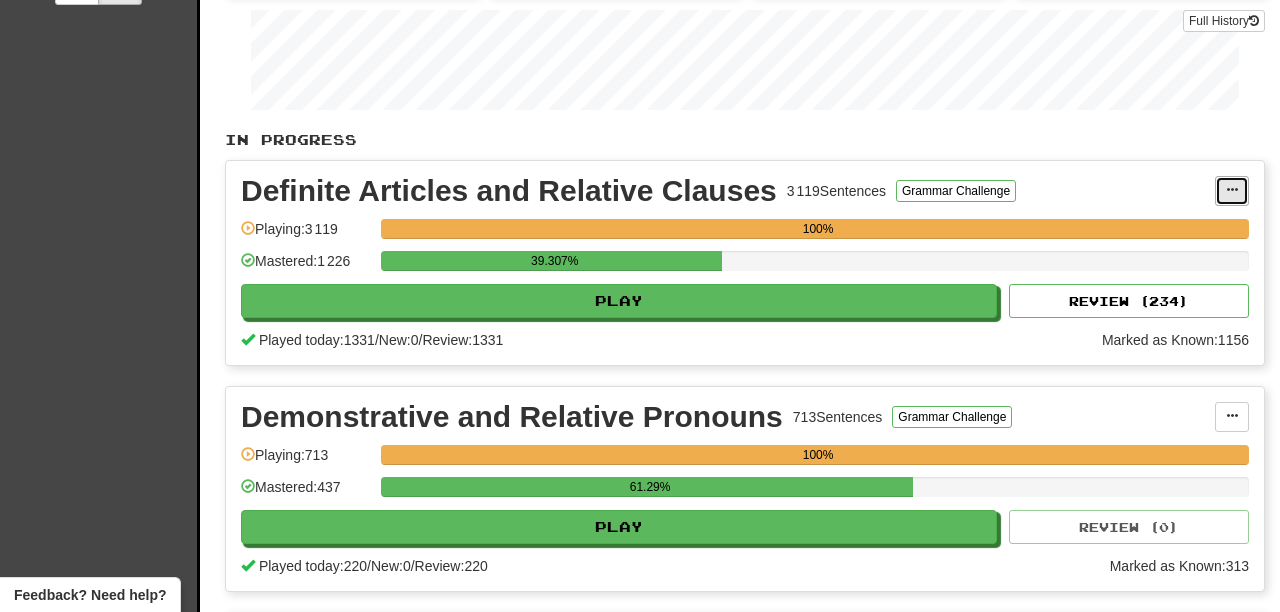 click at bounding box center (1232, 190) 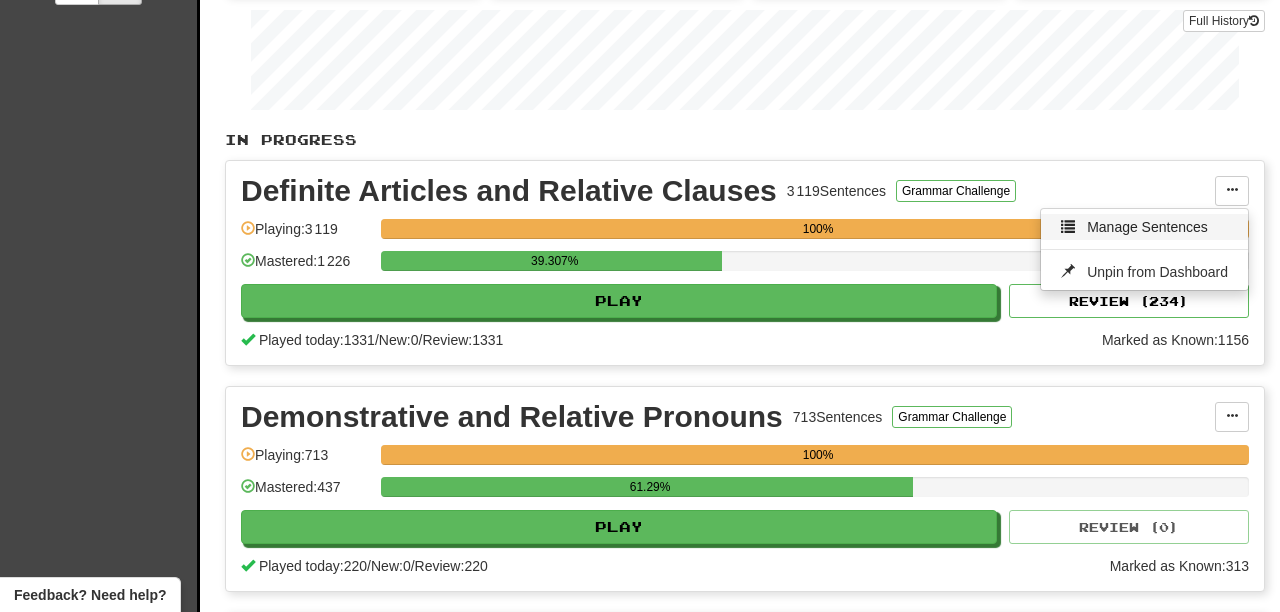 click on "Manage Sentences" at bounding box center (1147, 227) 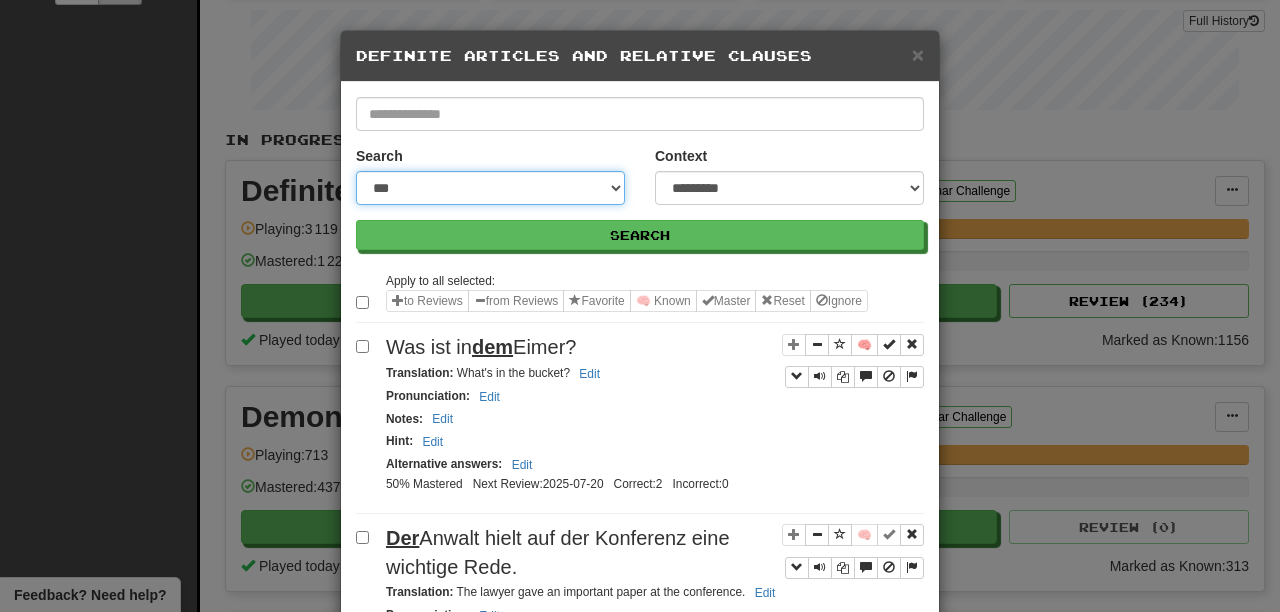 click on "**********" at bounding box center (490, 188) 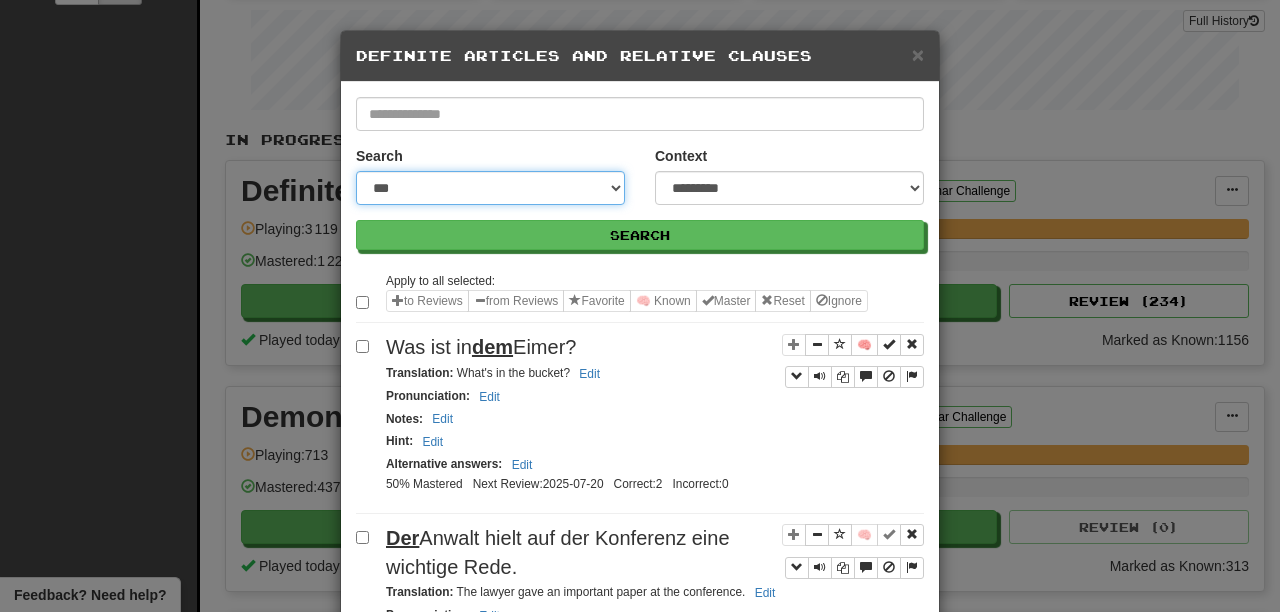 select on "********" 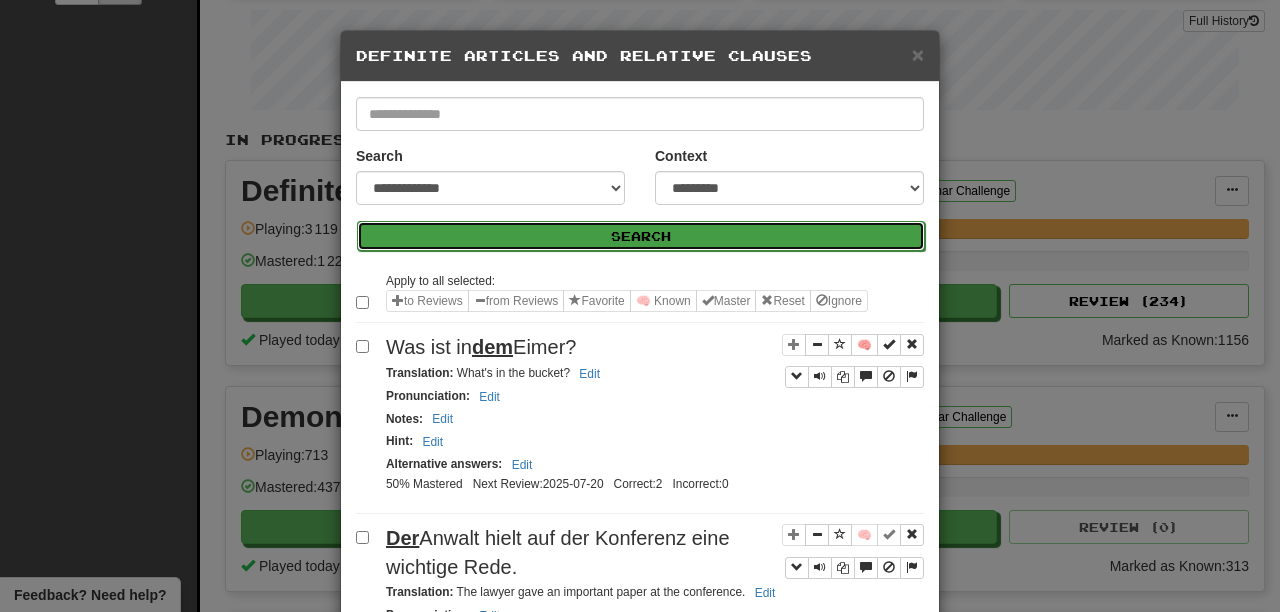 click on "Search" at bounding box center (641, 236) 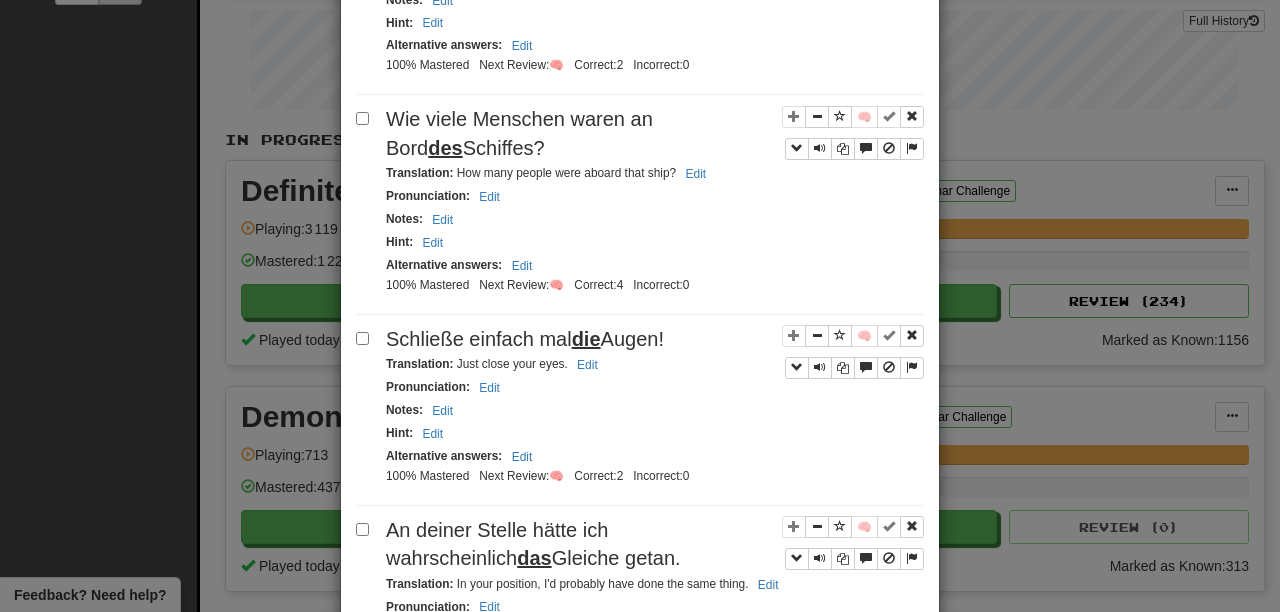 scroll, scrollTop: 0, scrollLeft: 0, axis: both 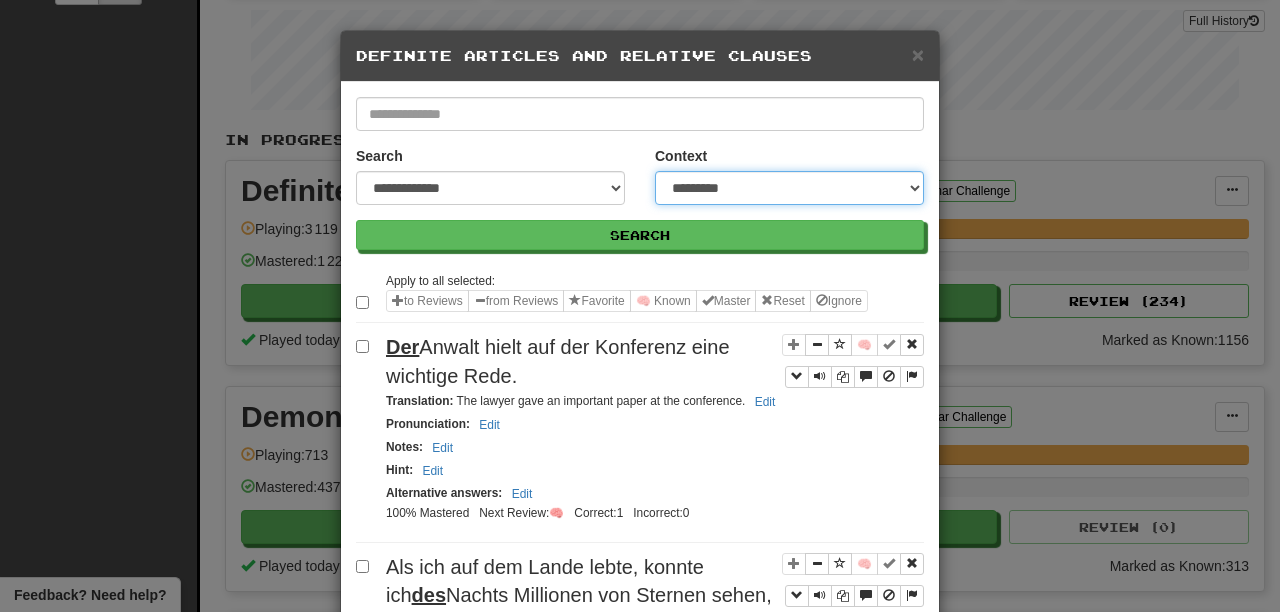 click on "**********" at bounding box center [789, 188] 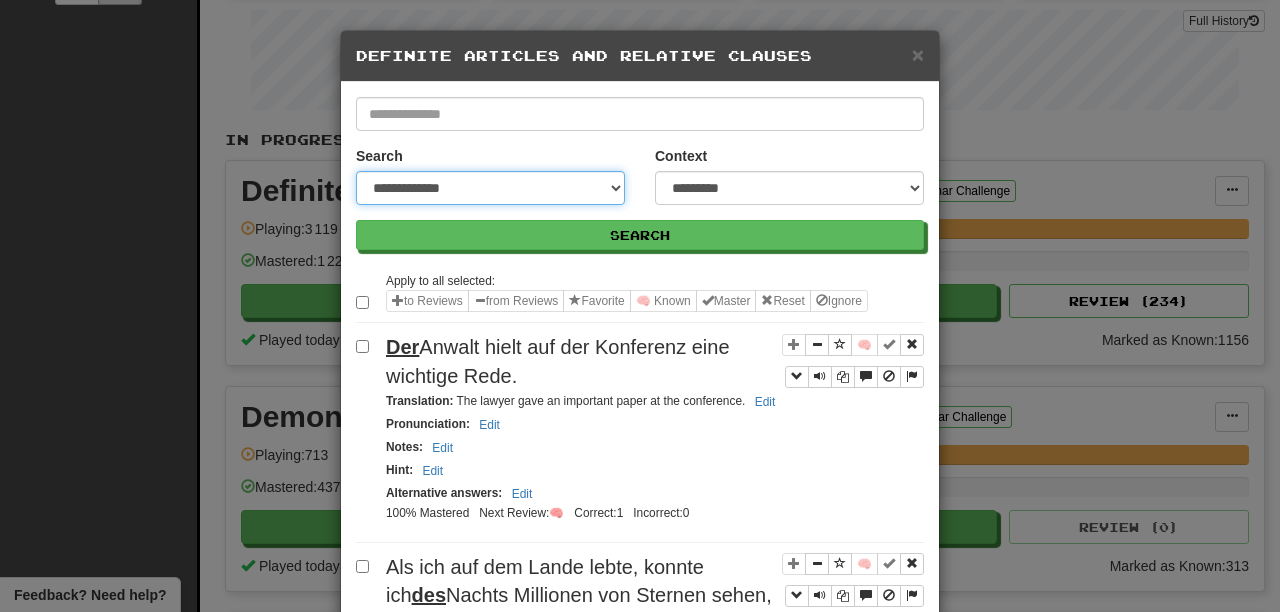 click on "**********" at bounding box center [490, 188] 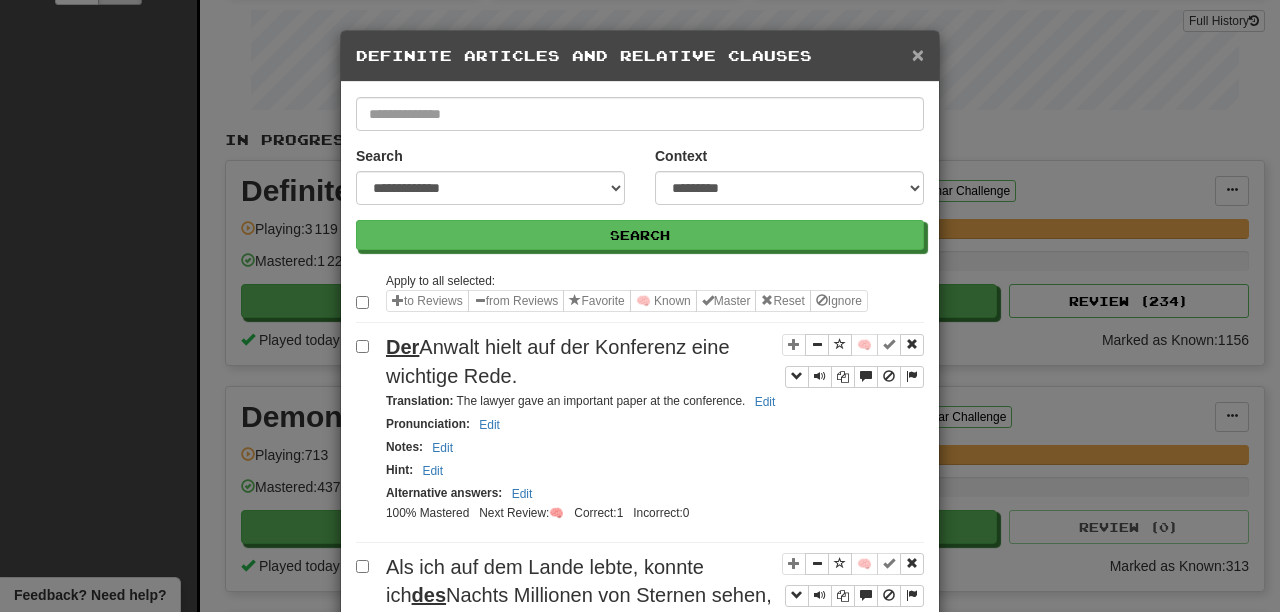 click on "×" at bounding box center [918, 54] 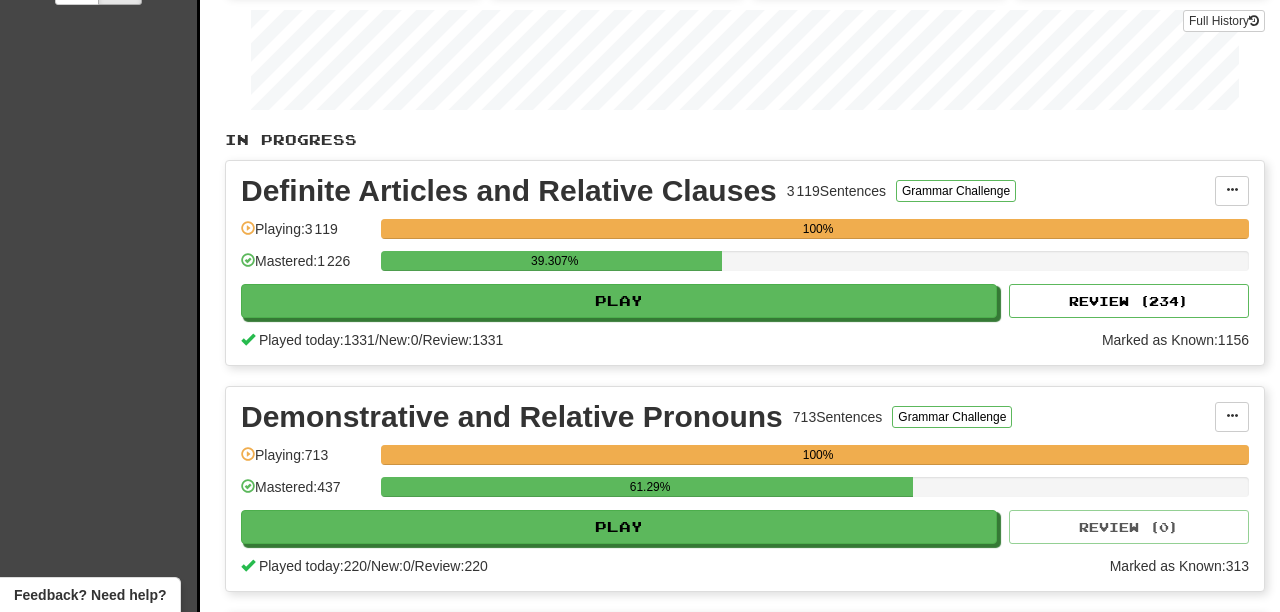 scroll, scrollTop: 307, scrollLeft: 0, axis: vertical 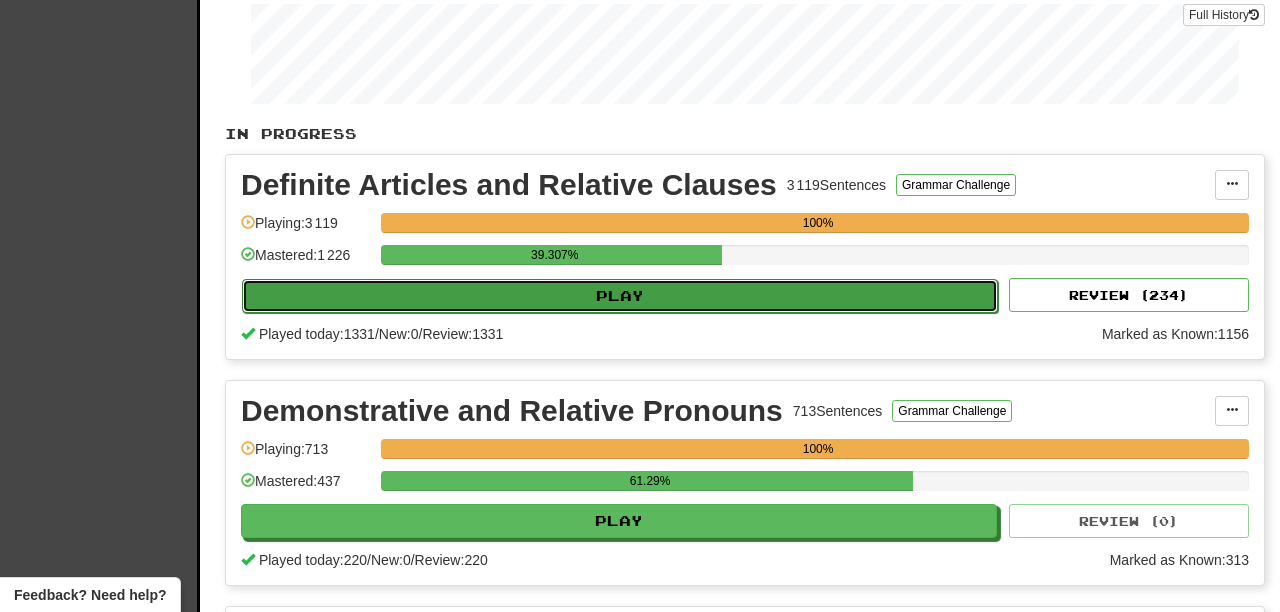 click on "Play" at bounding box center [620, 296] 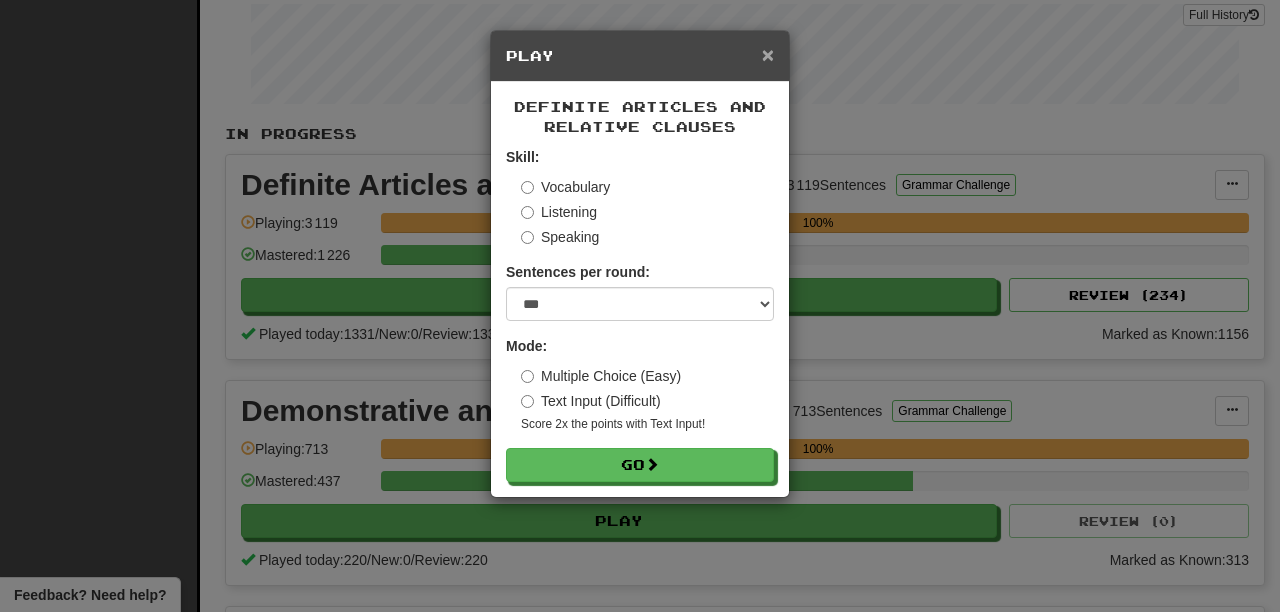 click on "×" at bounding box center [768, 54] 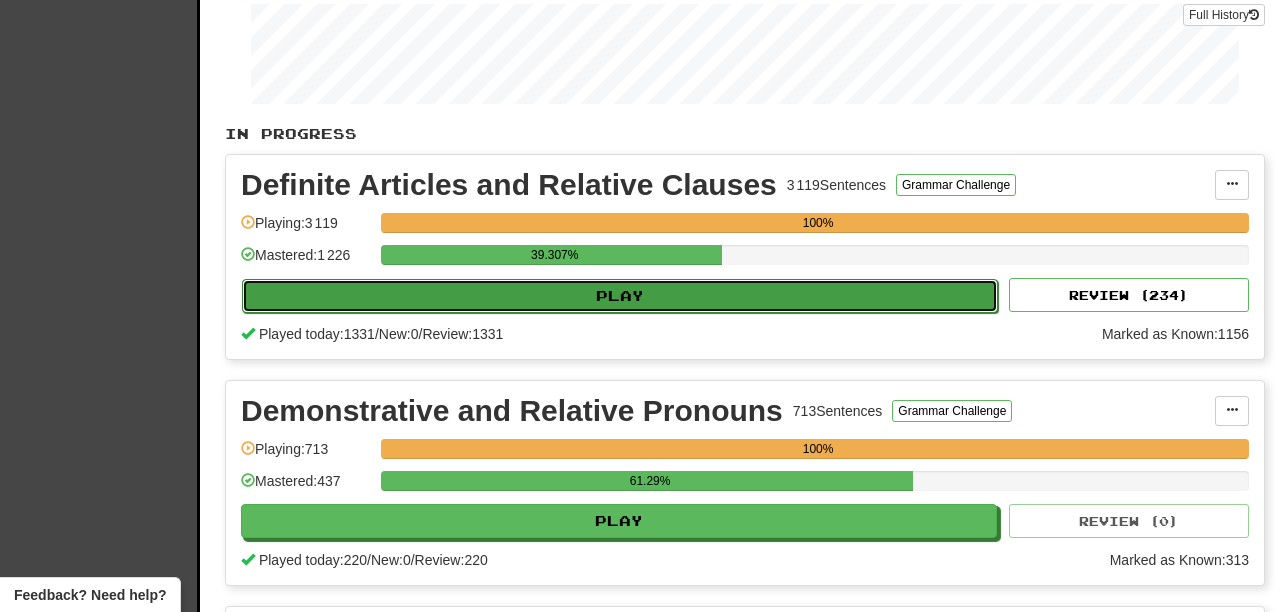 click on "Play" at bounding box center (620, 296) 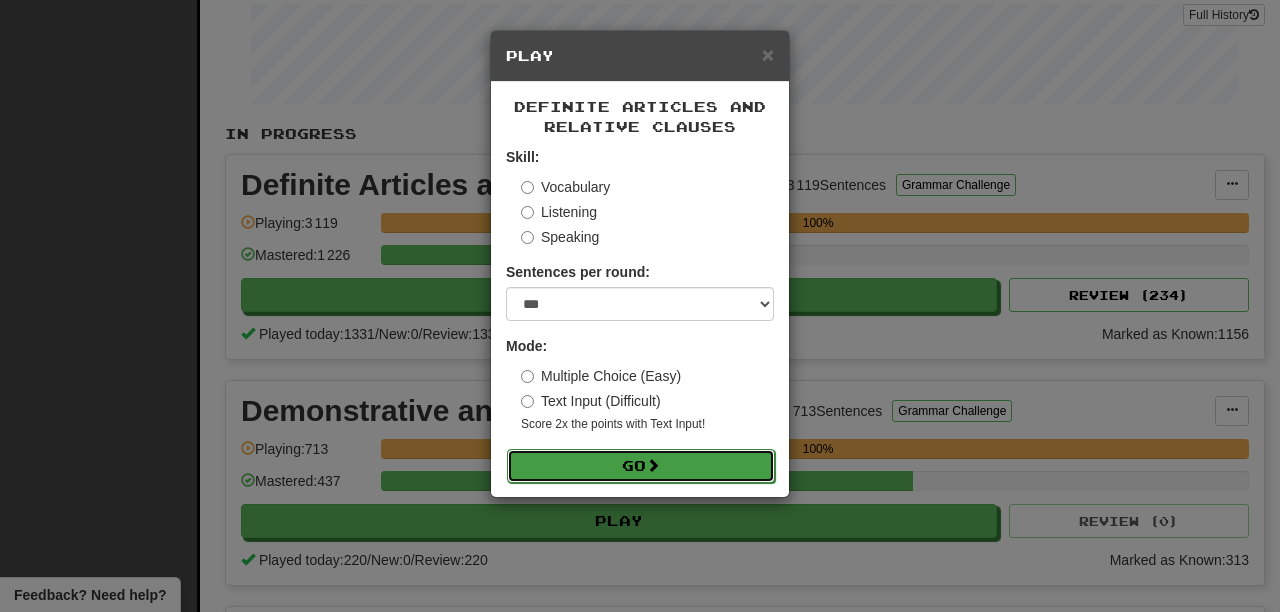 click on "Go" at bounding box center (641, 466) 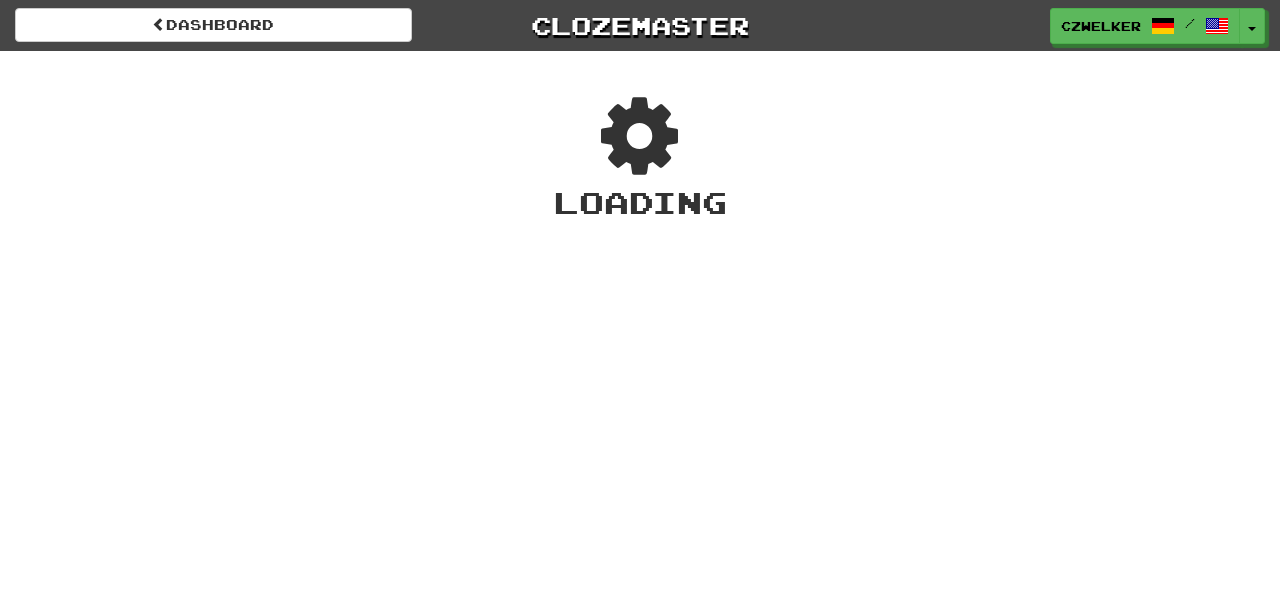 scroll, scrollTop: 0, scrollLeft: 0, axis: both 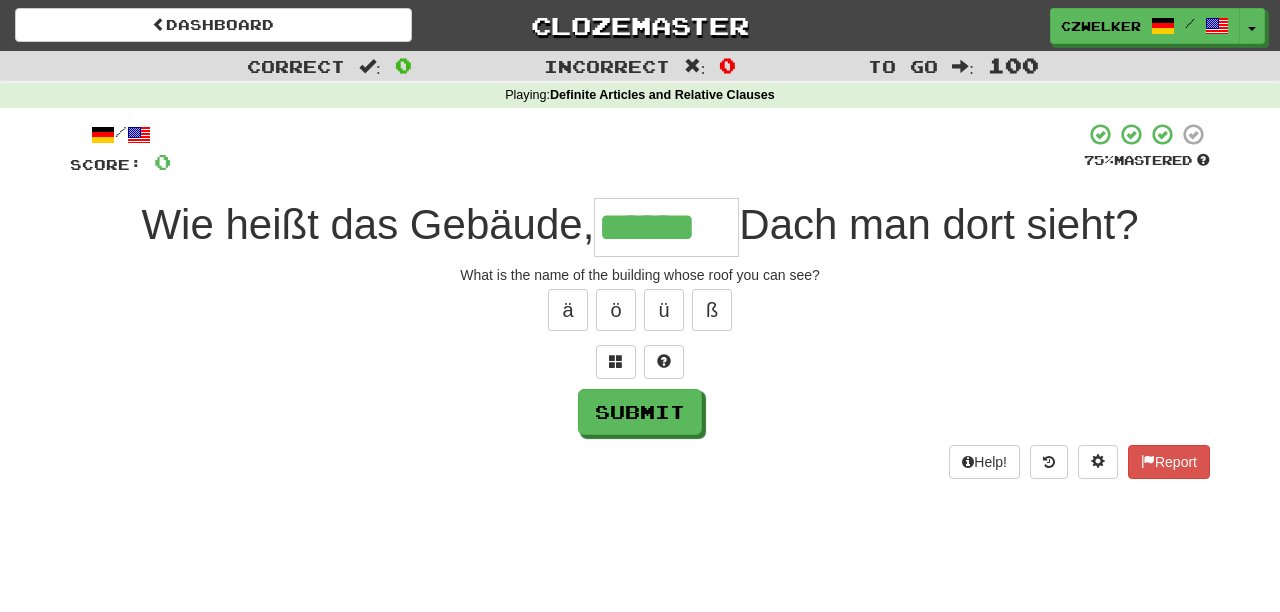 type on "******" 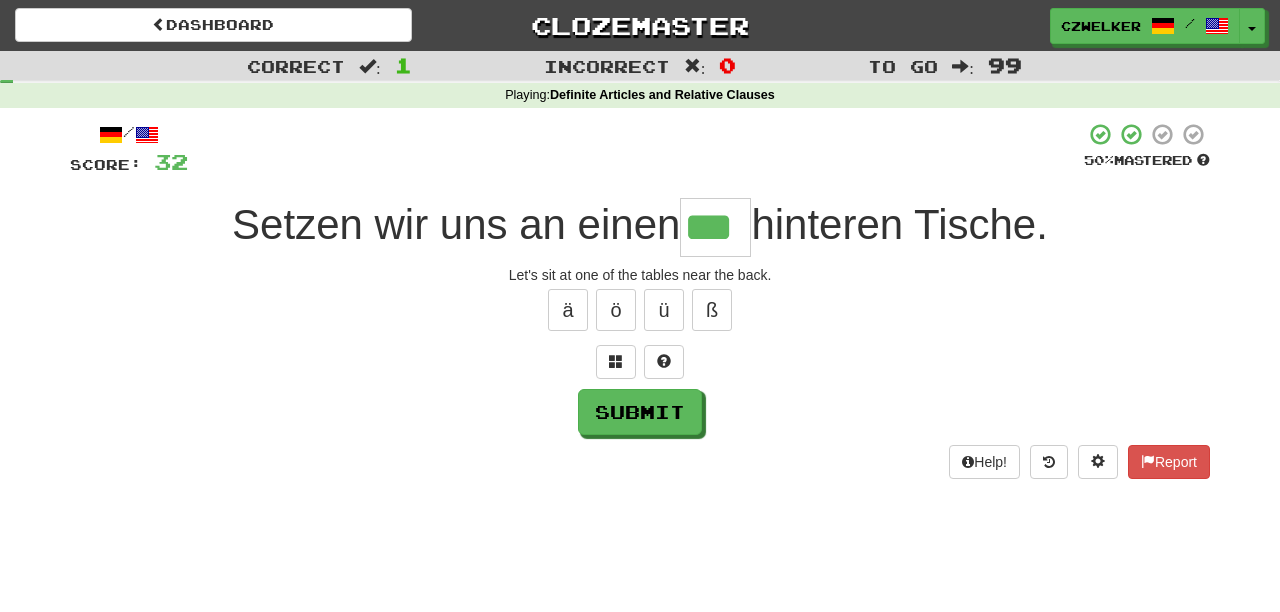 type on "***" 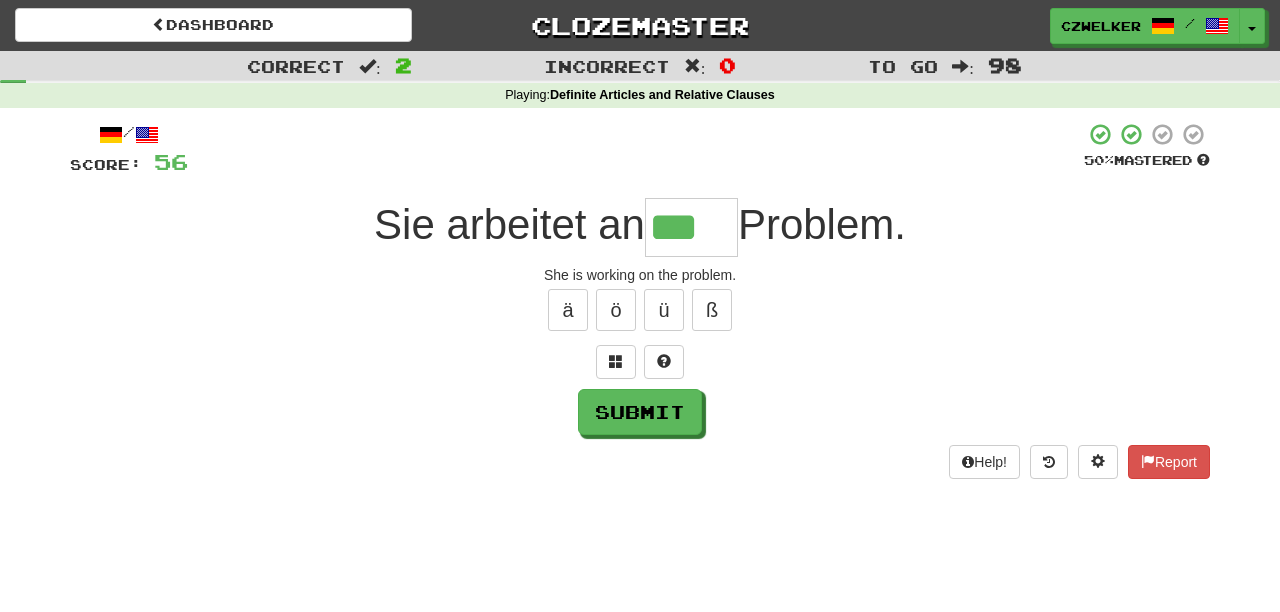 type on "***" 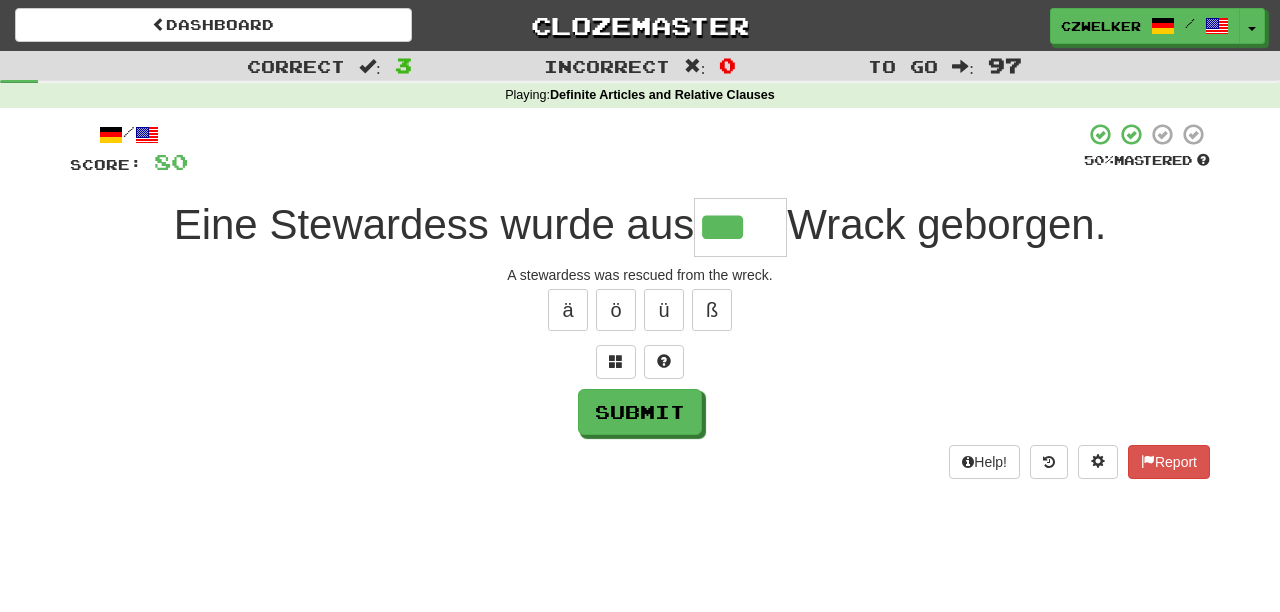 type on "***" 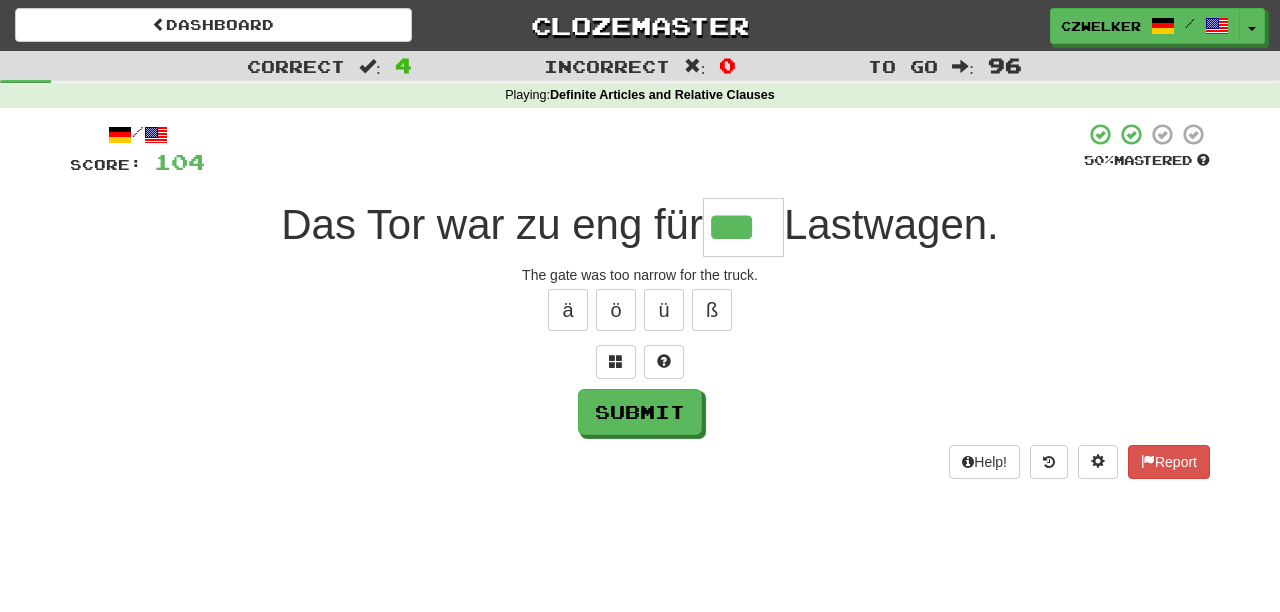 type on "***" 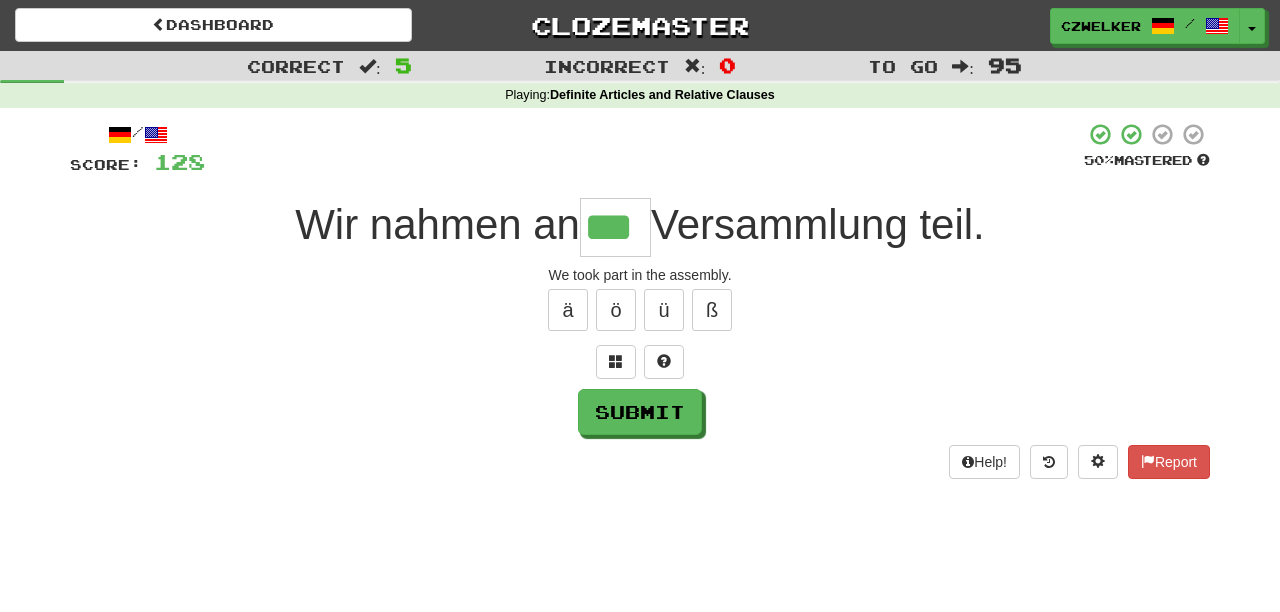 type on "***" 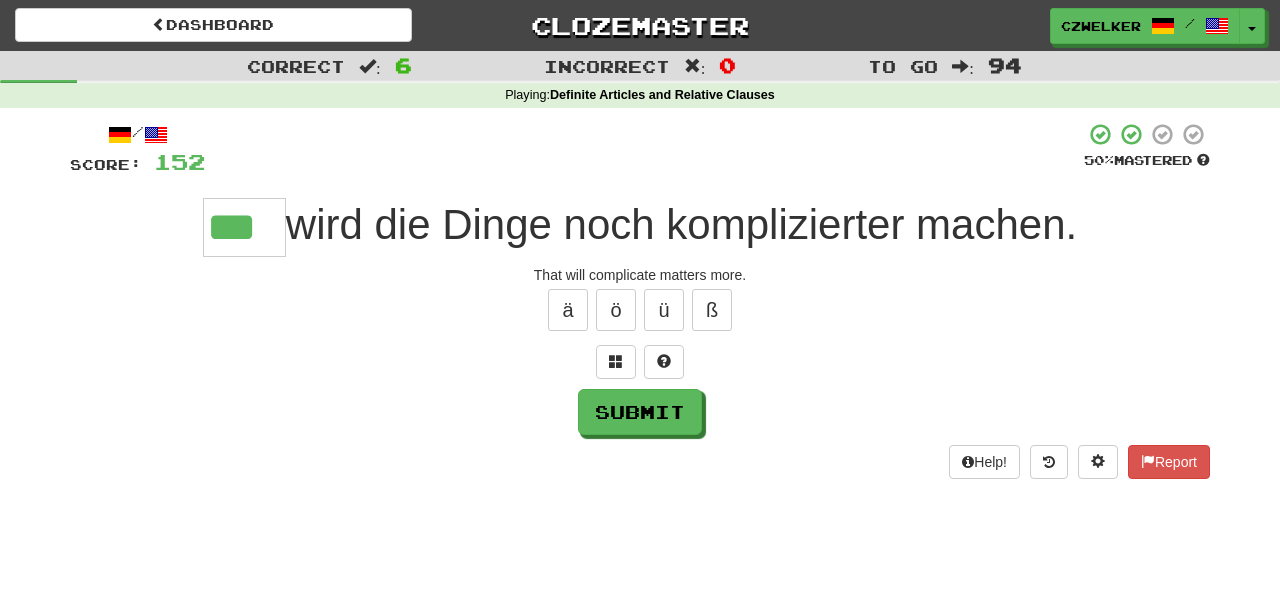 type on "***" 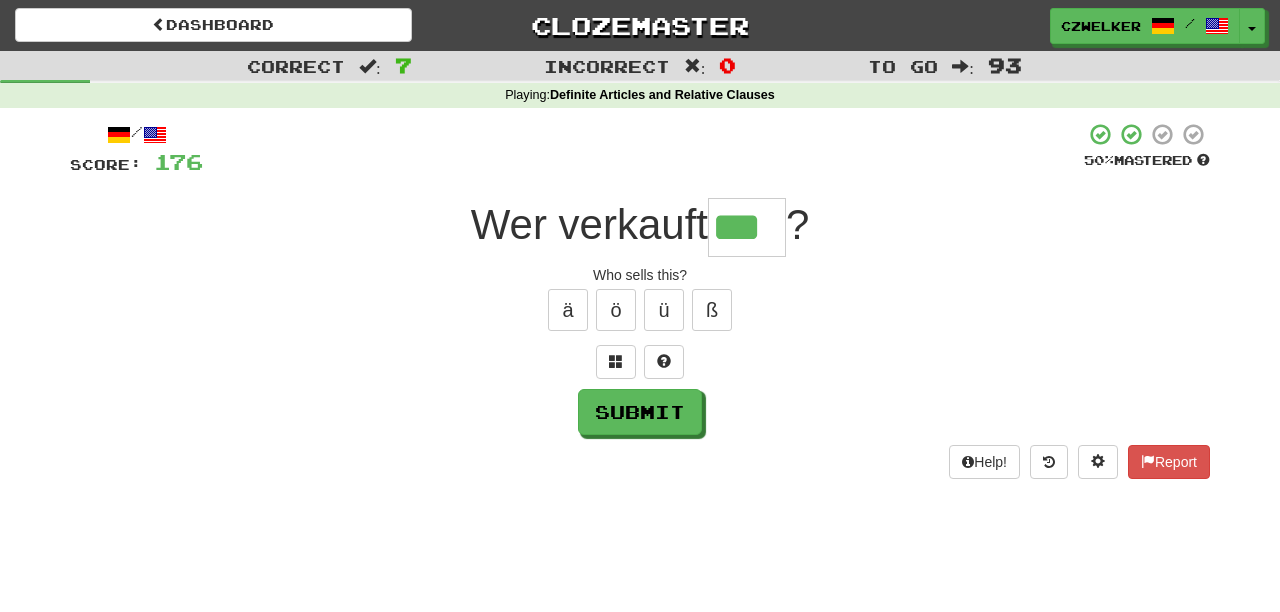 type on "***" 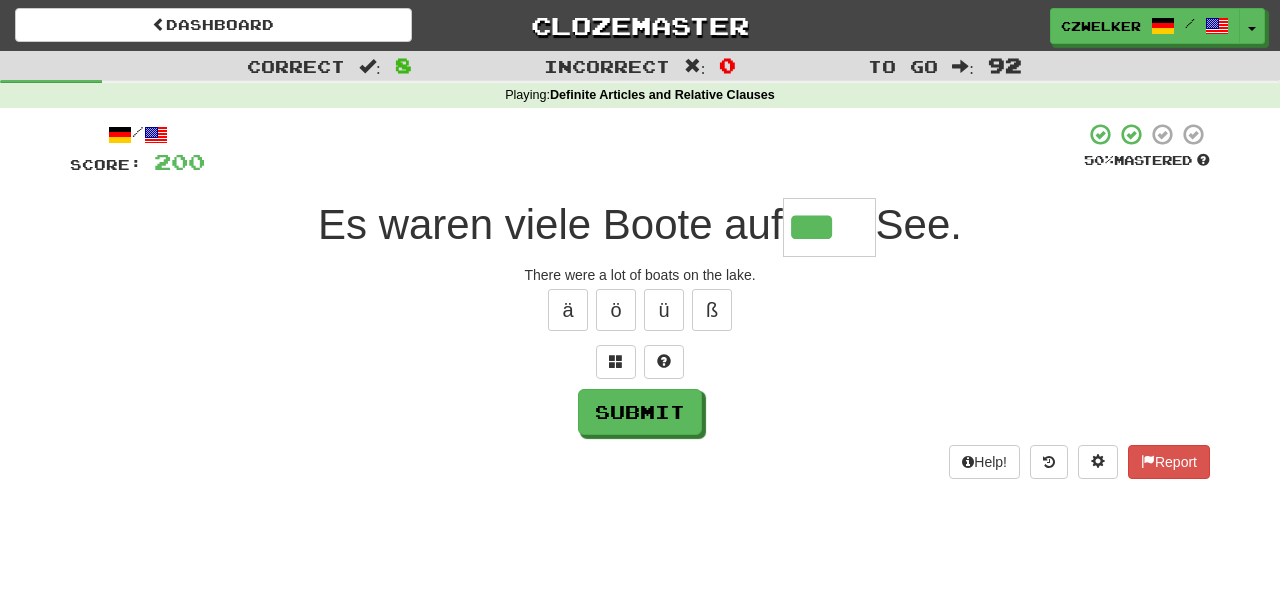 type on "***" 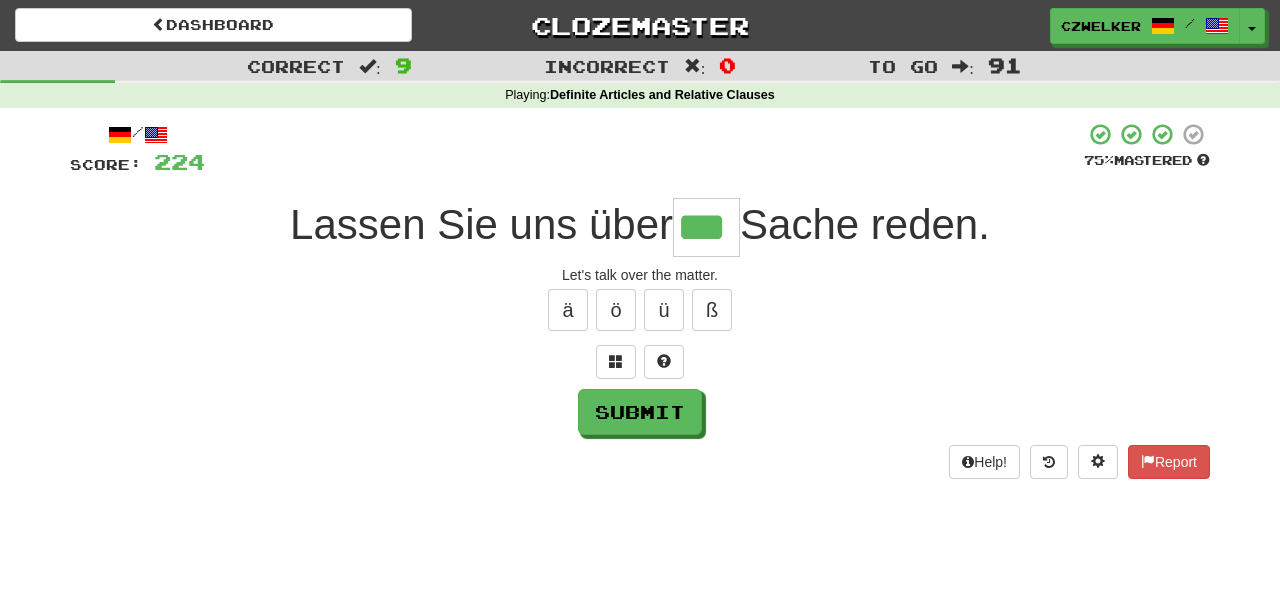 type on "***" 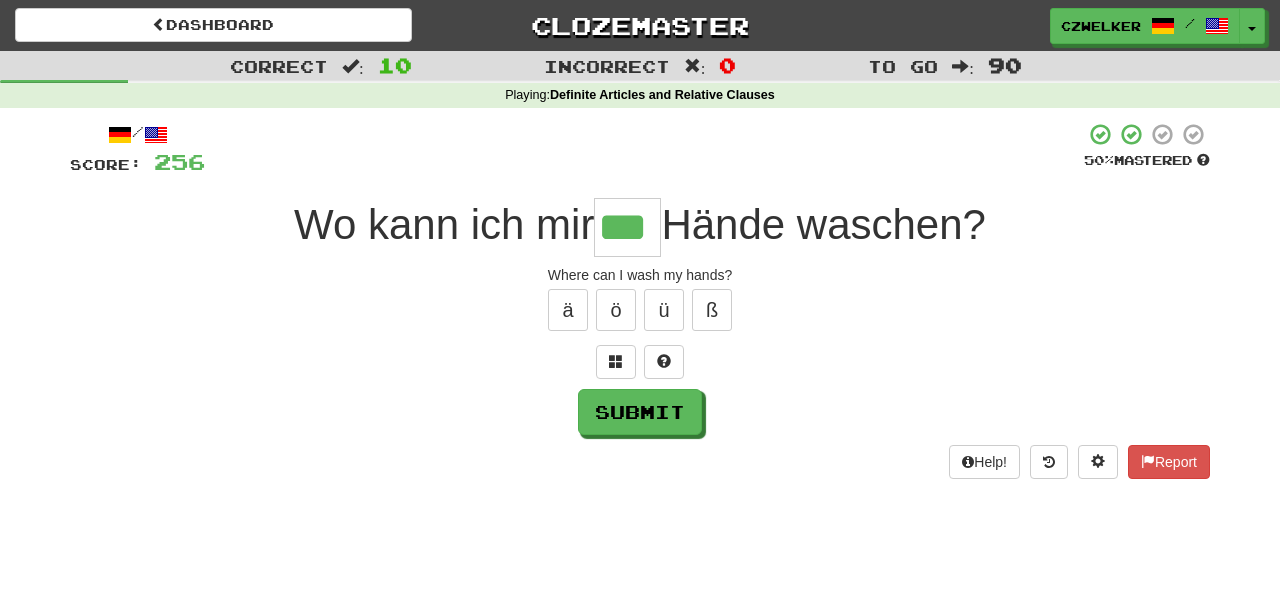 type on "***" 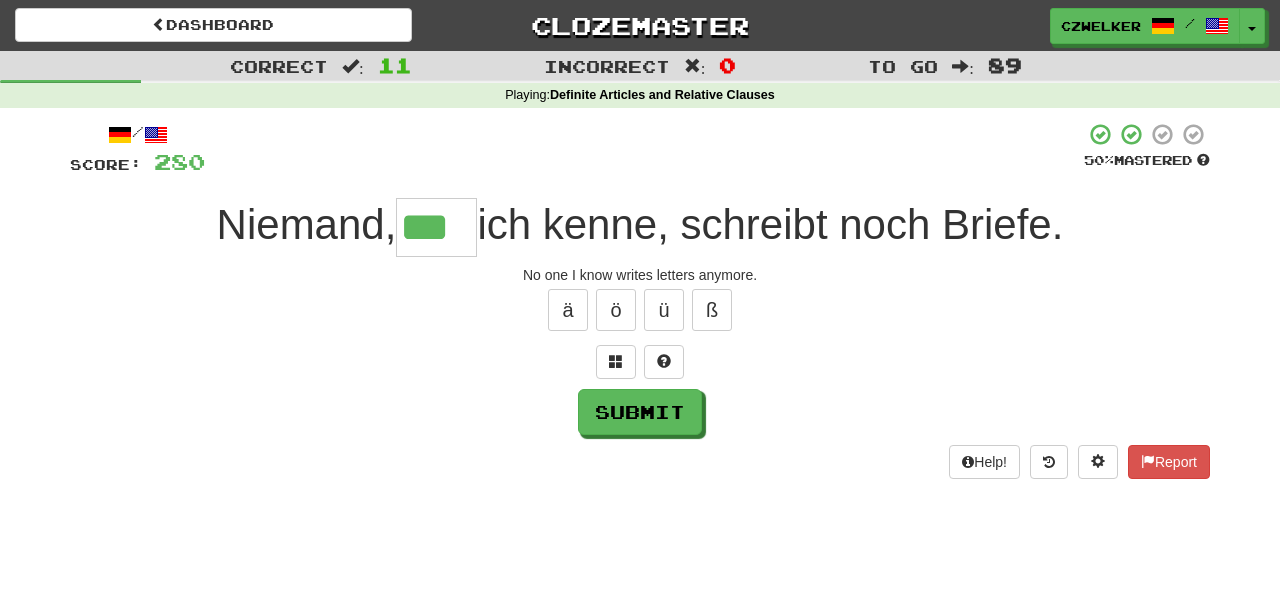 type on "***" 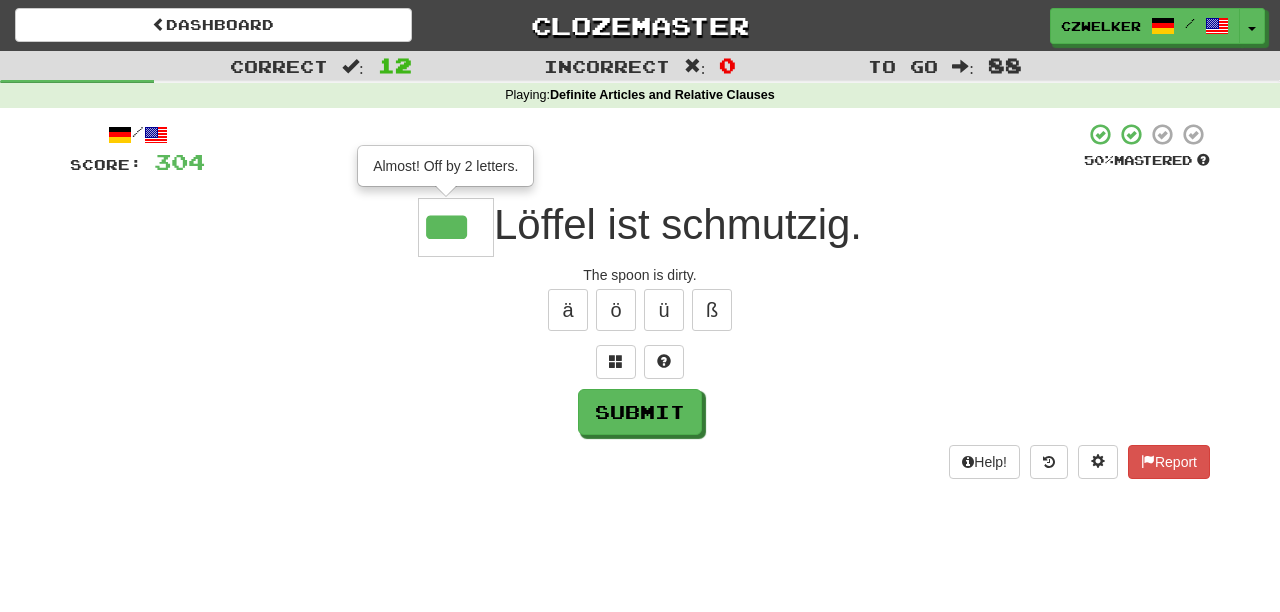 type on "***" 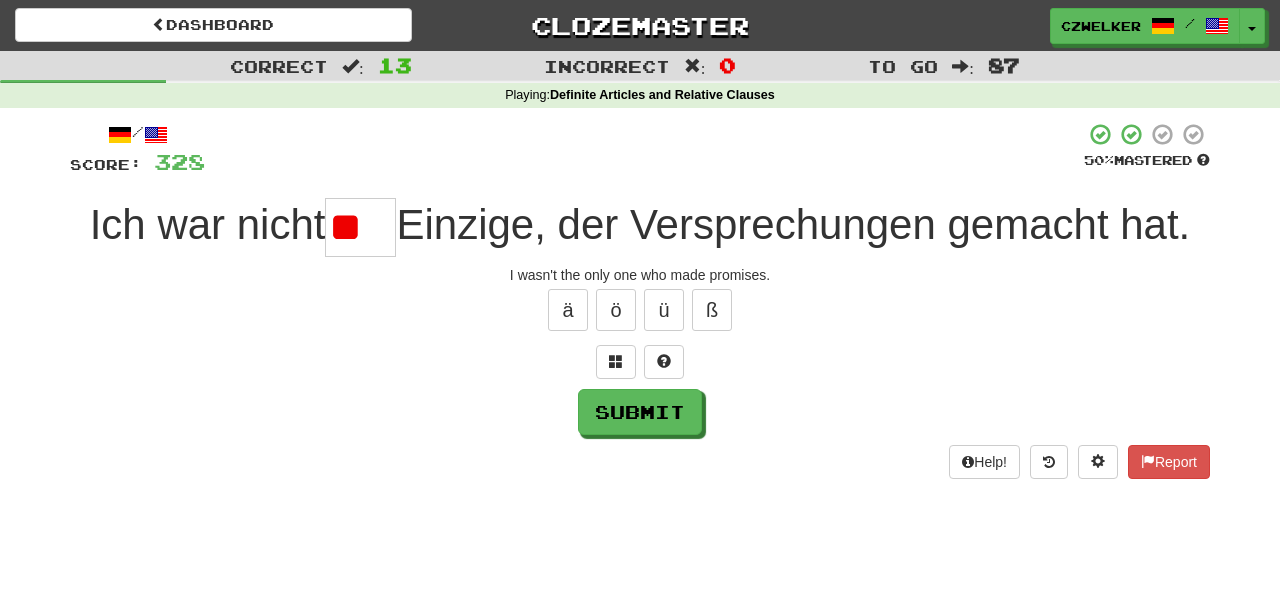 scroll, scrollTop: 0, scrollLeft: 0, axis: both 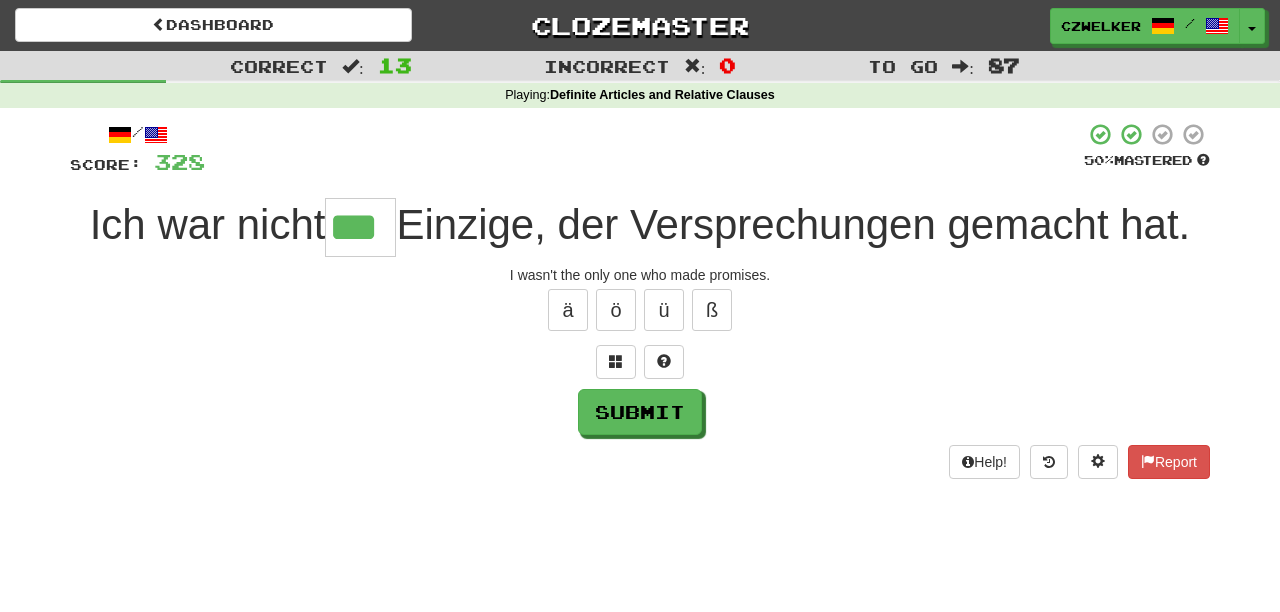 type on "***" 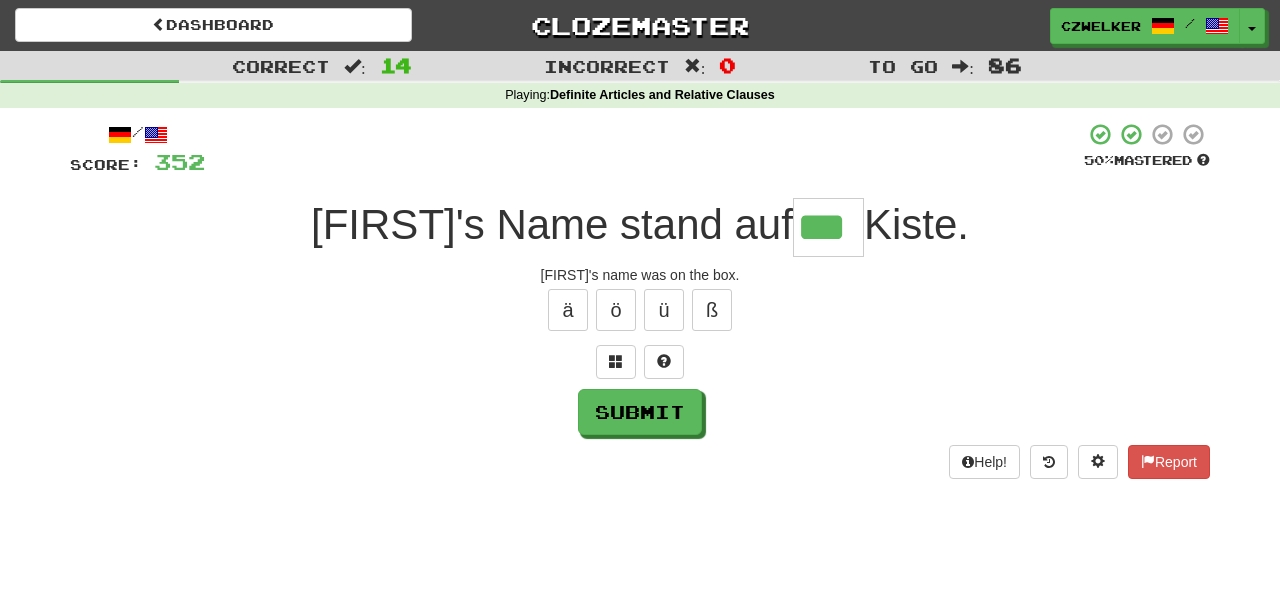 type on "***" 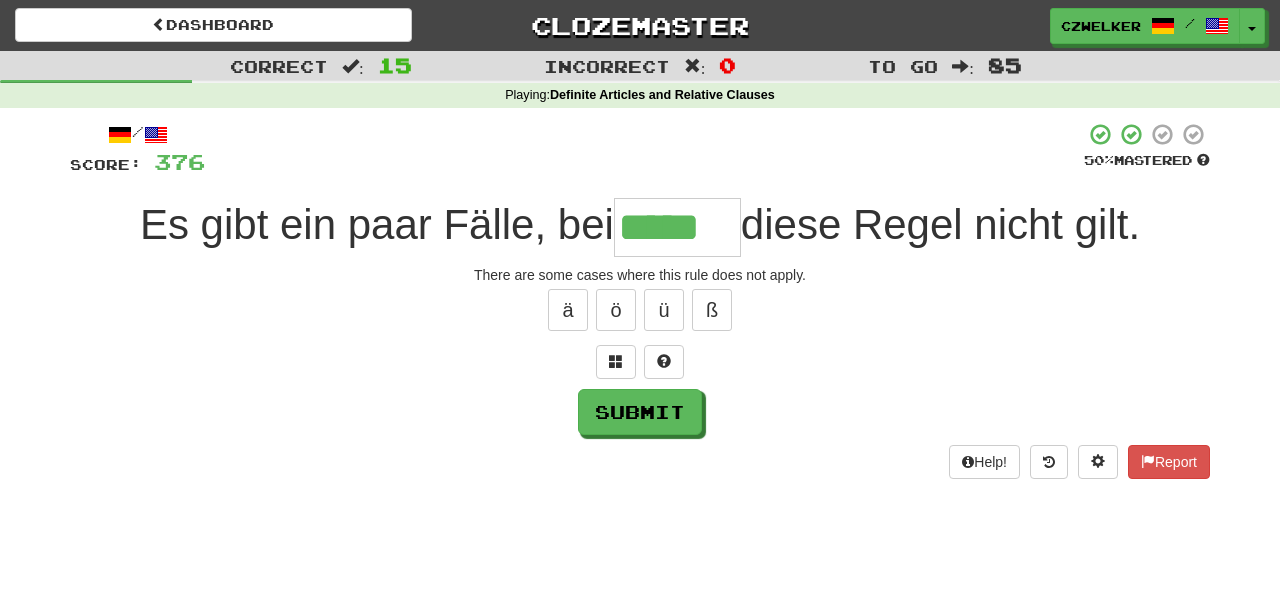 type on "*****" 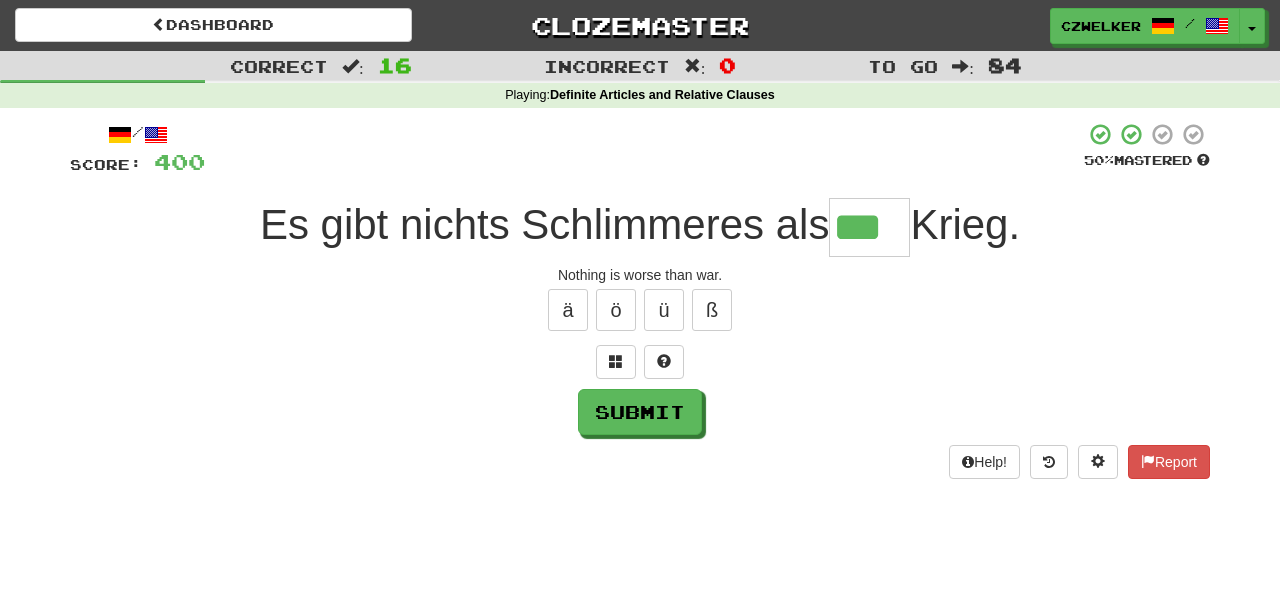 type on "***" 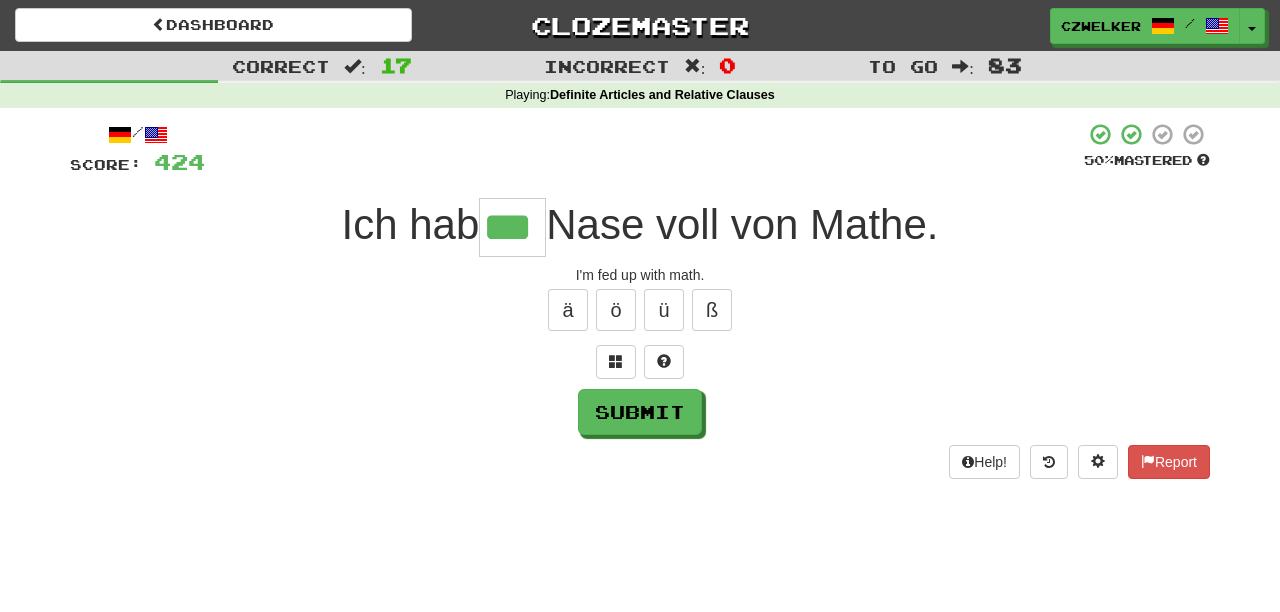 type on "***" 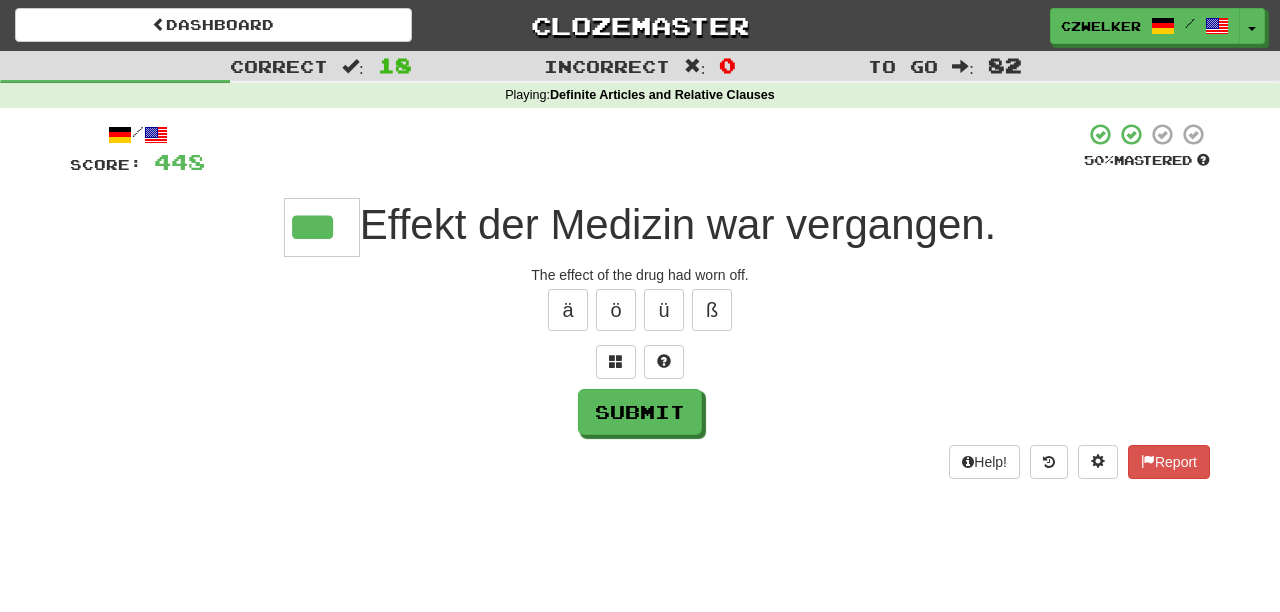 type on "***" 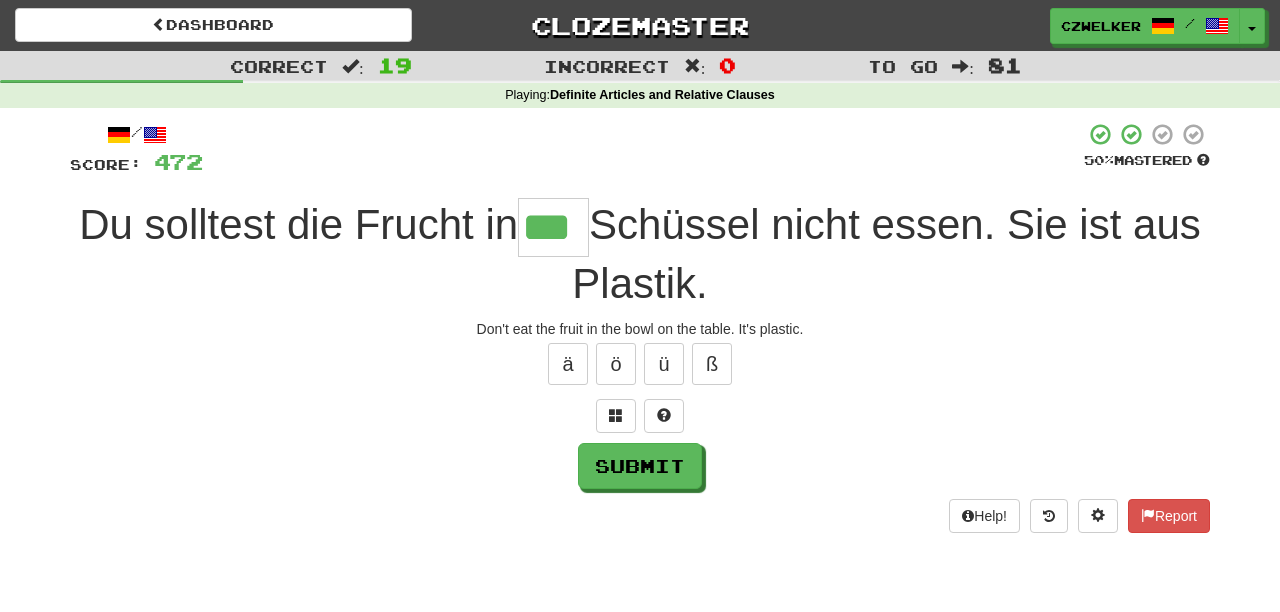 type on "***" 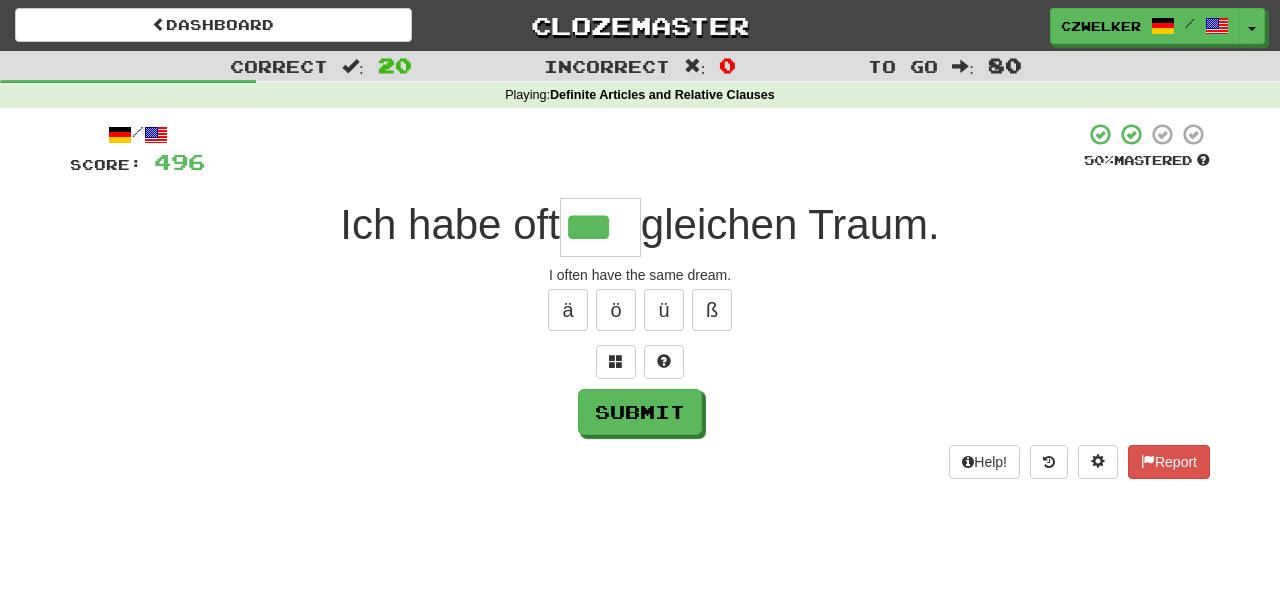 type on "***" 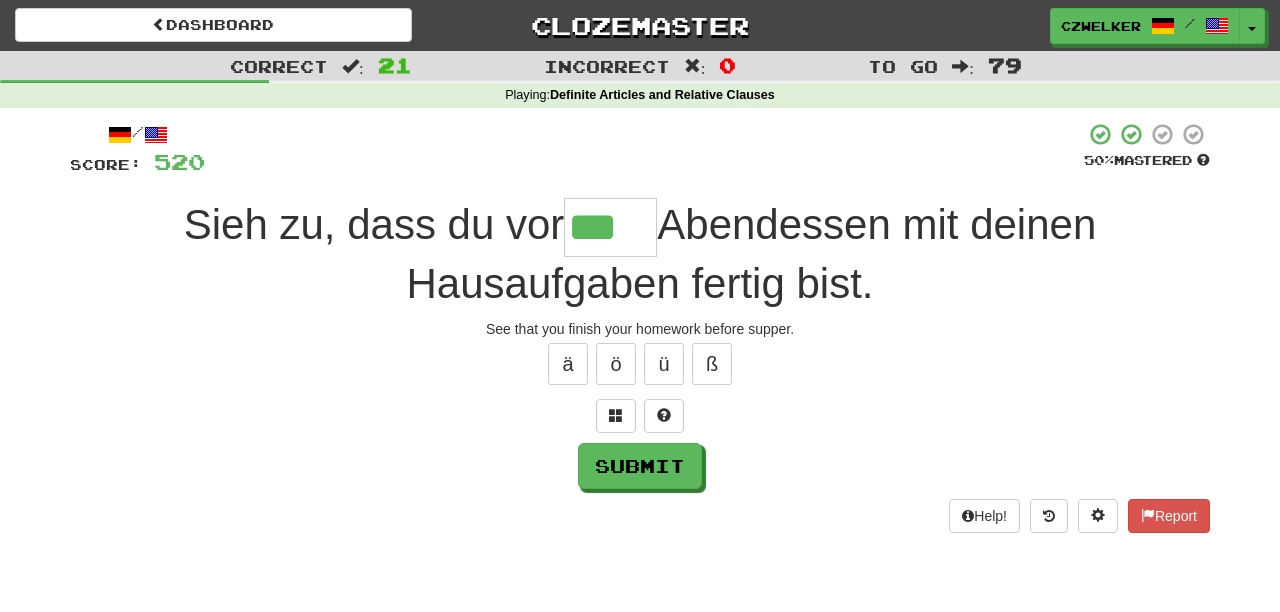 type on "***" 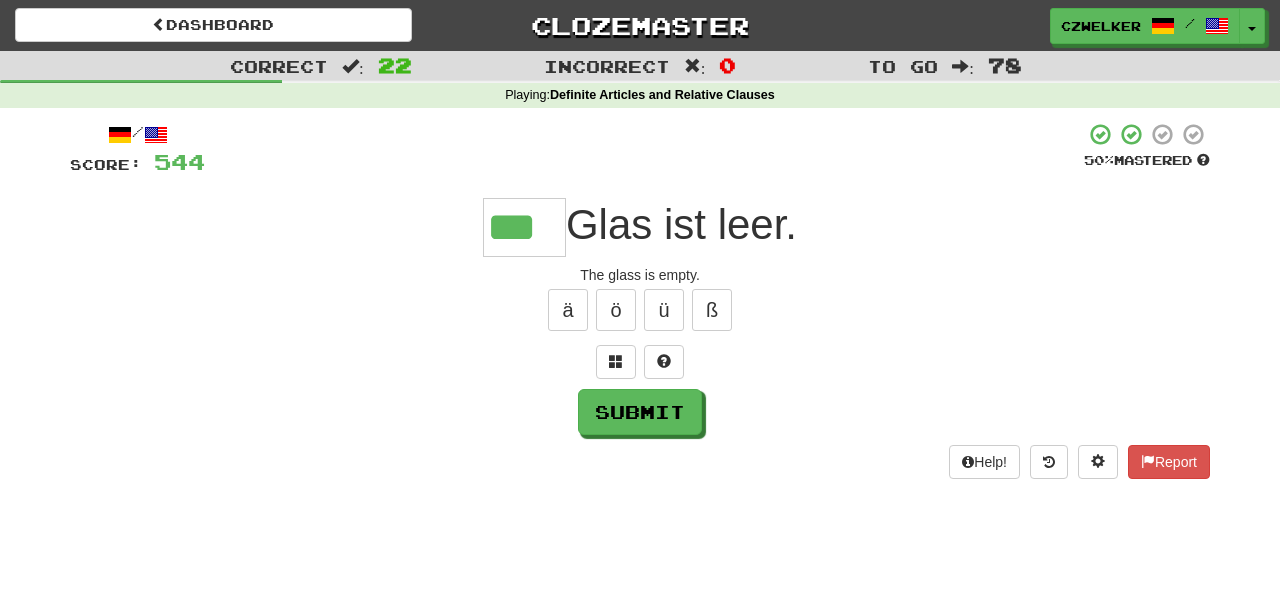 type on "***" 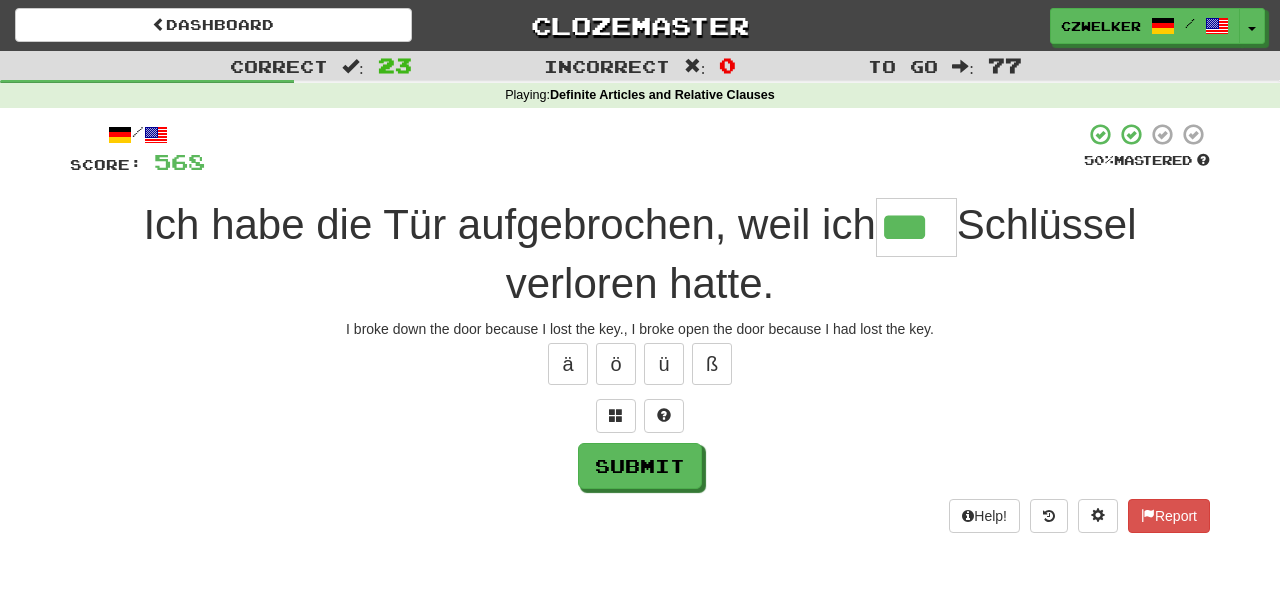 type on "***" 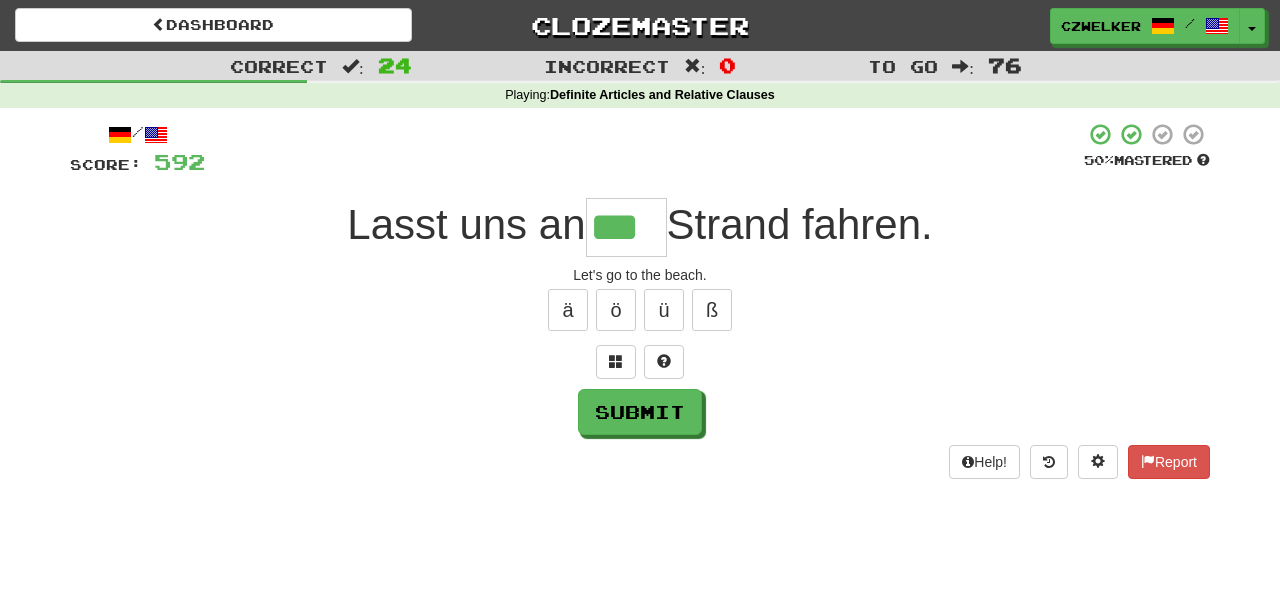 type on "***" 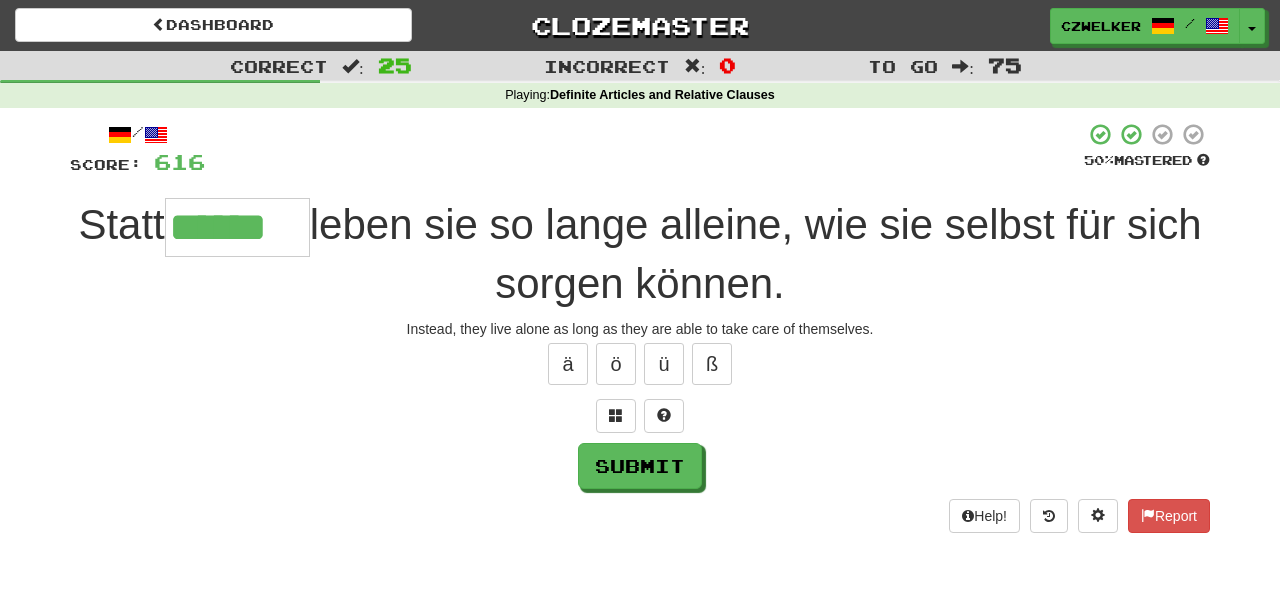 type on "******" 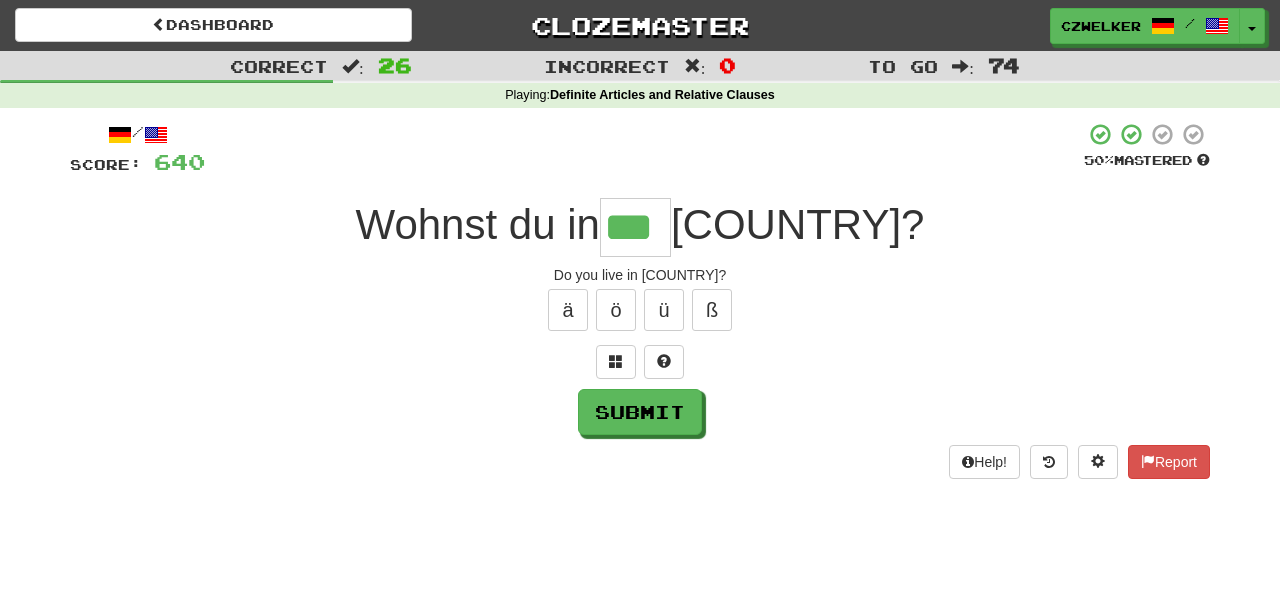type on "***" 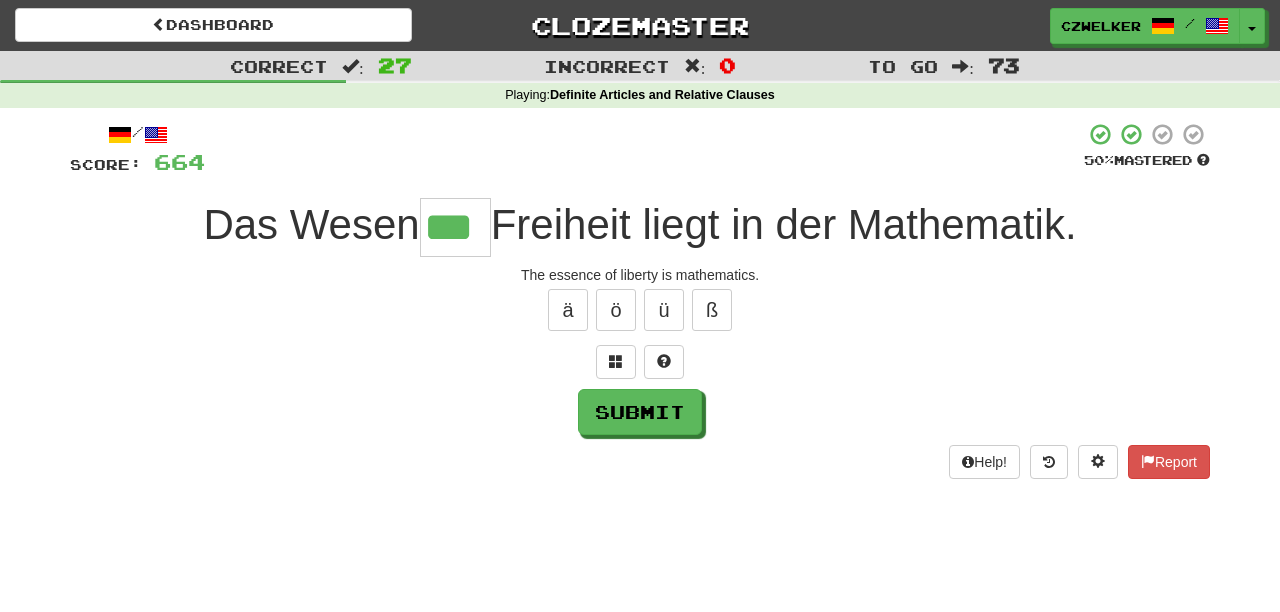 type on "***" 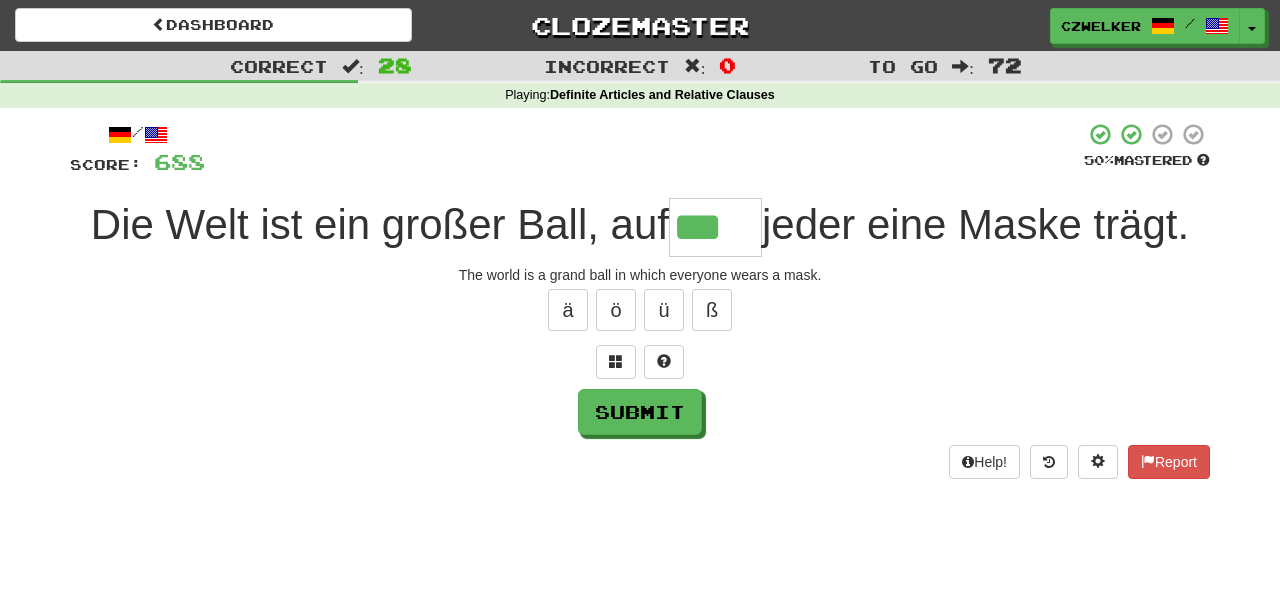type on "***" 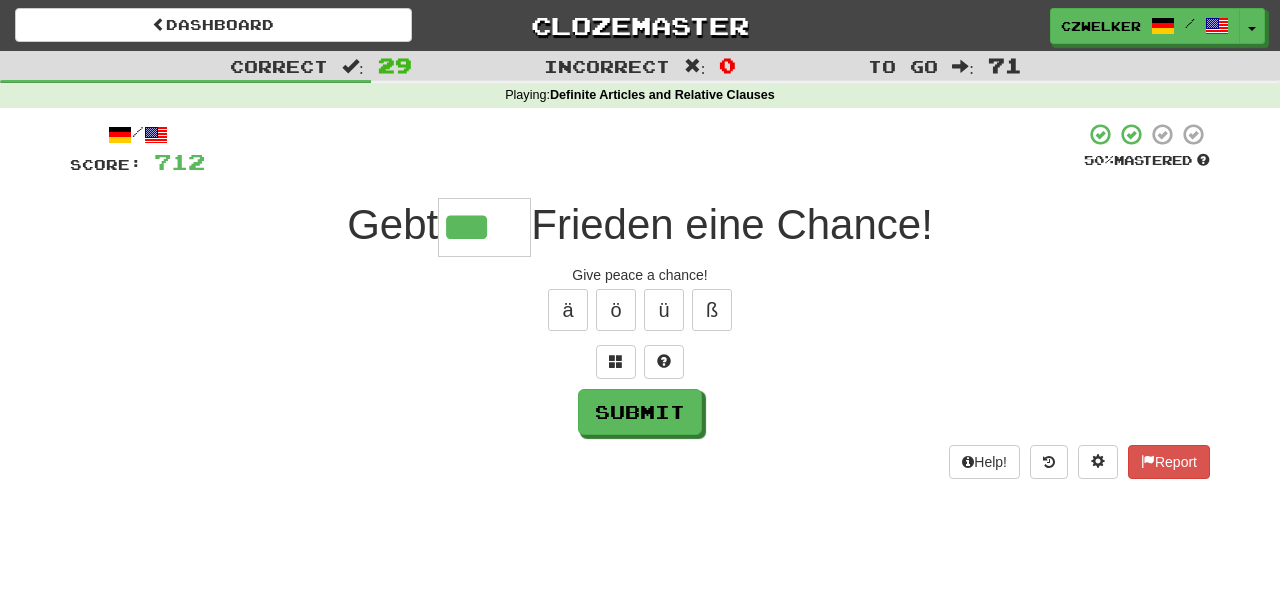 type on "***" 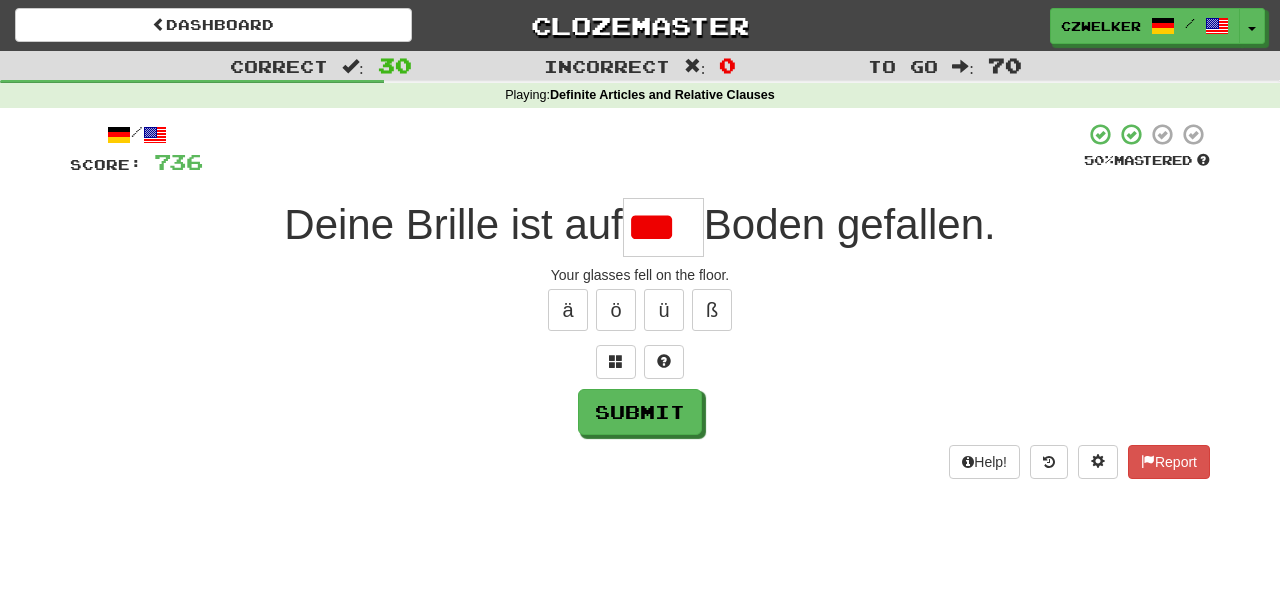 scroll, scrollTop: 0, scrollLeft: 10, axis: horizontal 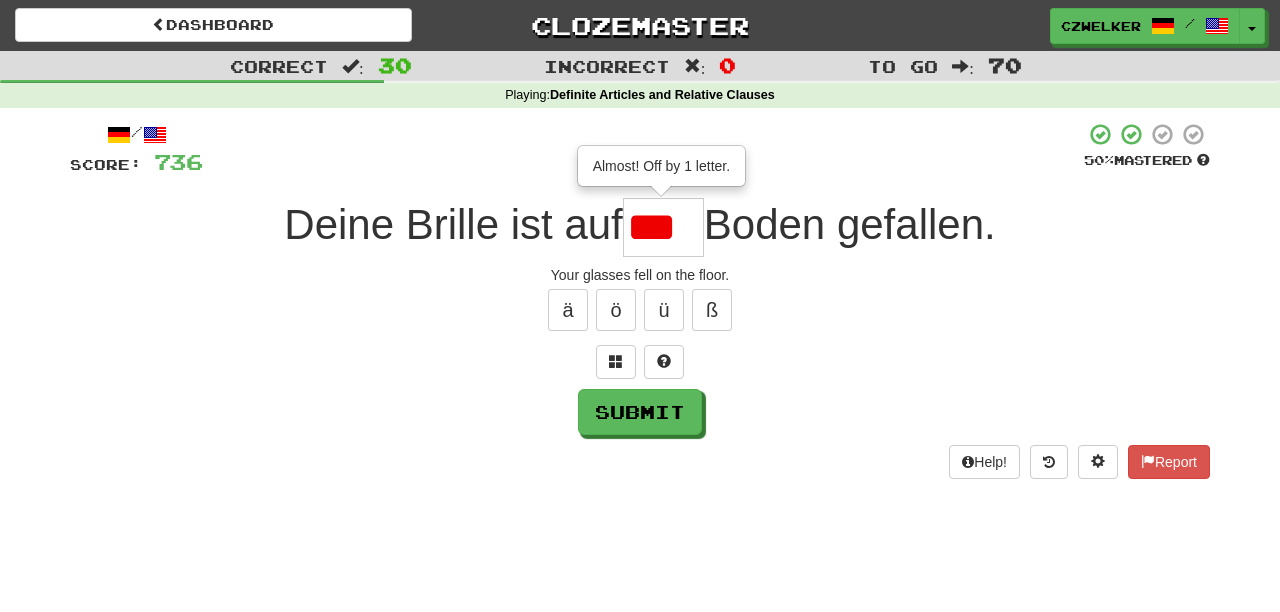 type on "***" 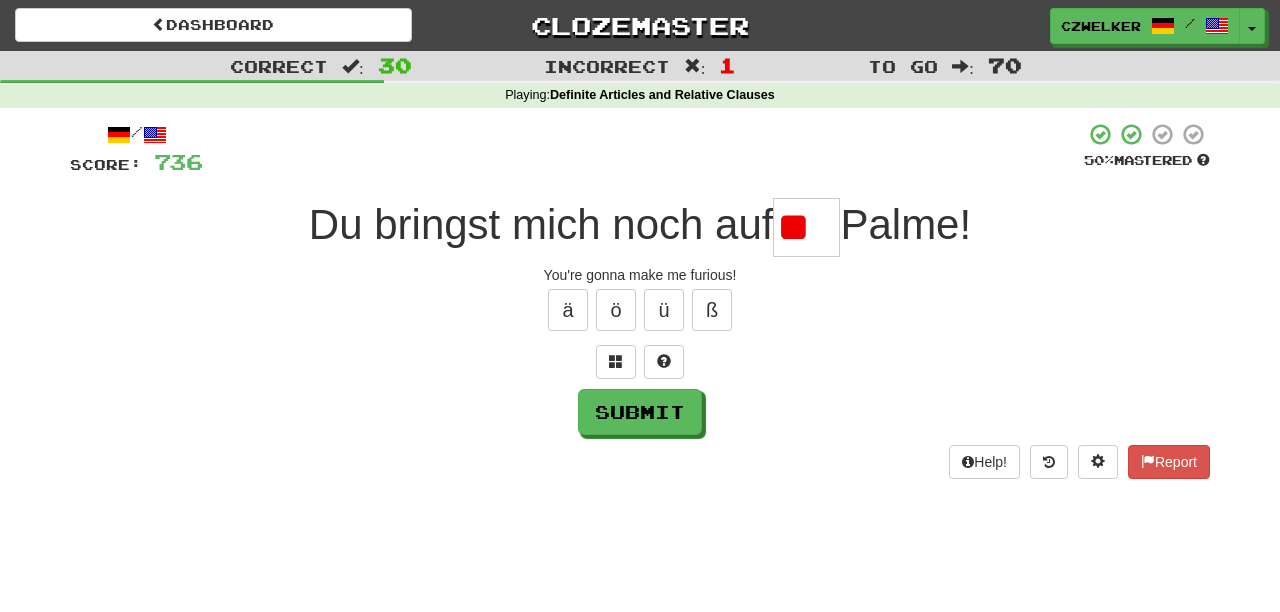 scroll, scrollTop: 0, scrollLeft: 0, axis: both 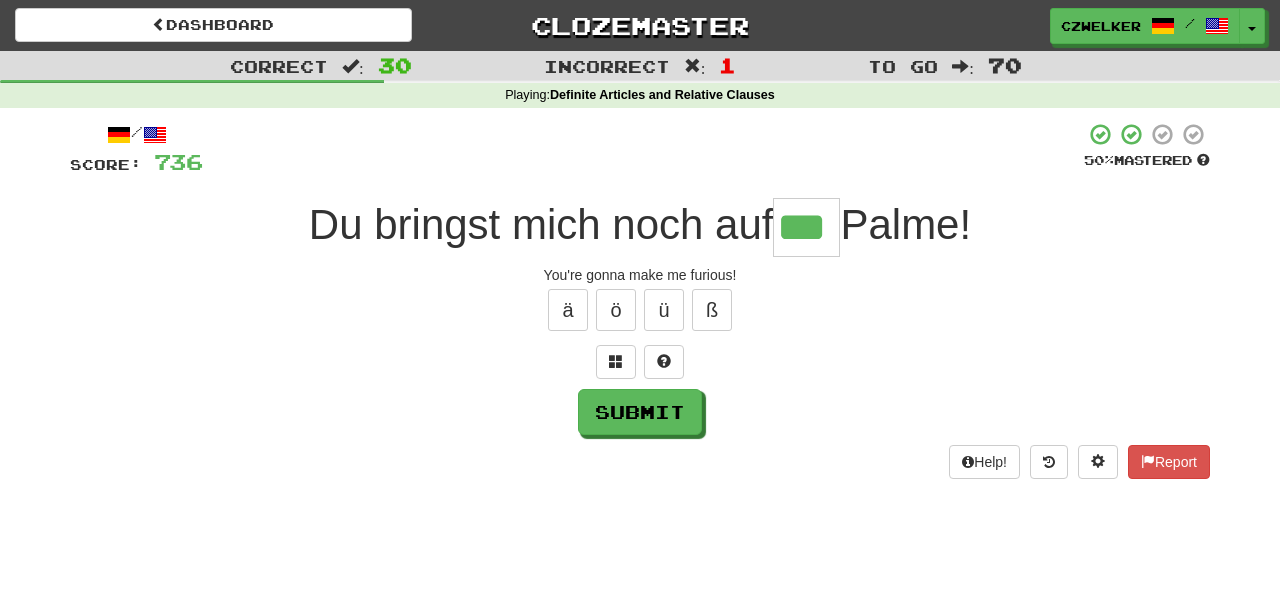 type on "***" 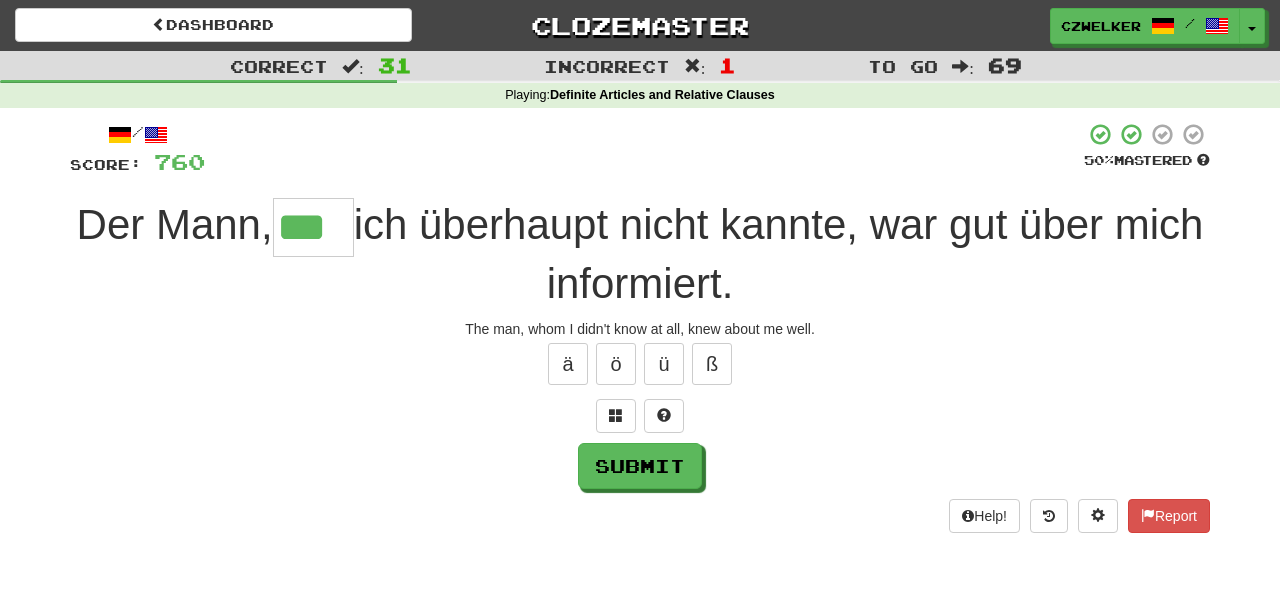 type on "***" 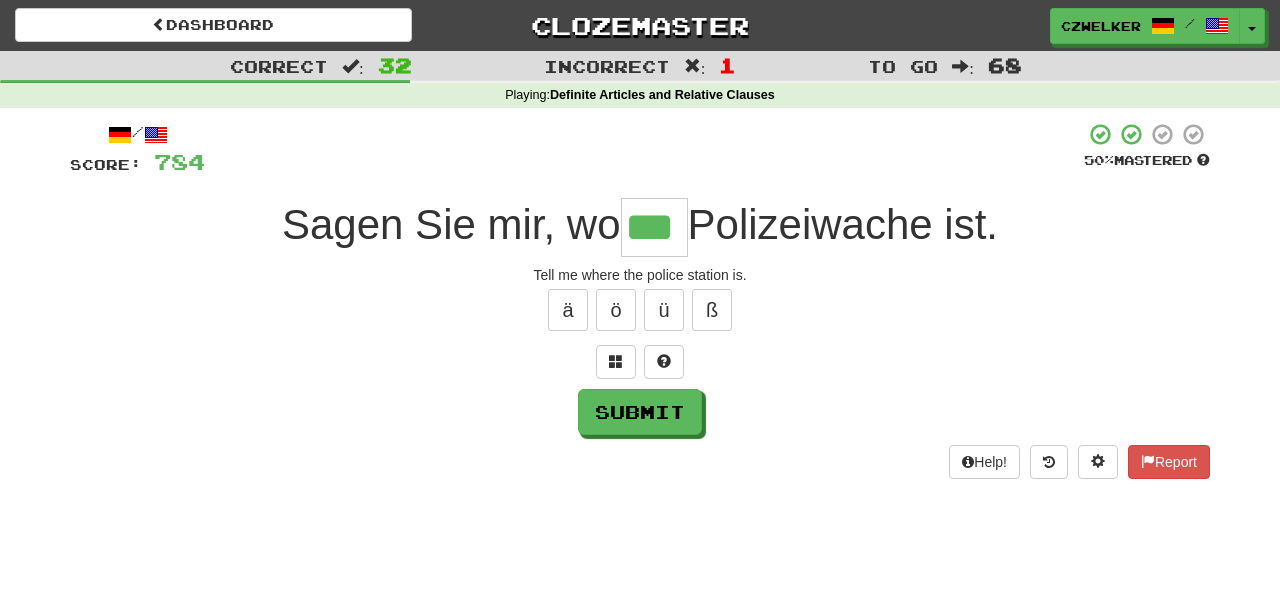 type on "***" 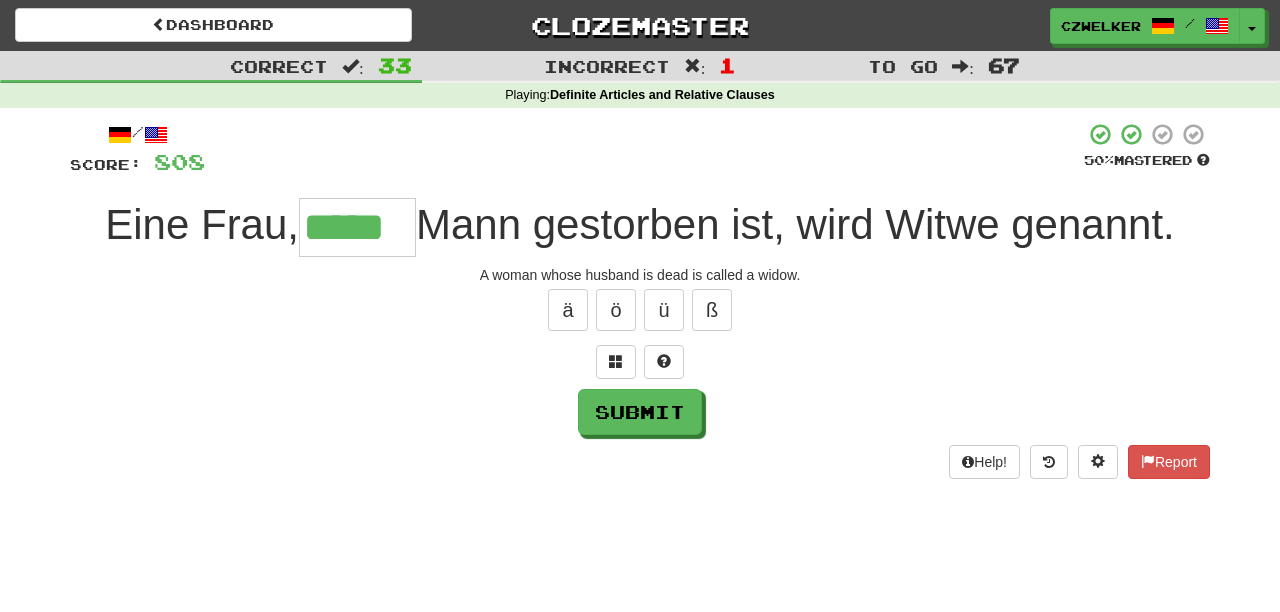 type on "*****" 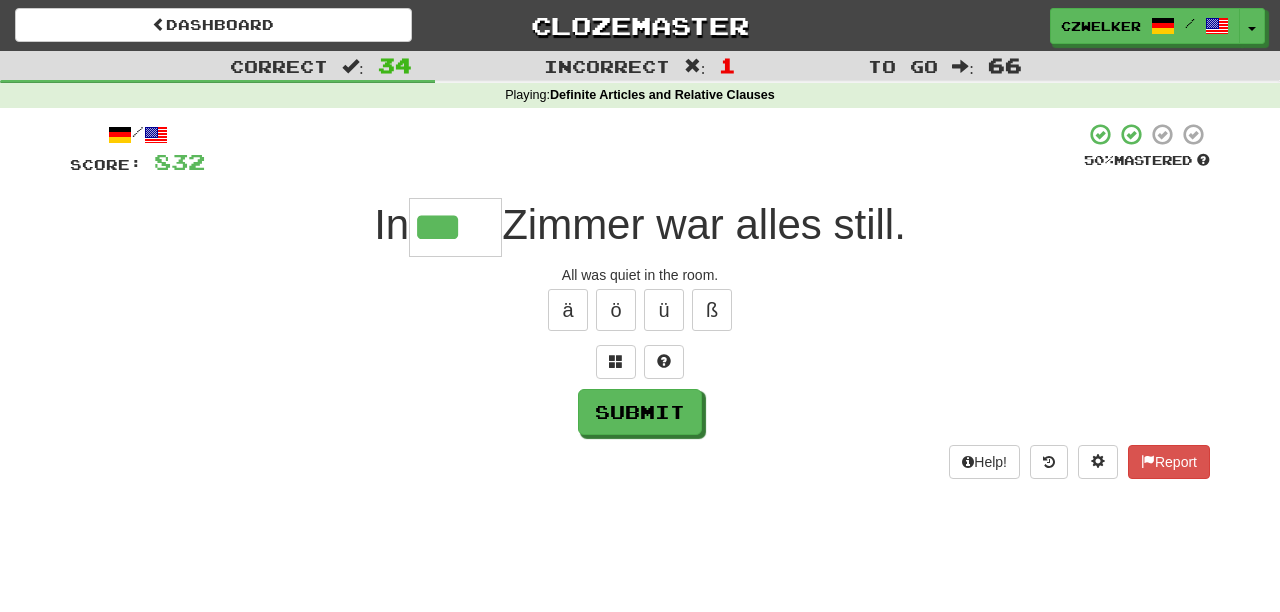 type on "***" 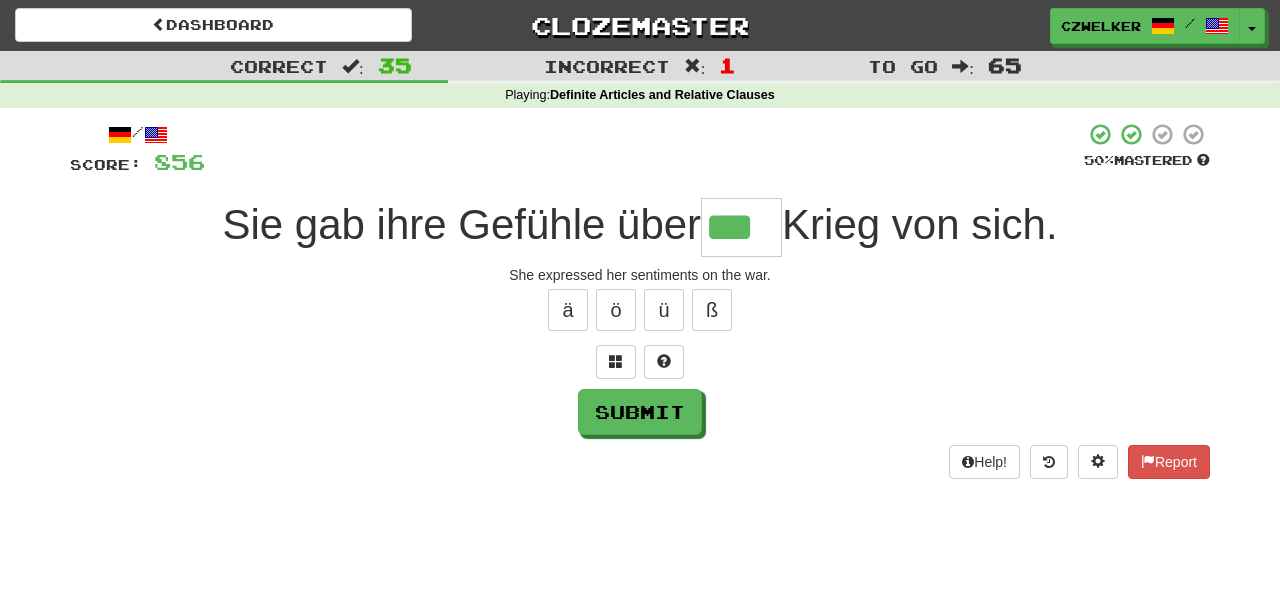 type on "***" 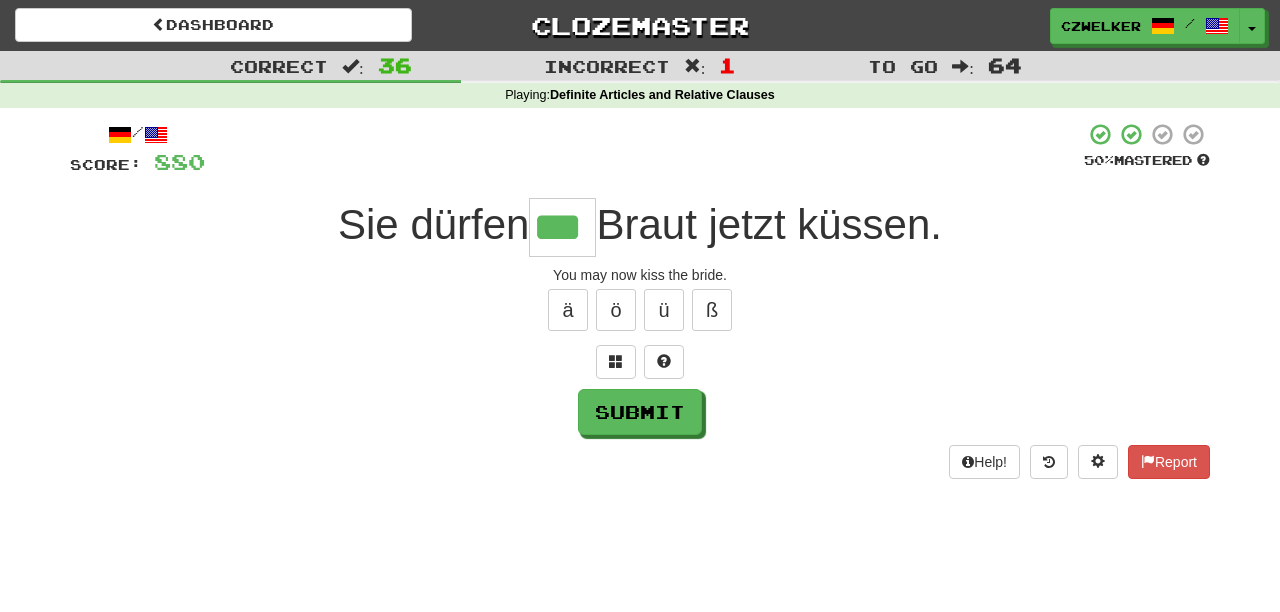 type on "***" 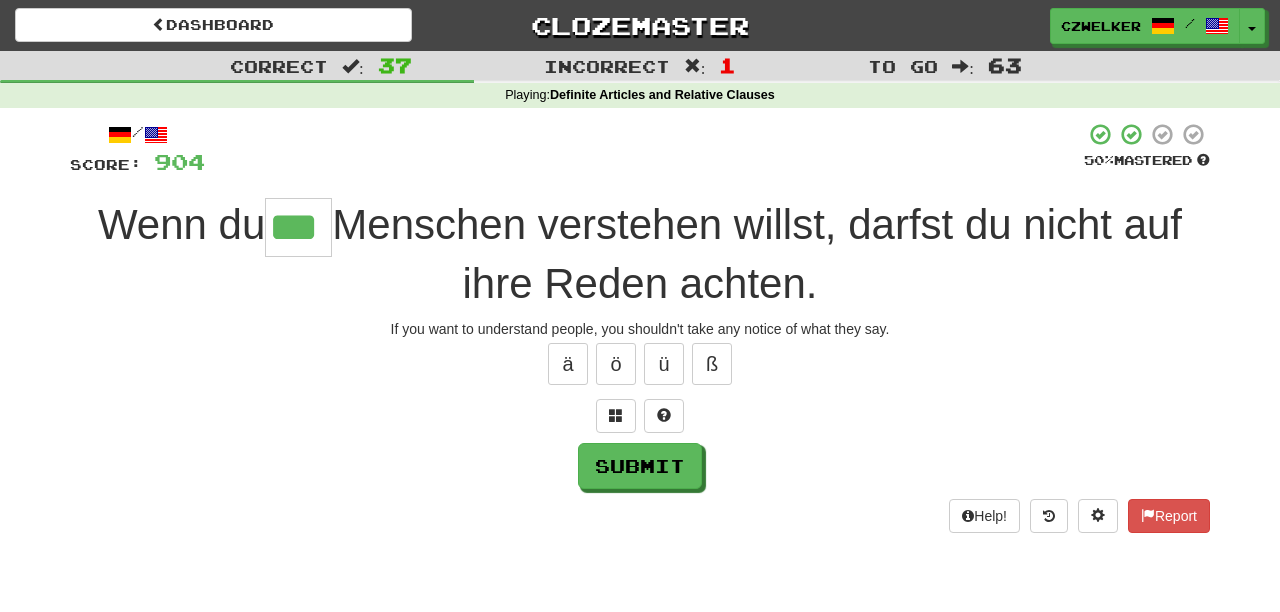 type on "***" 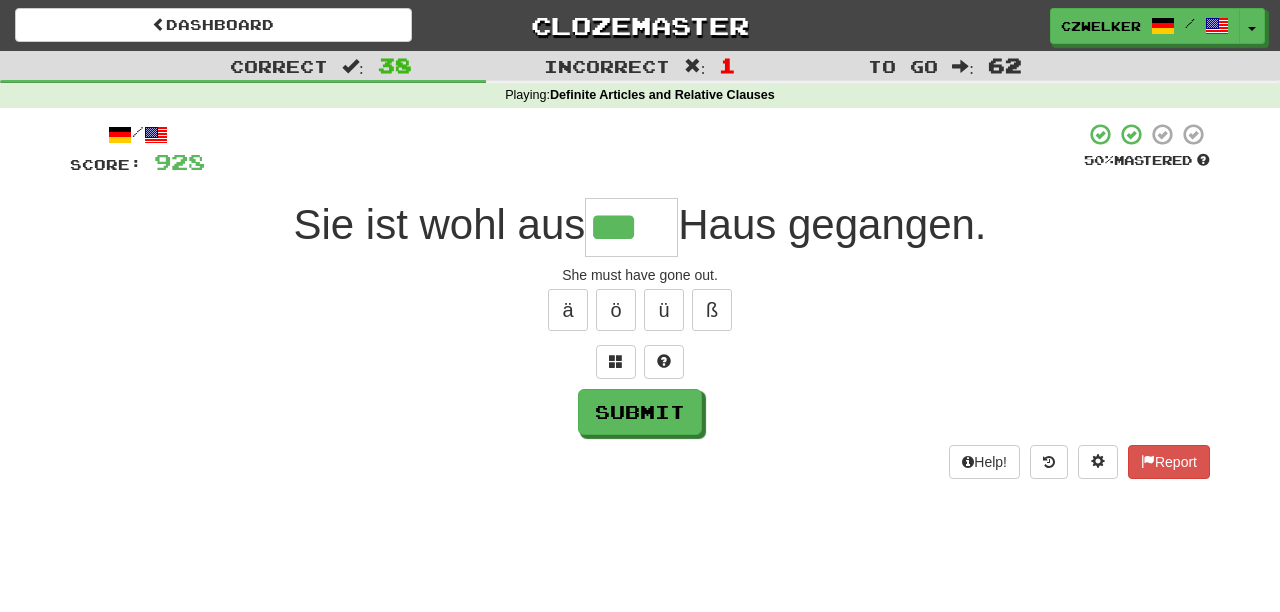 type on "***" 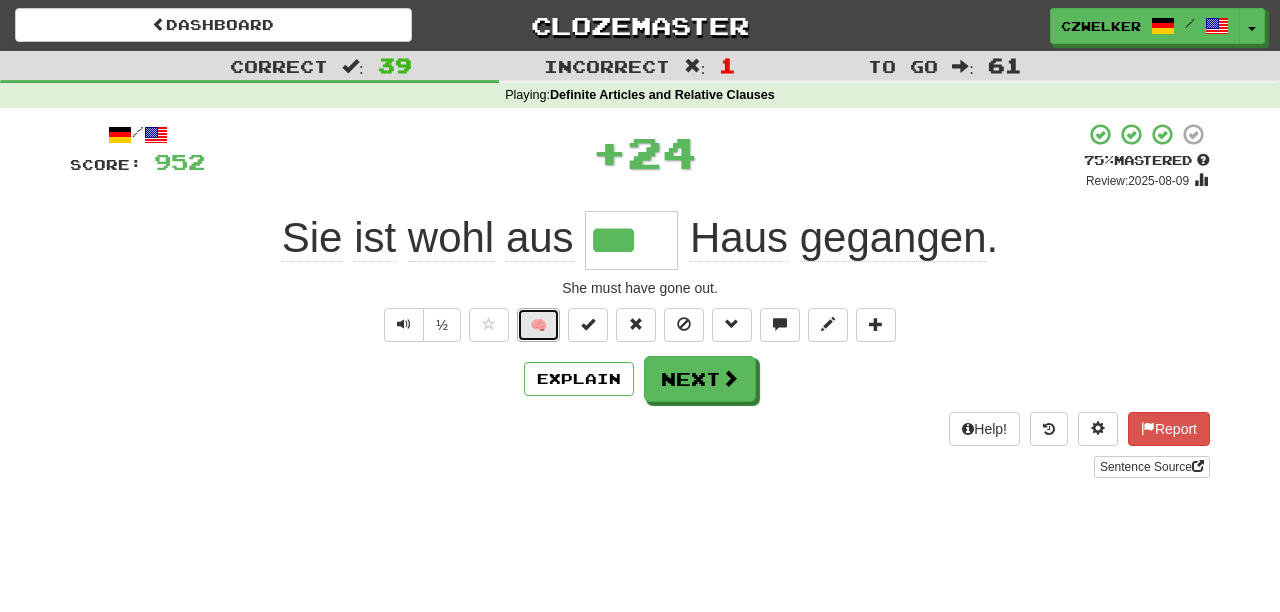 click on "🧠" at bounding box center [538, 325] 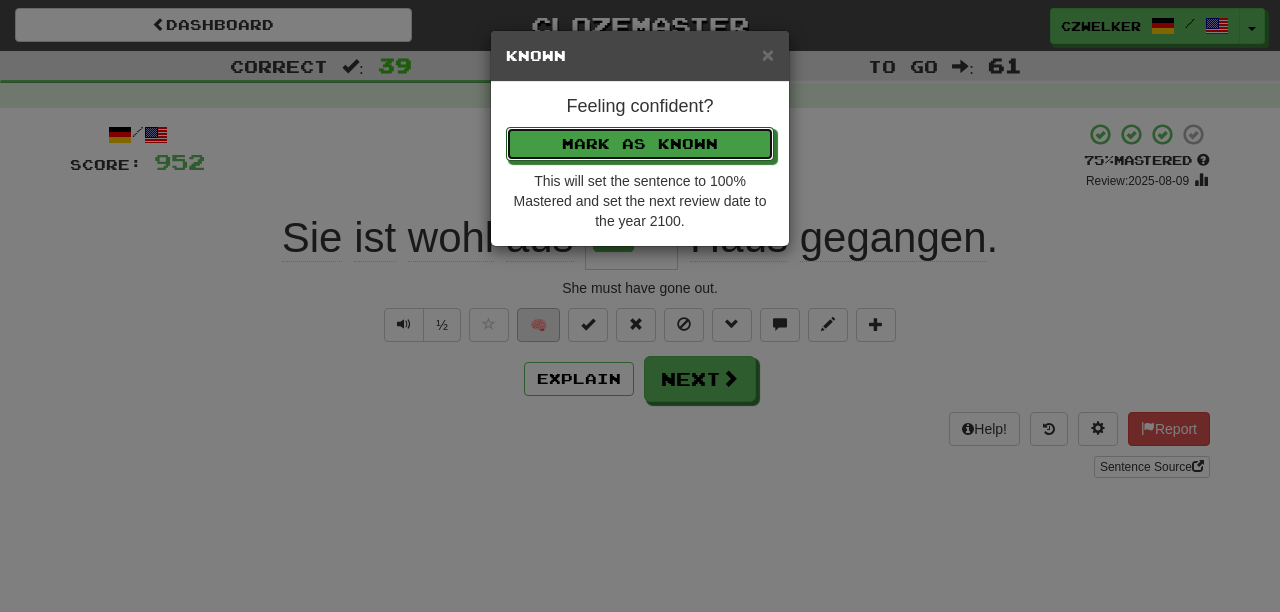 type 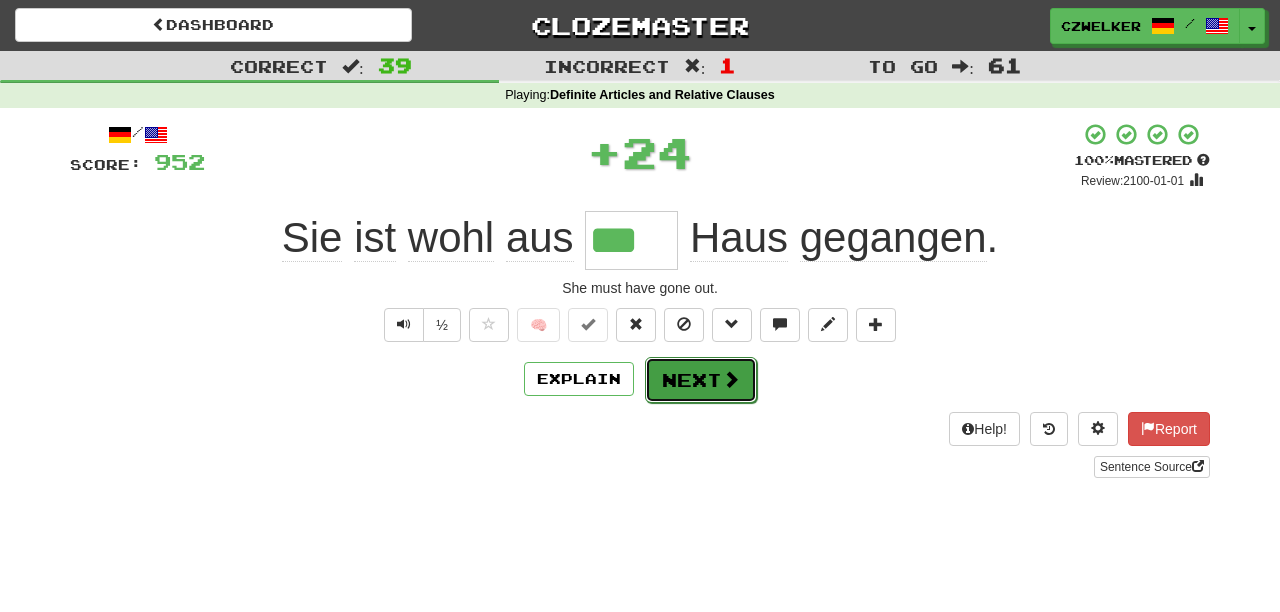 click on "Next" at bounding box center (701, 380) 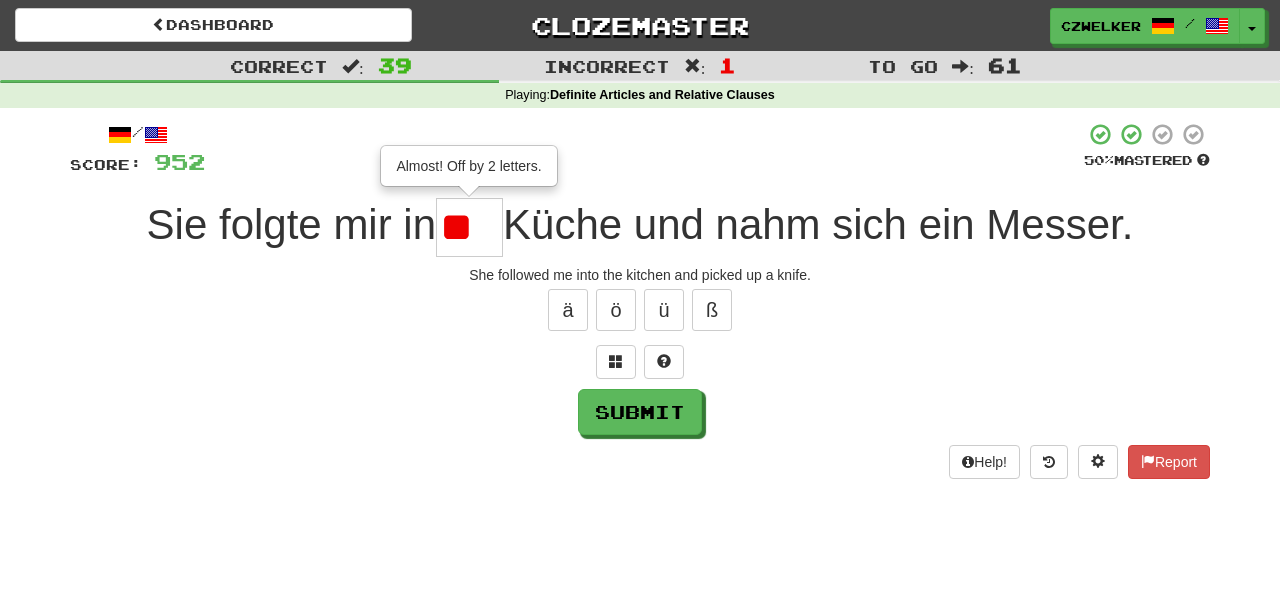 scroll, scrollTop: 0, scrollLeft: 0, axis: both 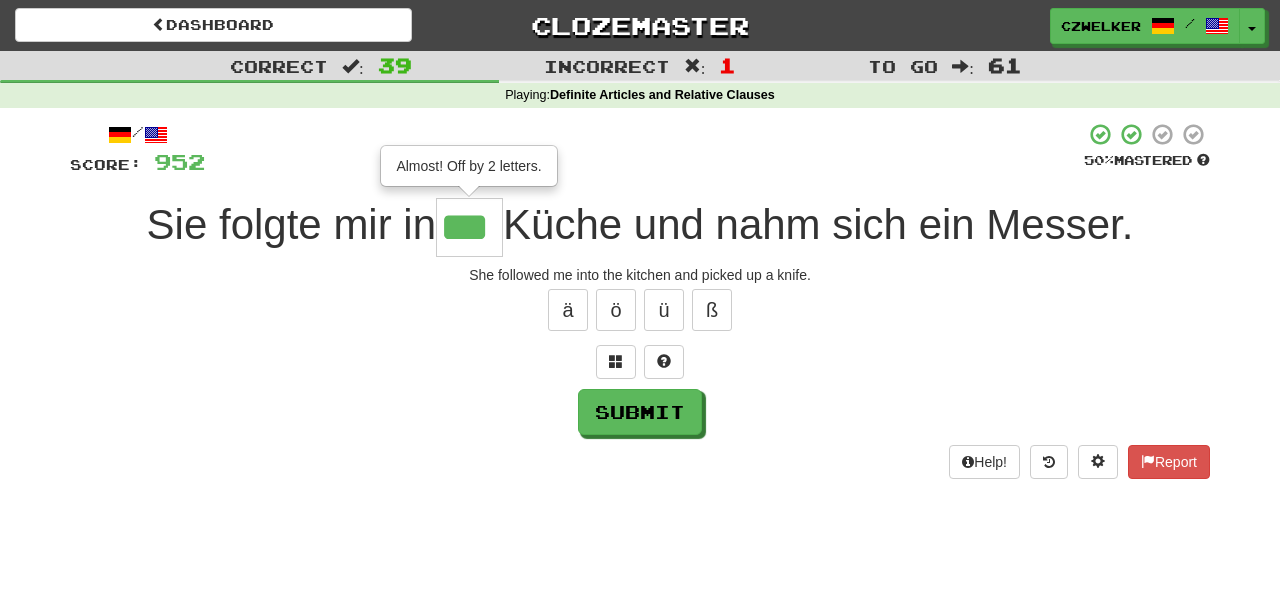 type on "***" 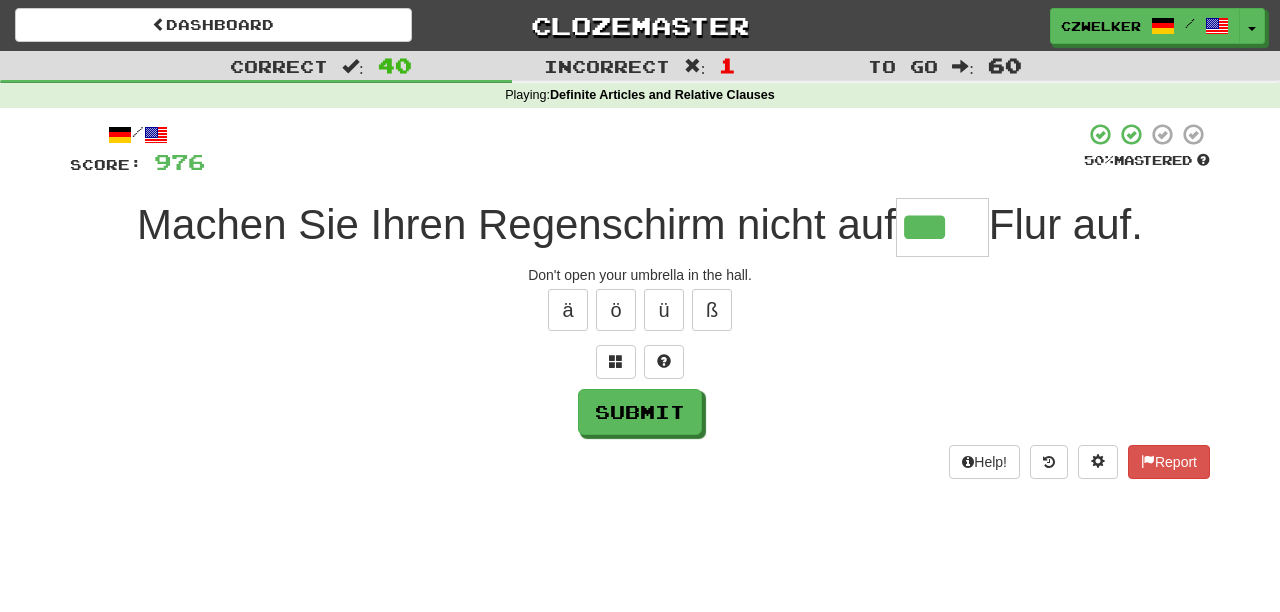 type on "***" 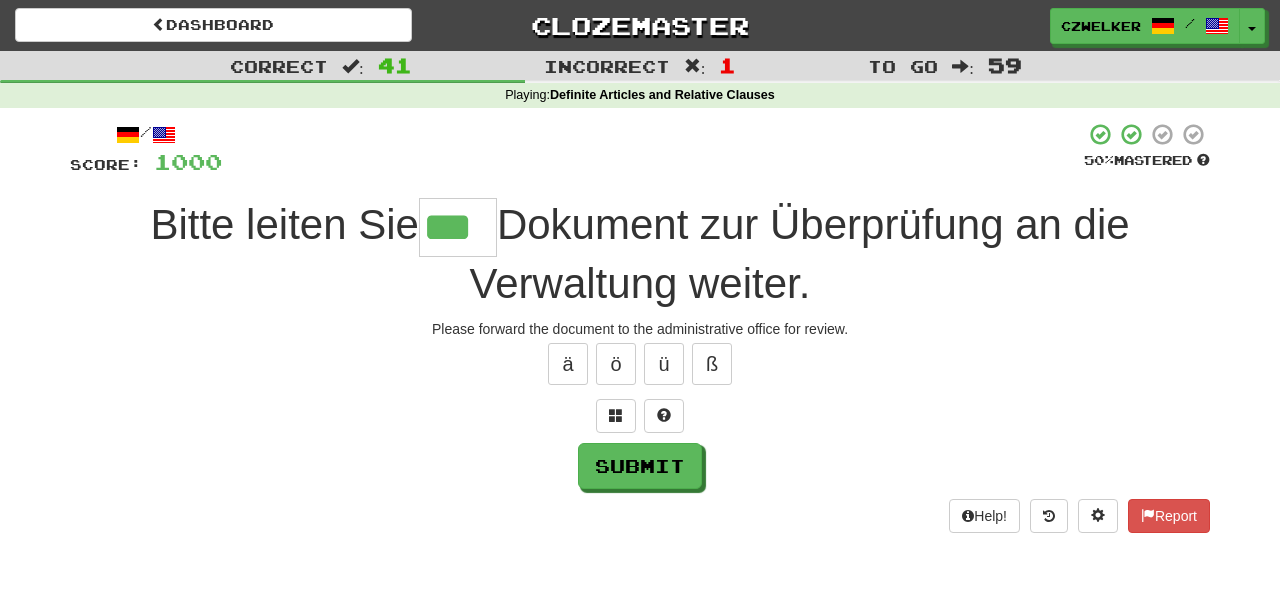 type on "***" 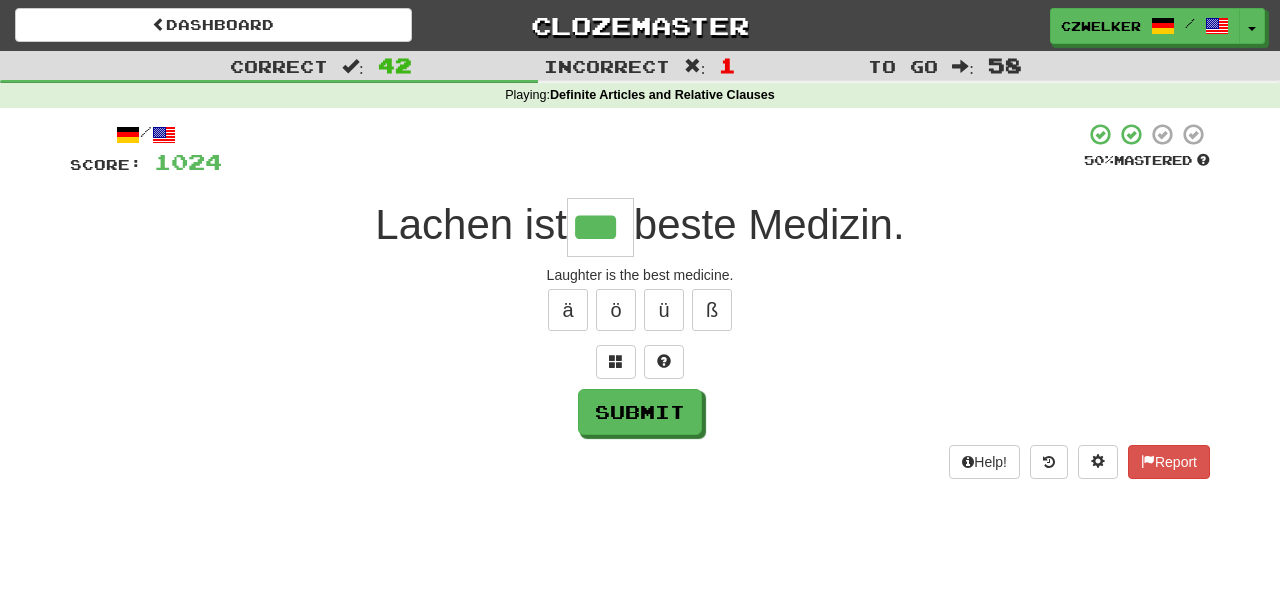 type on "***" 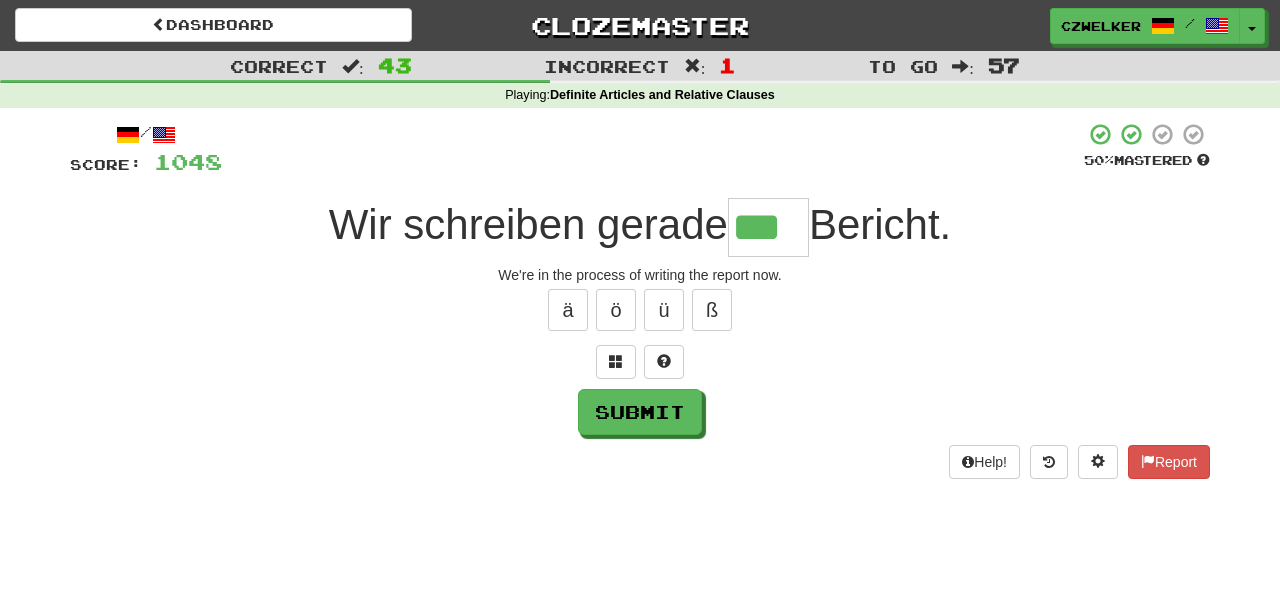 type on "***" 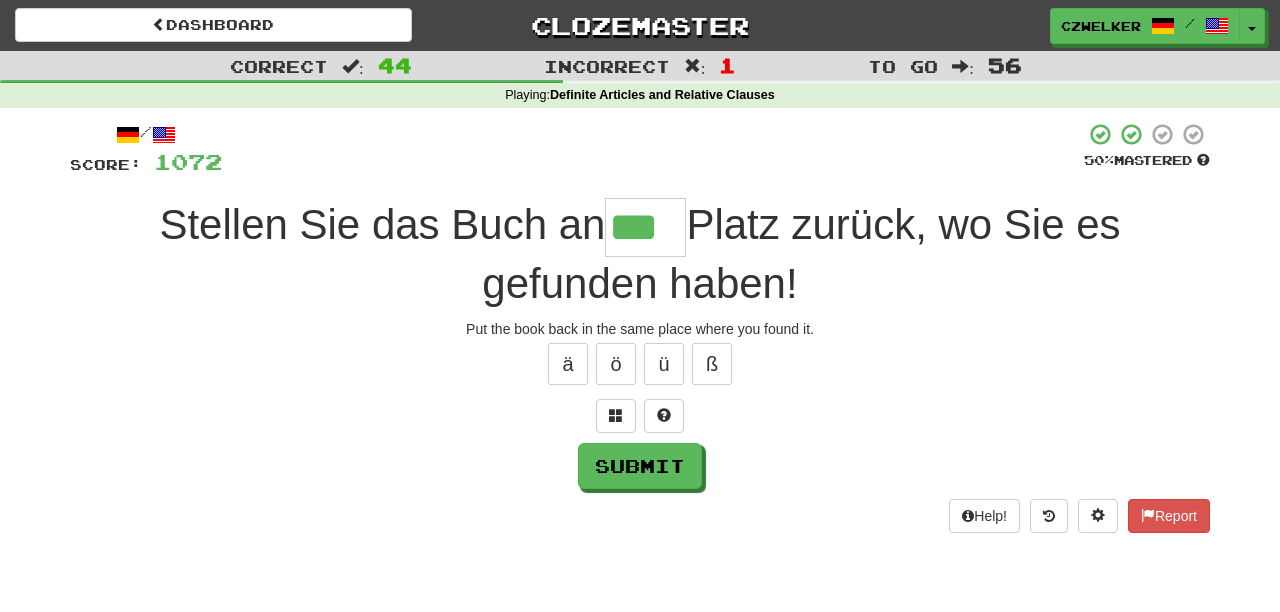 type on "***" 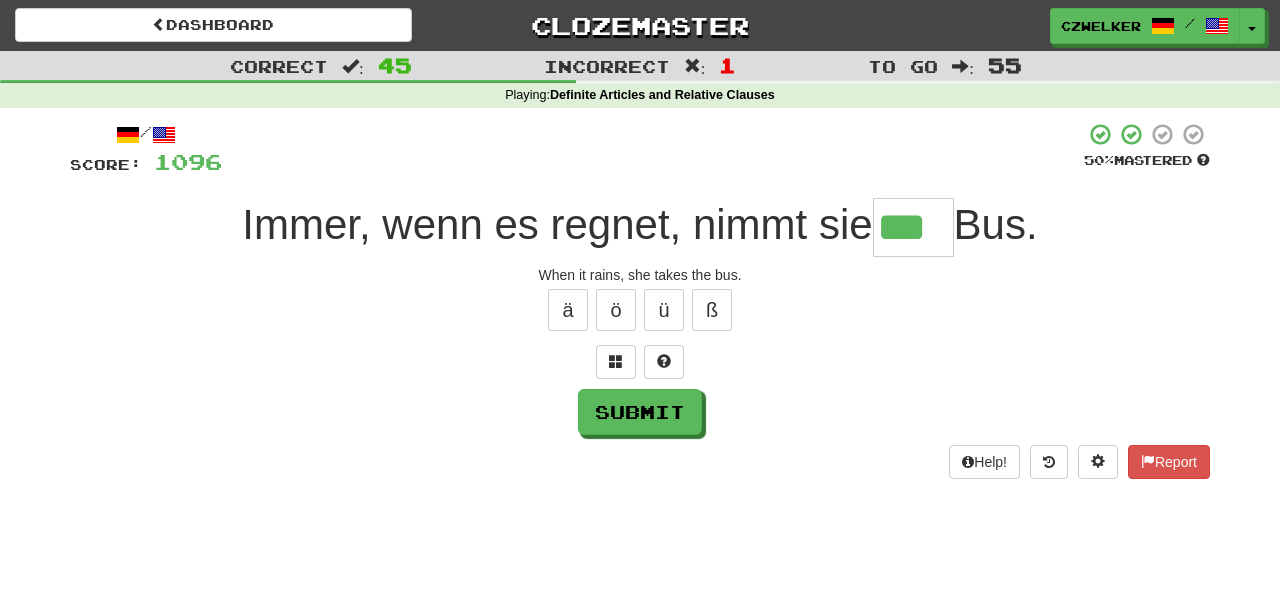 type on "***" 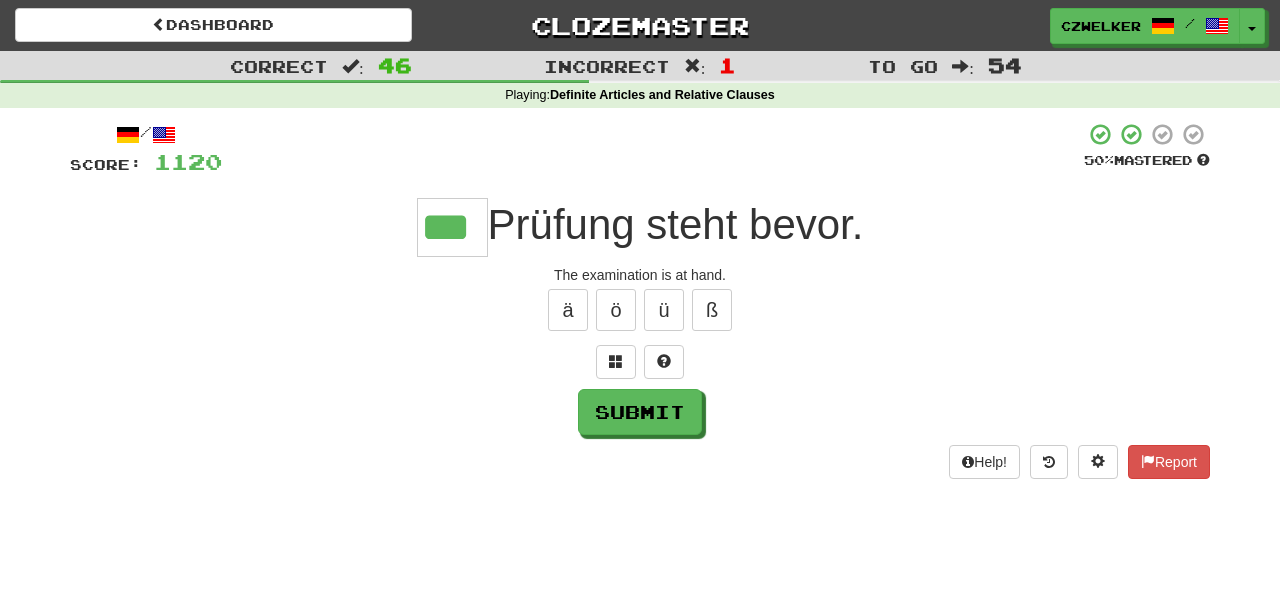 type on "***" 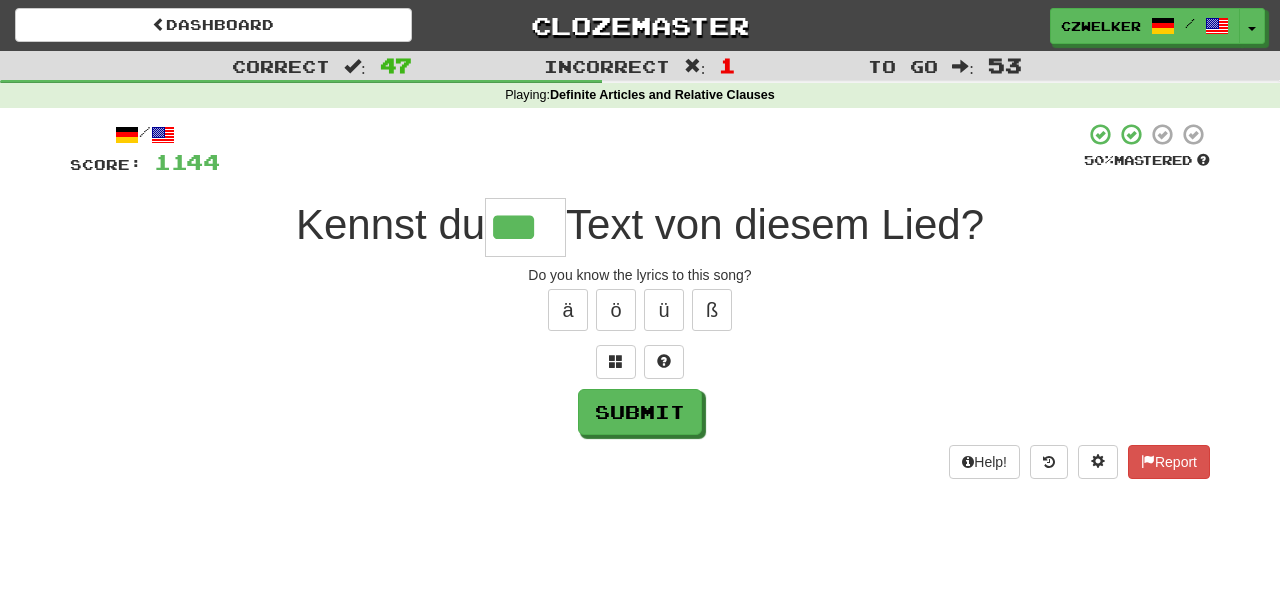 type on "***" 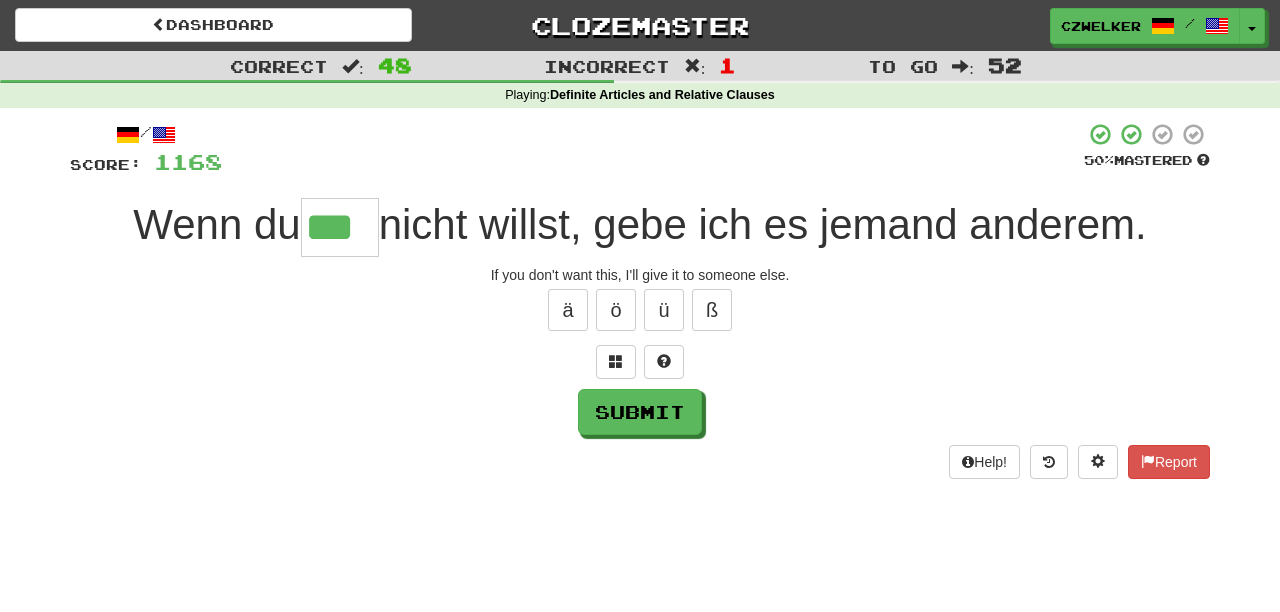 type on "***" 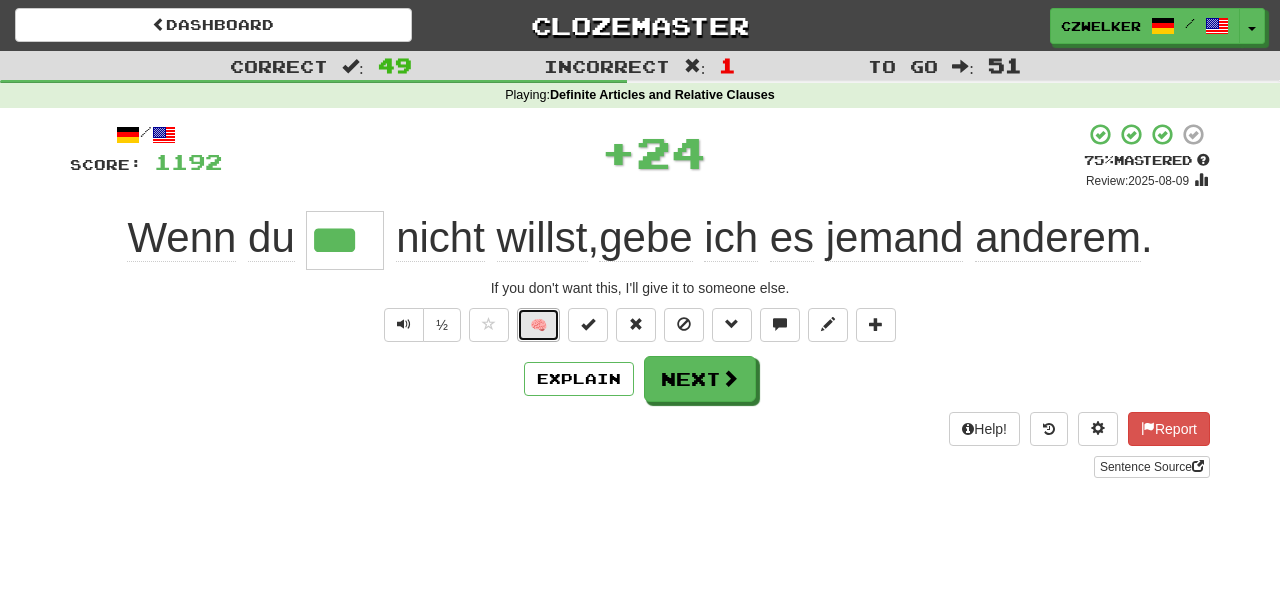 click on "🧠" at bounding box center [538, 325] 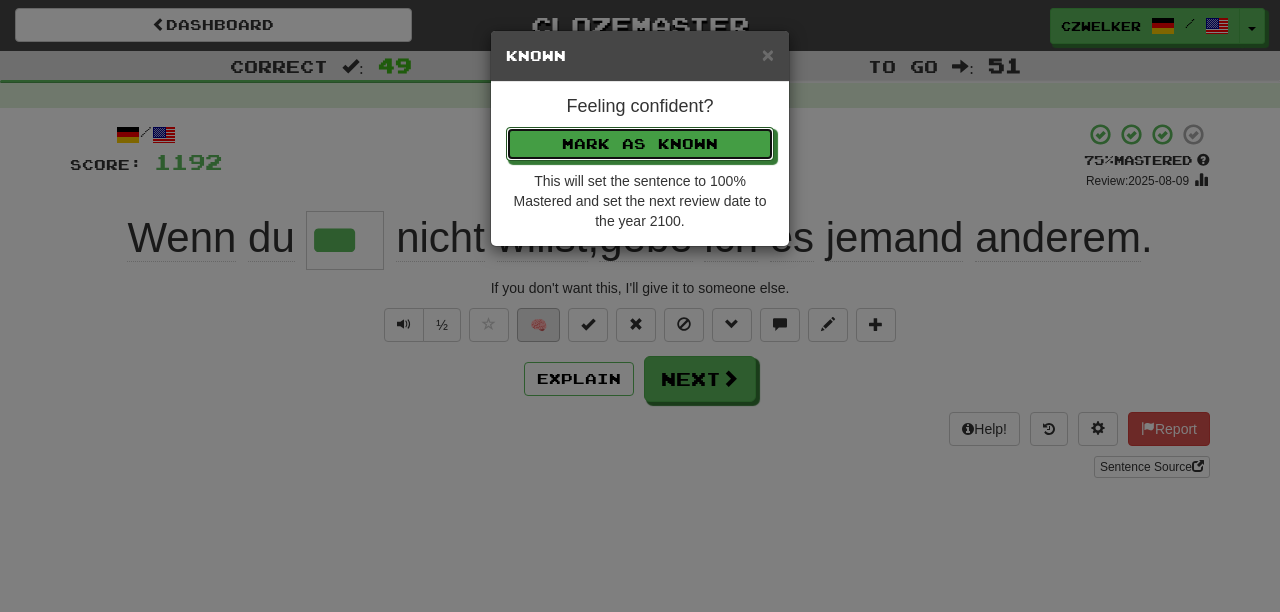 click on "Mark as Known" at bounding box center (640, 144) 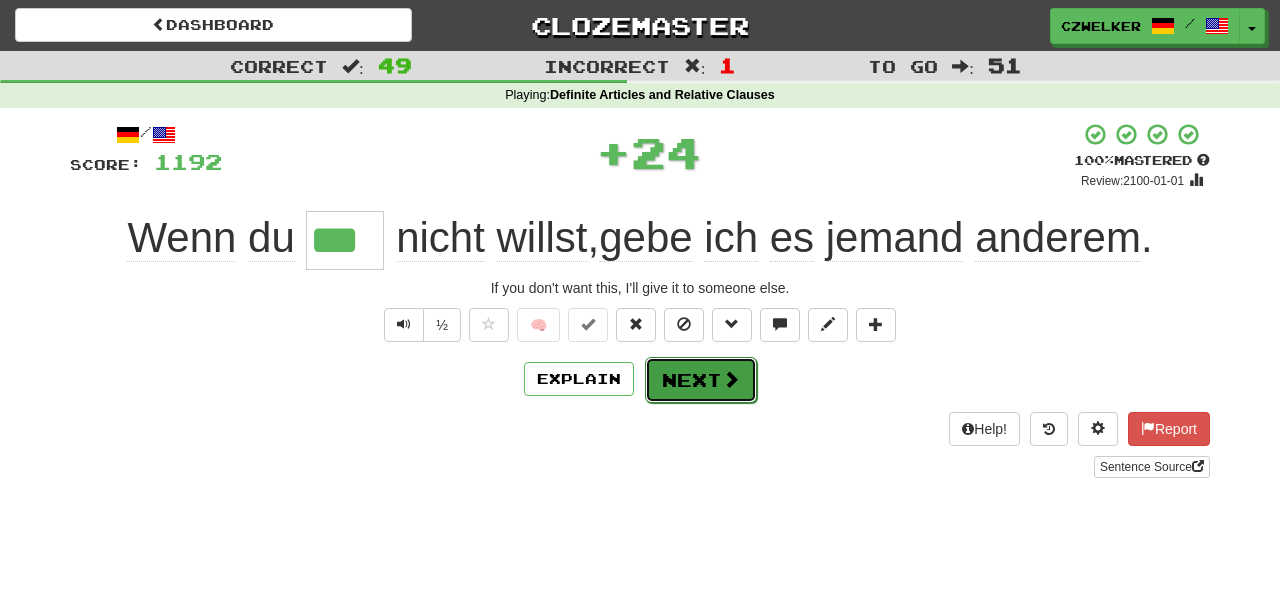 click on "Next" at bounding box center [701, 380] 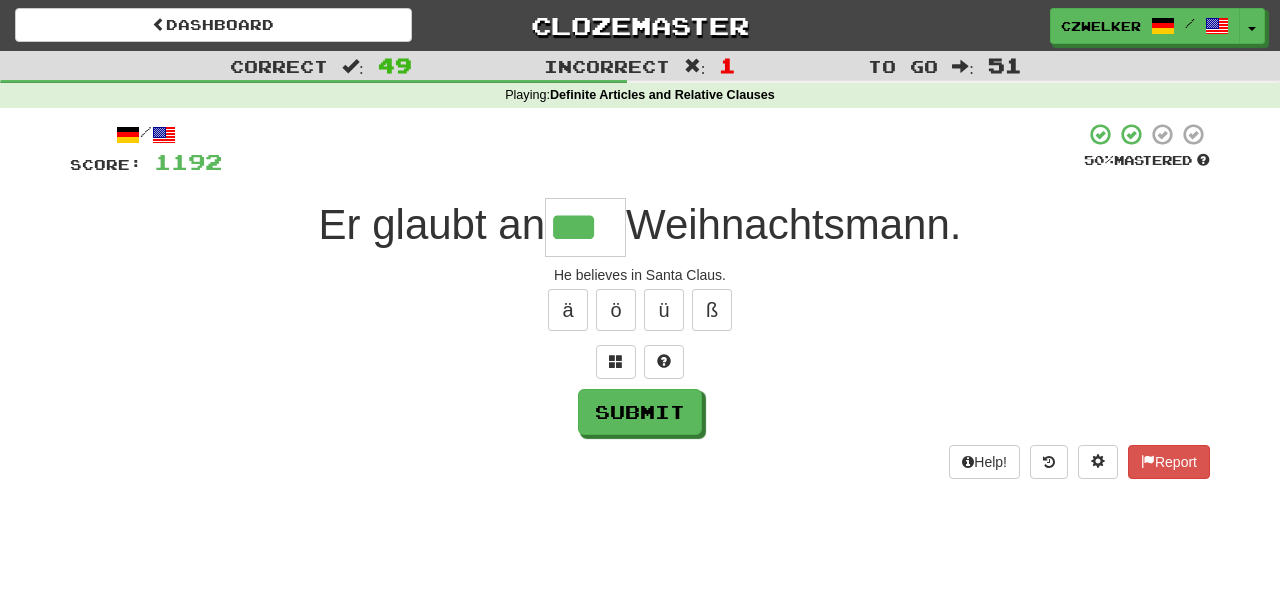 type on "***" 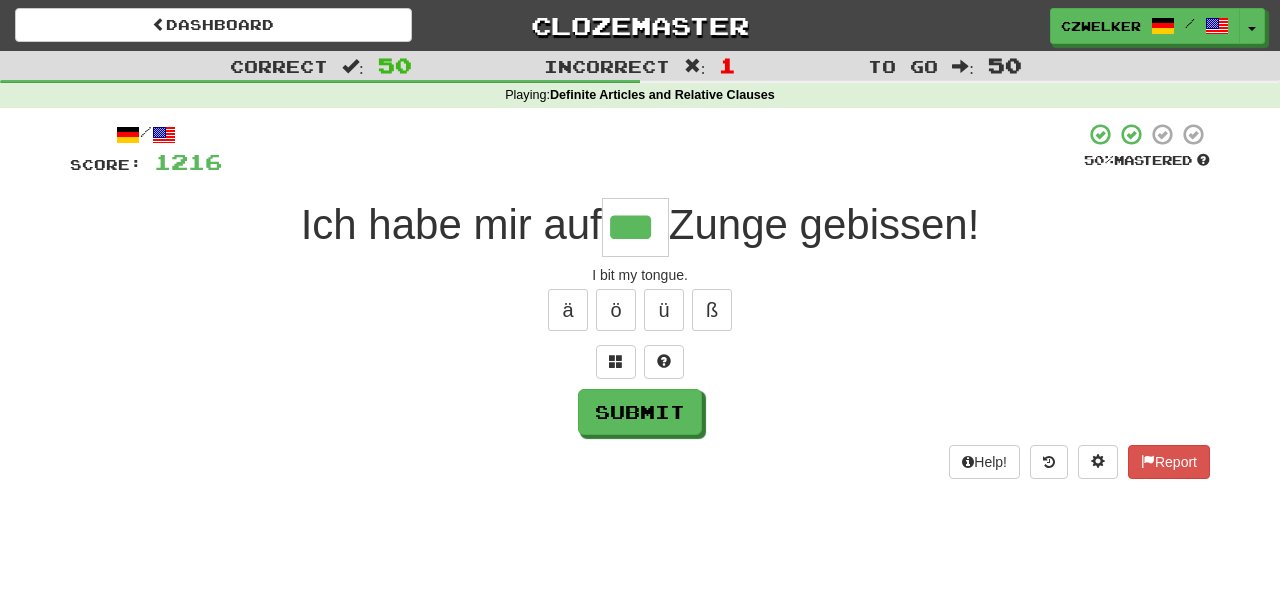 type on "***" 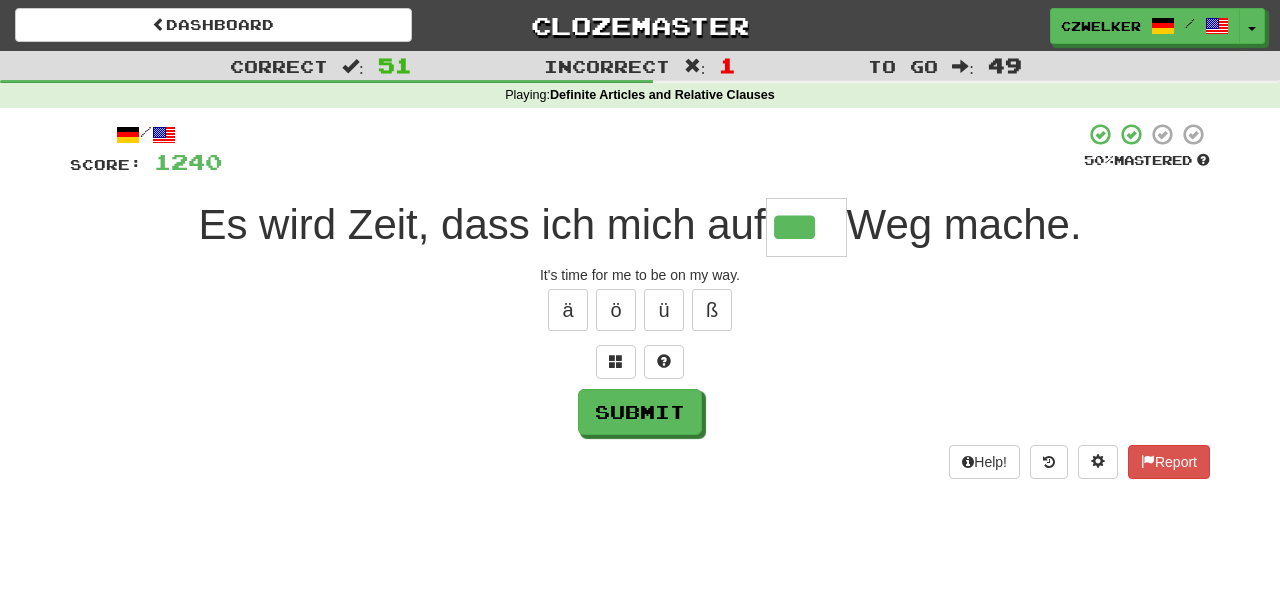 type on "***" 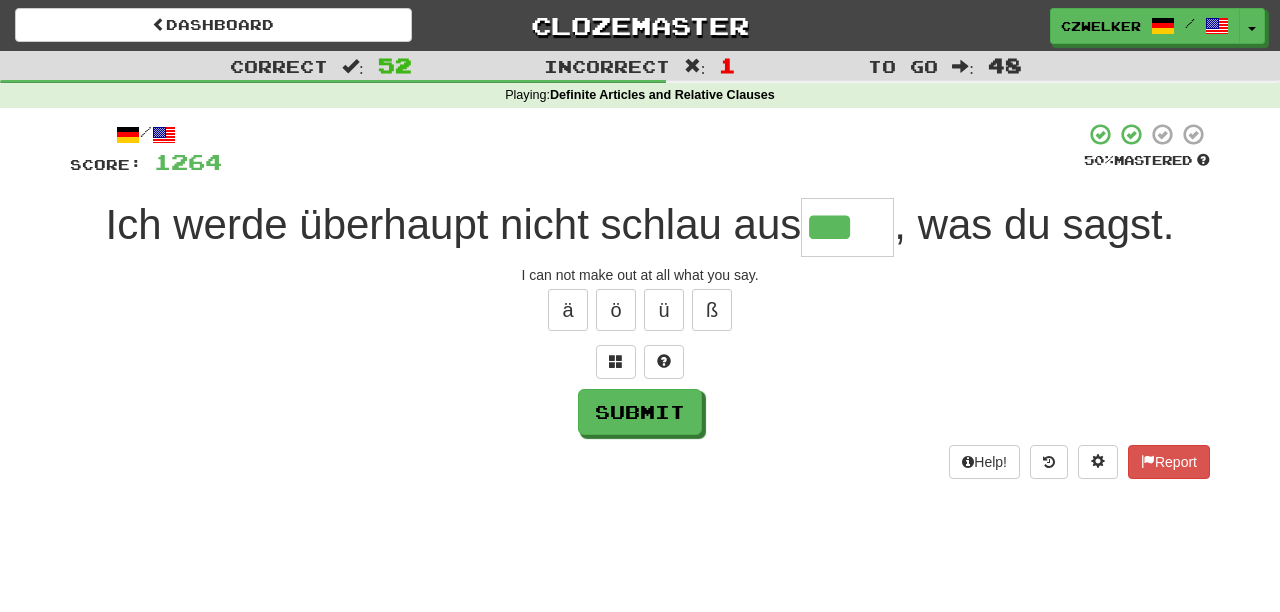 type on "***" 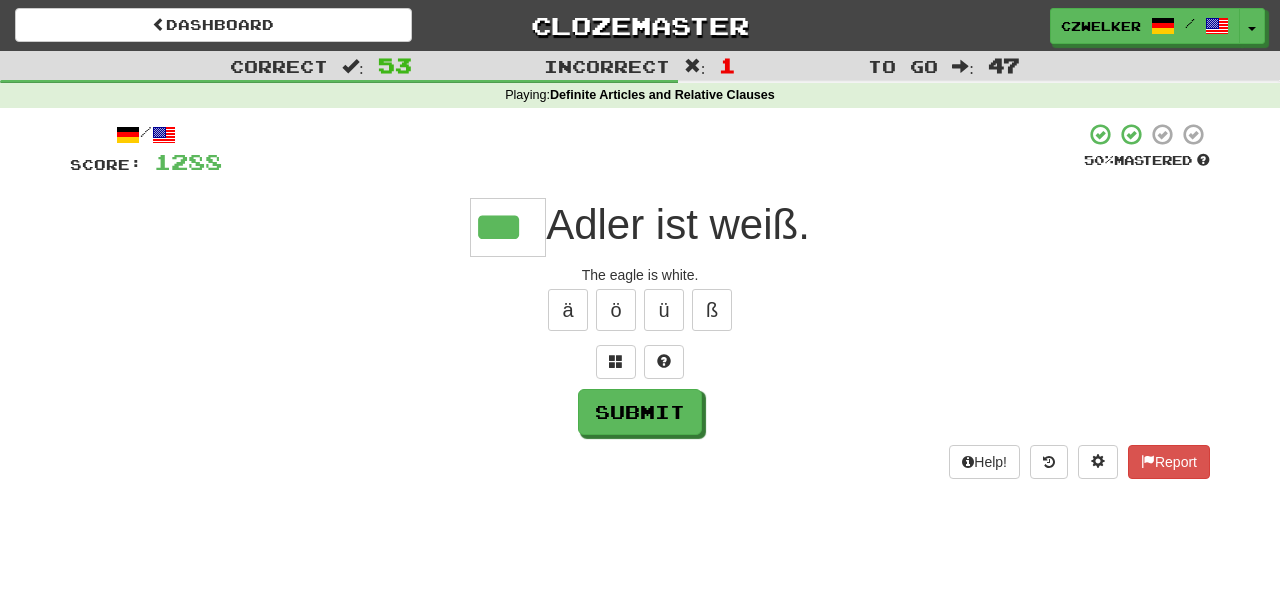 type on "***" 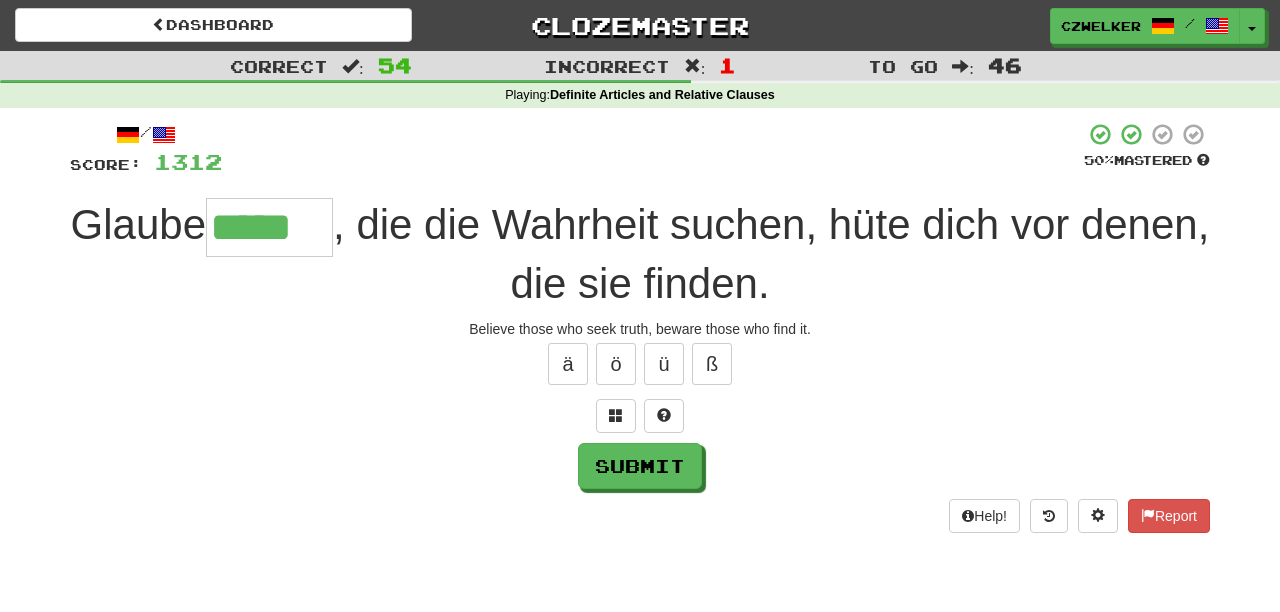 type on "*****" 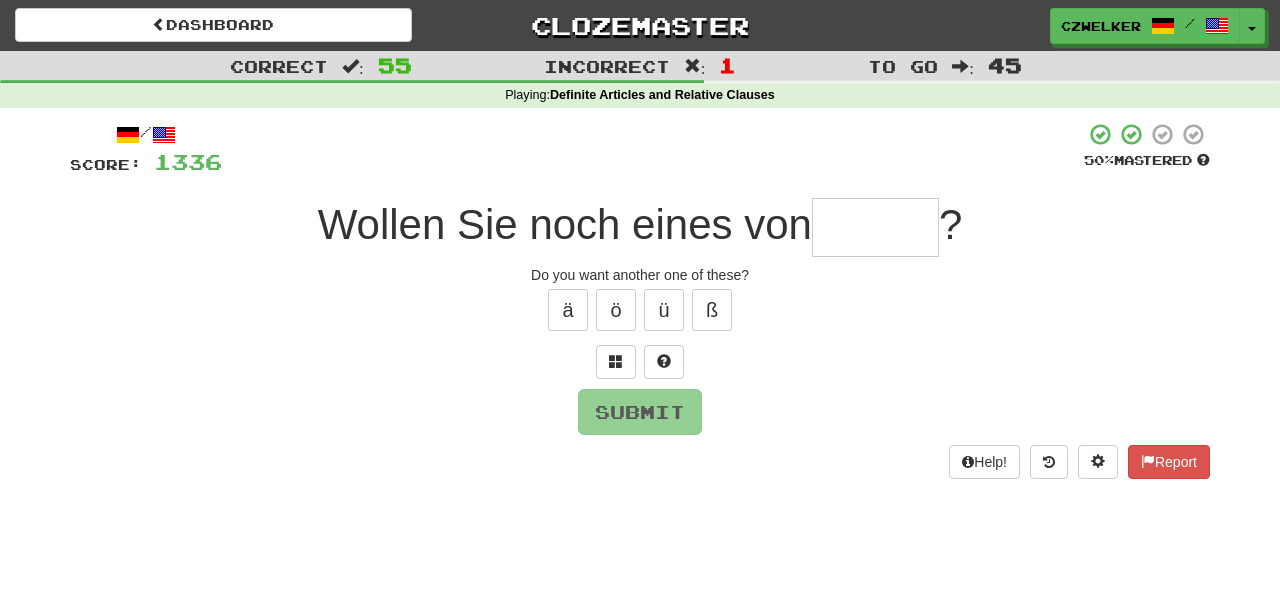 type on "*" 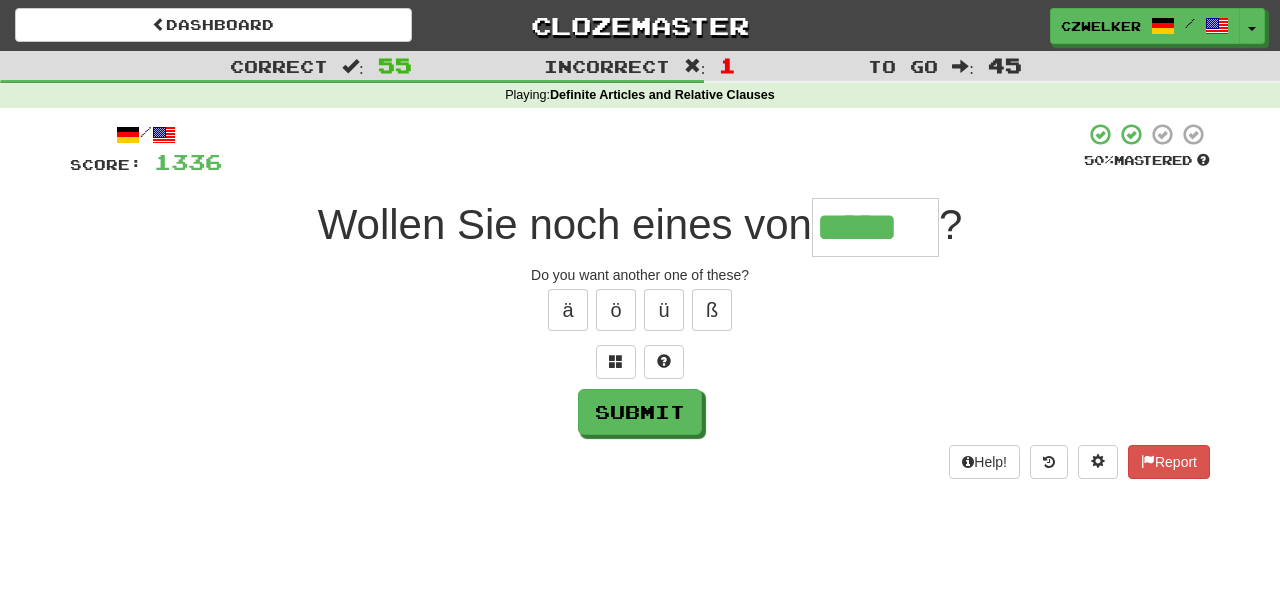 type on "*****" 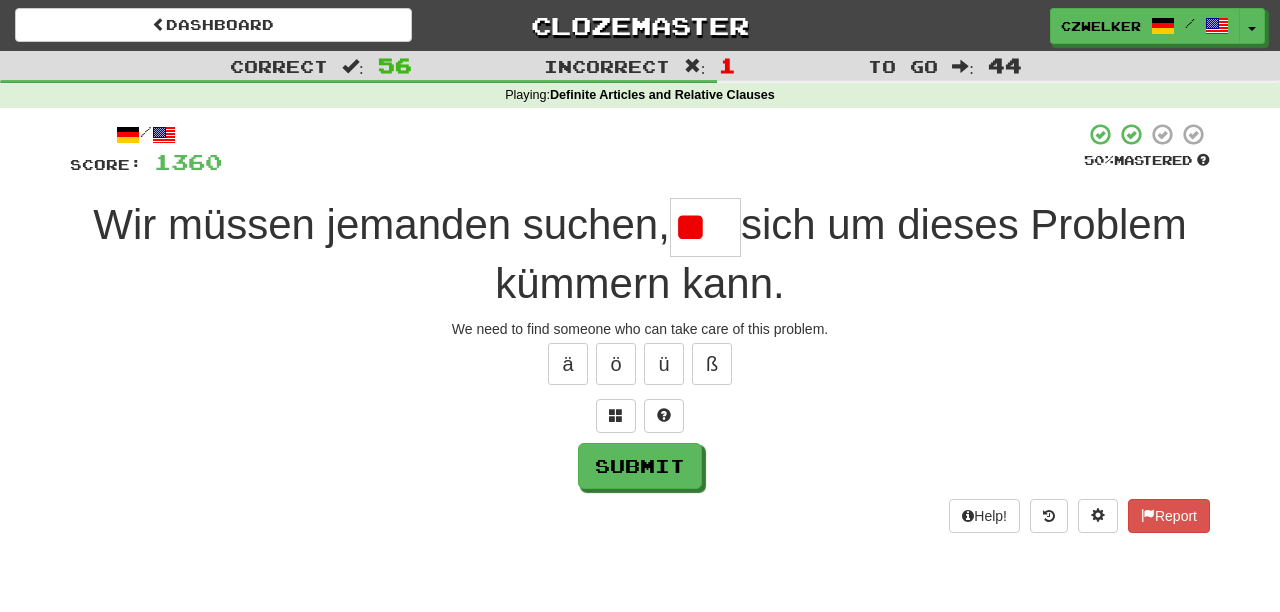 scroll, scrollTop: 0, scrollLeft: 0, axis: both 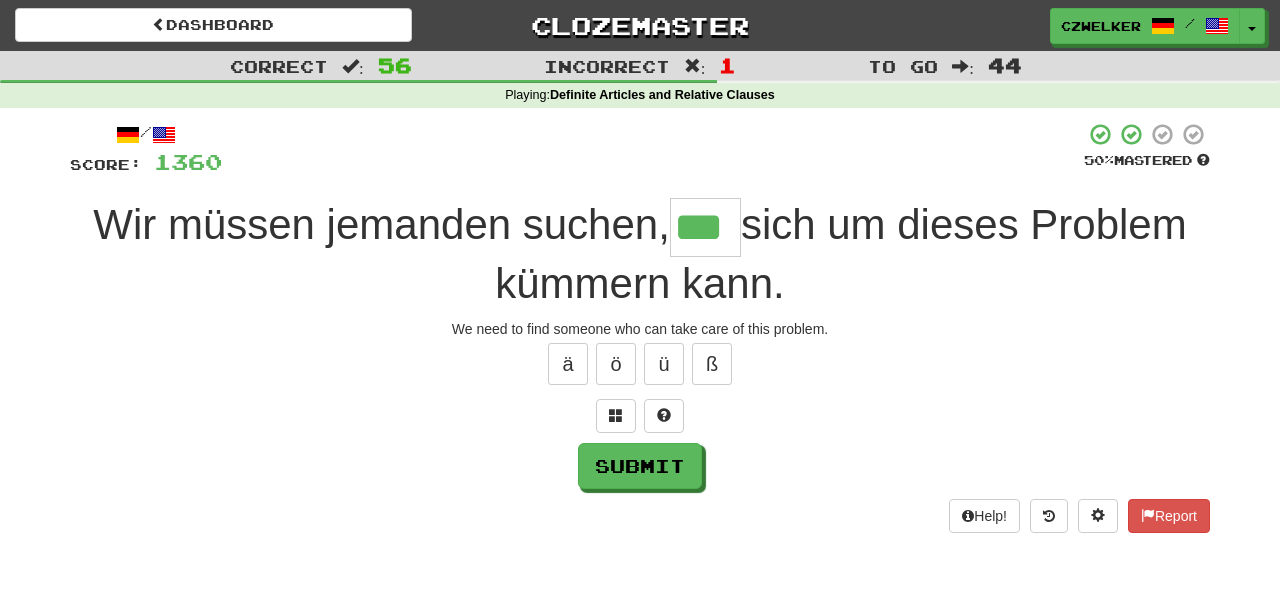 type on "***" 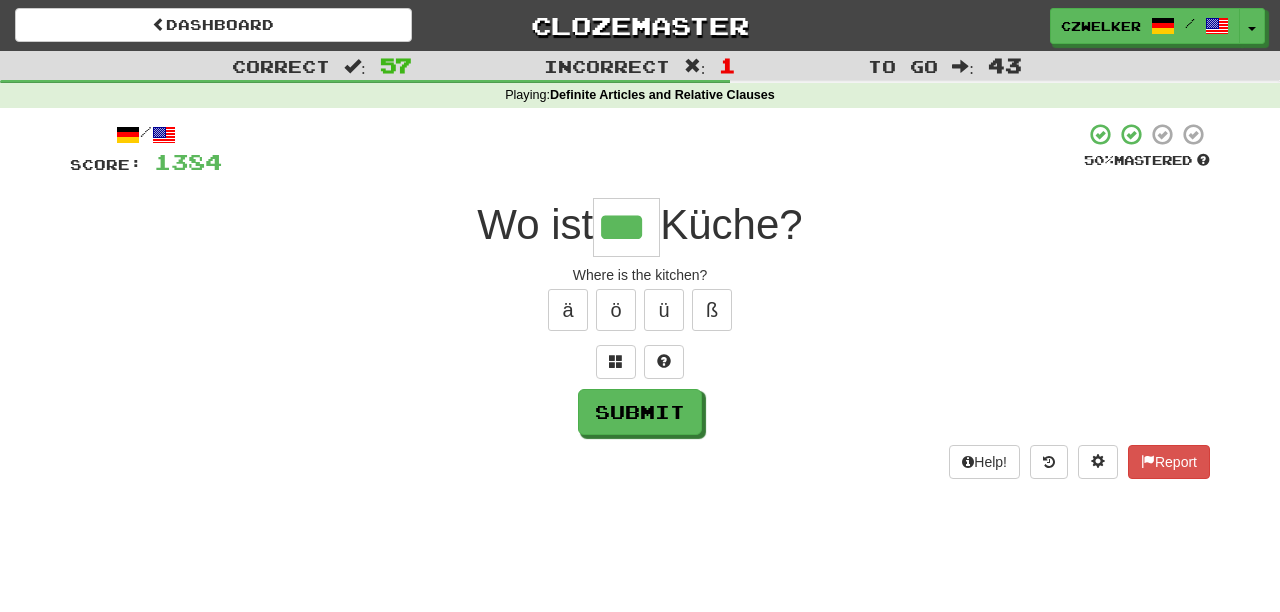 type on "***" 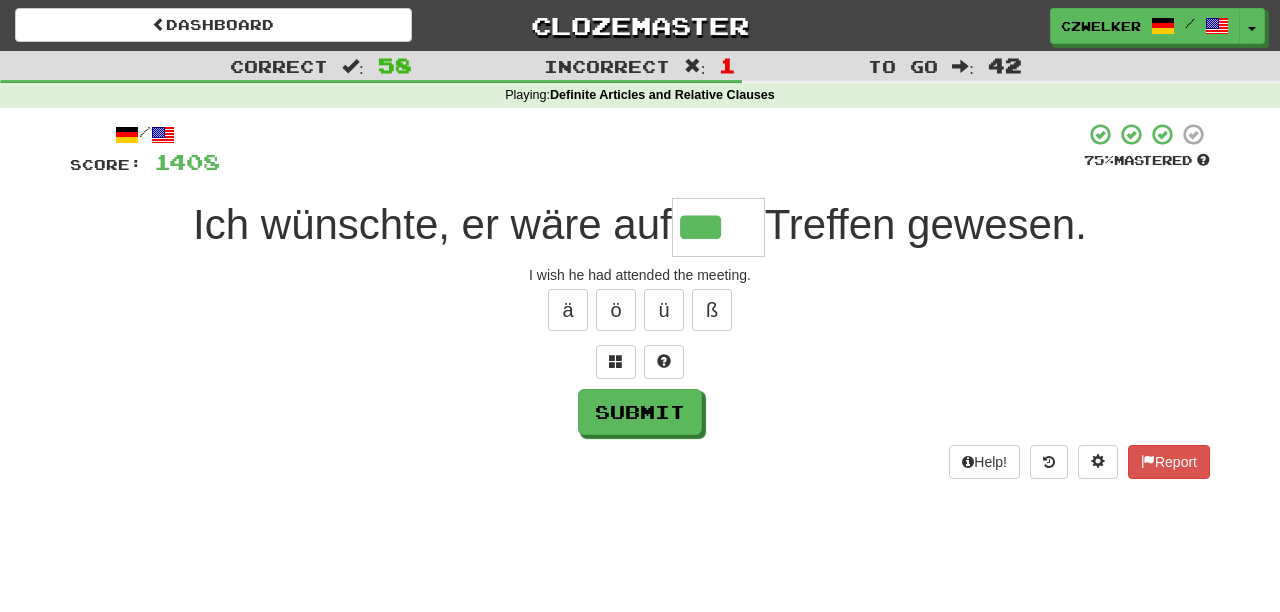 type on "***" 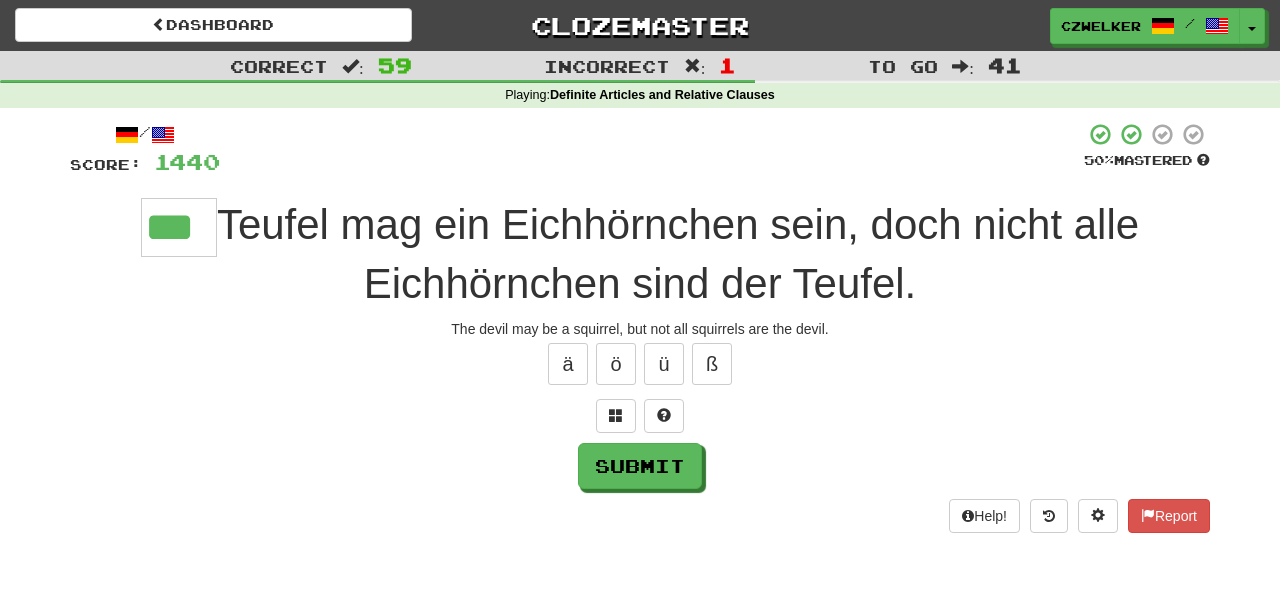 type on "***" 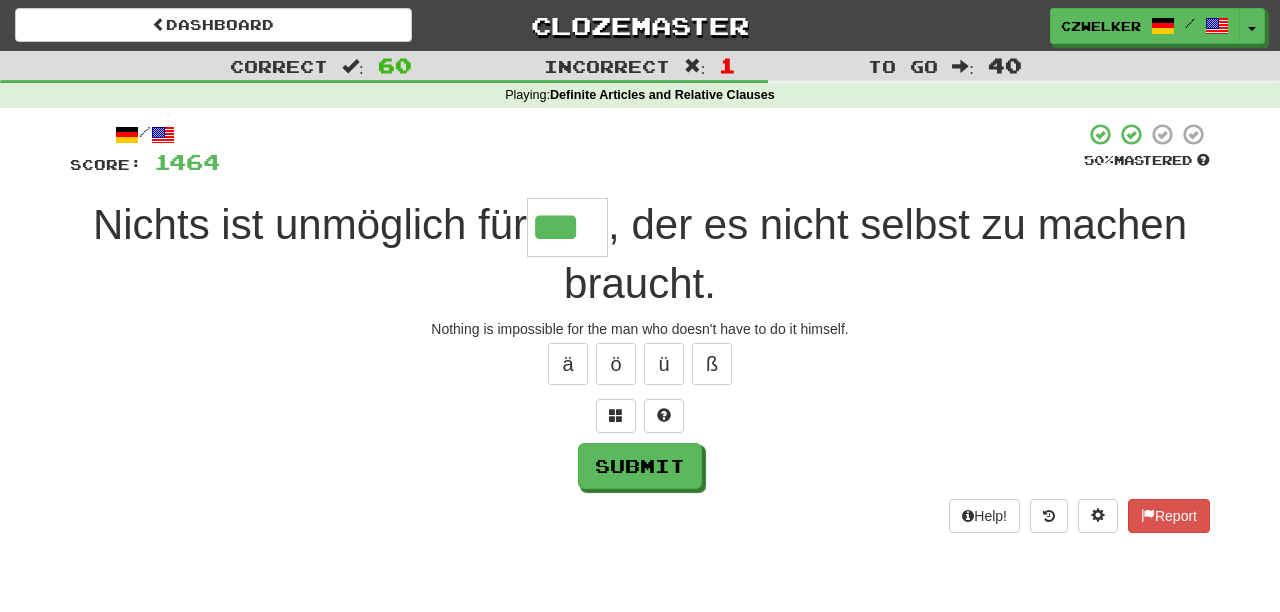 type on "***" 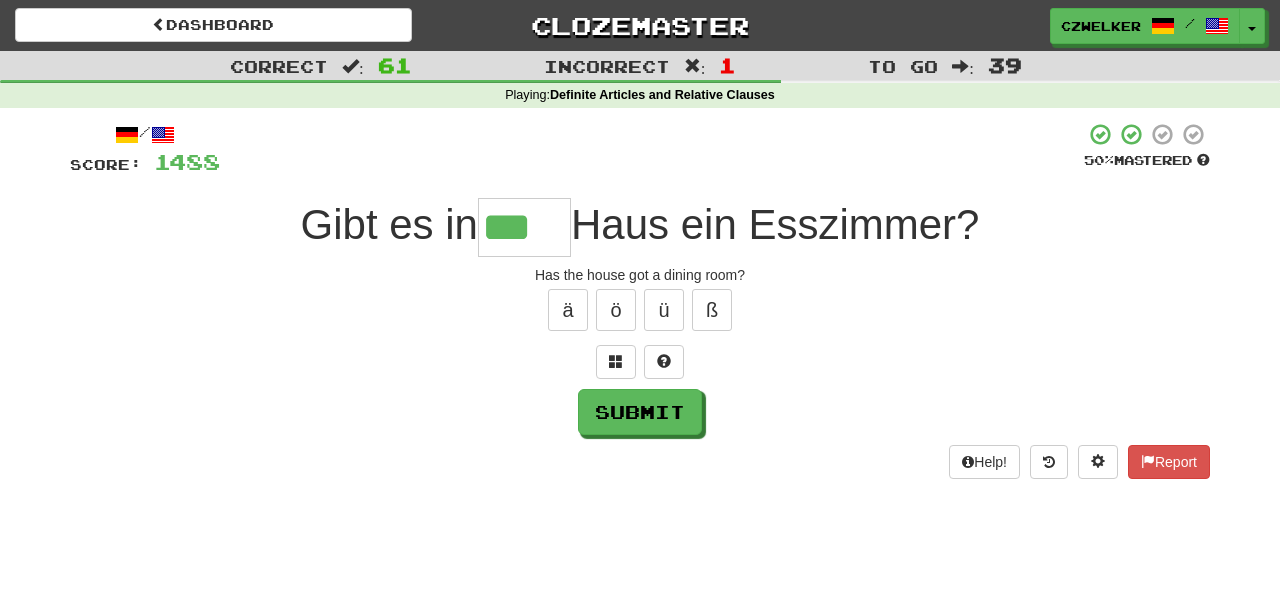 type on "***" 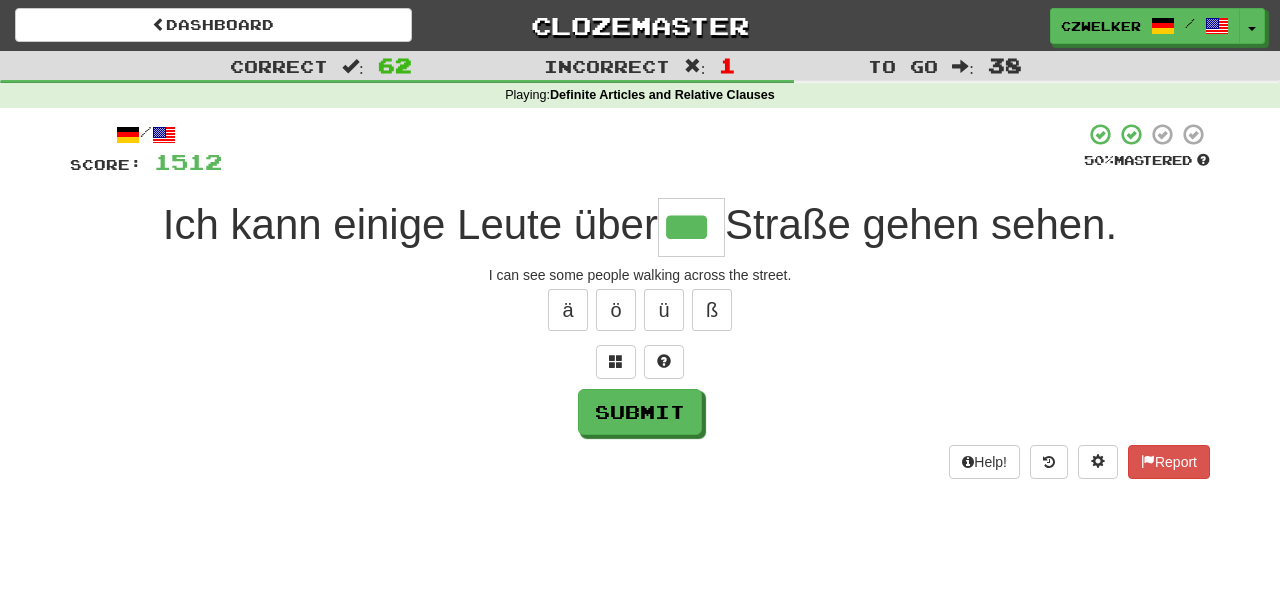 type on "***" 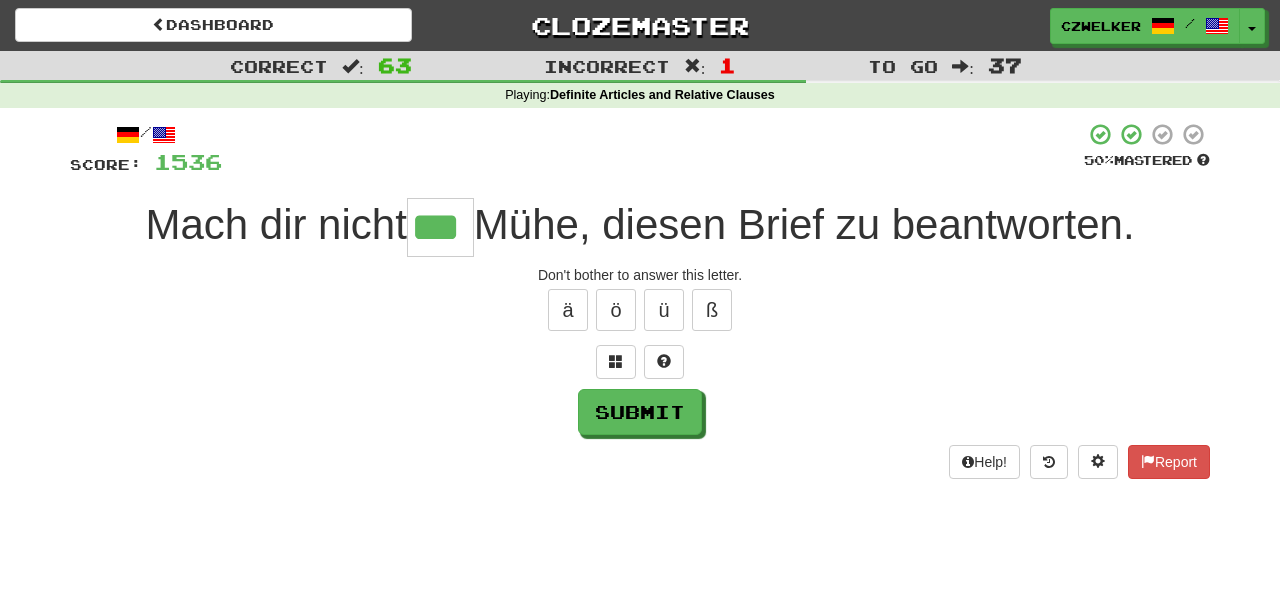 type on "***" 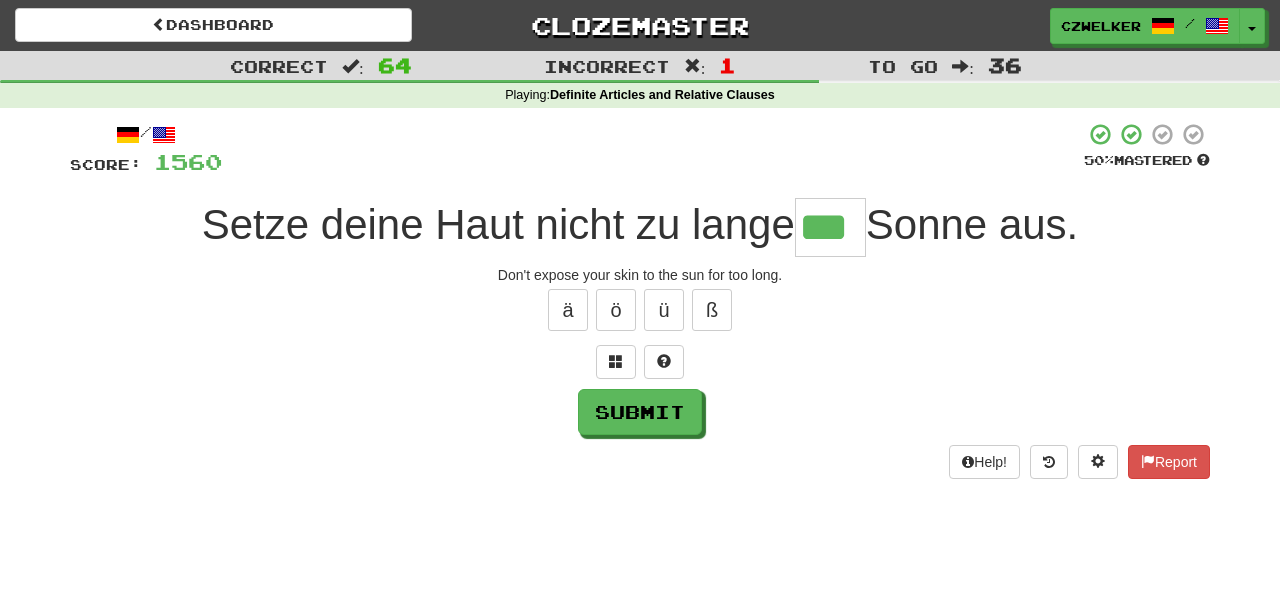 type on "***" 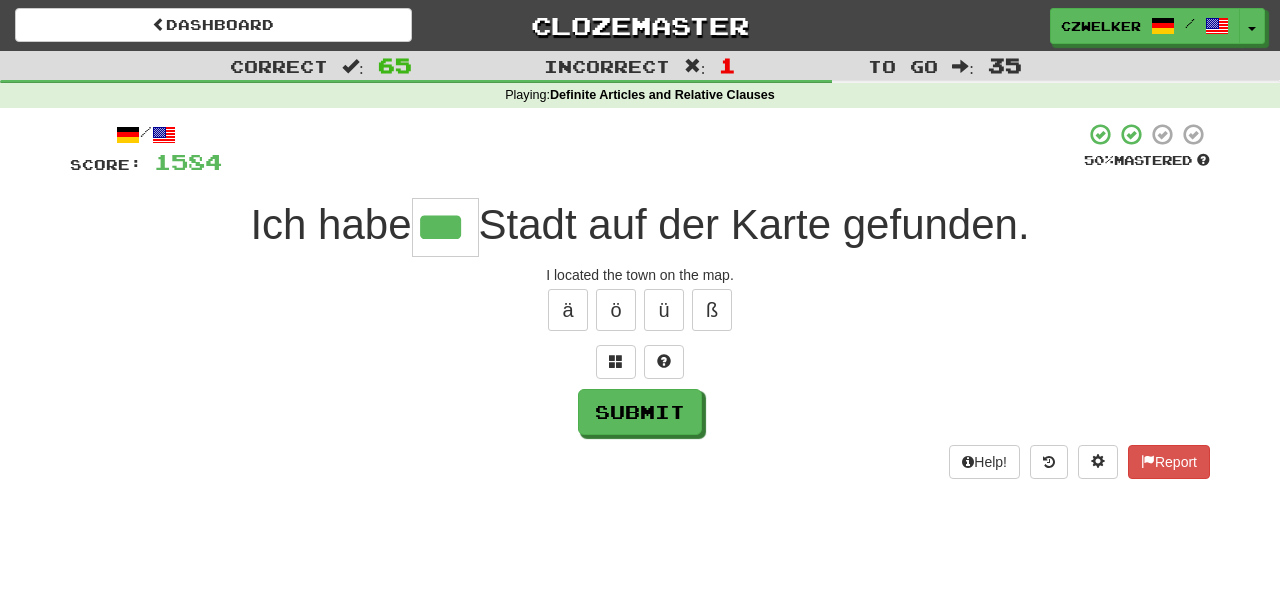 type on "***" 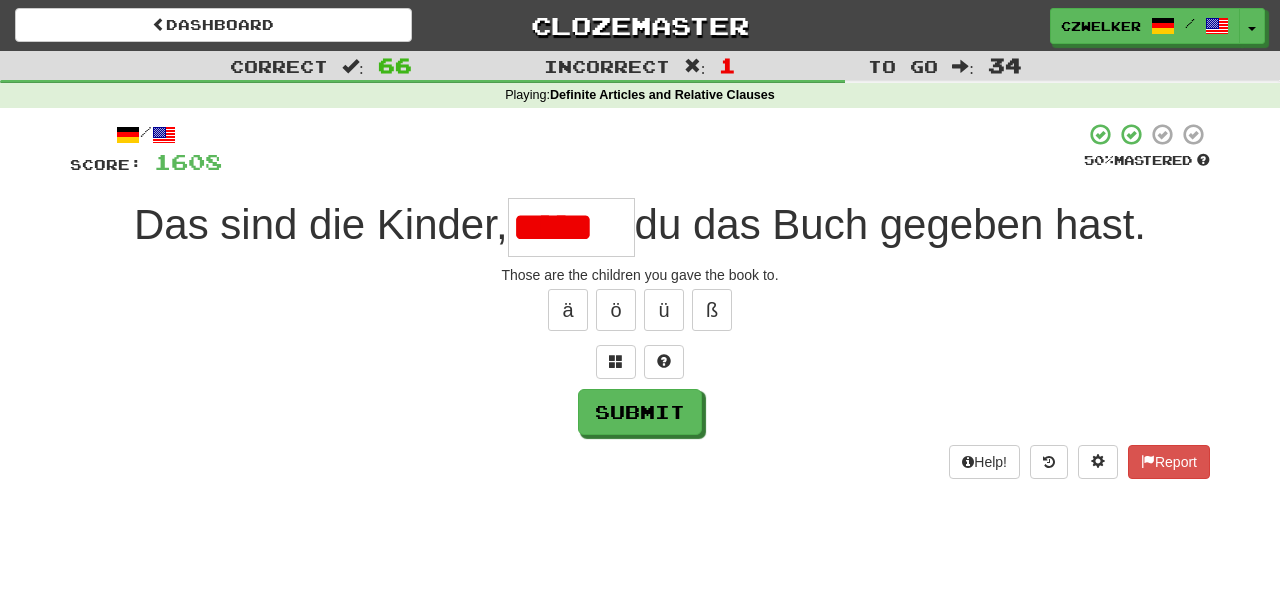 scroll, scrollTop: 0, scrollLeft: 0, axis: both 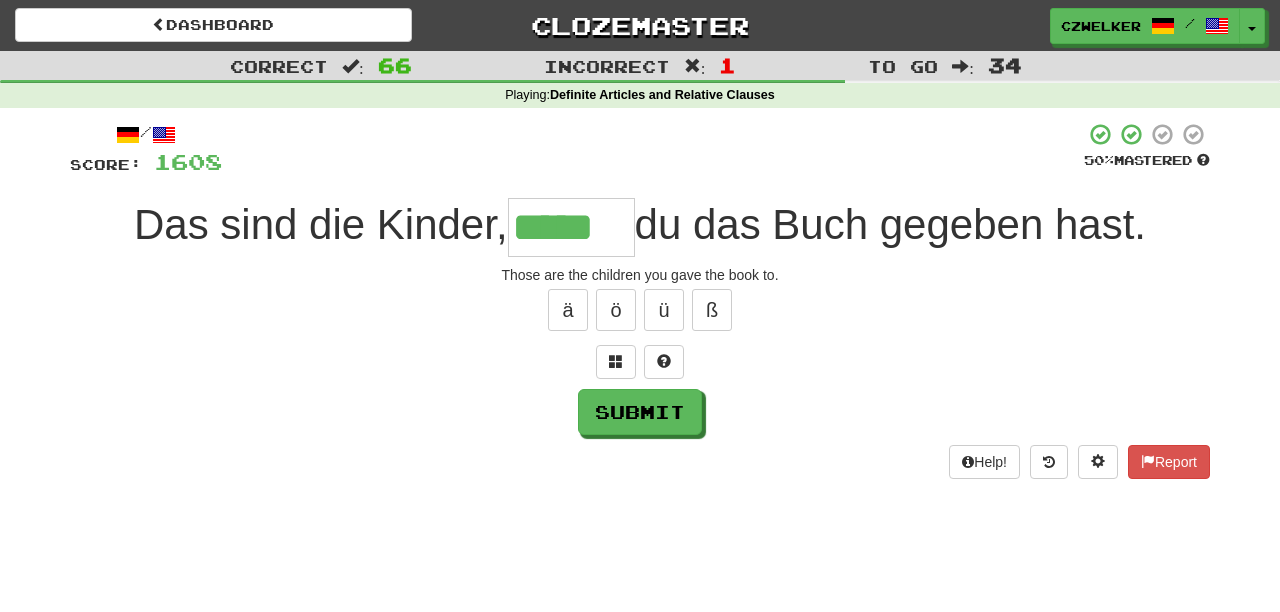 type on "*****" 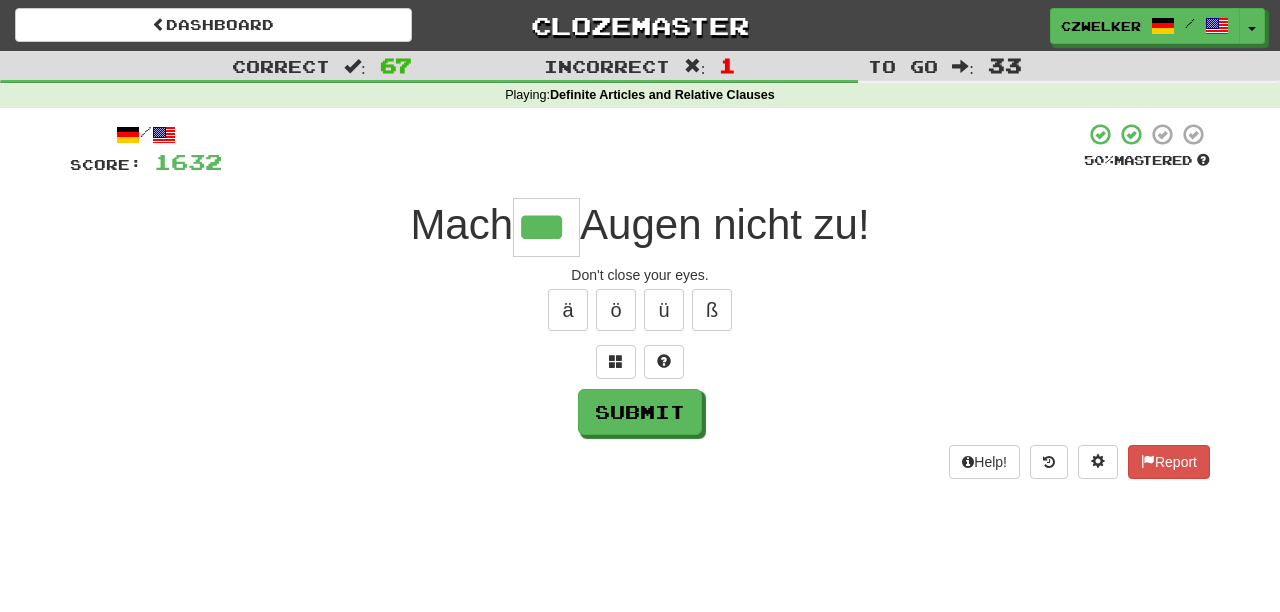 type on "***" 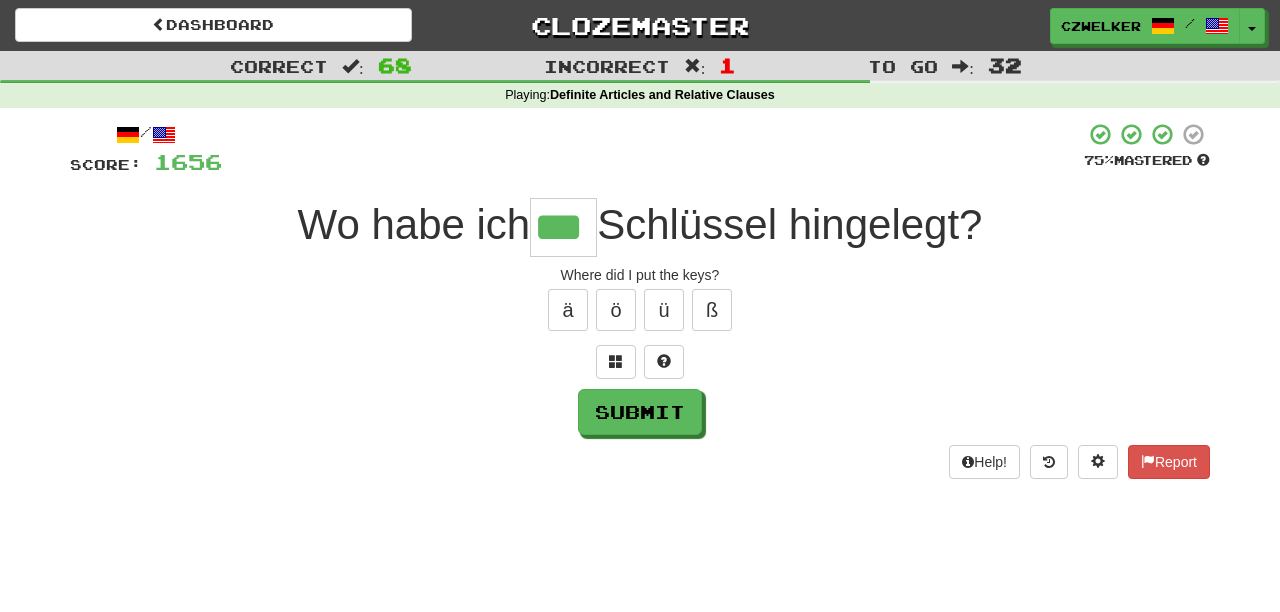 type on "***" 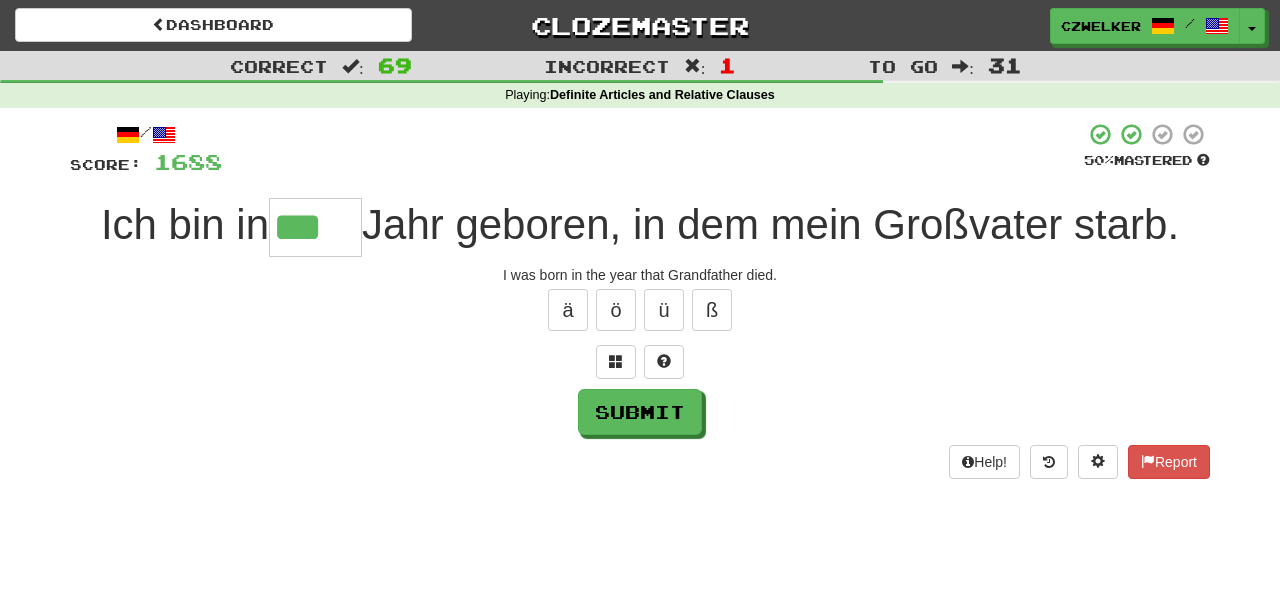 type on "***" 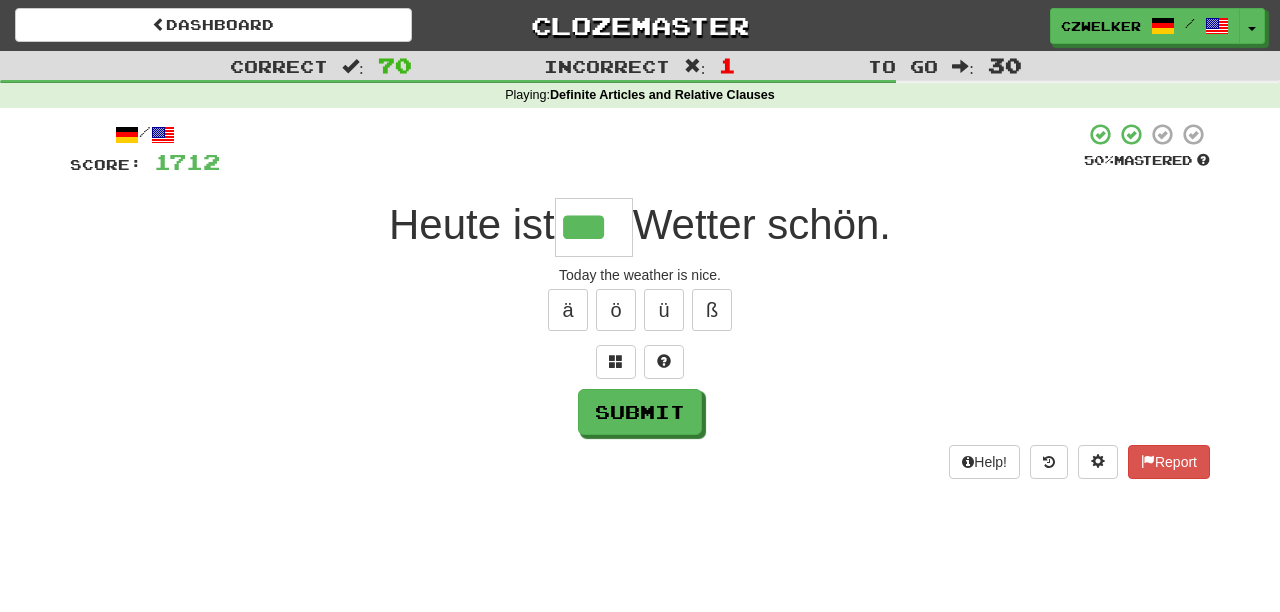 type on "***" 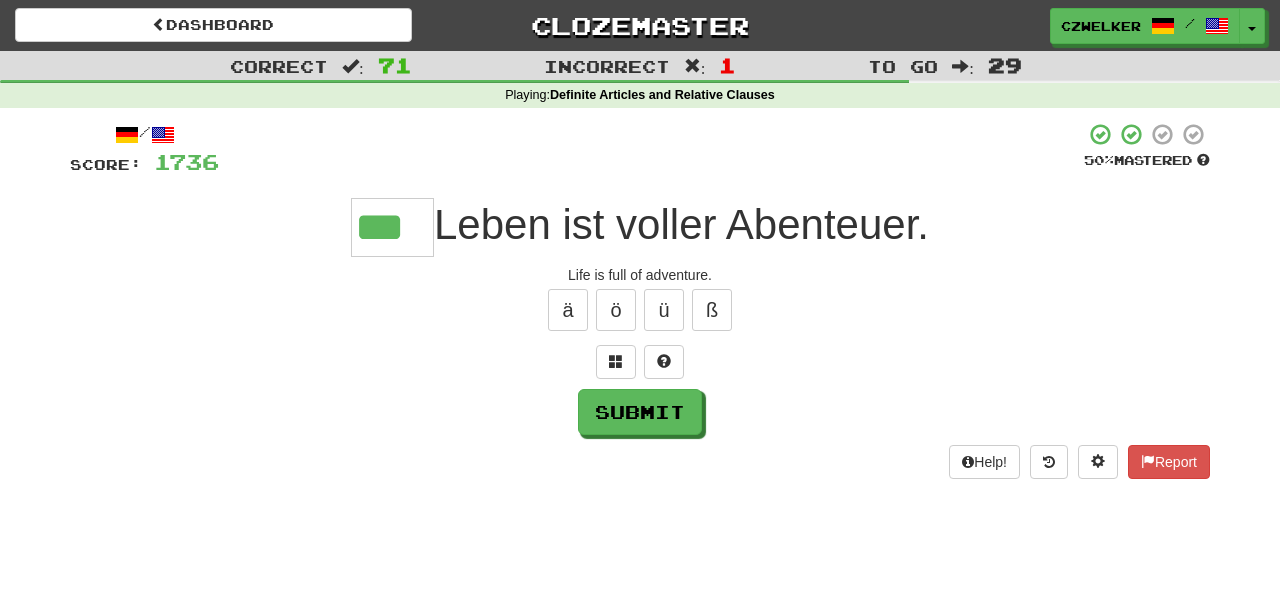 type on "***" 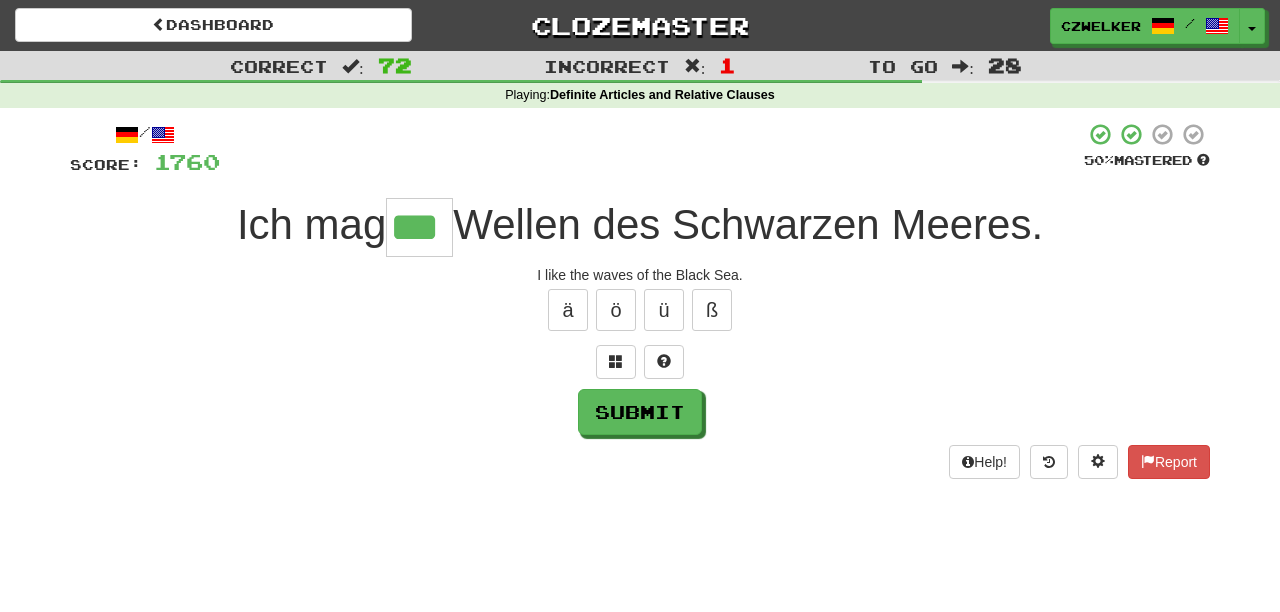 type on "***" 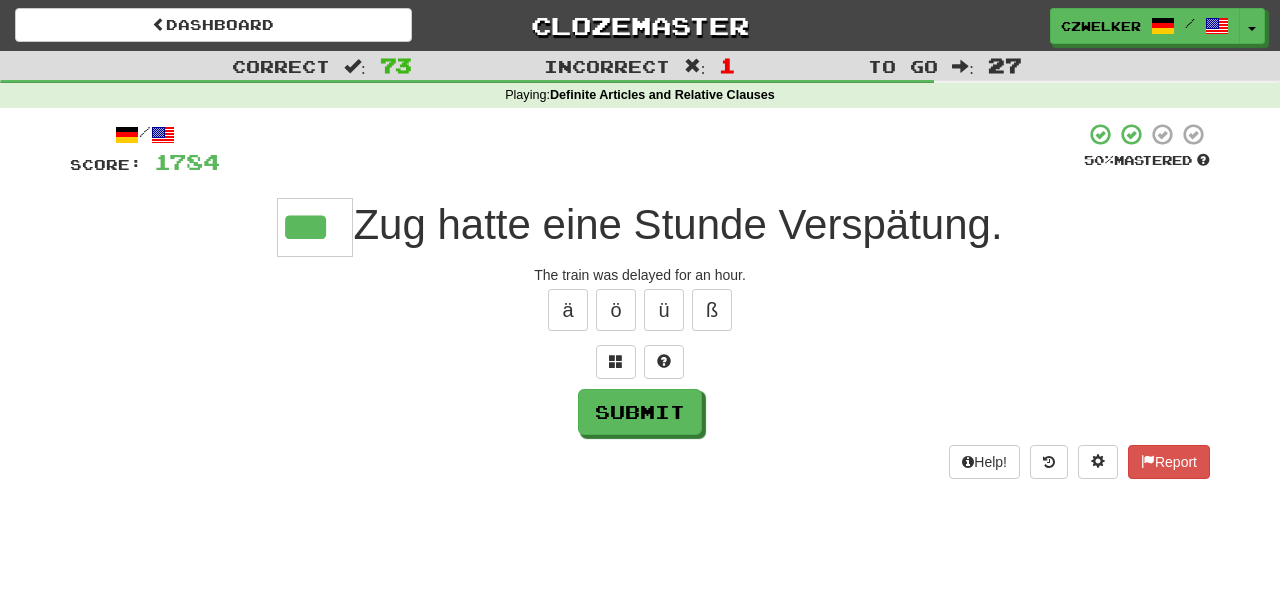 type on "***" 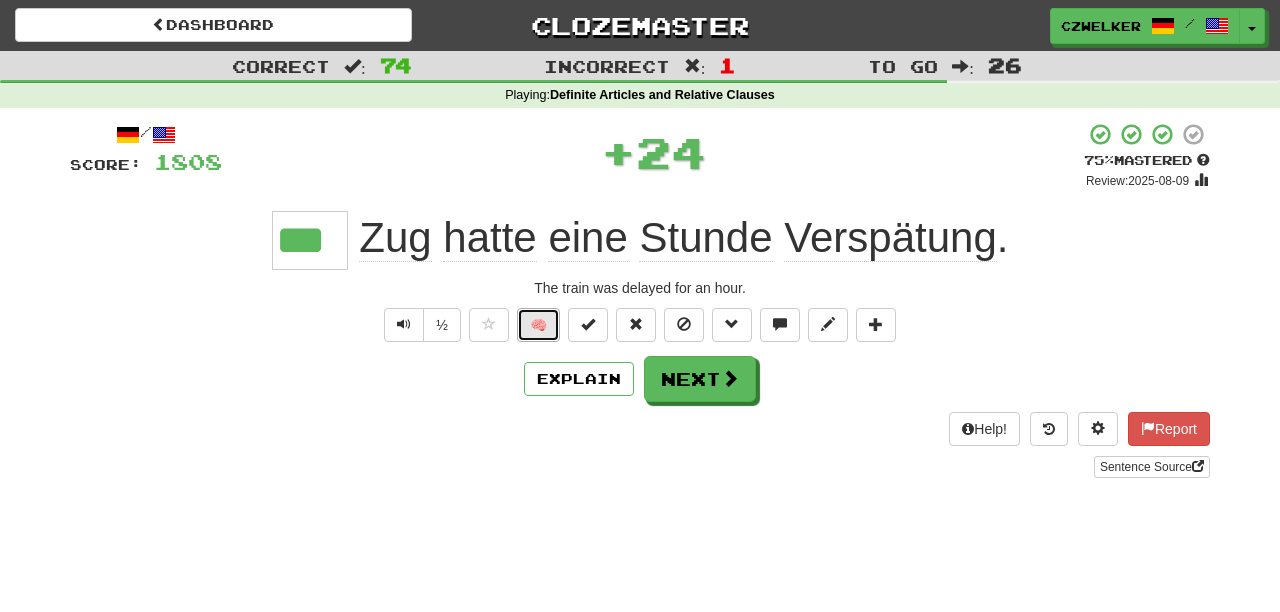 click on "🧠" at bounding box center [538, 325] 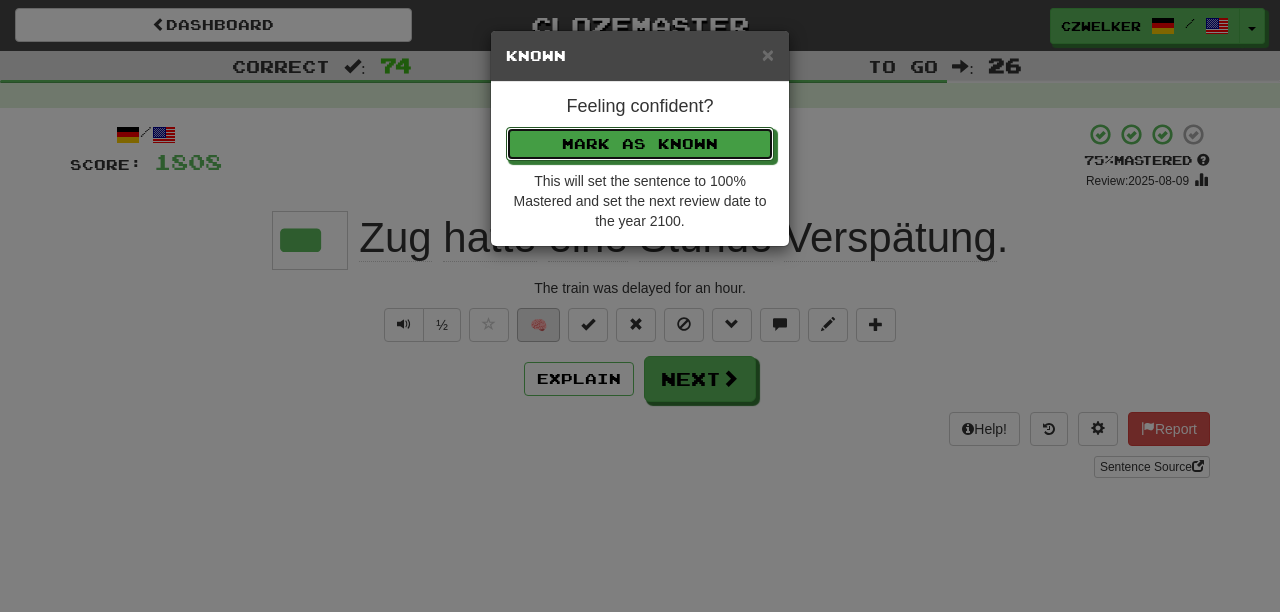 click on "Mark as Known" at bounding box center [640, 144] 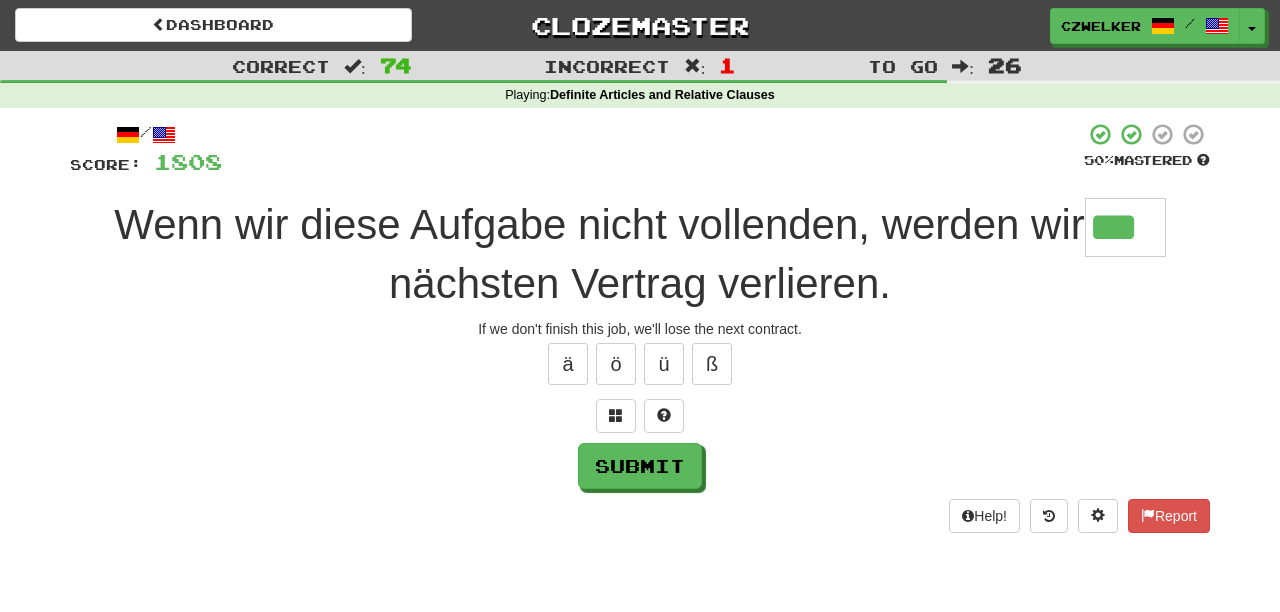 type on "***" 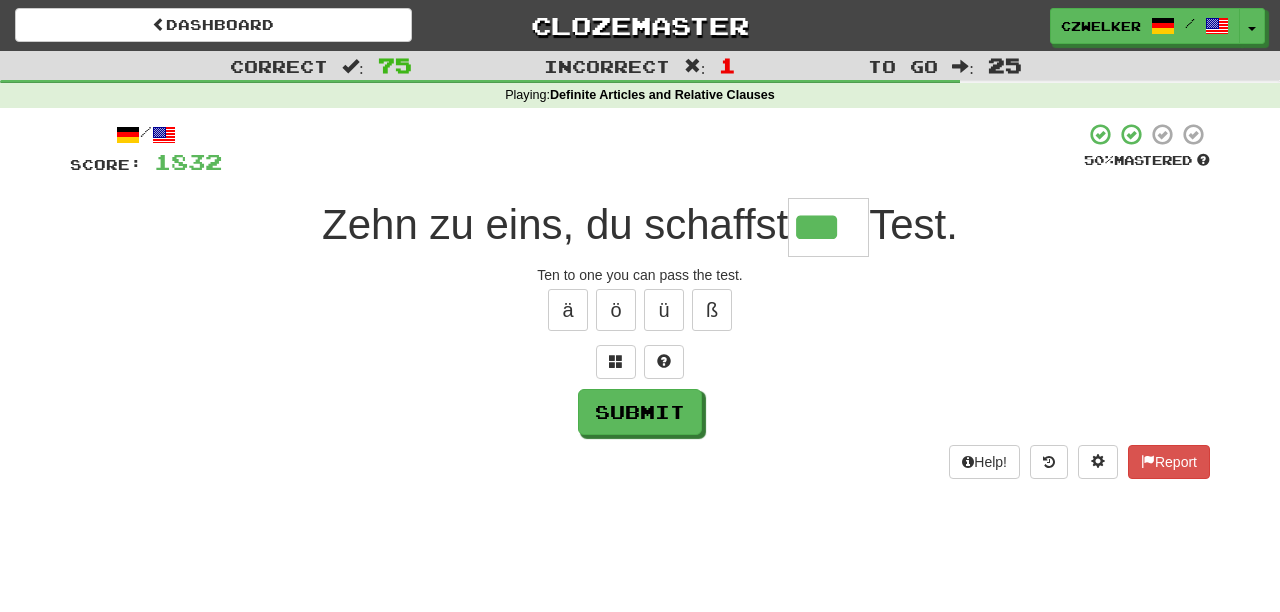 type on "***" 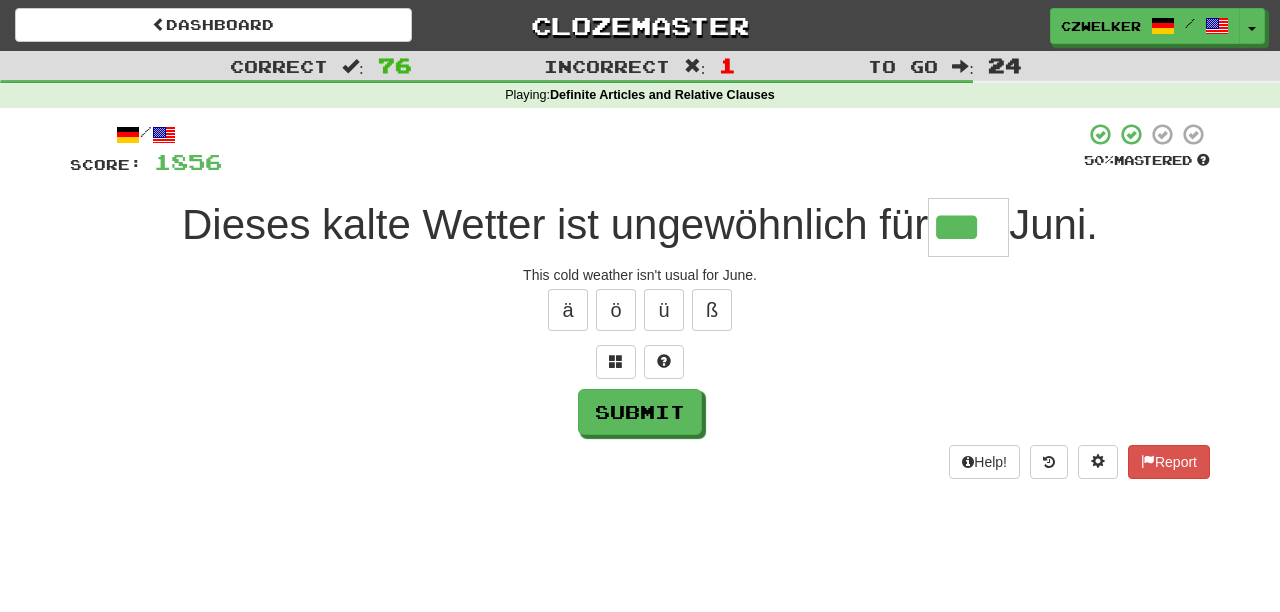 type on "***" 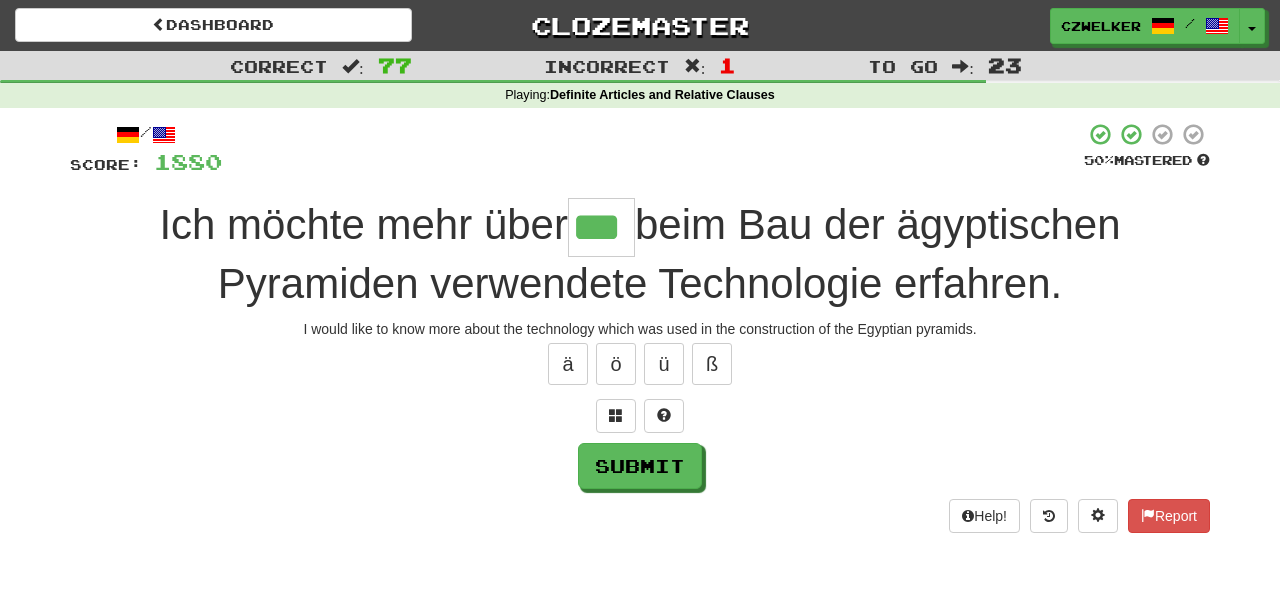 type on "***" 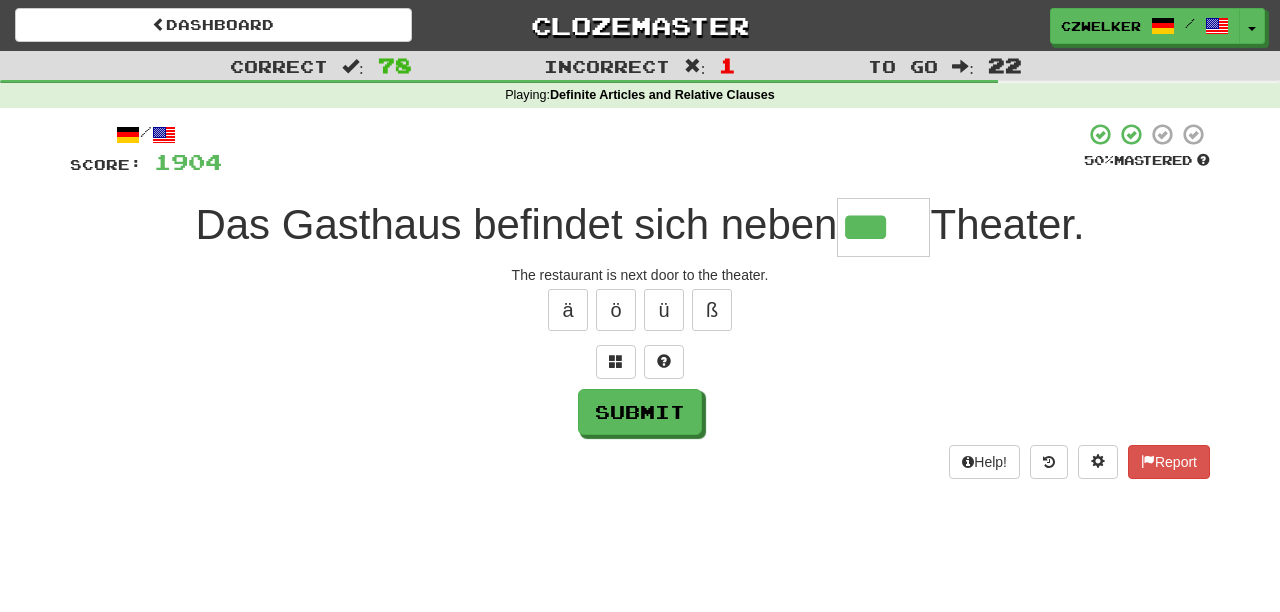type on "***" 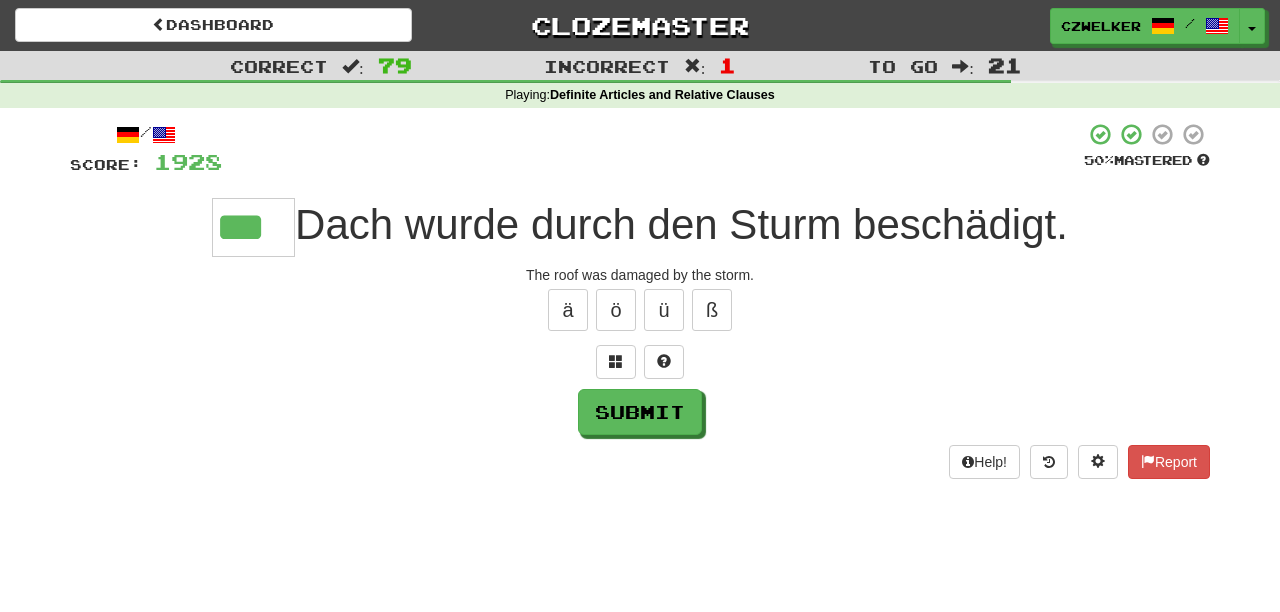 type on "***" 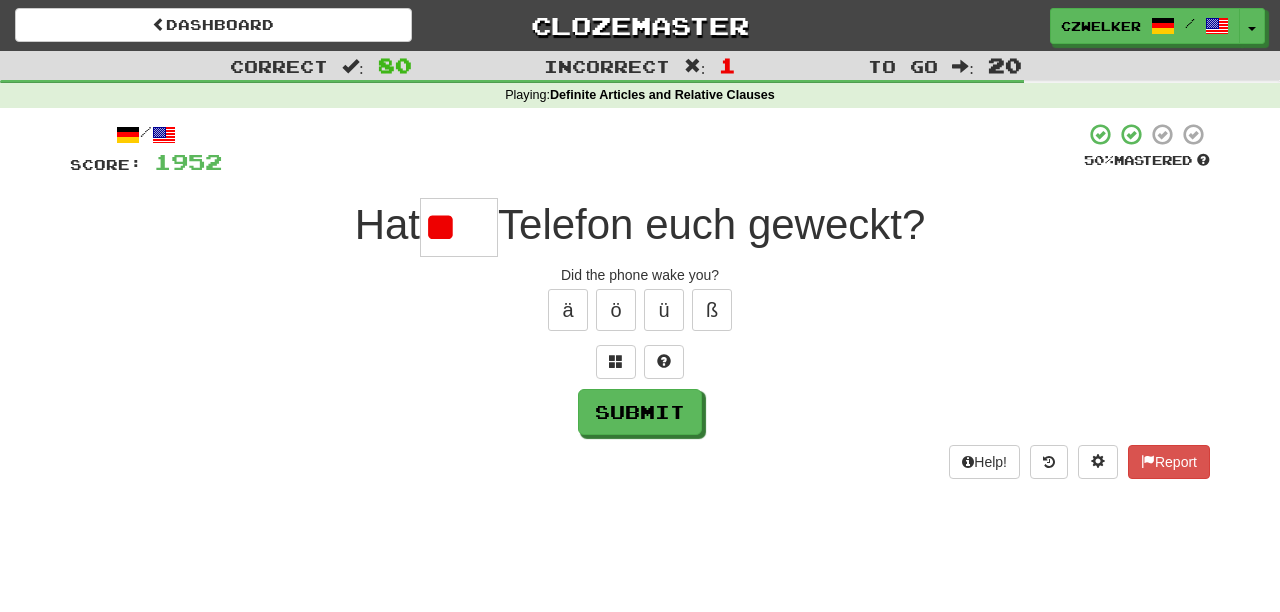 scroll, scrollTop: 0, scrollLeft: 0, axis: both 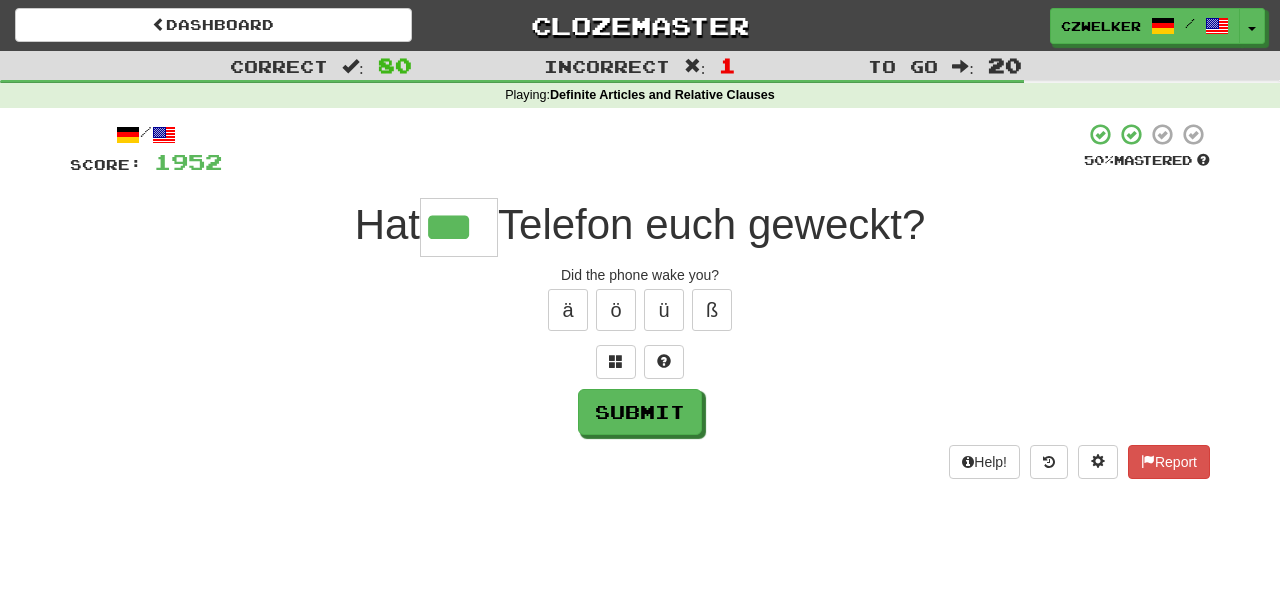 type on "***" 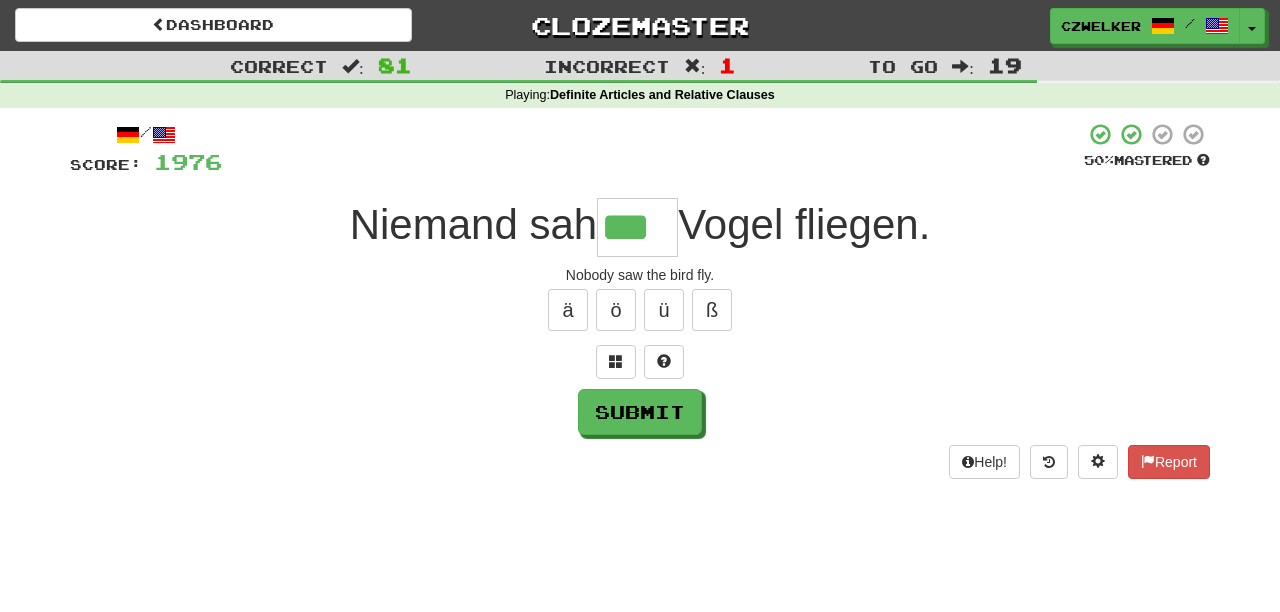type on "***" 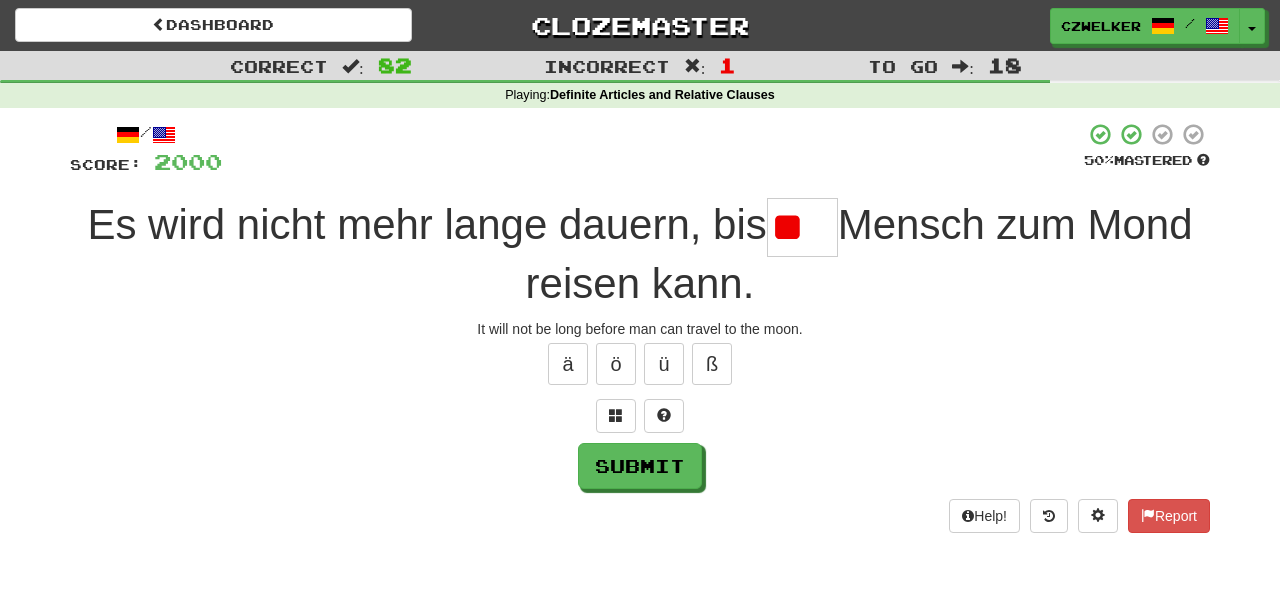 scroll, scrollTop: 0, scrollLeft: 0, axis: both 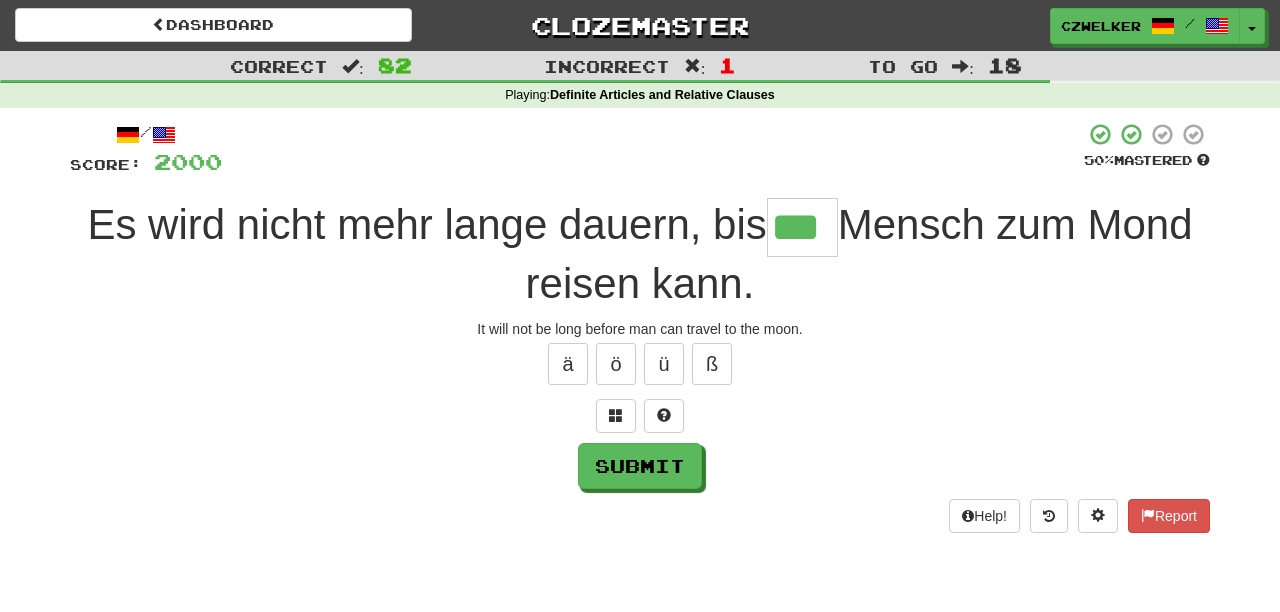 type on "***" 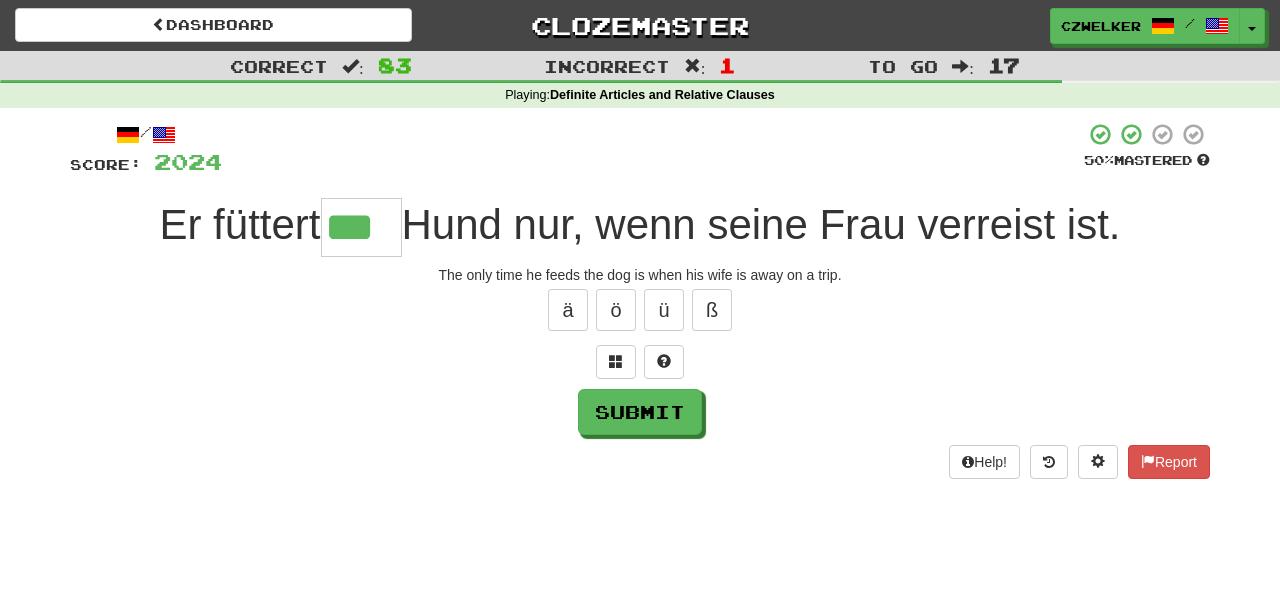 type on "***" 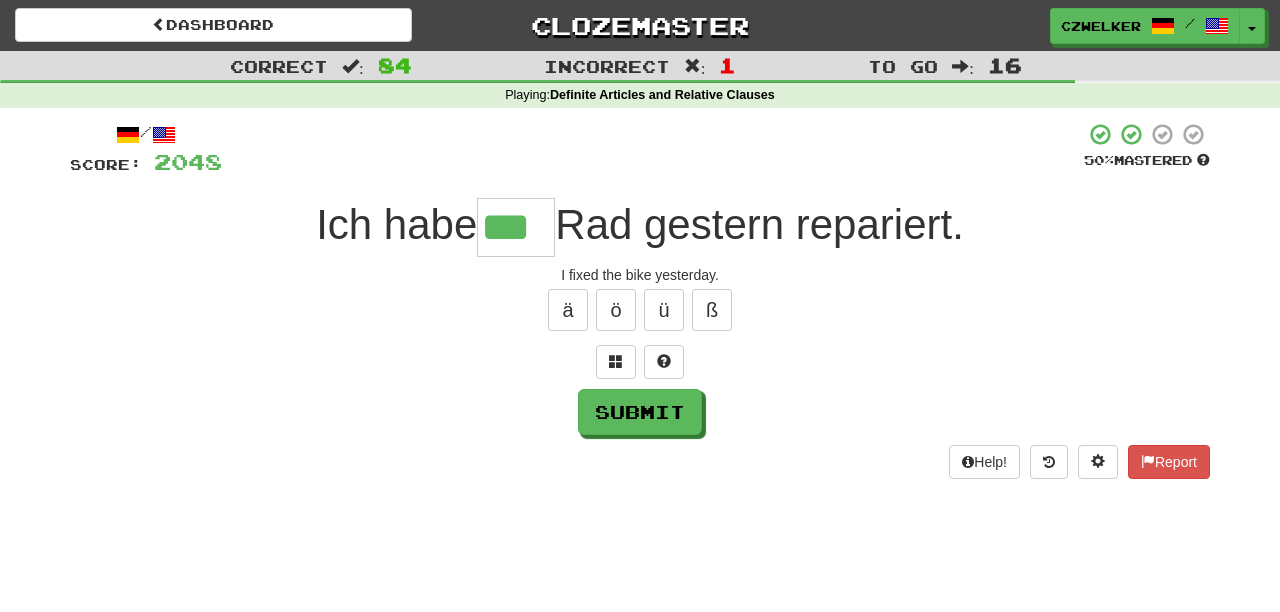 type on "***" 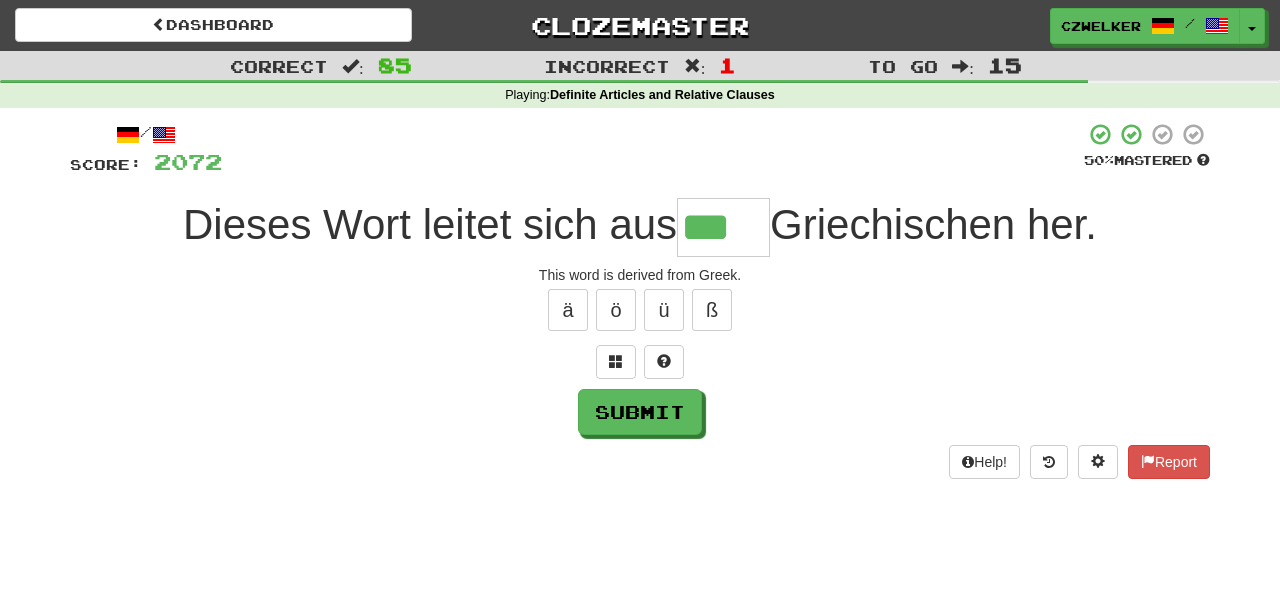 type on "***" 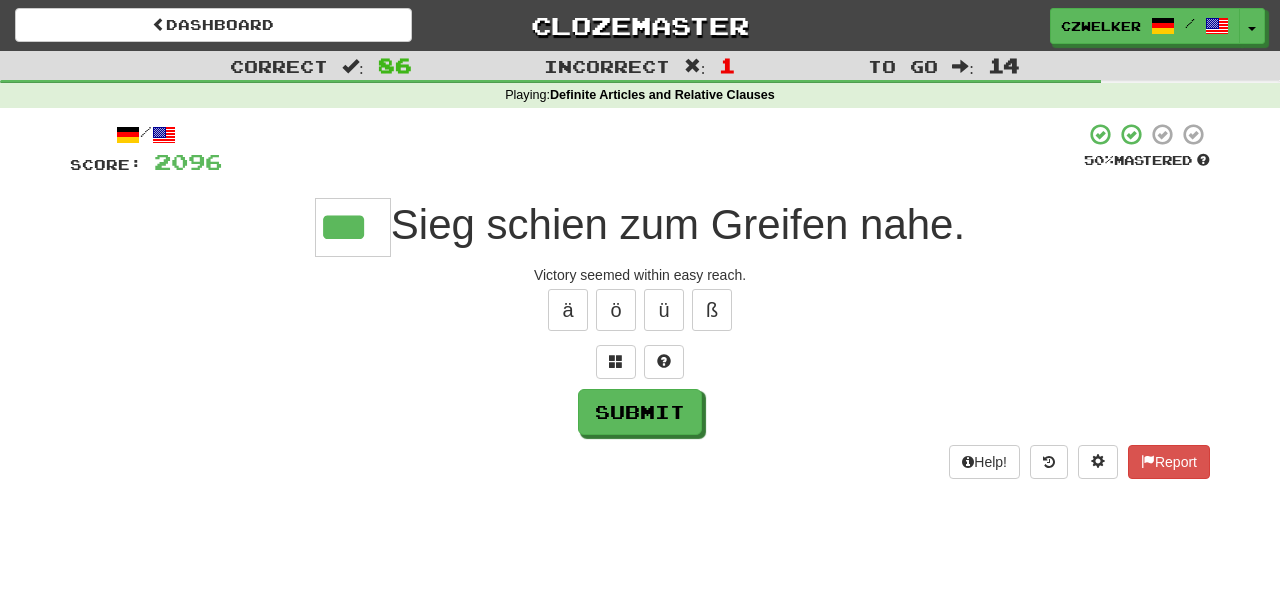 type on "***" 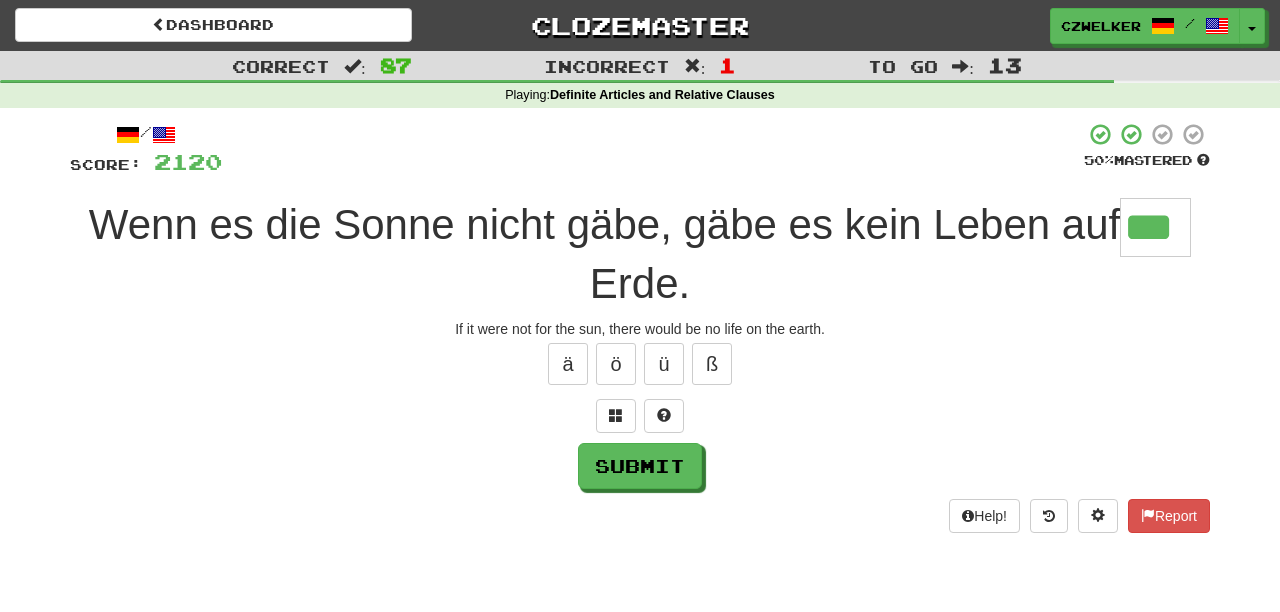 type on "***" 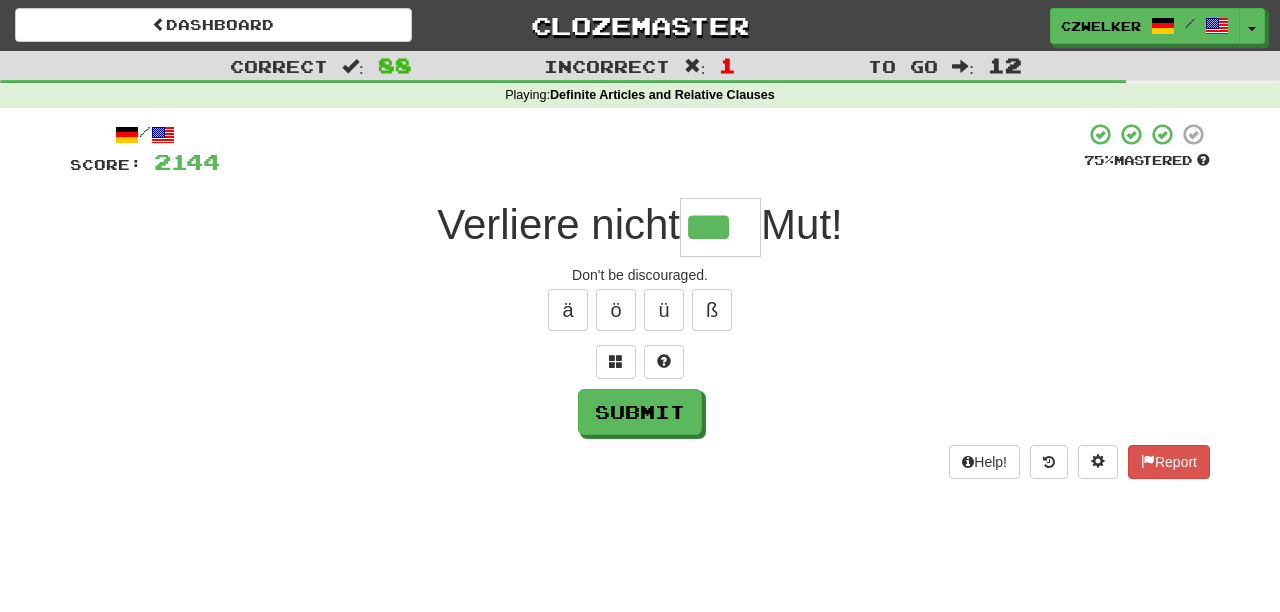 type on "***" 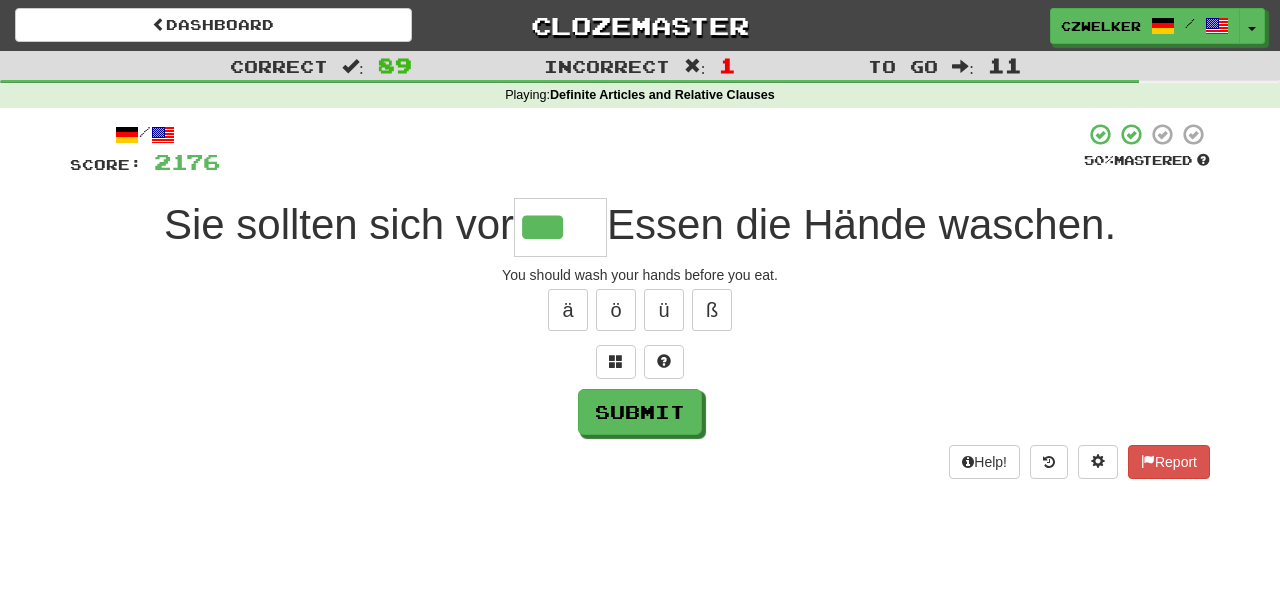 type on "***" 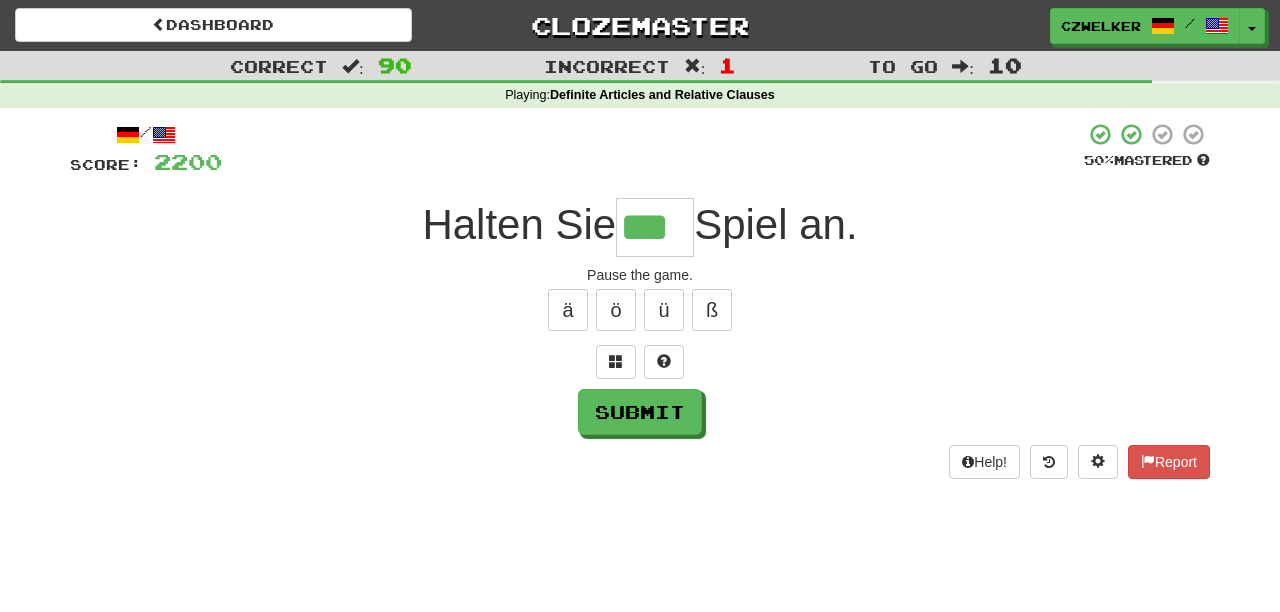 type on "***" 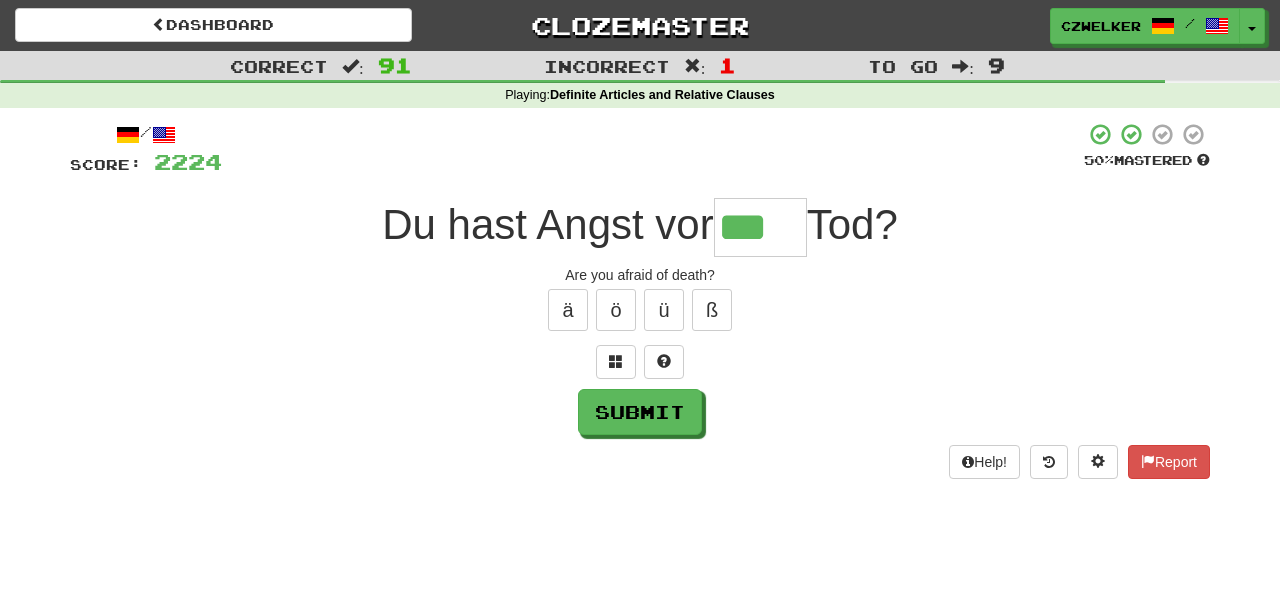 type on "***" 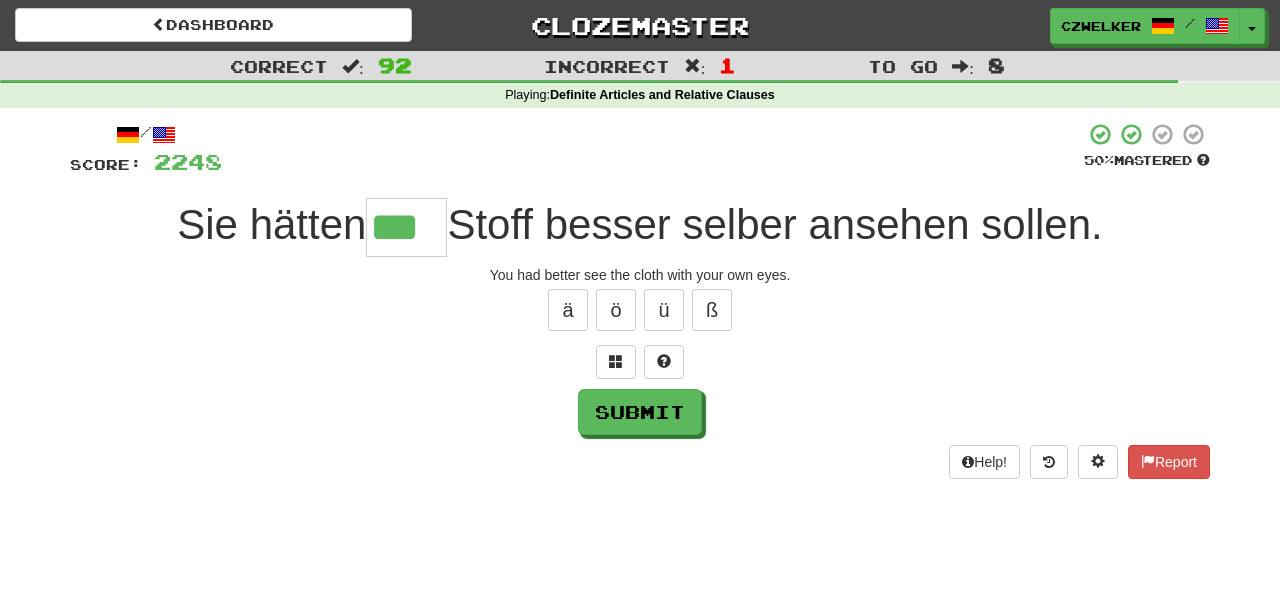 type on "***" 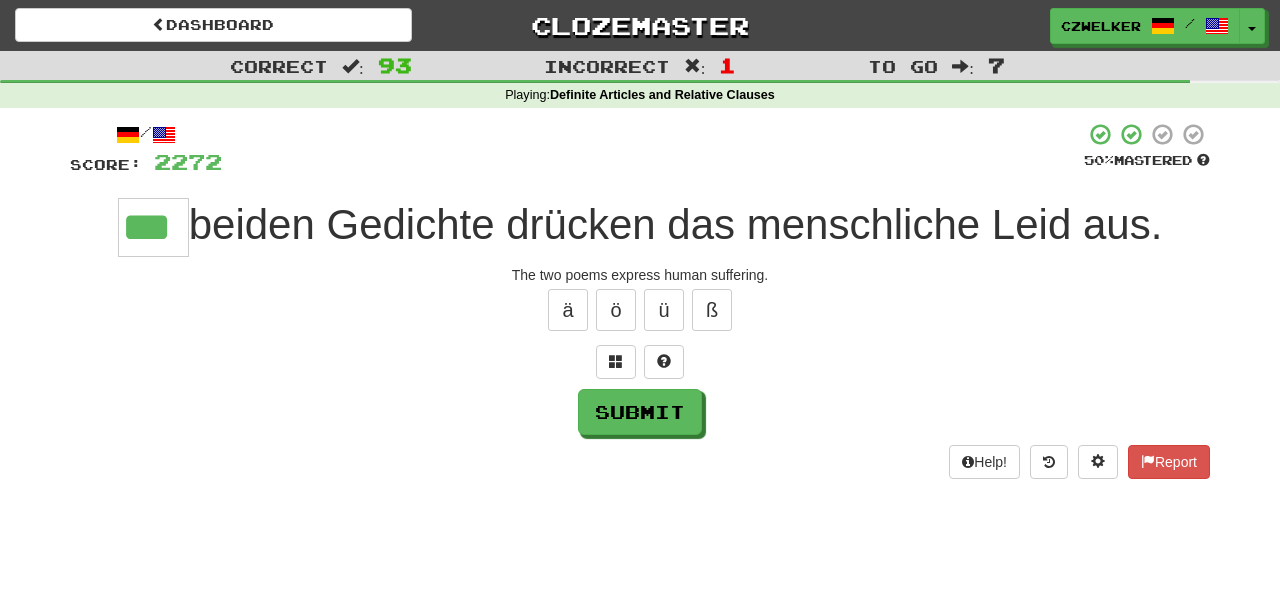 type on "***" 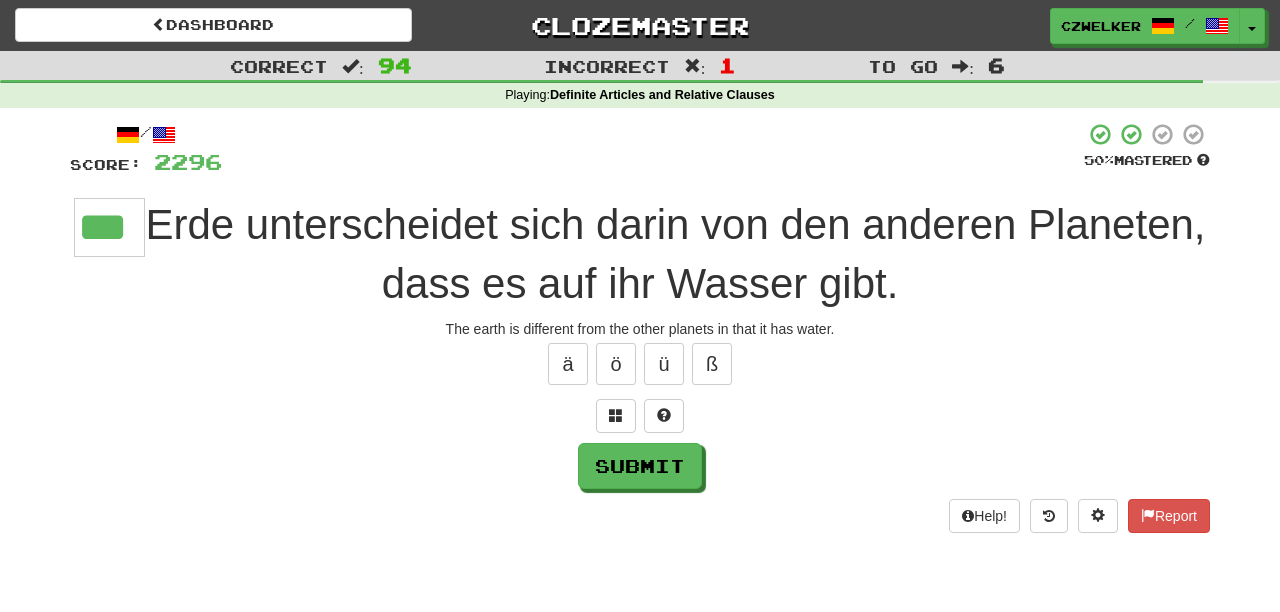 type on "***" 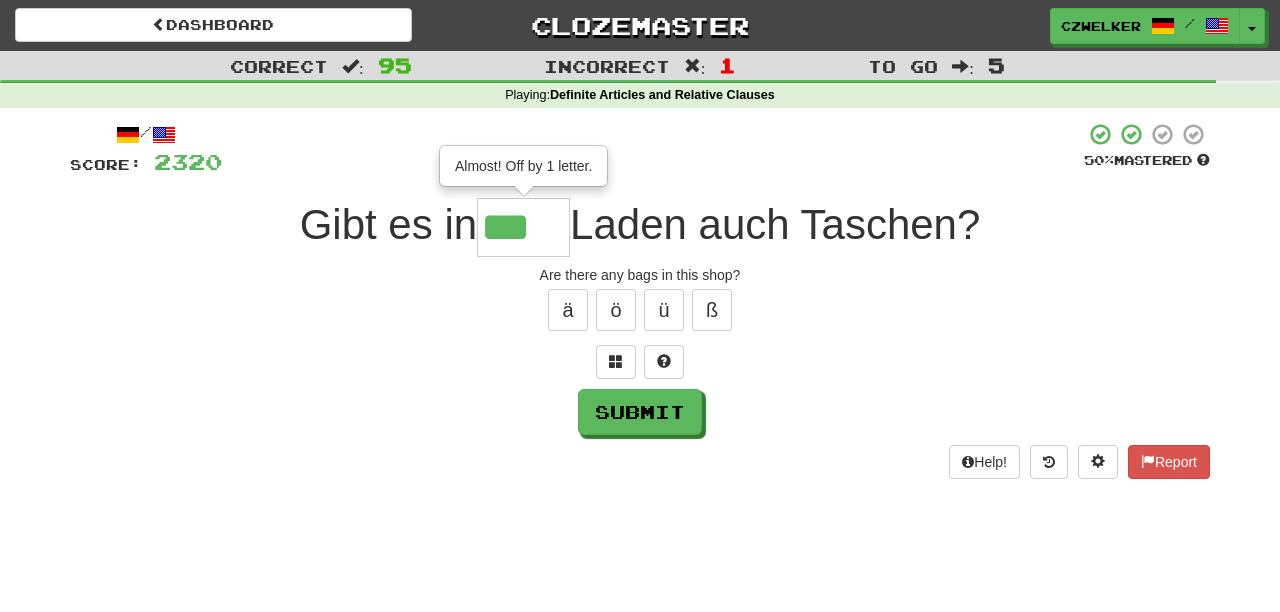 type on "***" 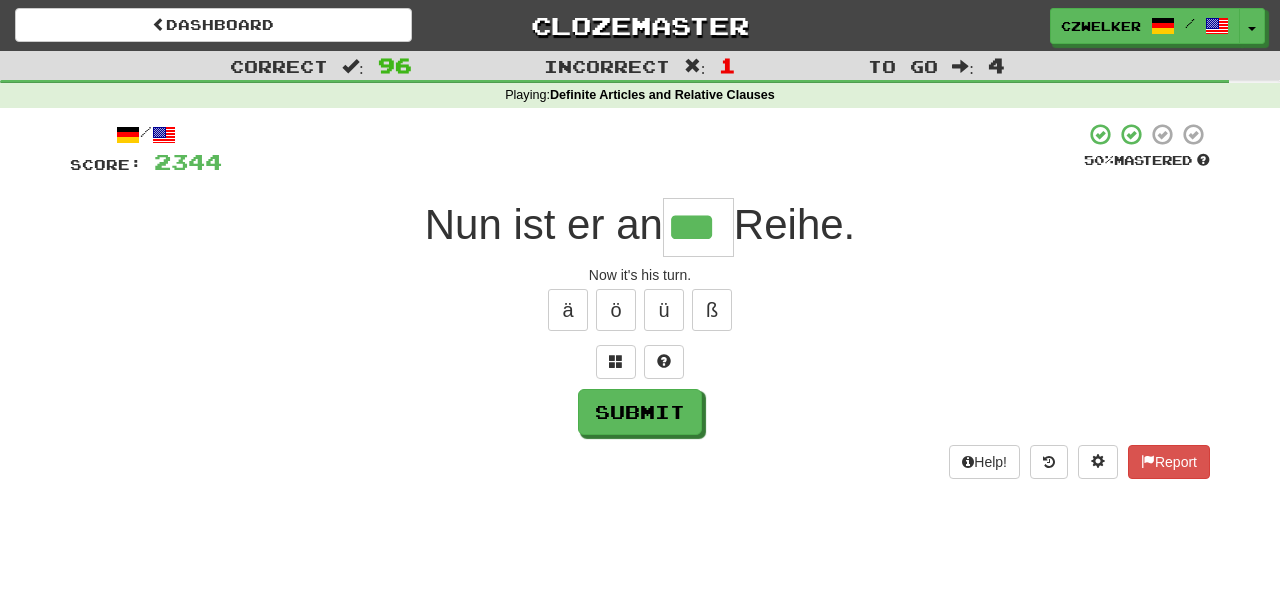 type on "***" 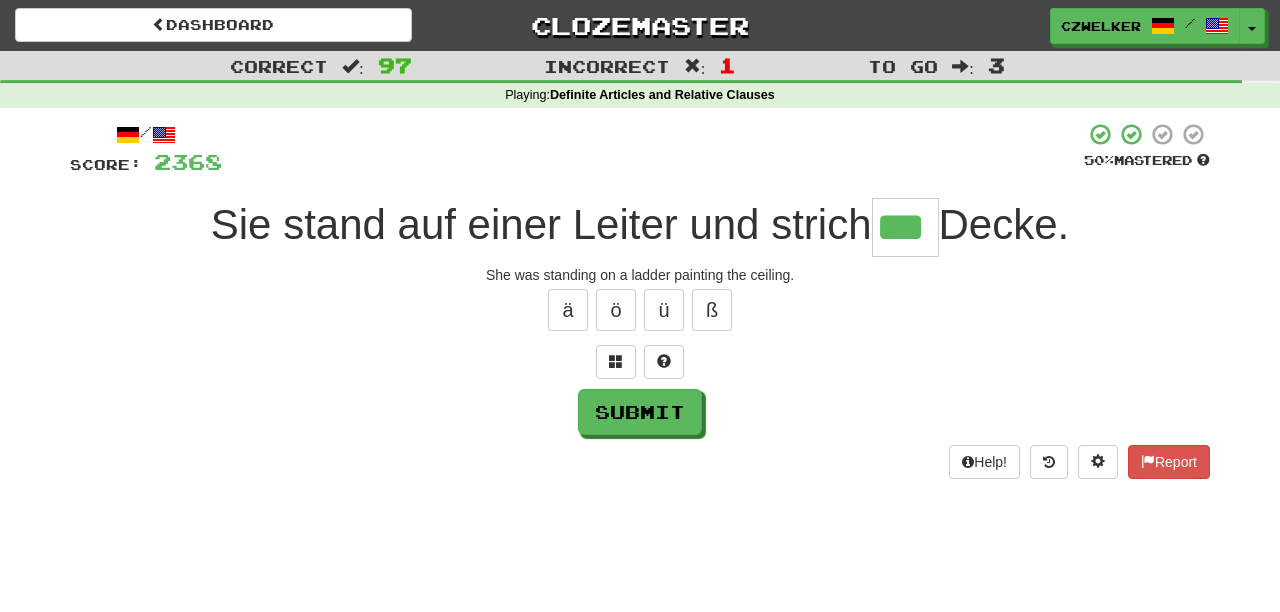 type on "***" 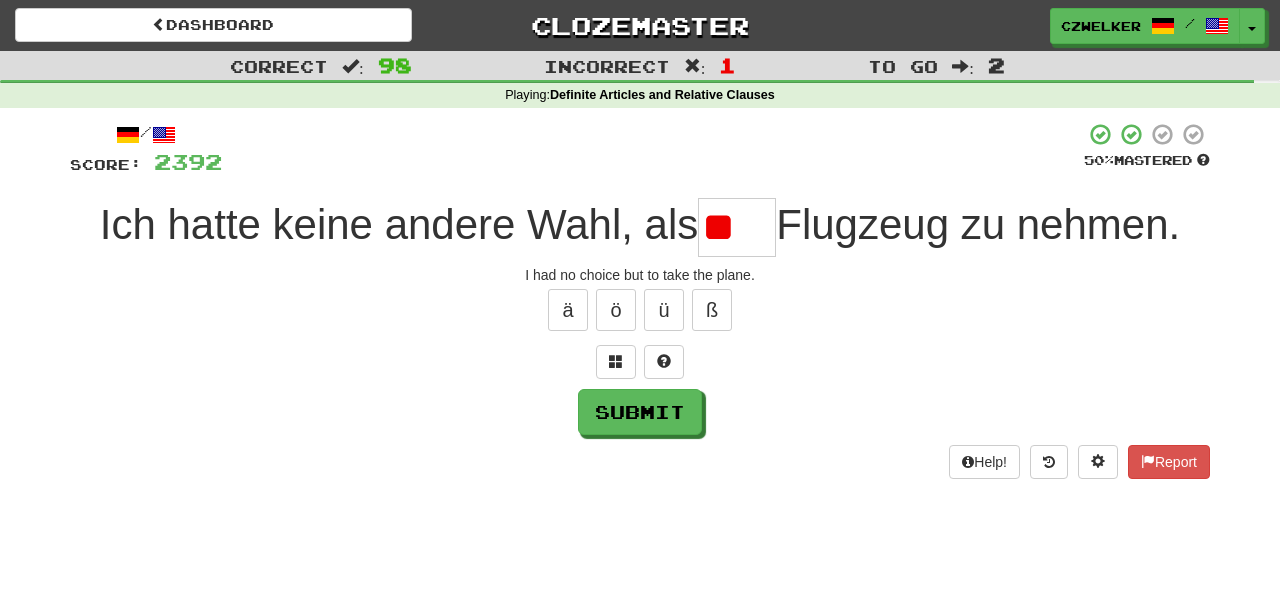scroll, scrollTop: 0, scrollLeft: 0, axis: both 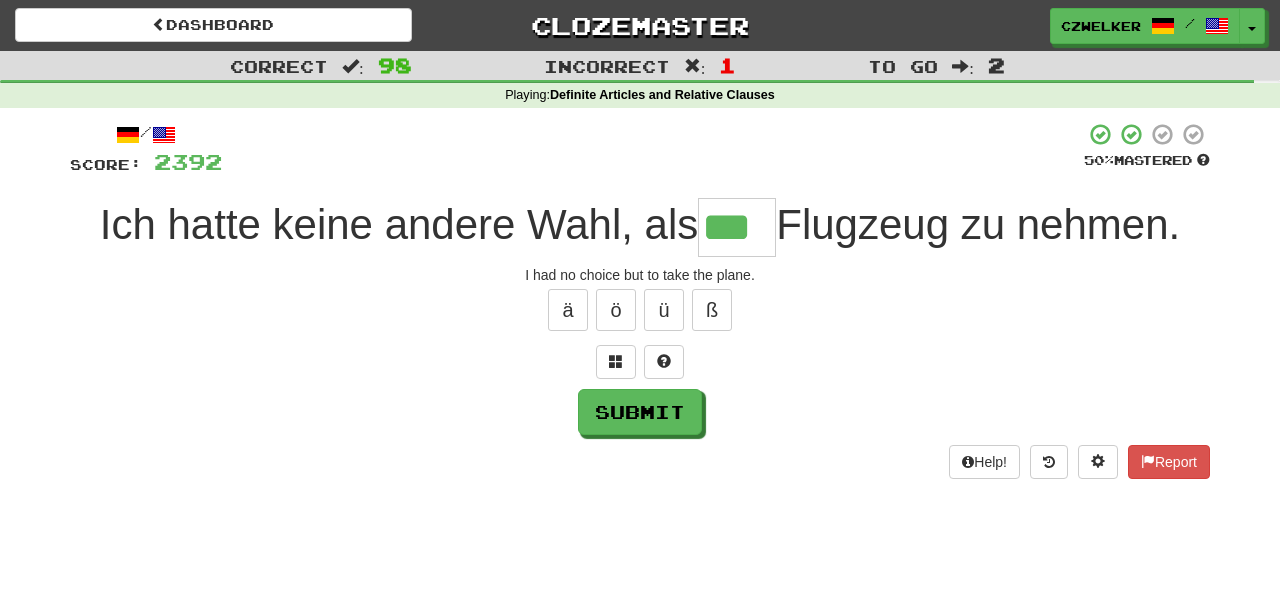 type on "***" 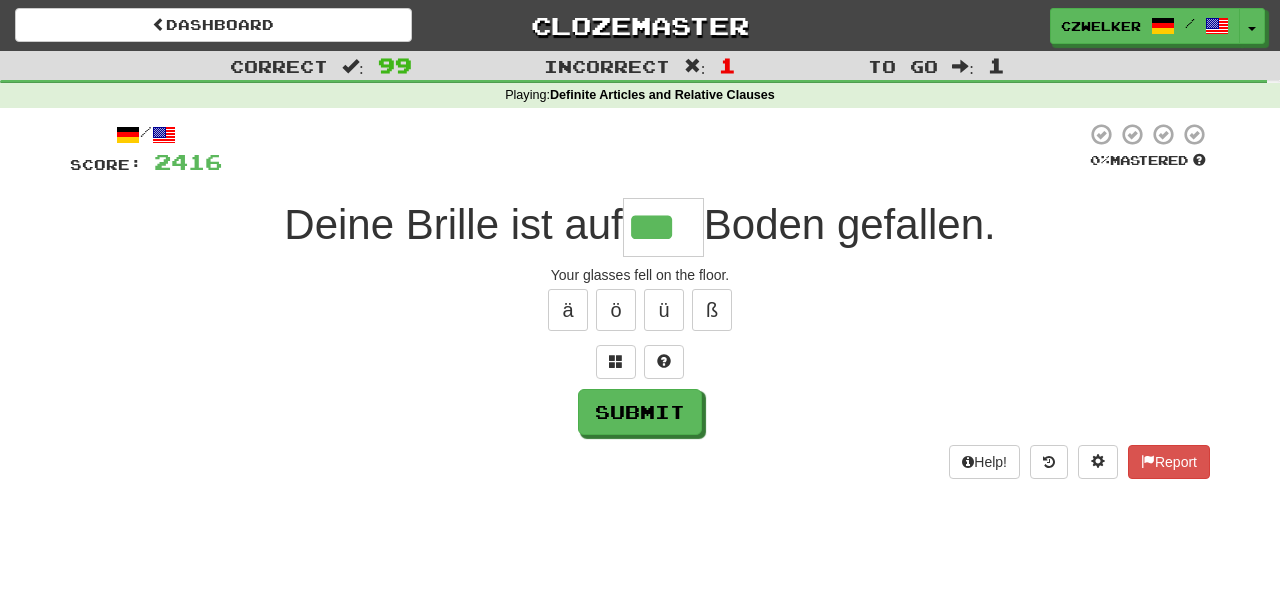 type on "***" 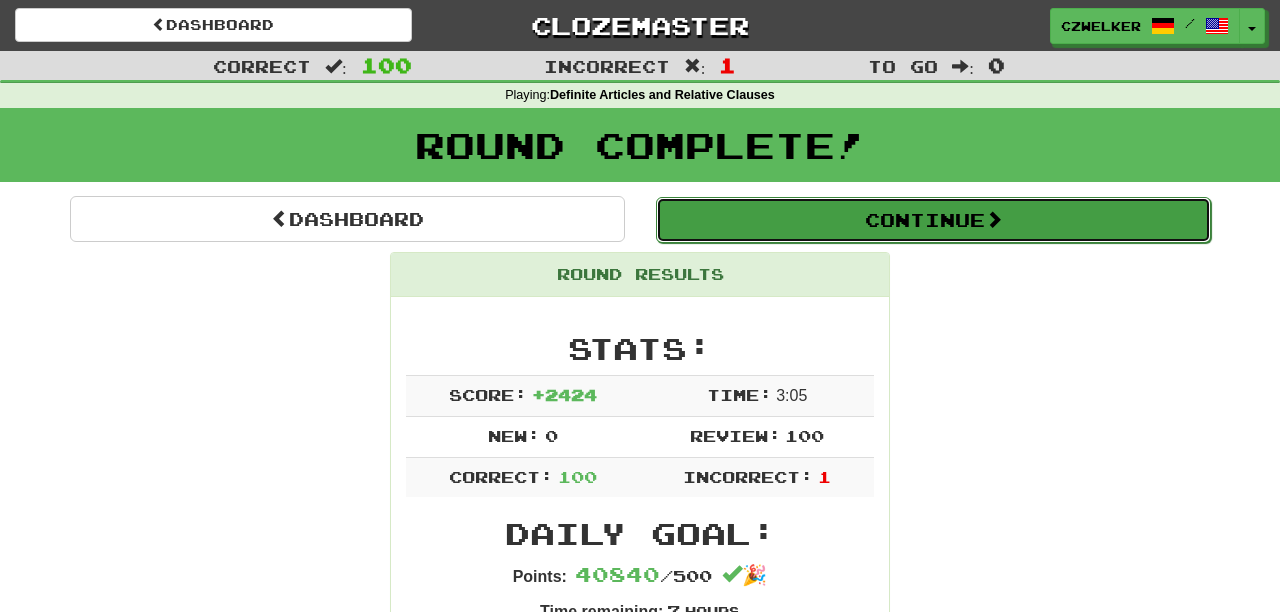 click on "Continue" at bounding box center (933, 220) 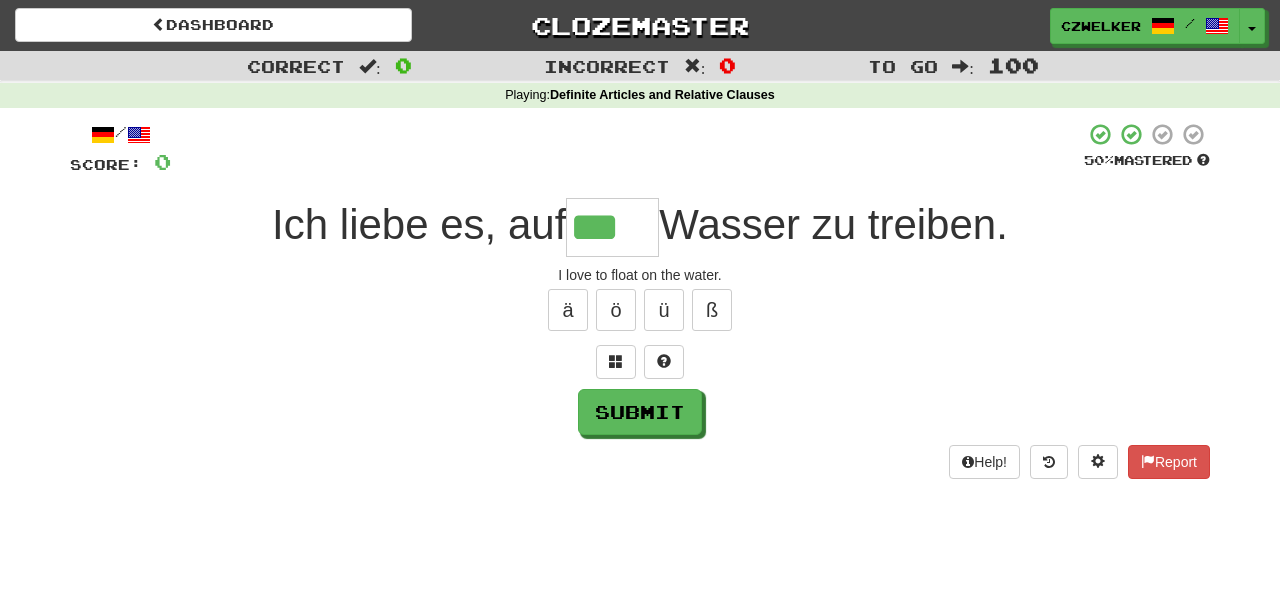 type on "***" 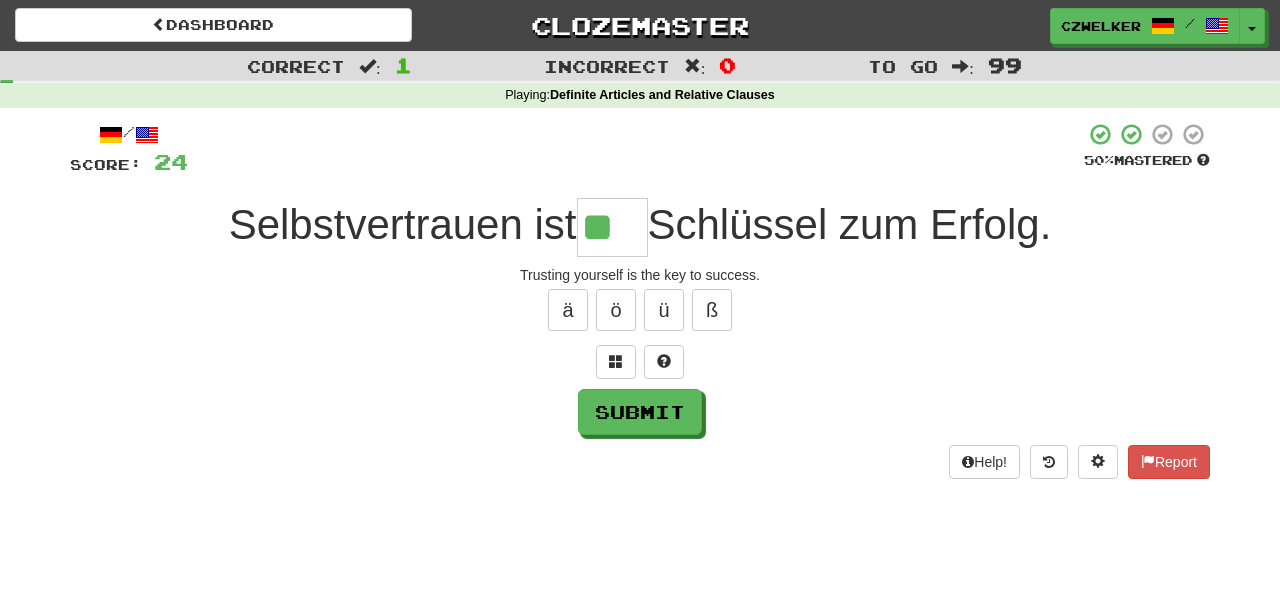 scroll, scrollTop: 0, scrollLeft: 0, axis: both 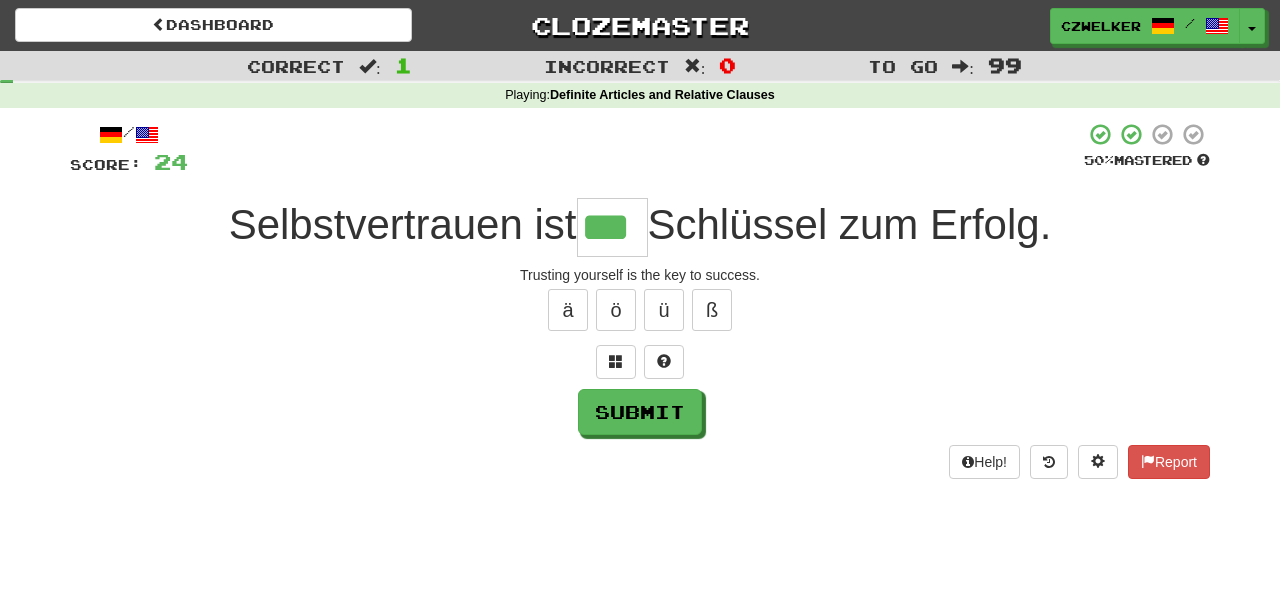 type on "***" 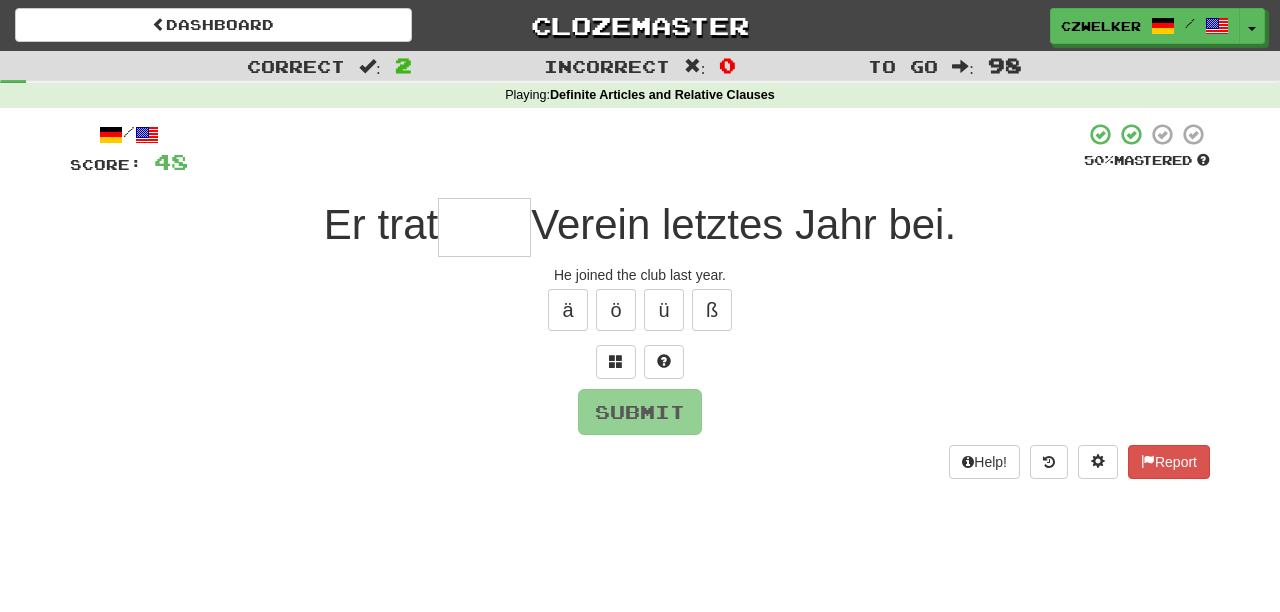 type on "*" 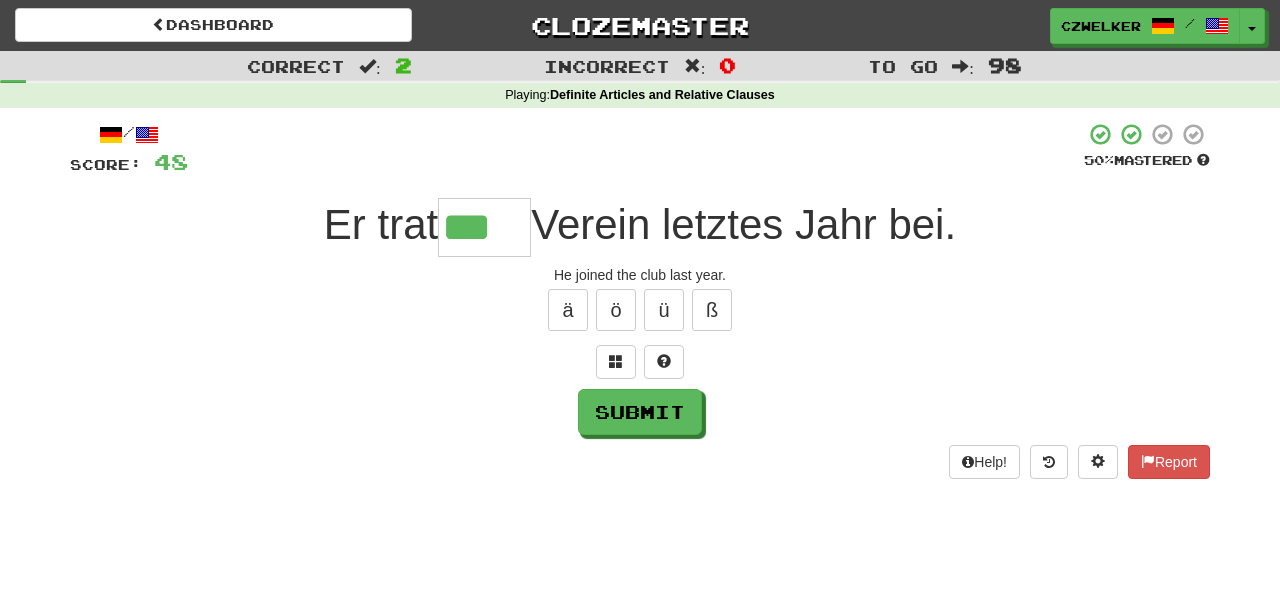 type on "***" 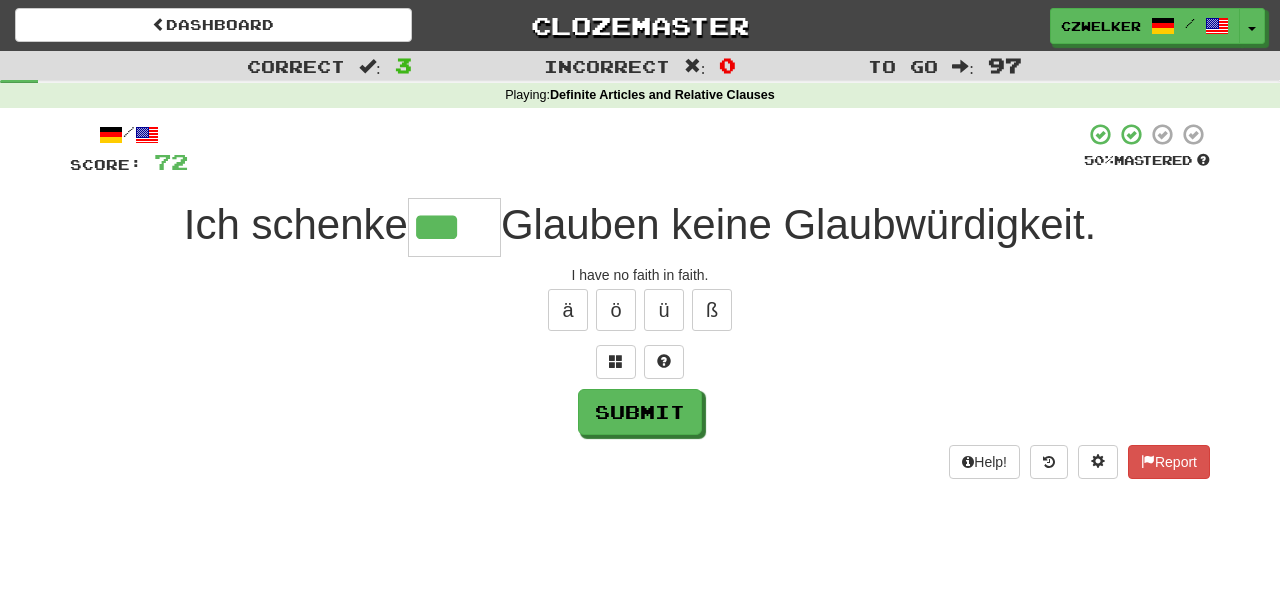 type on "***" 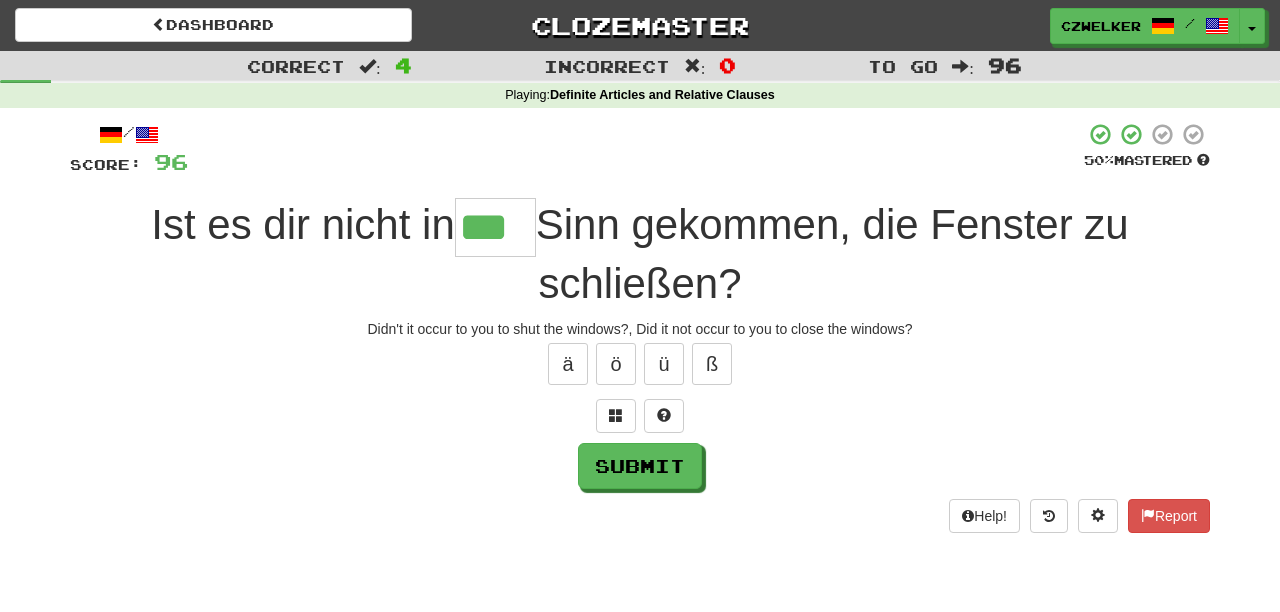 type on "***" 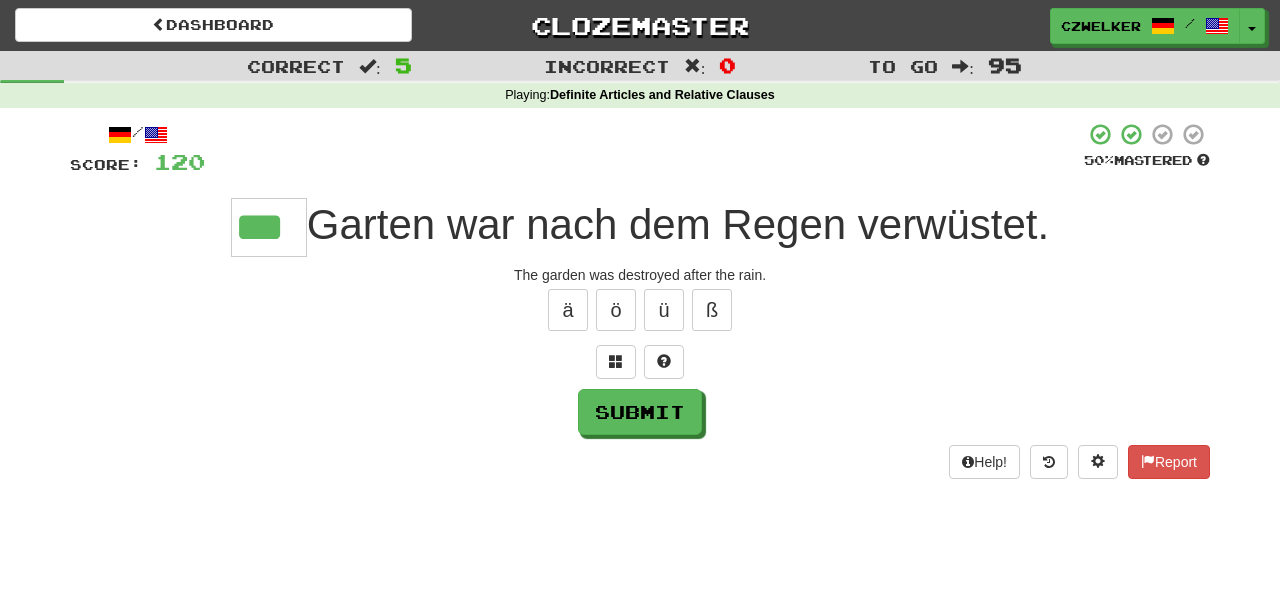 type on "***" 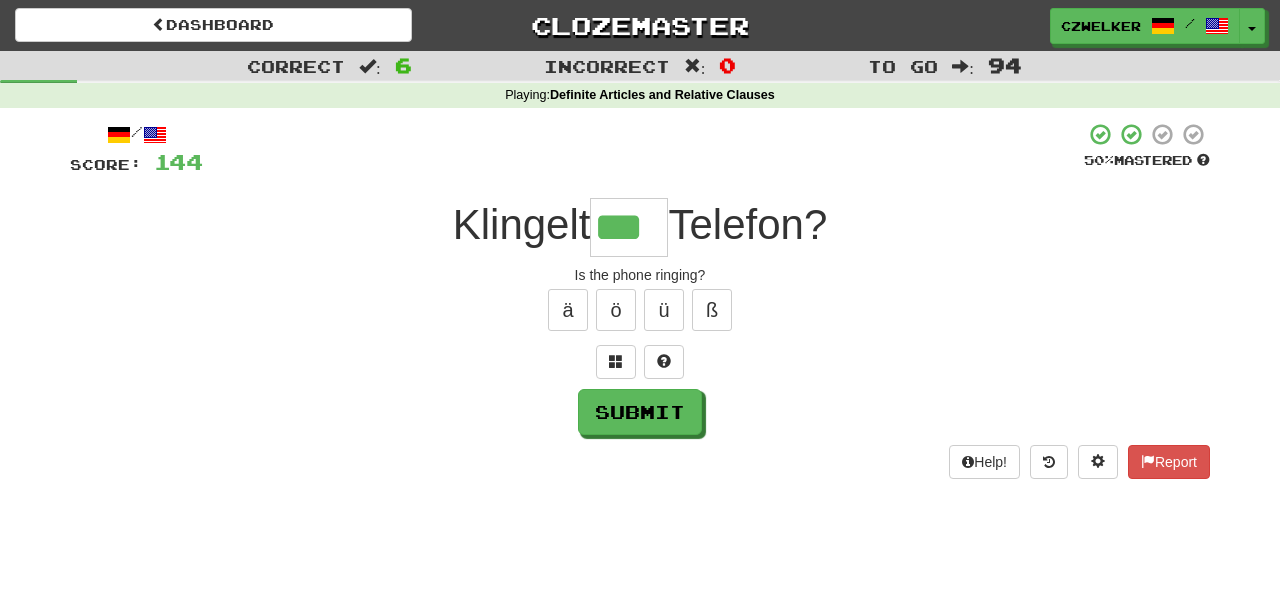 type on "***" 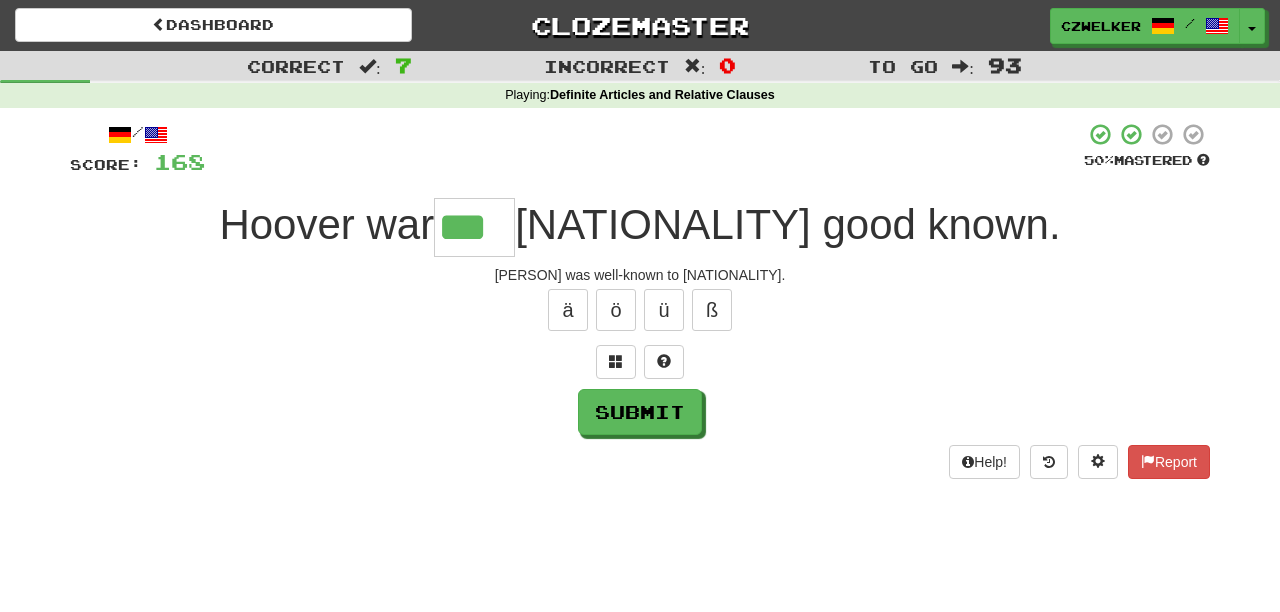 type on "***" 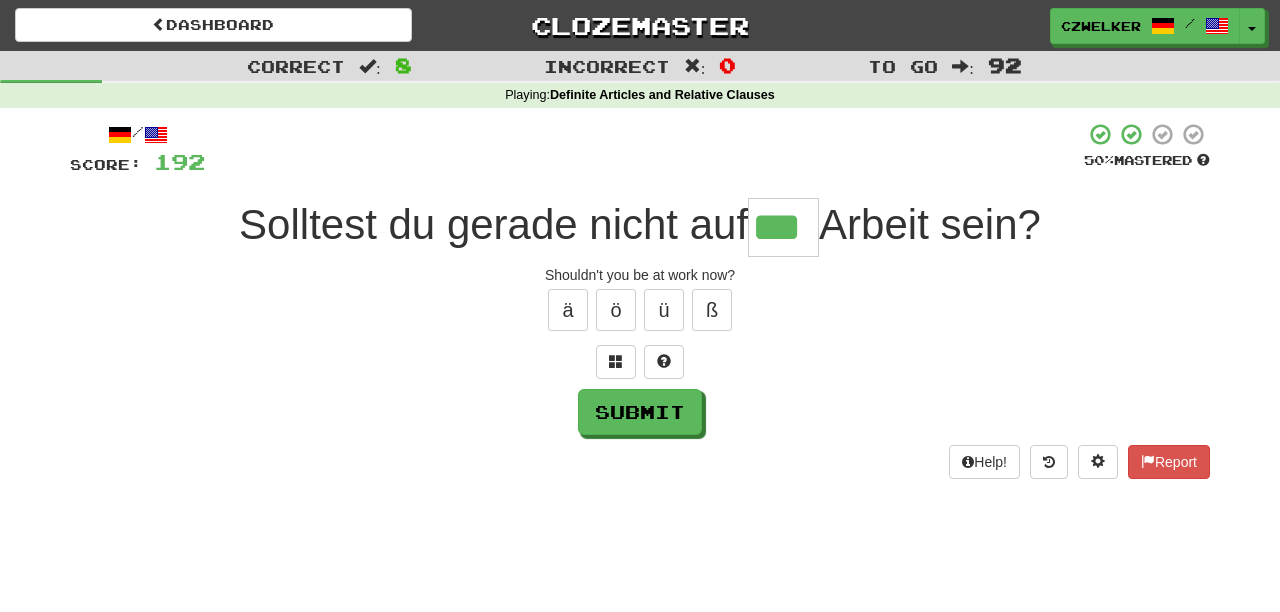 type on "***" 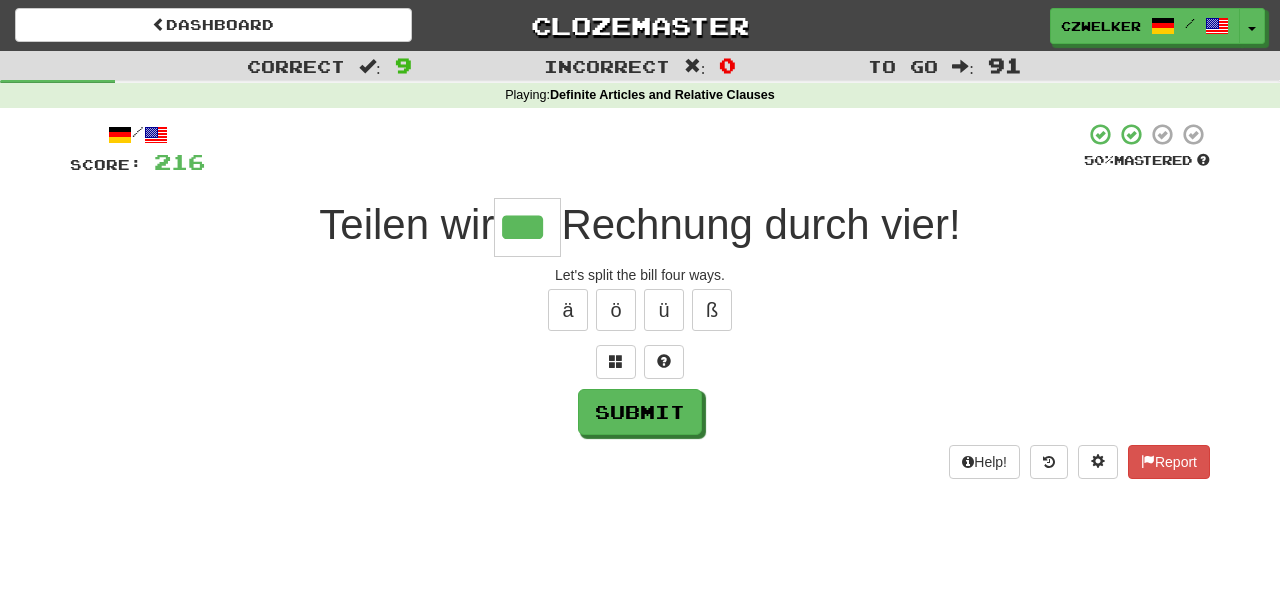 type on "***" 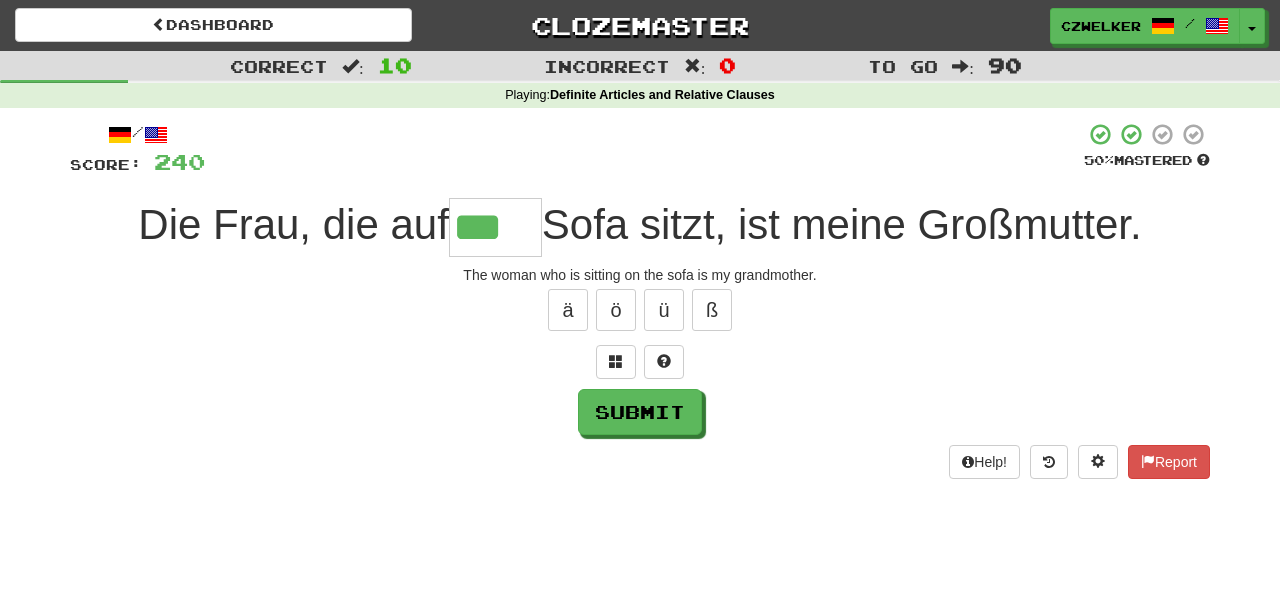 type on "***" 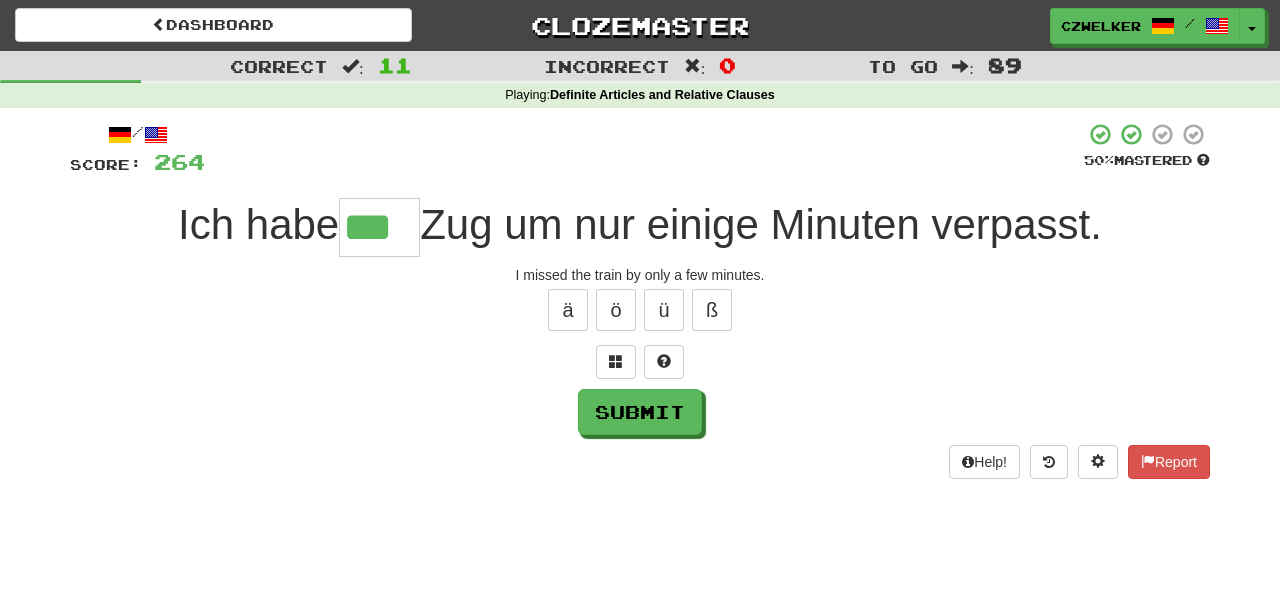 type on "***" 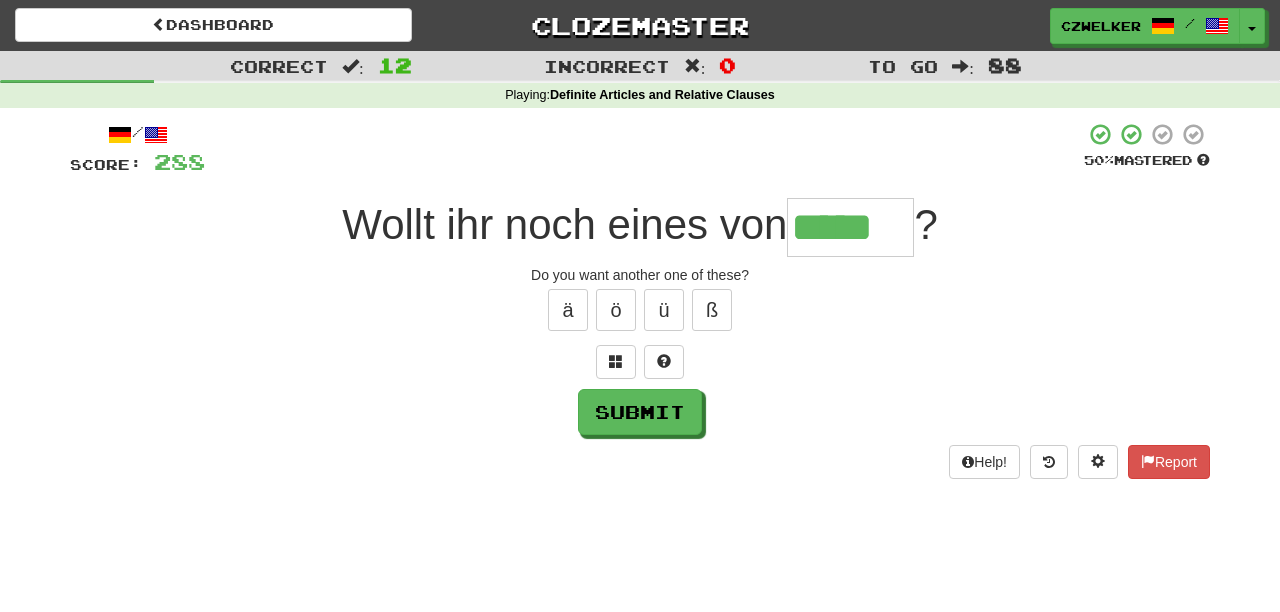 type on "*****" 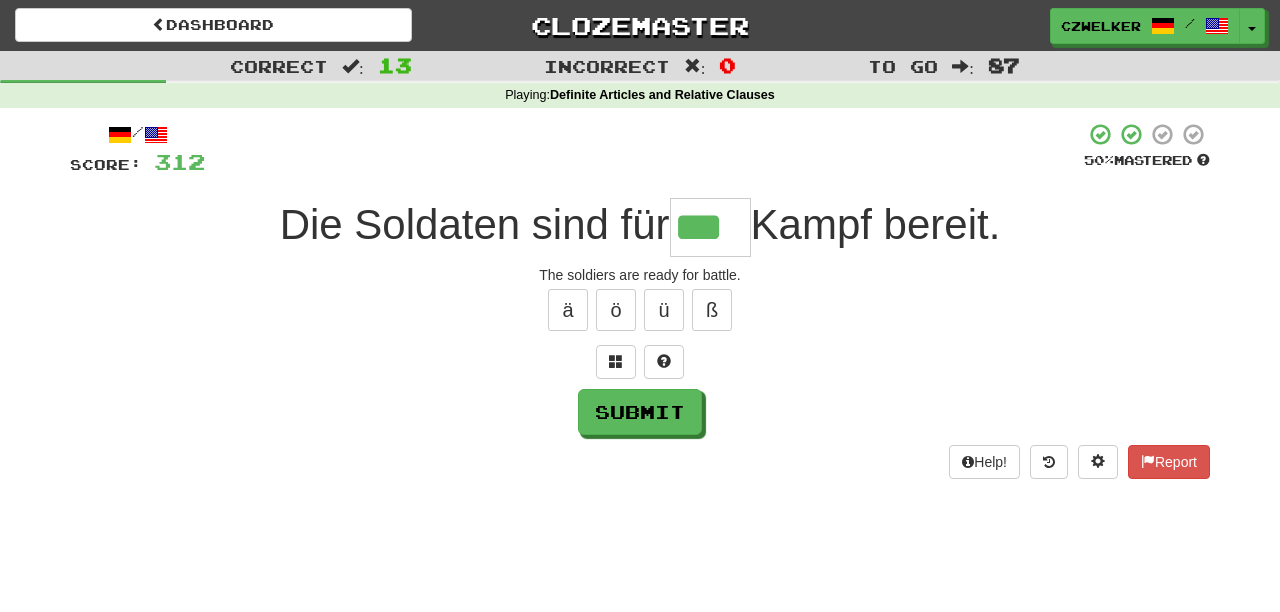 type on "***" 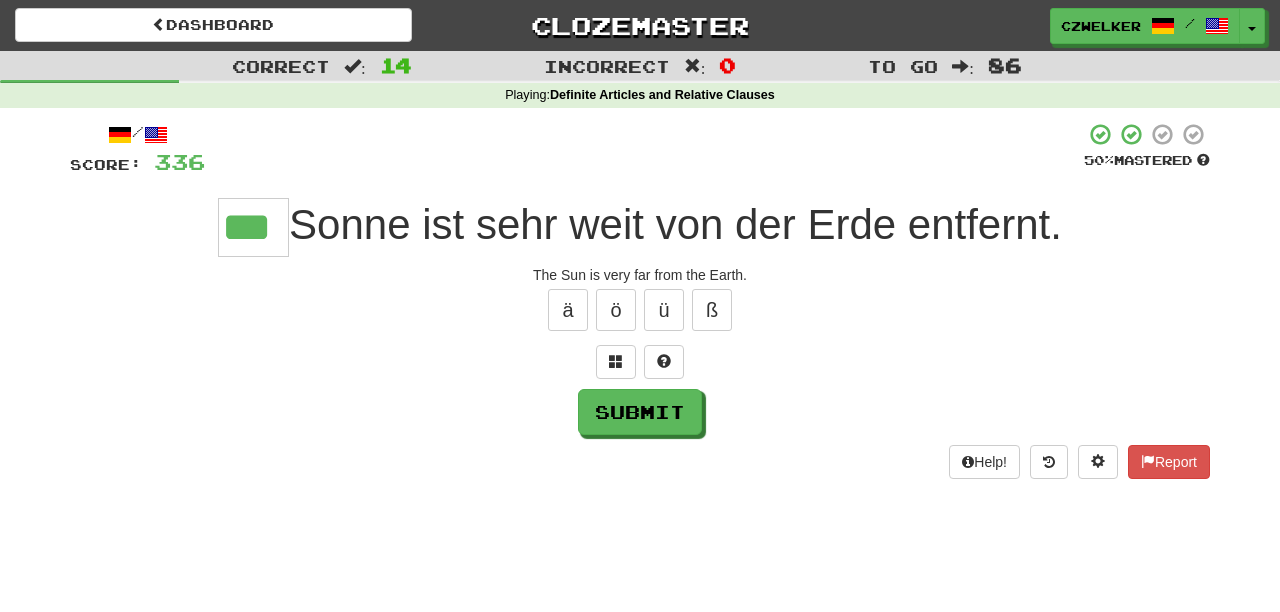type on "***" 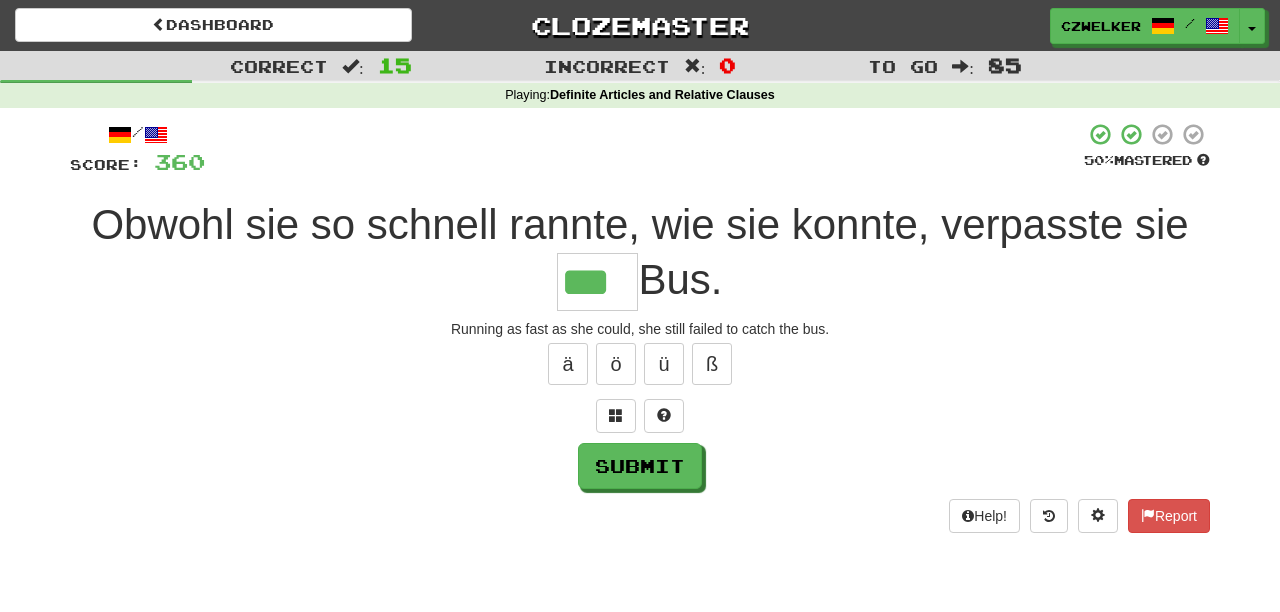 type on "***" 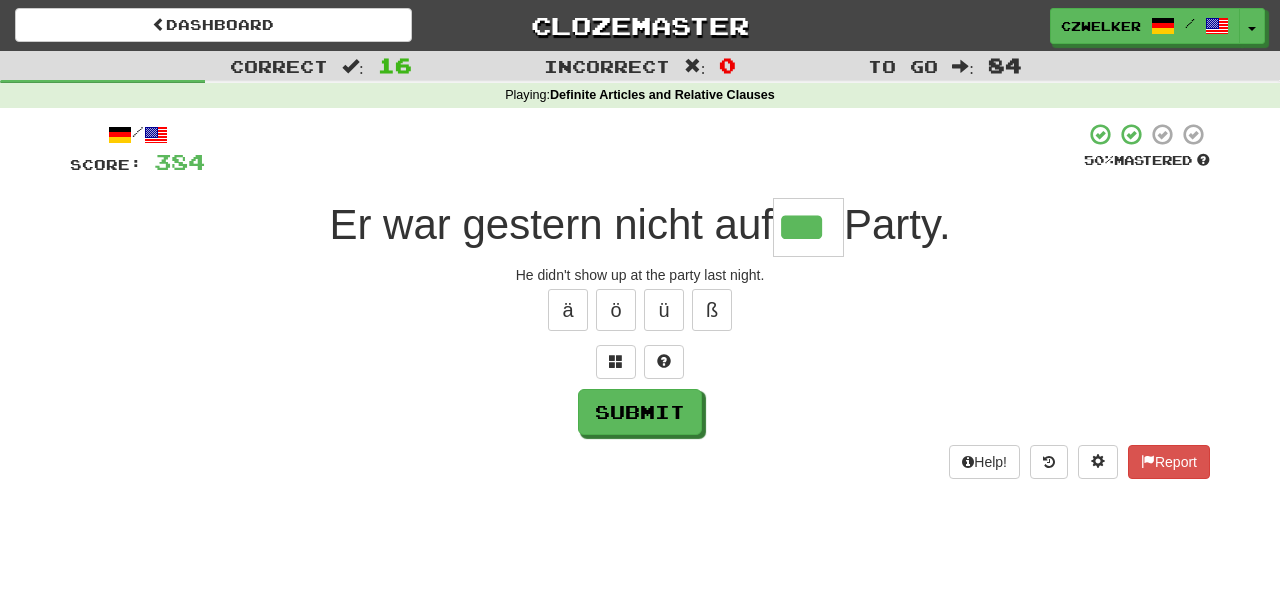 type on "***" 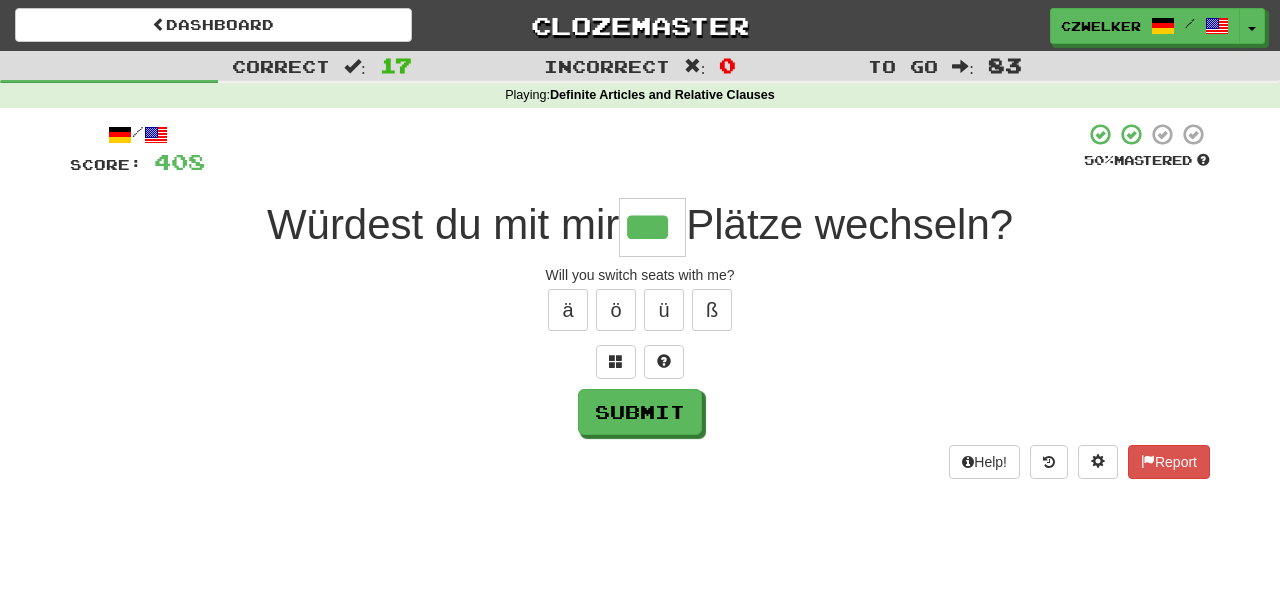 type on "***" 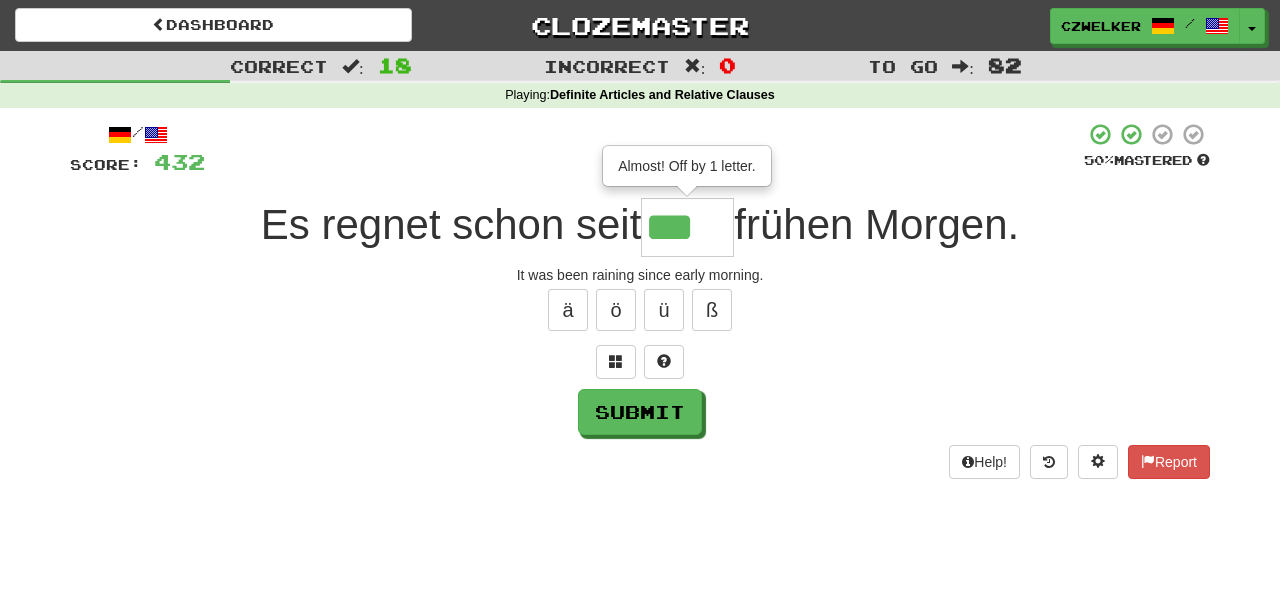 type on "***" 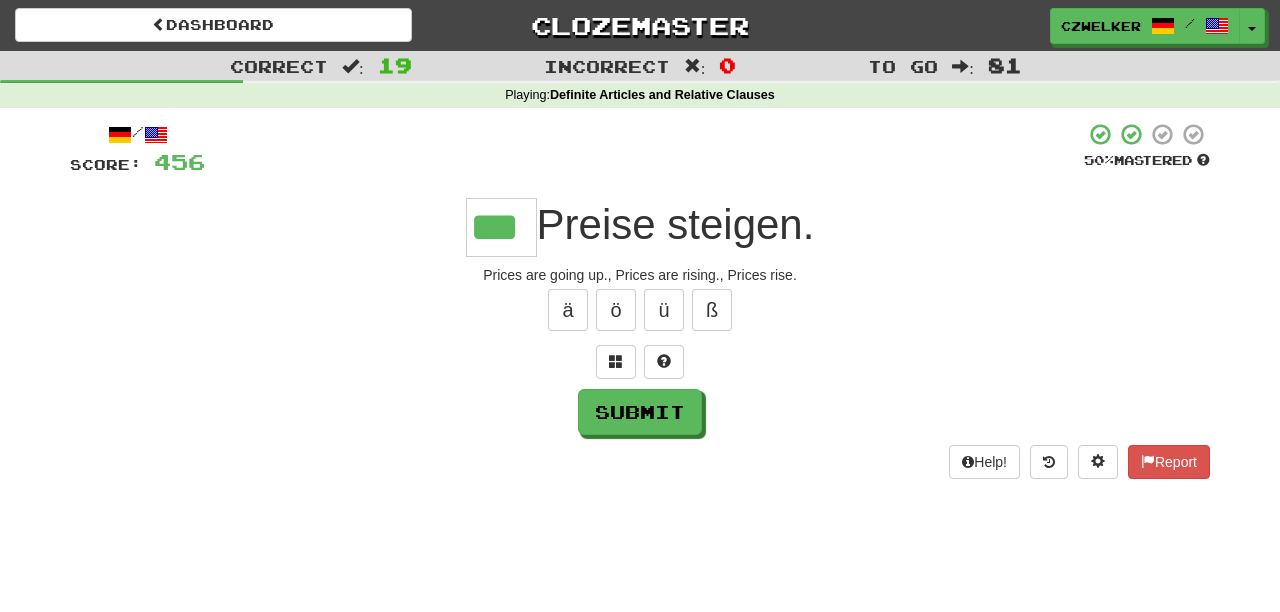 type on "***" 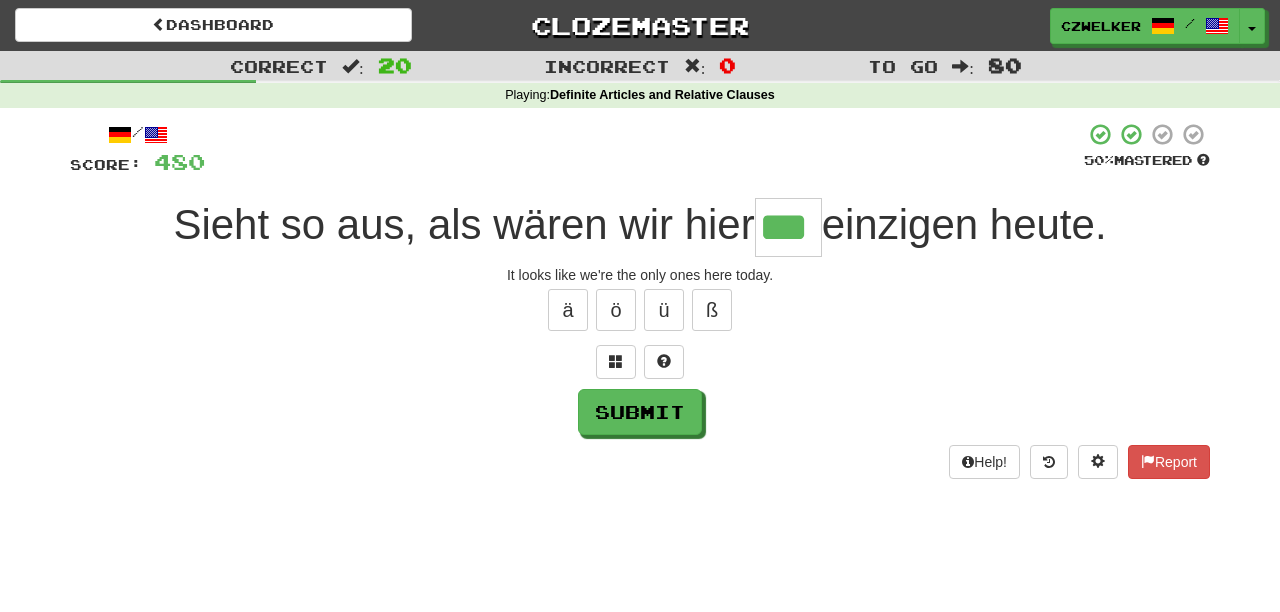 type on "***" 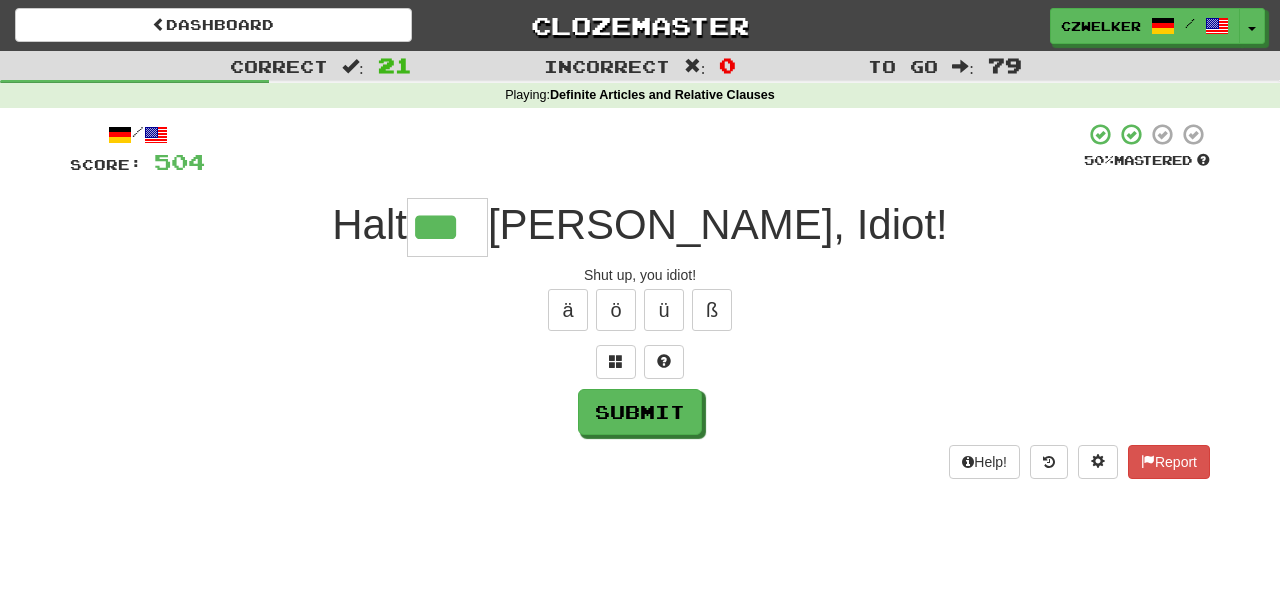 type on "***" 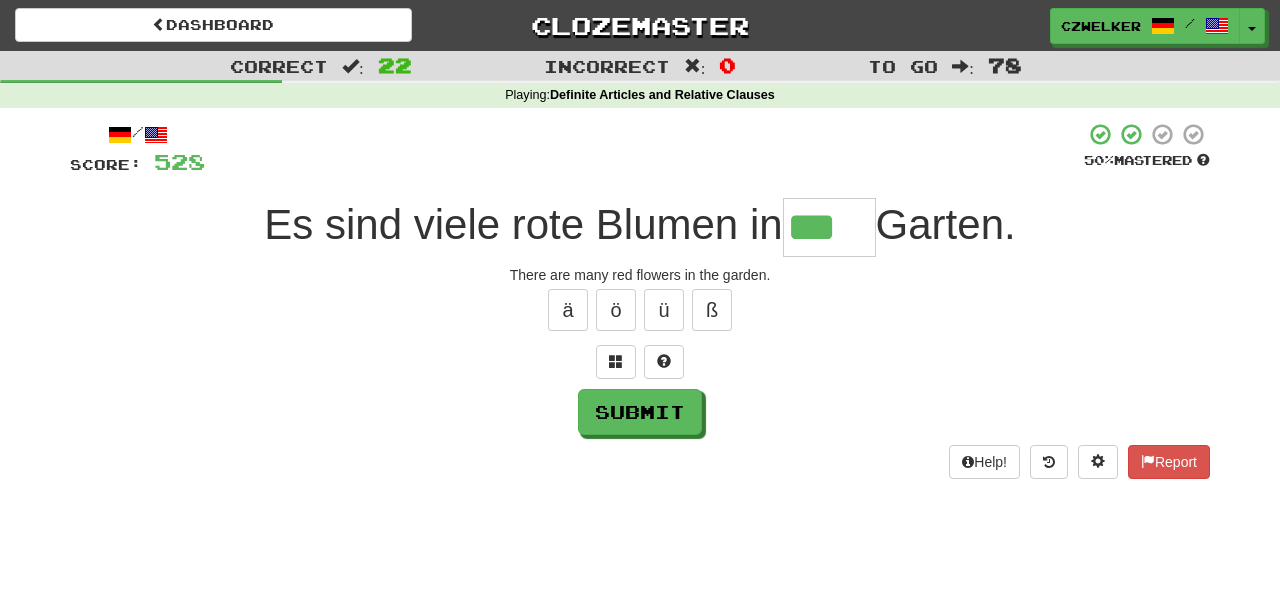 type on "***" 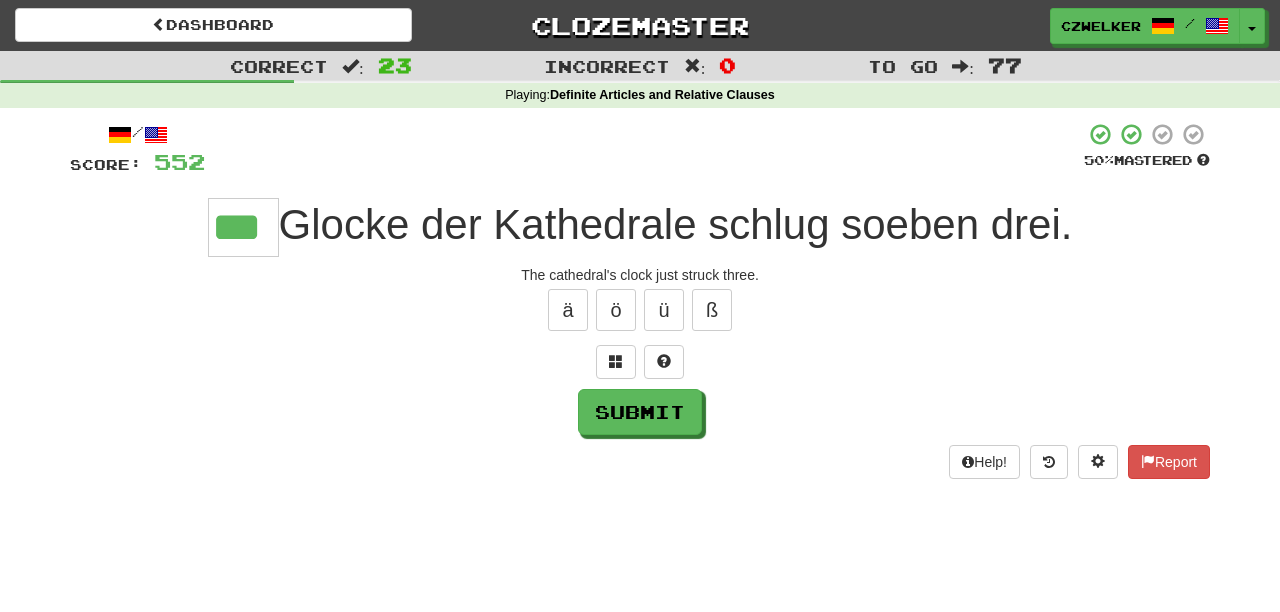 type on "***" 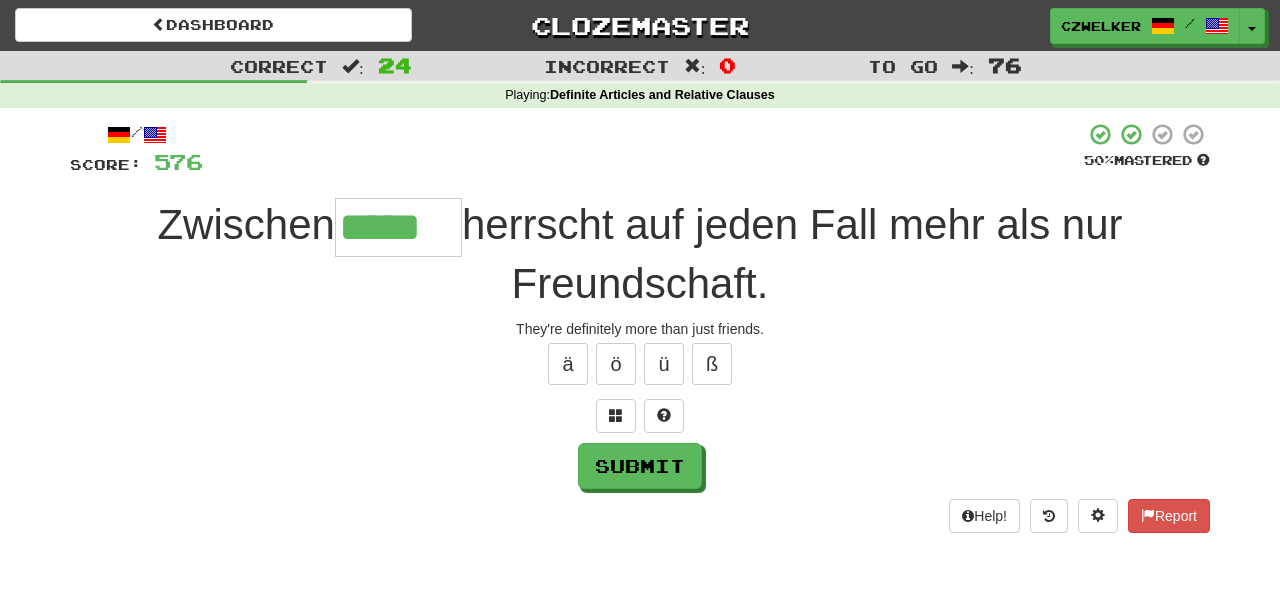 type on "*****" 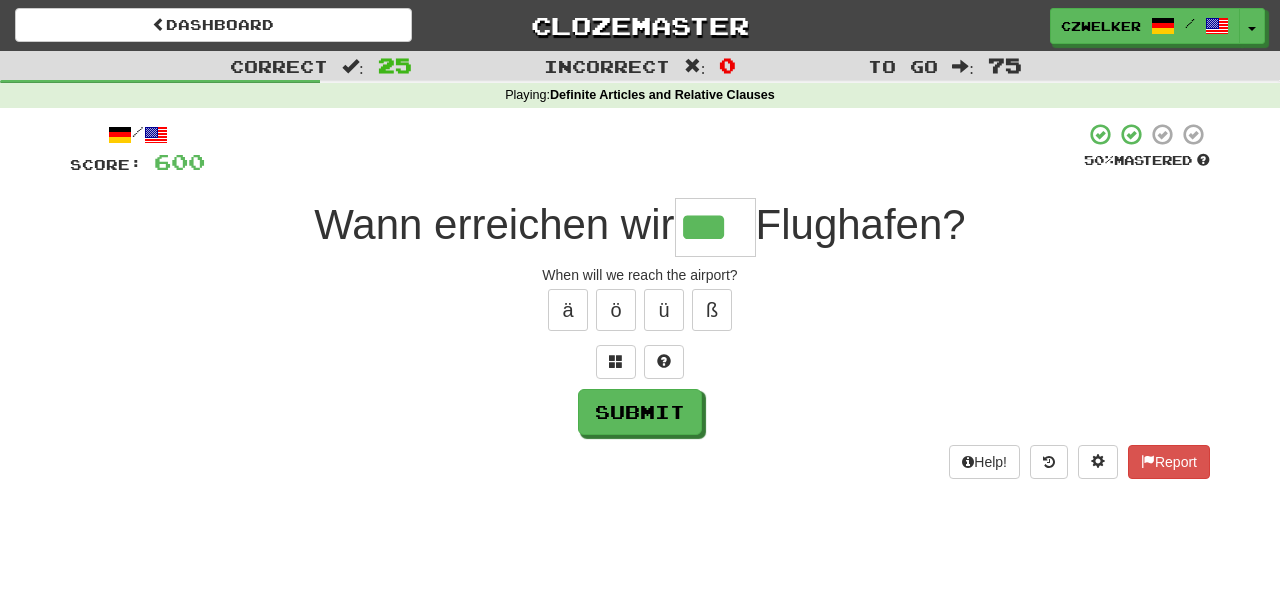 type on "***" 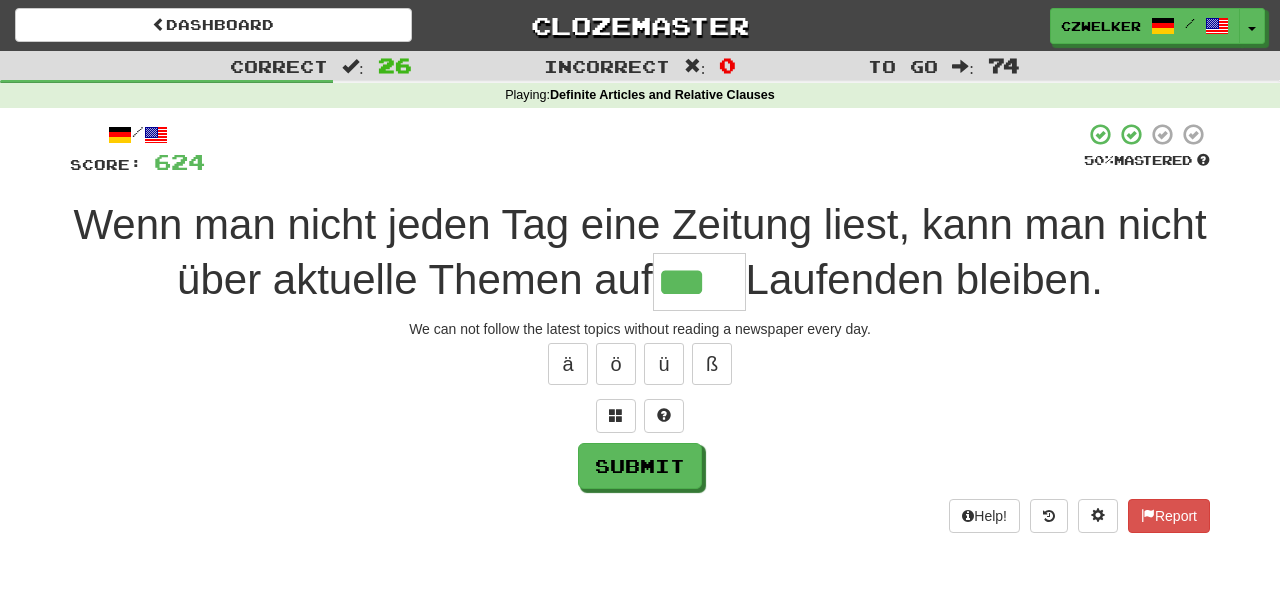 type on "***" 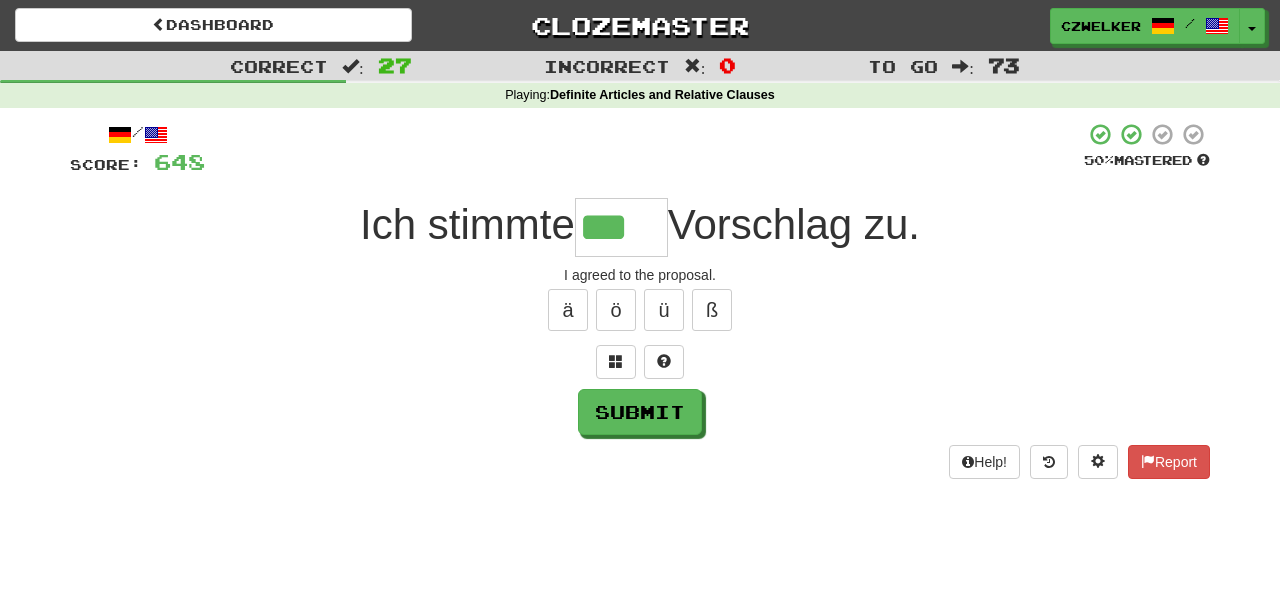 type on "***" 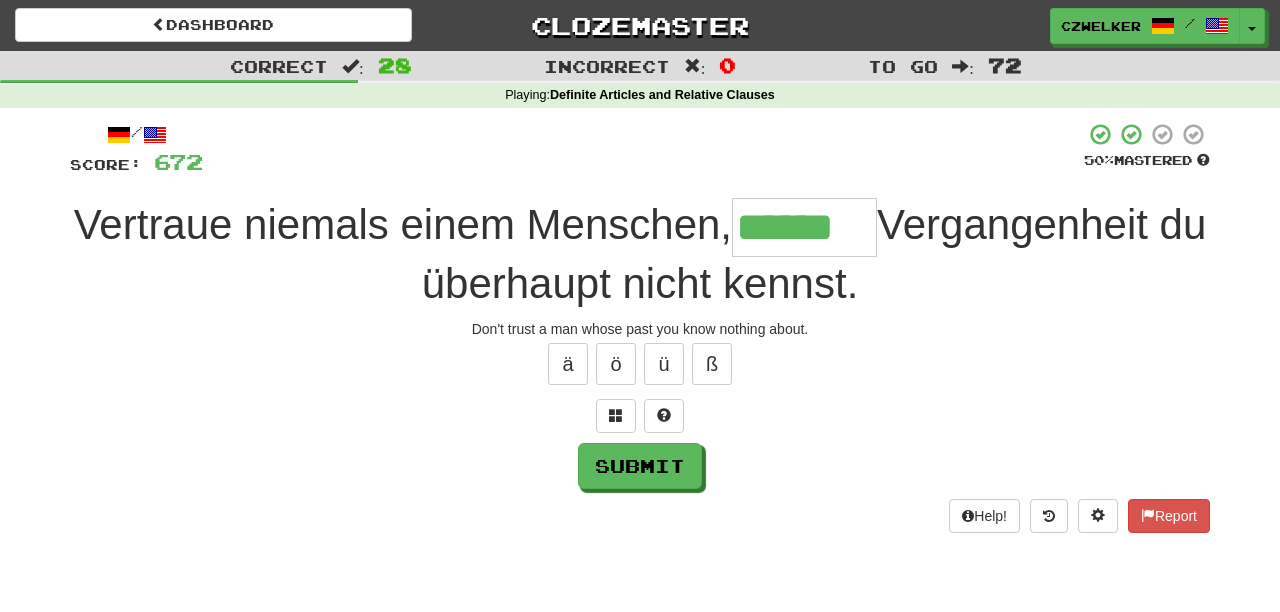 type on "******" 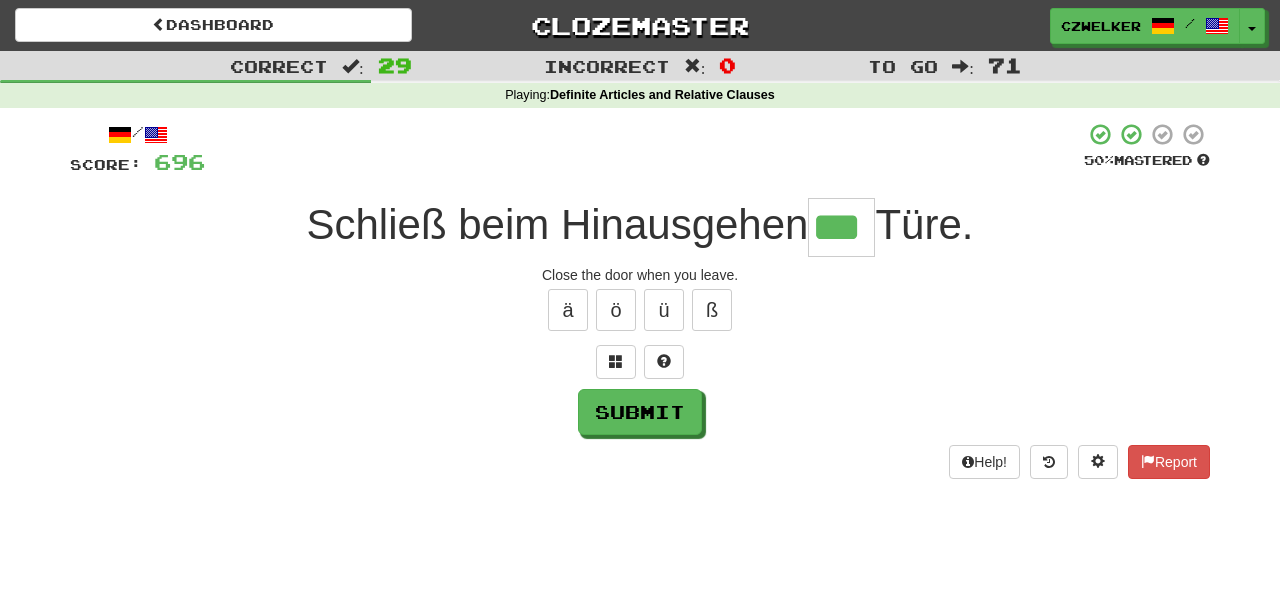 type on "***" 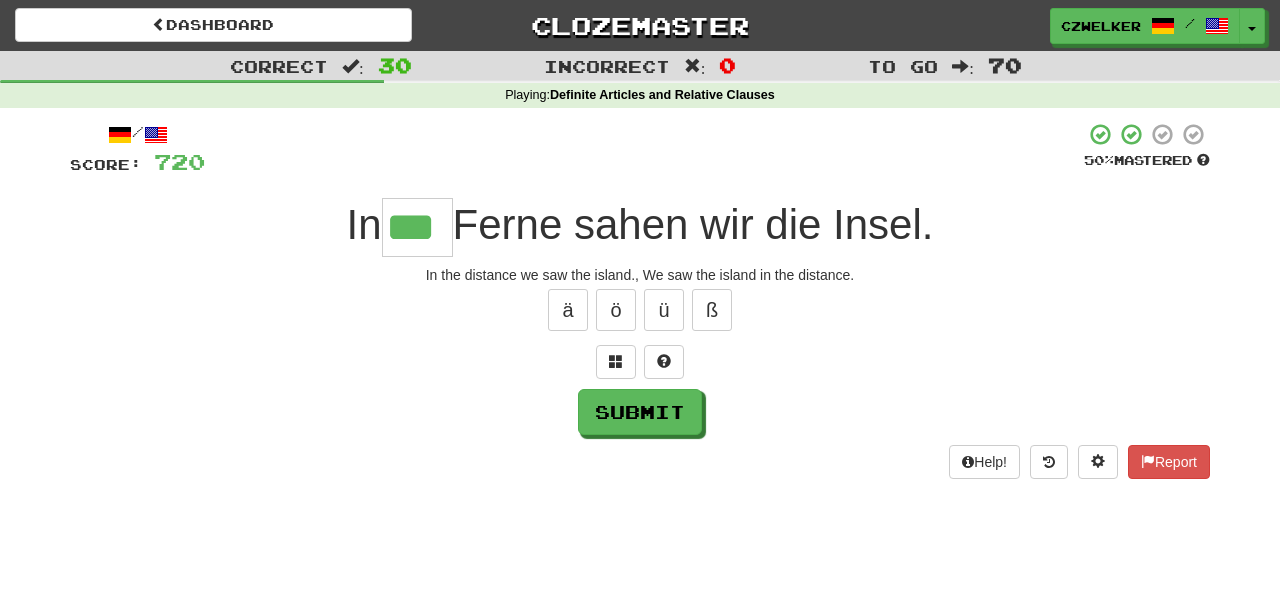 type on "***" 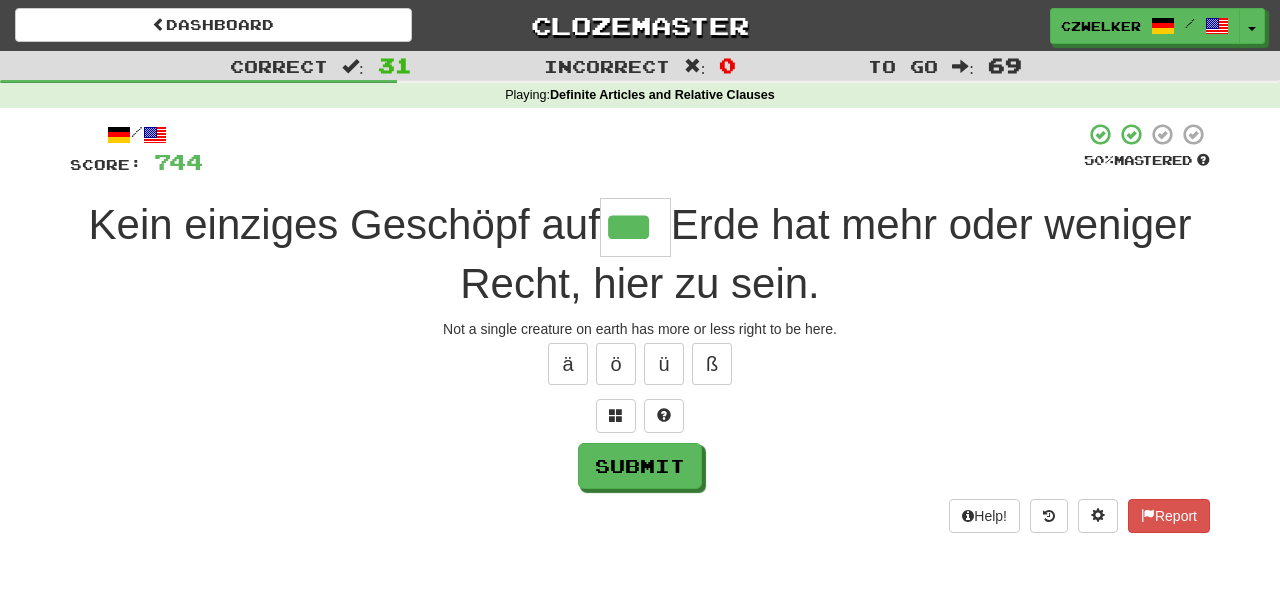 type on "***" 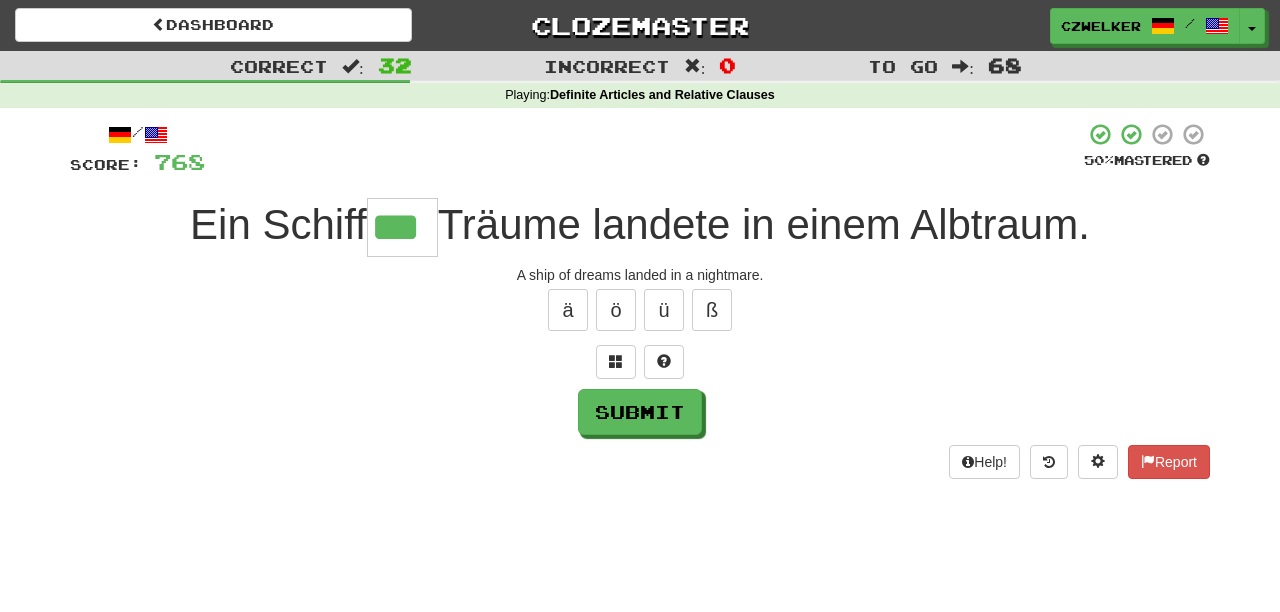 type on "***" 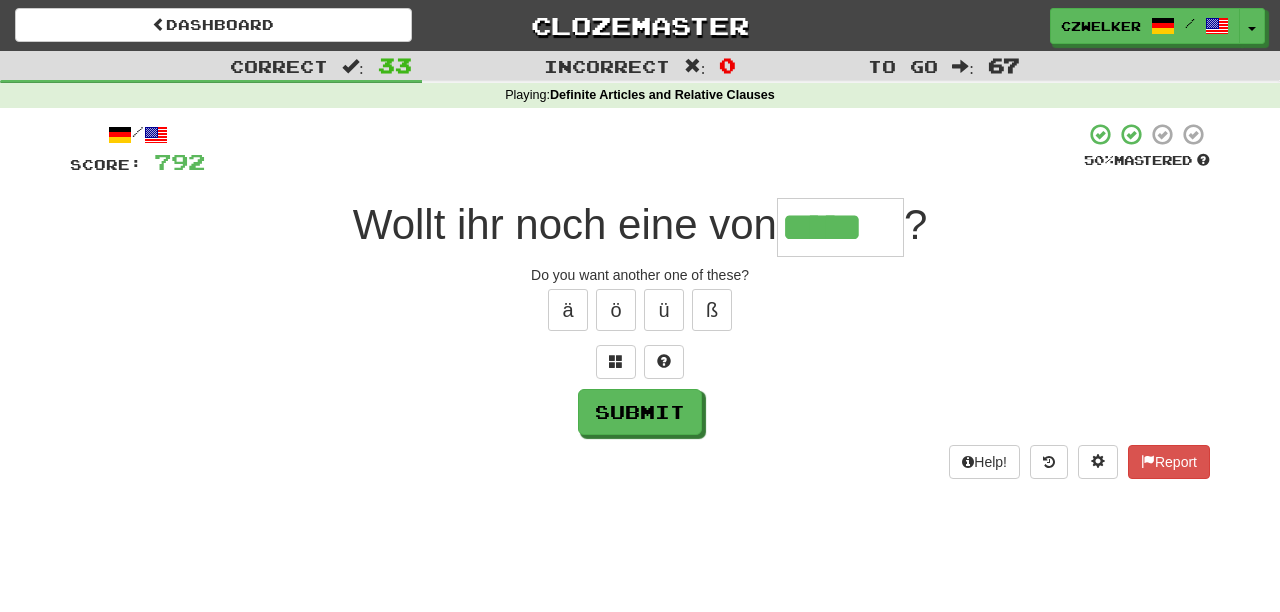 type on "*****" 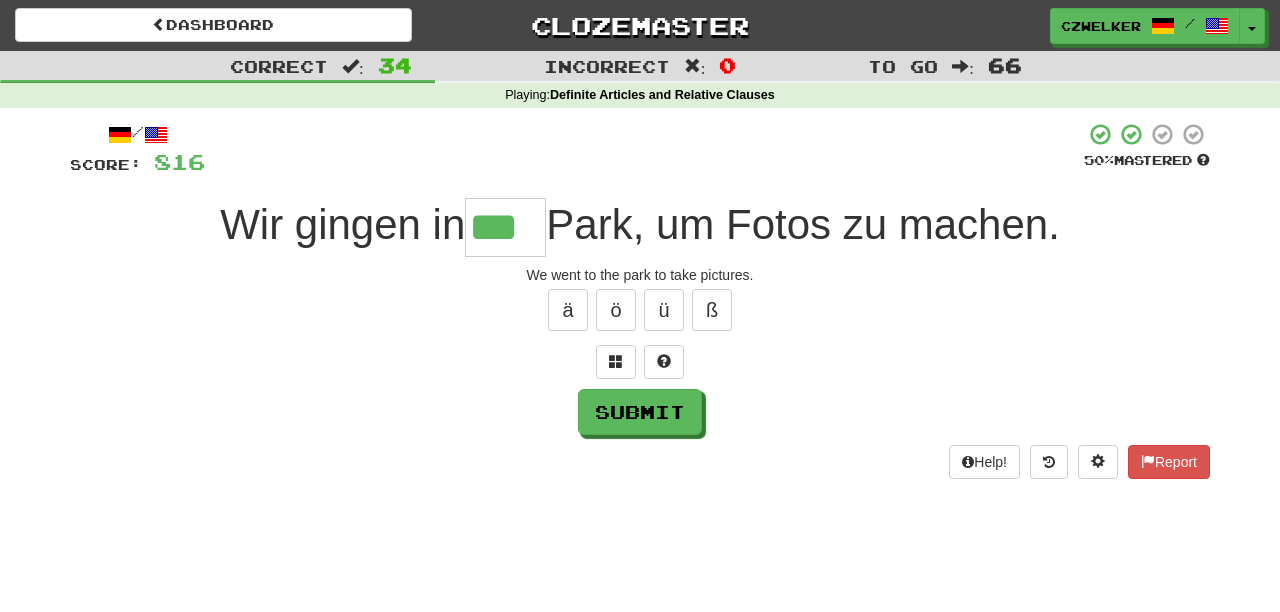 type on "***" 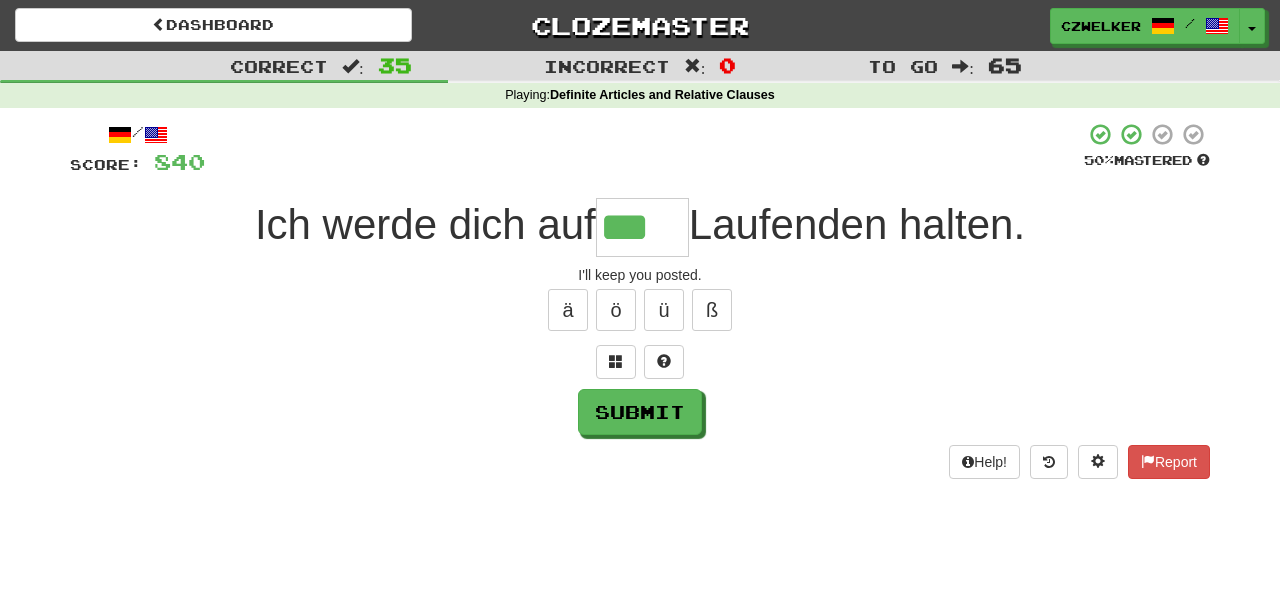 type on "***" 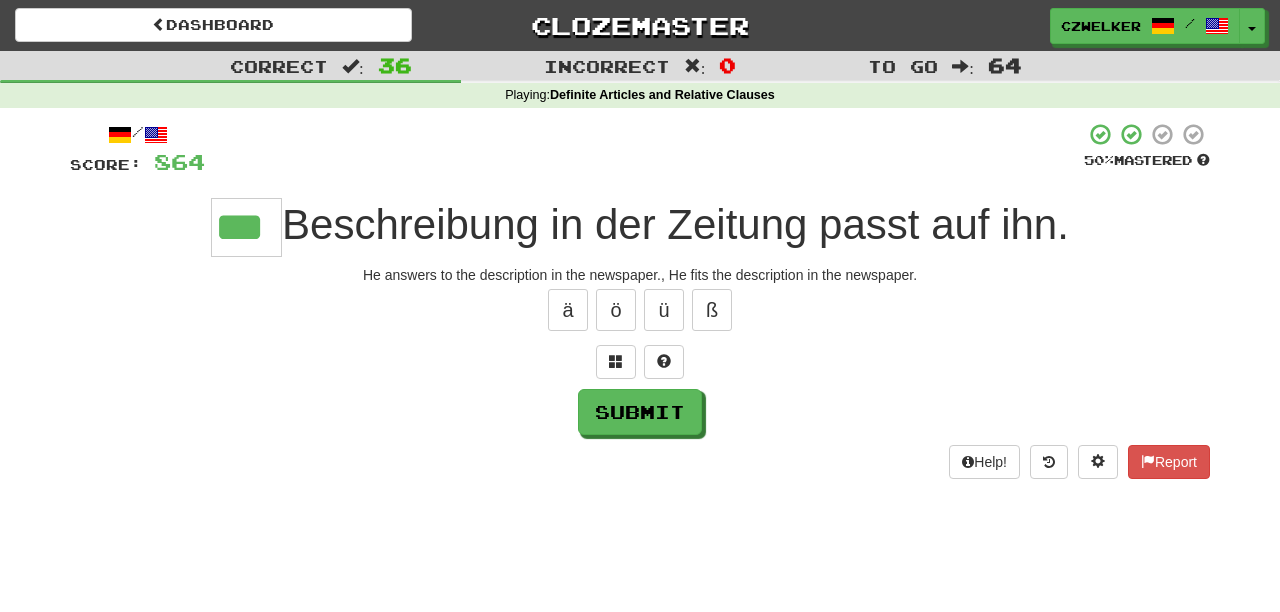 type on "***" 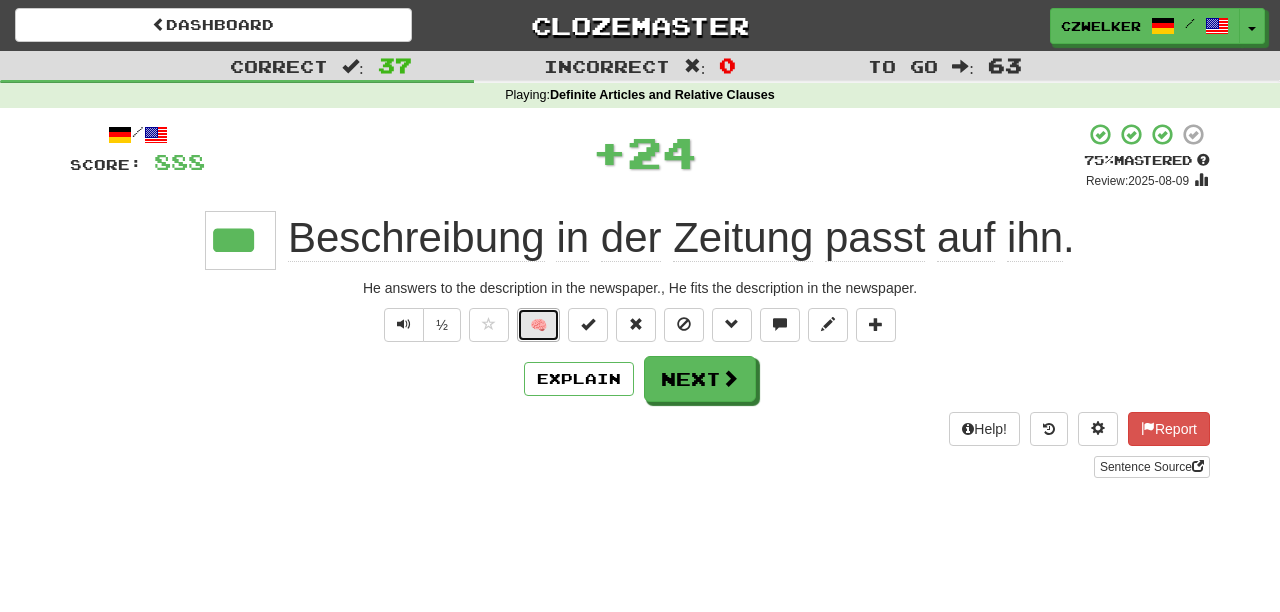 click on "🧠" at bounding box center (538, 325) 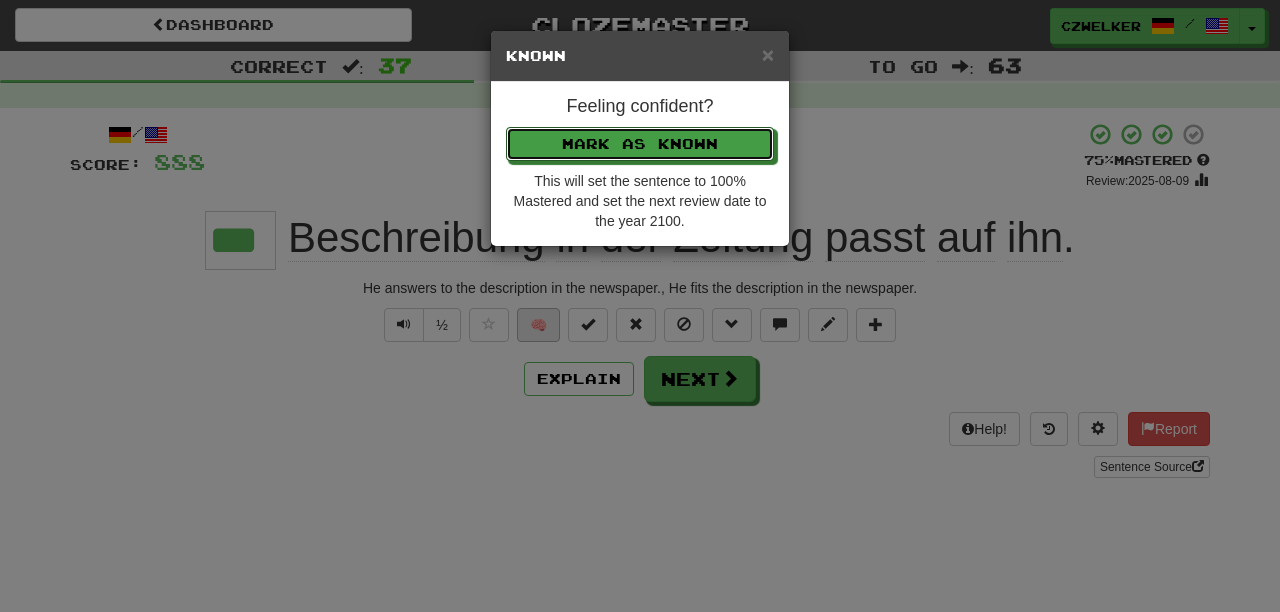 type 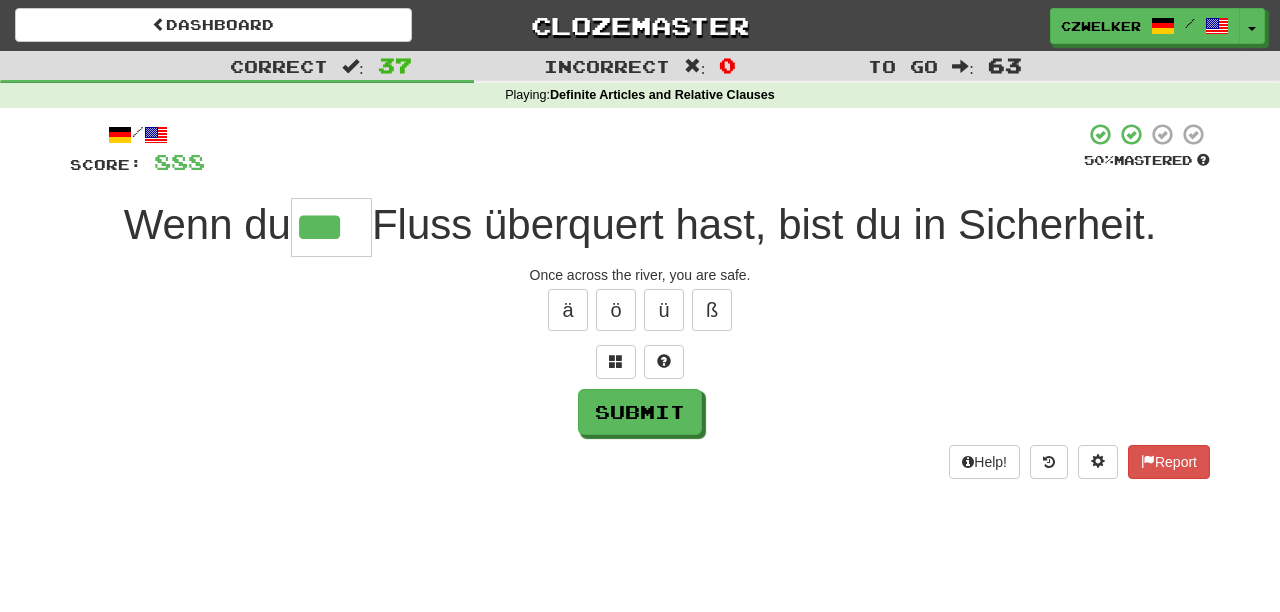 type on "***" 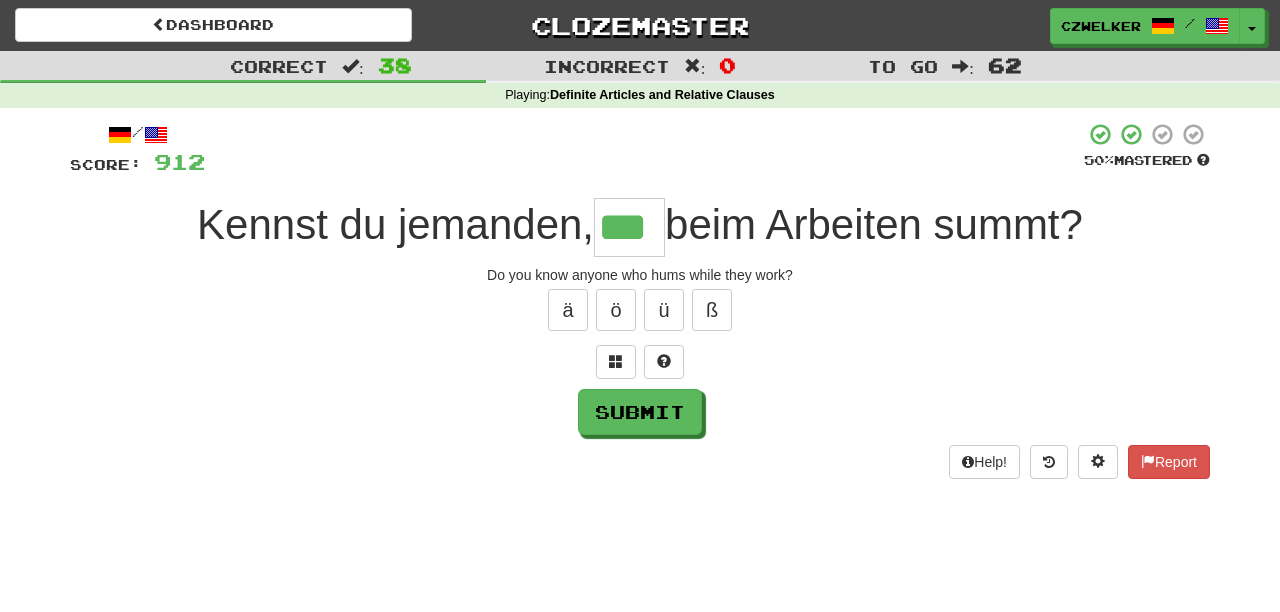 type on "***" 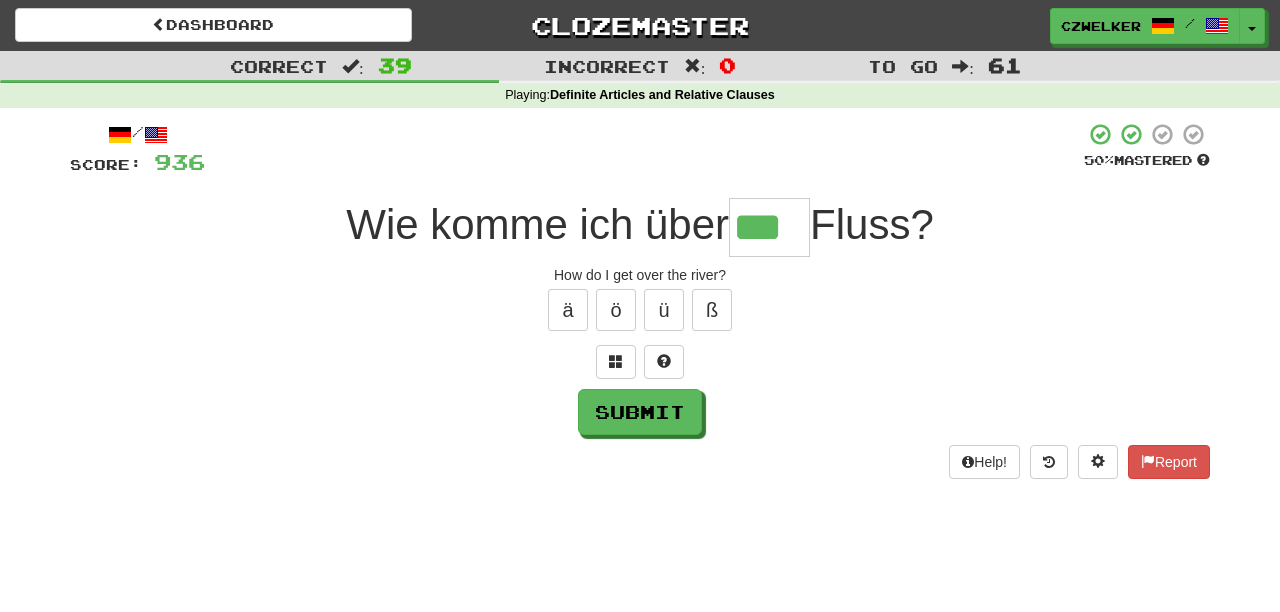 type on "***" 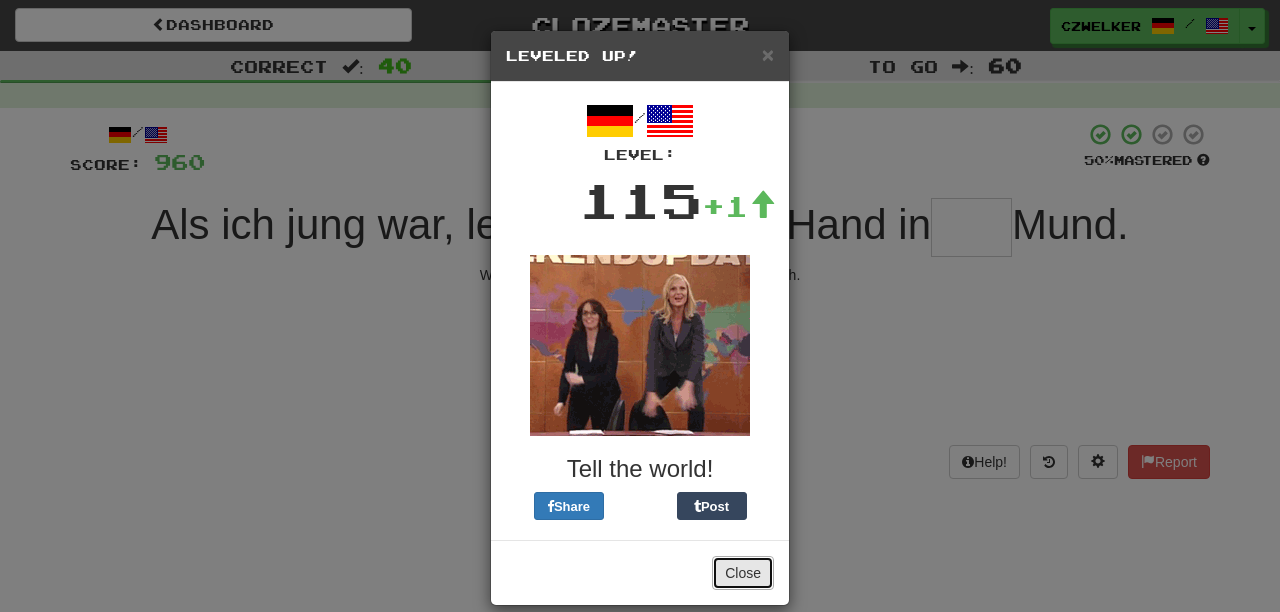 click on "Close" at bounding box center [743, 573] 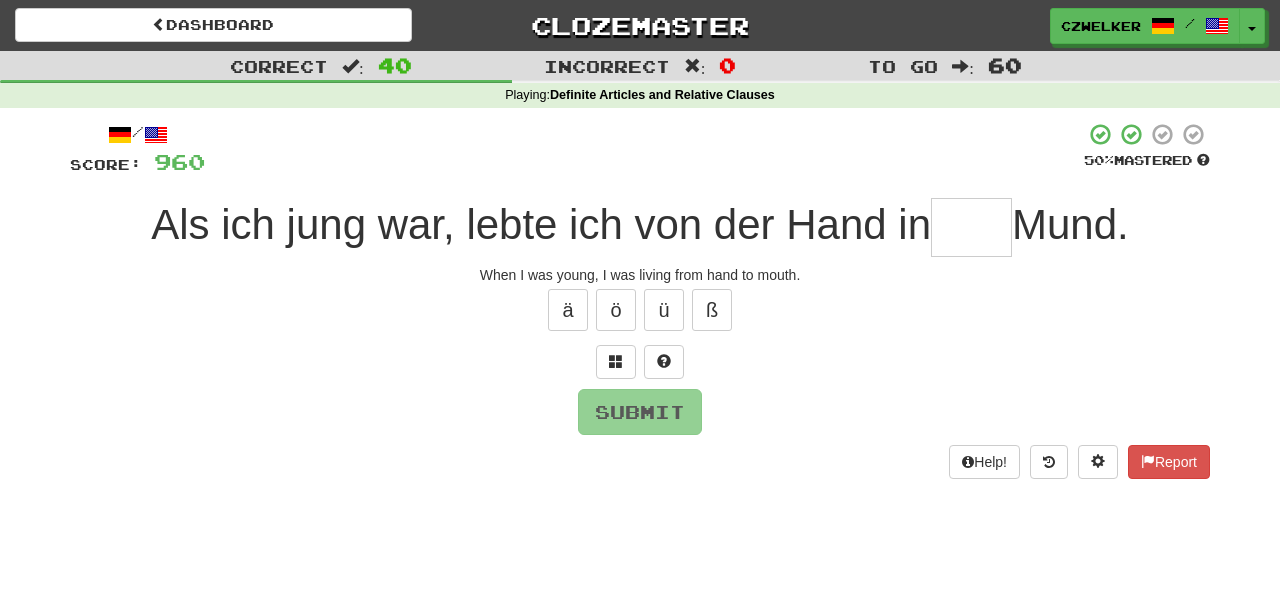 click at bounding box center (971, 227) 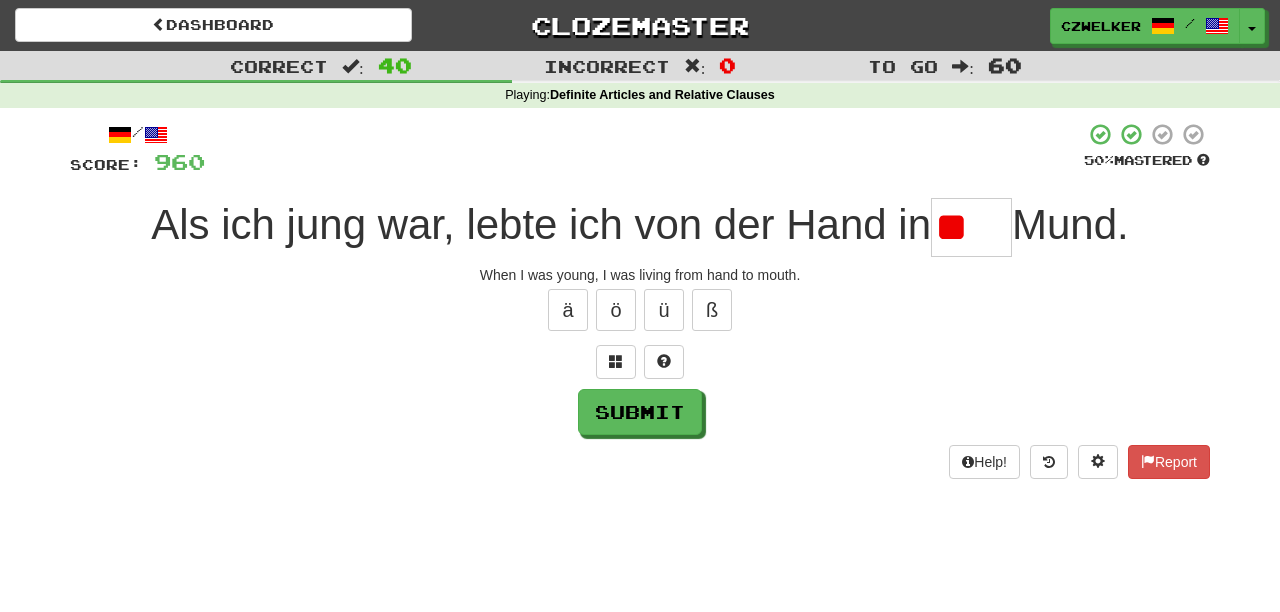 scroll, scrollTop: 0, scrollLeft: 0, axis: both 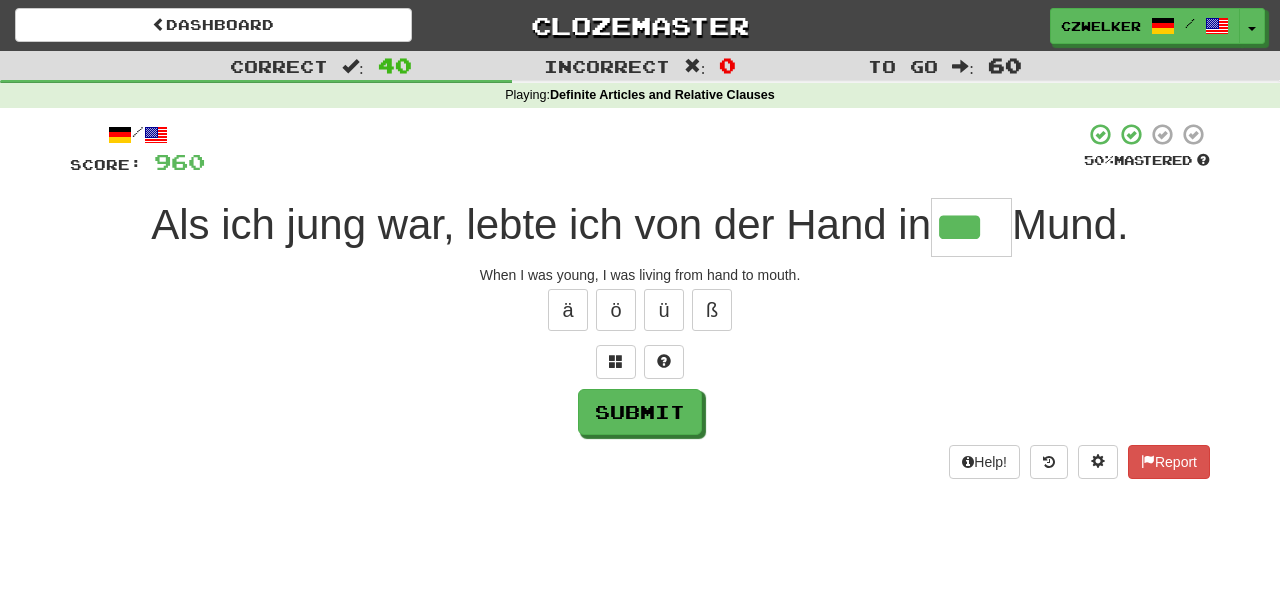 type on "***" 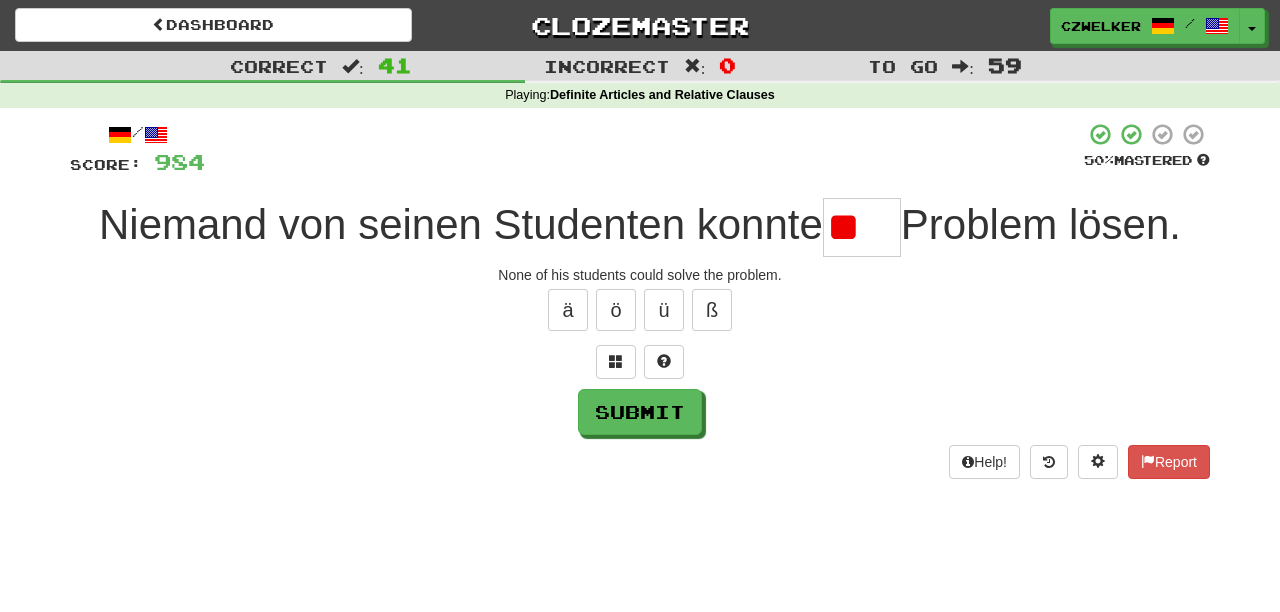 scroll, scrollTop: 0, scrollLeft: 0, axis: both 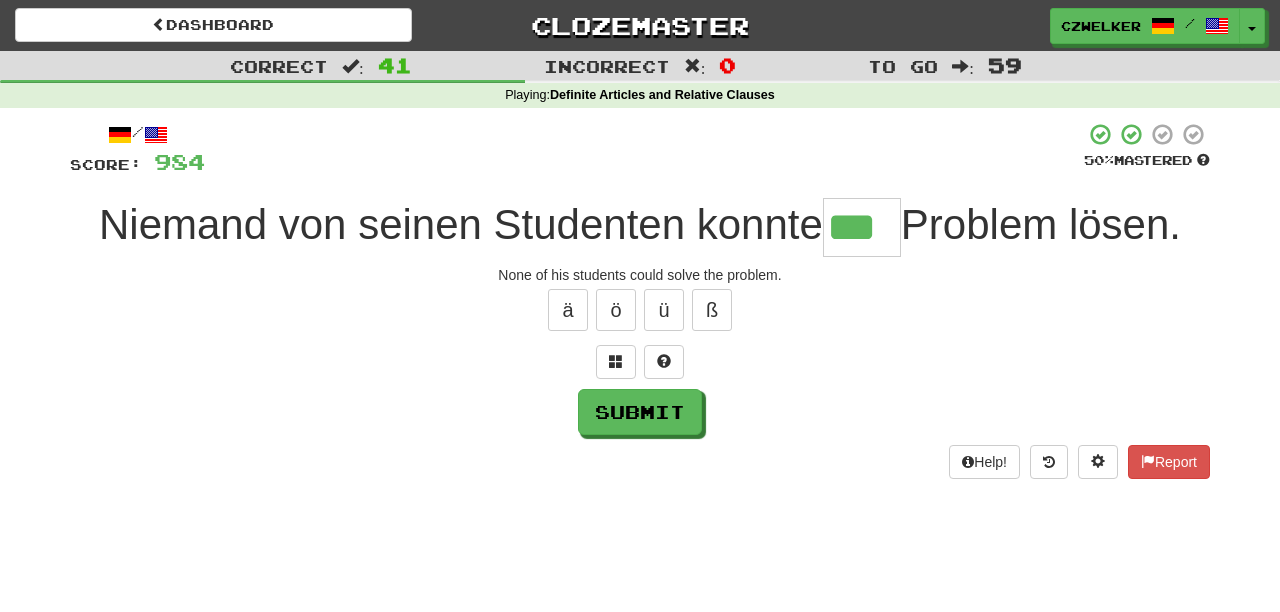 type on "***" 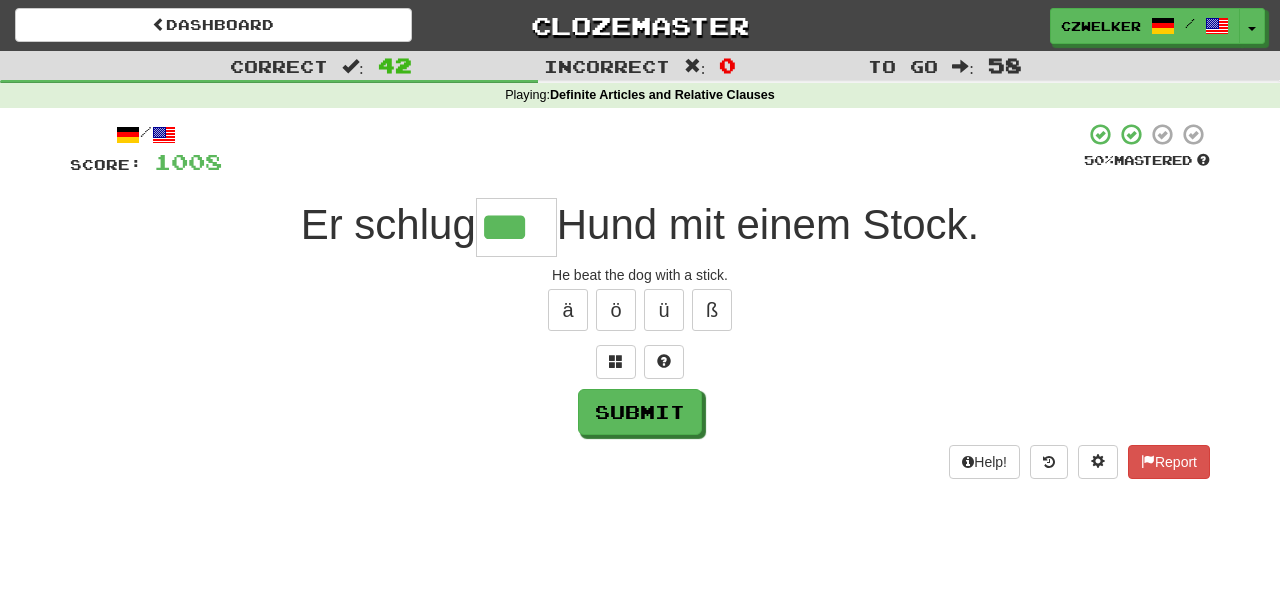 type on "***" 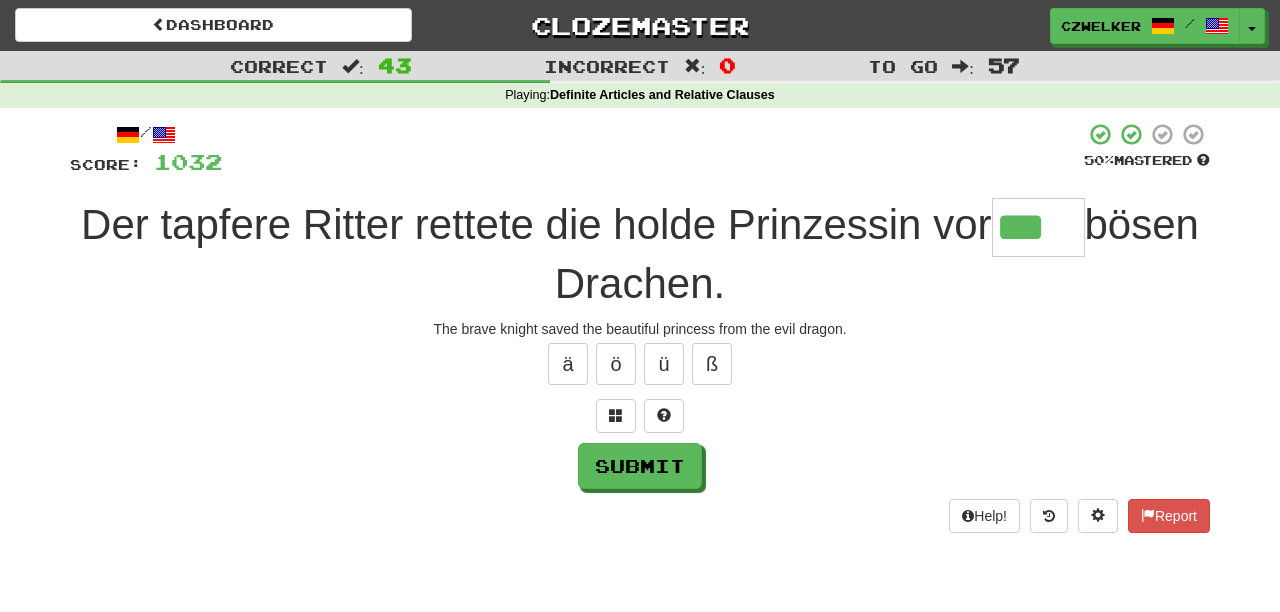type on "***" 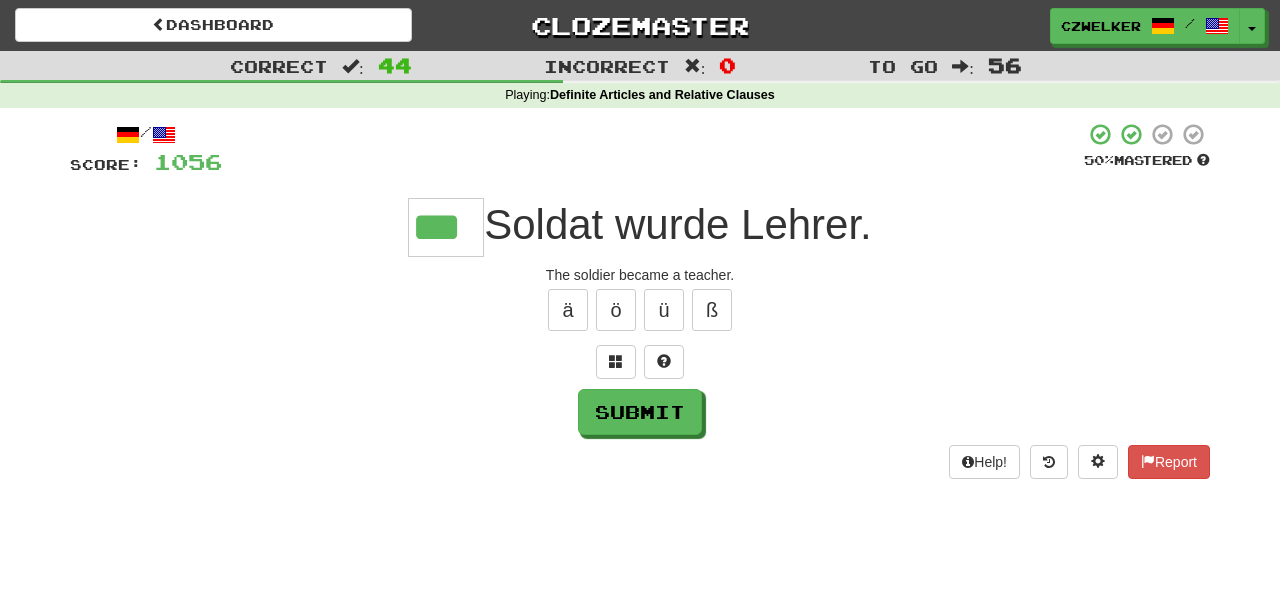 type on "***" 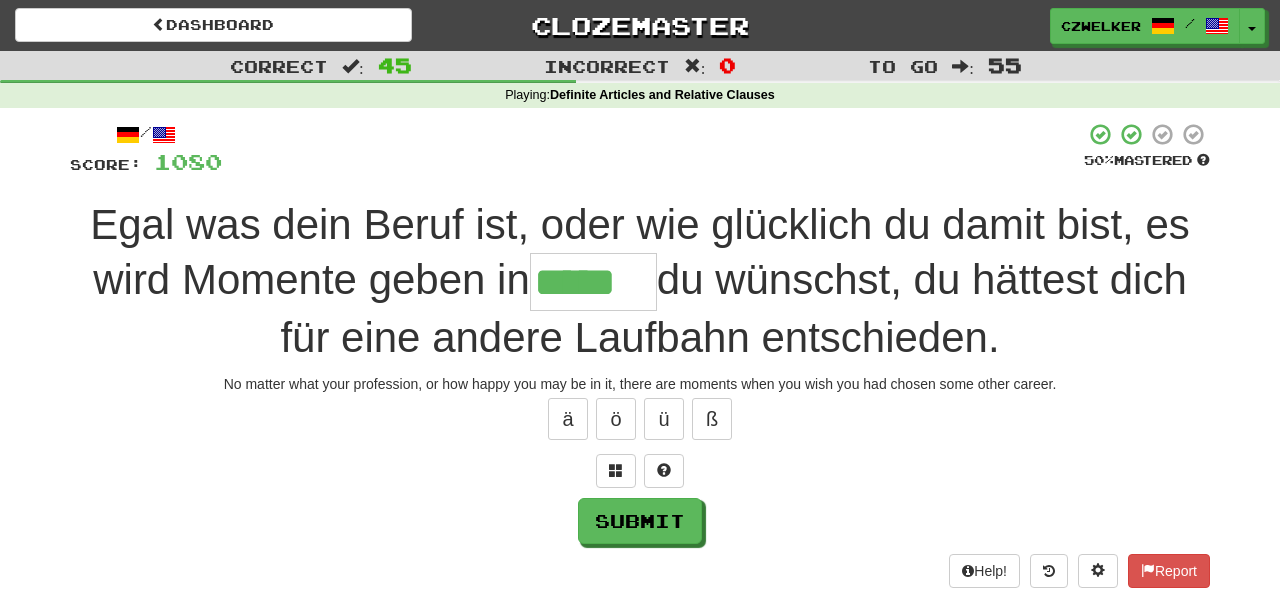 type on "*****" 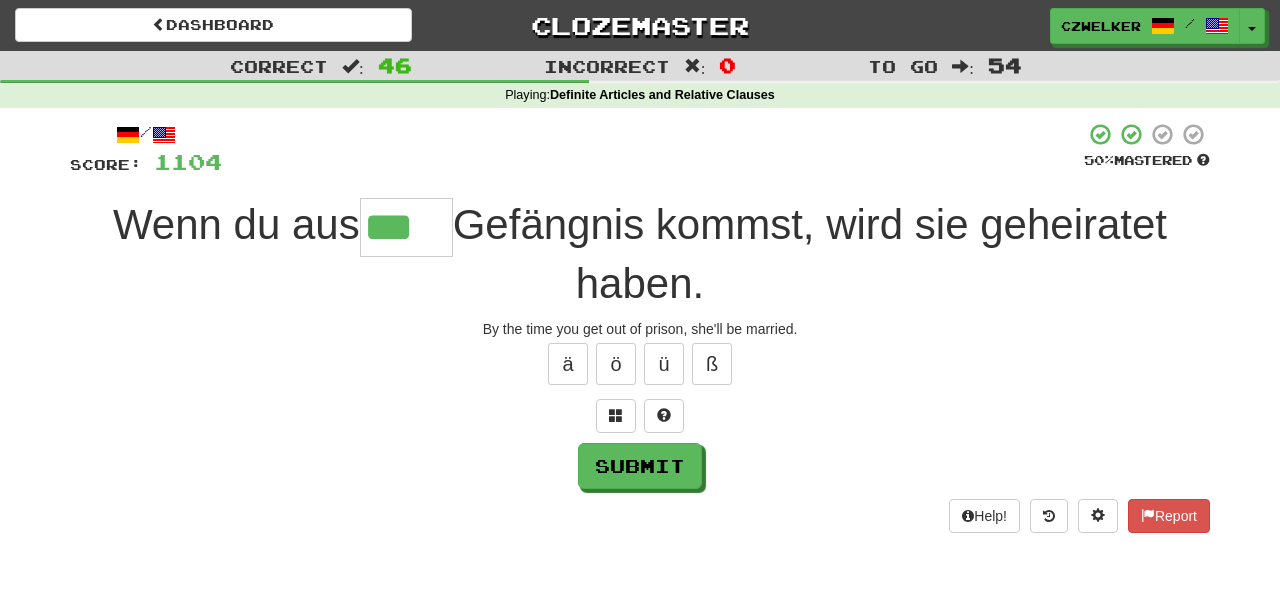type on "***" 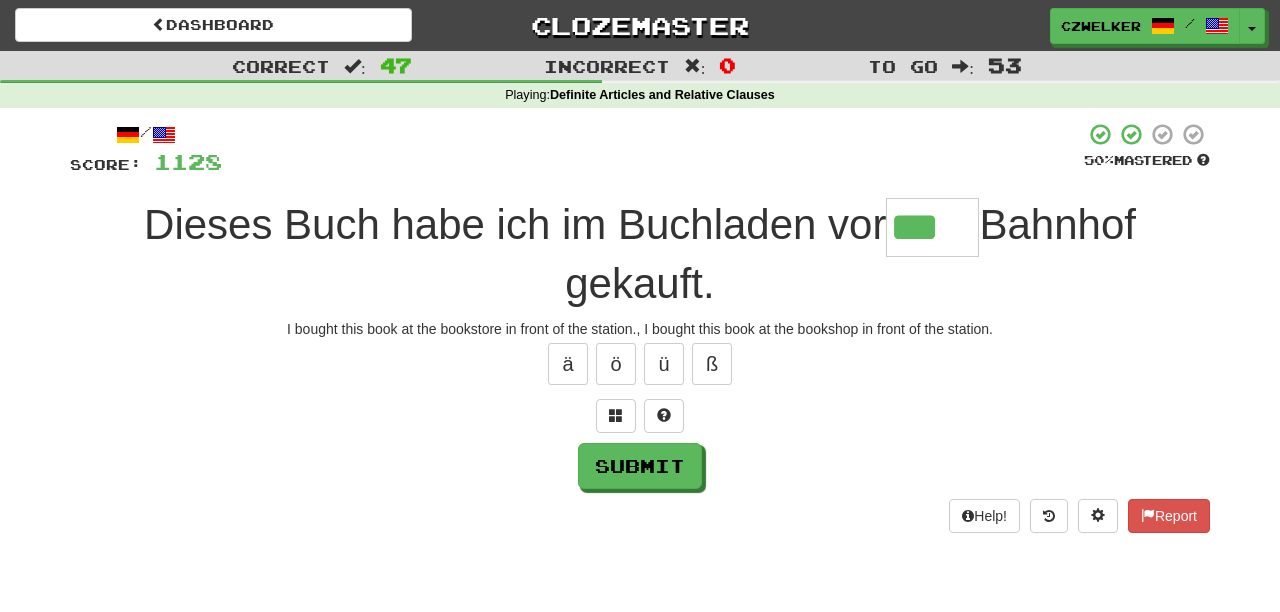 type on "***" 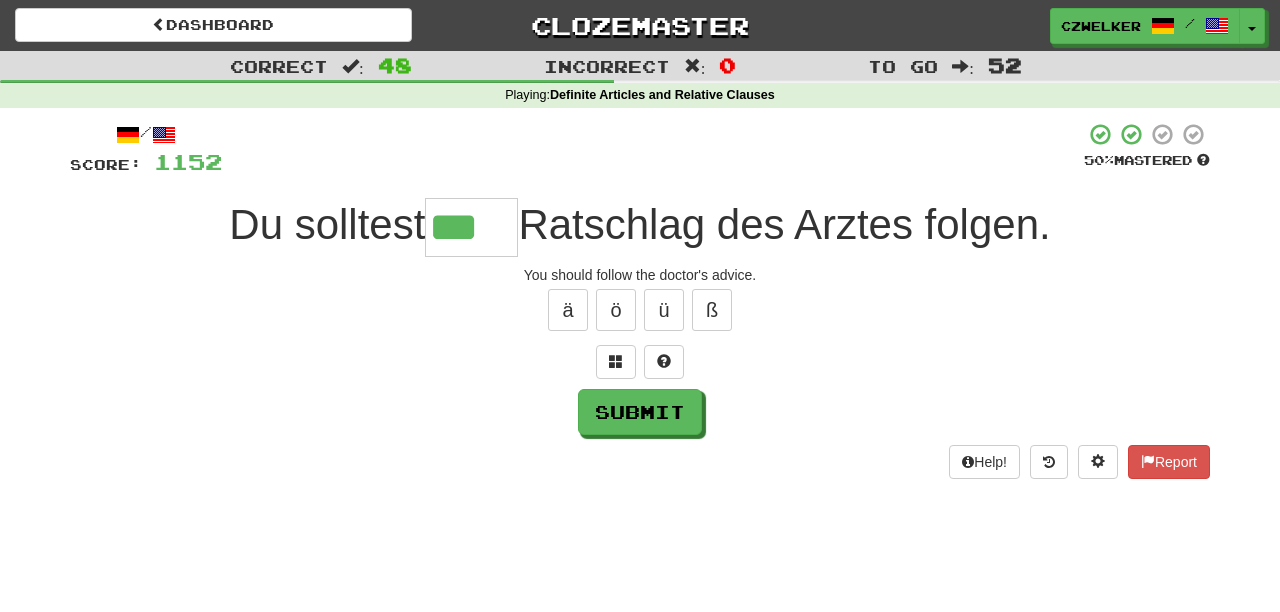 type on "***" 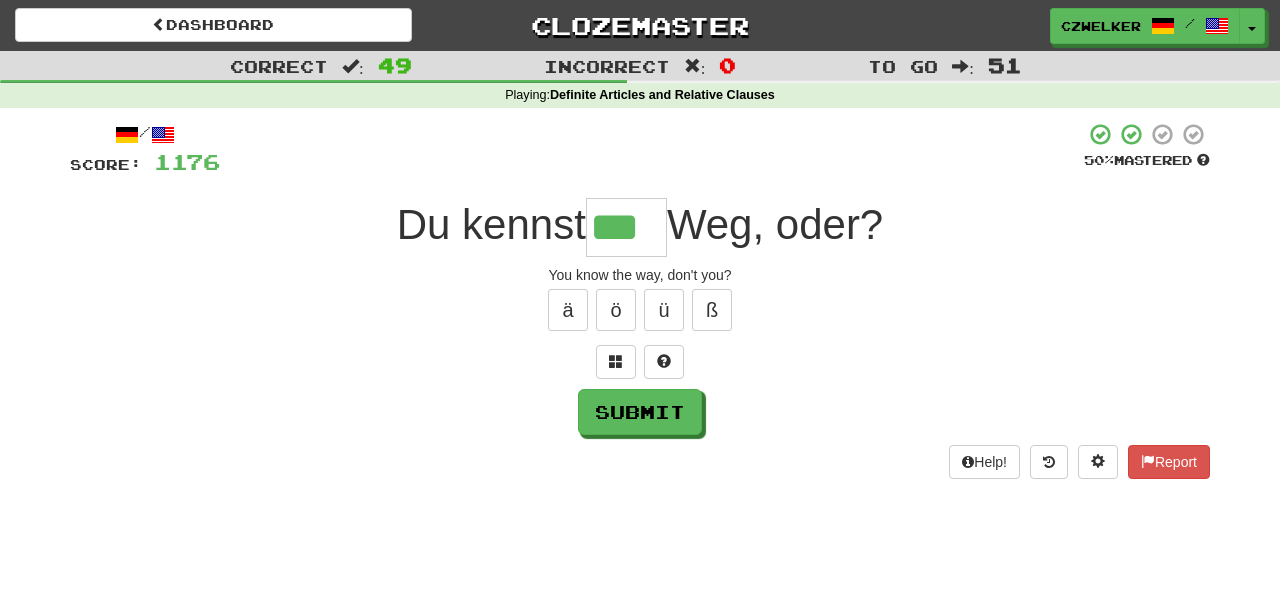 type on "***" 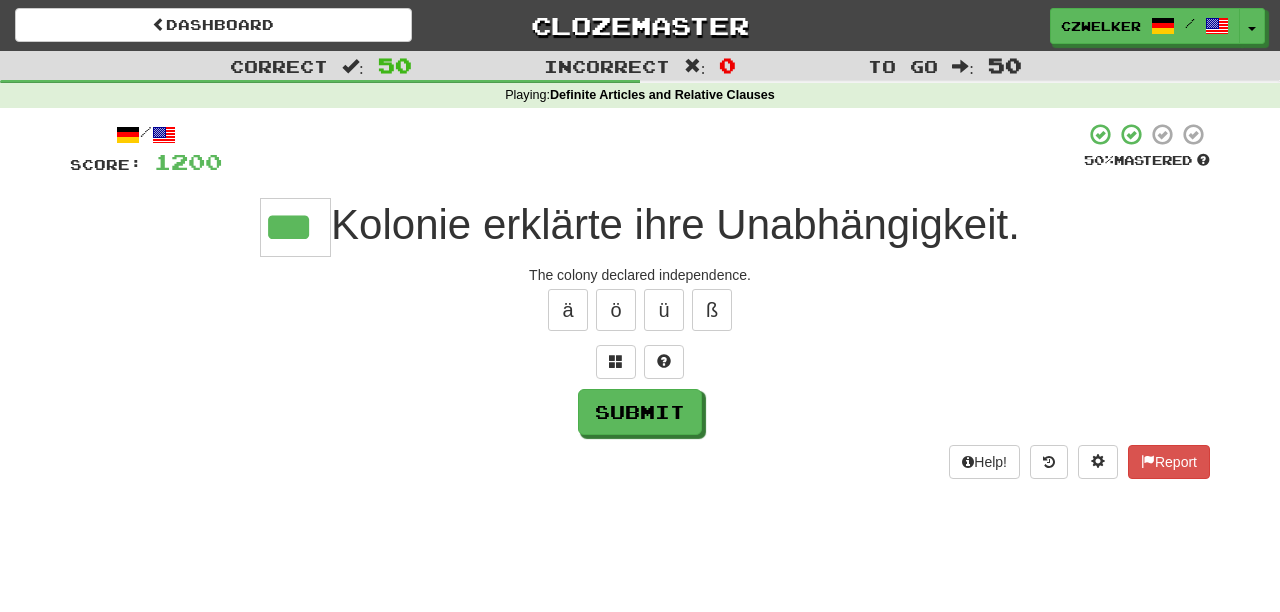 type on "***" 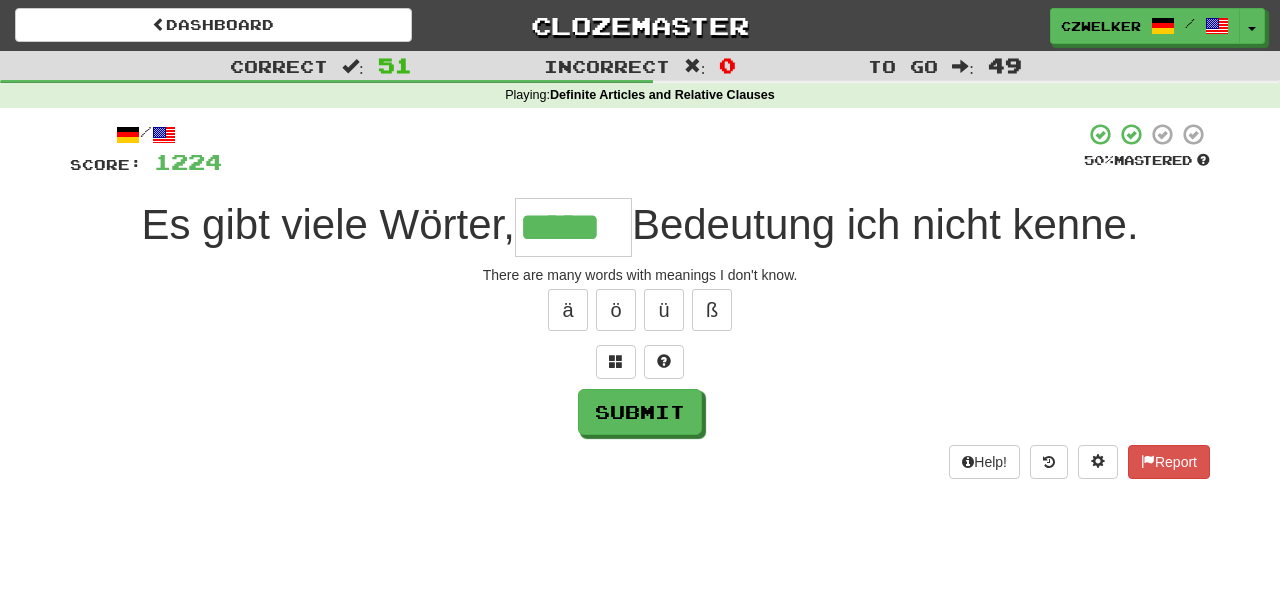 type on "*****" 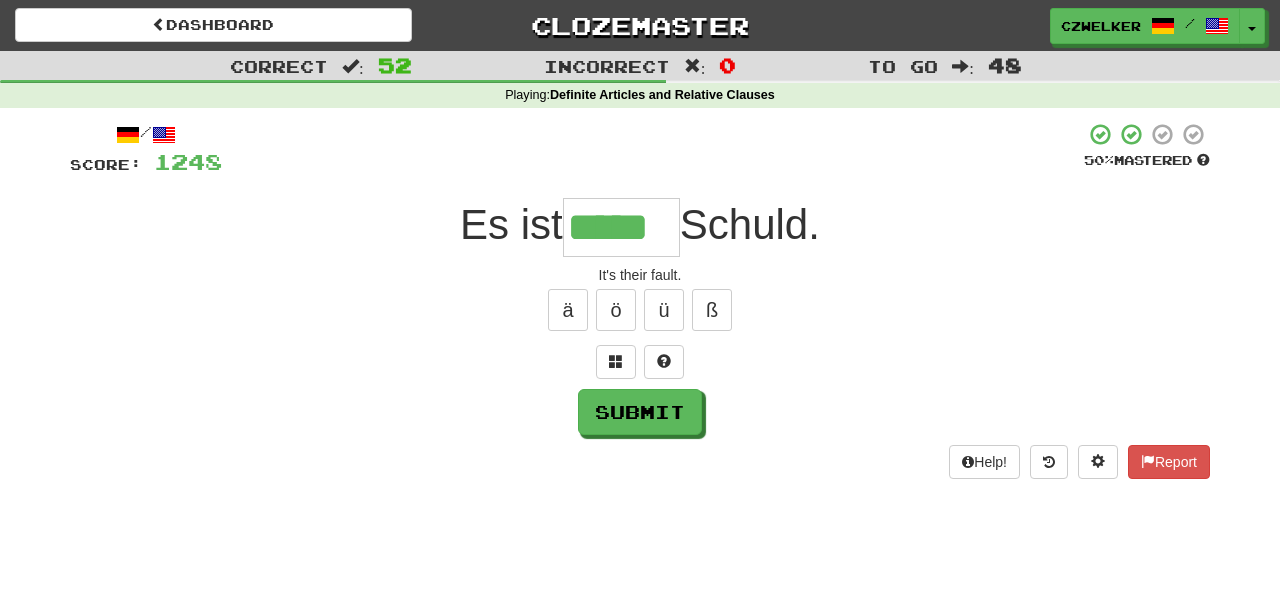 type on "*****" 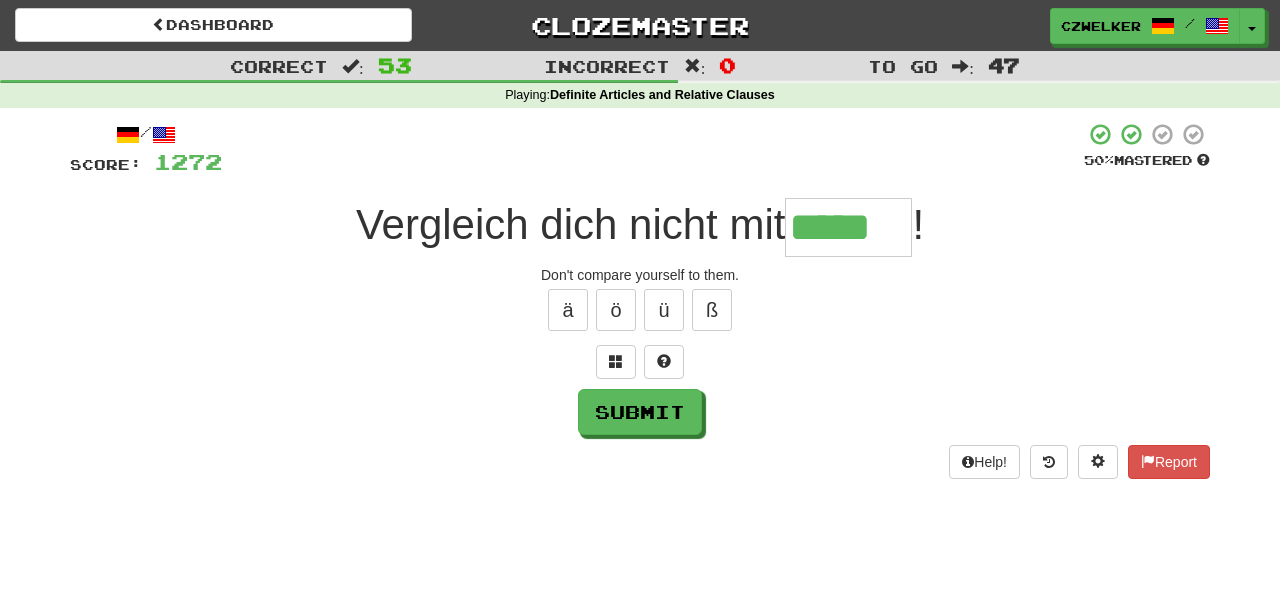type on "*****" 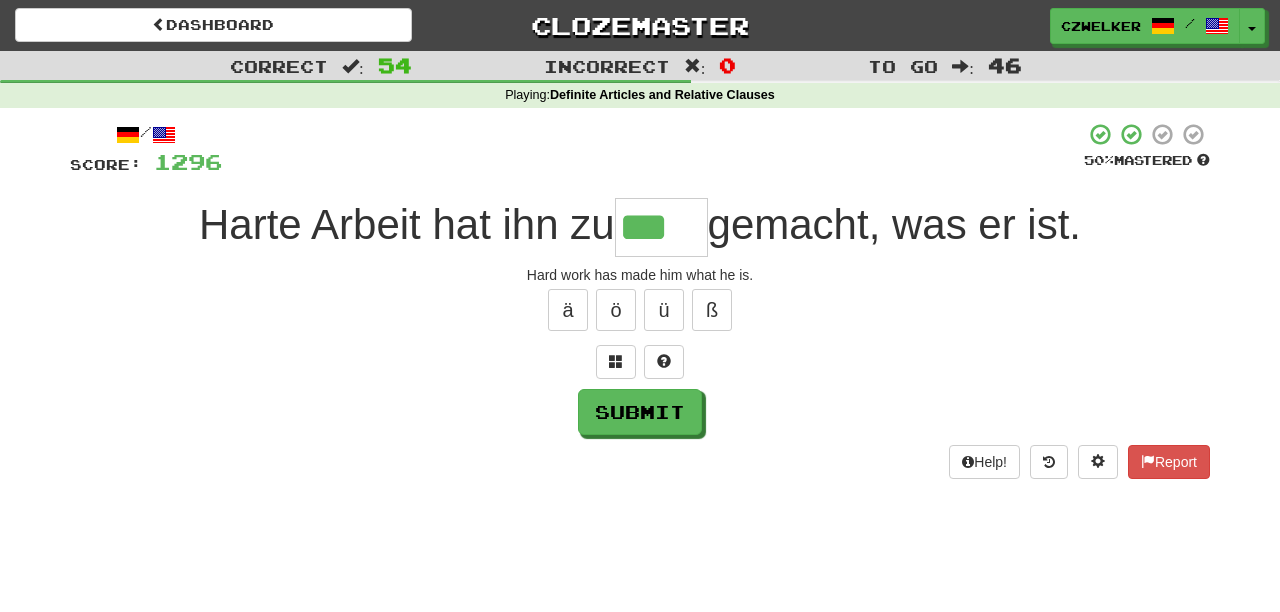 type on "***" 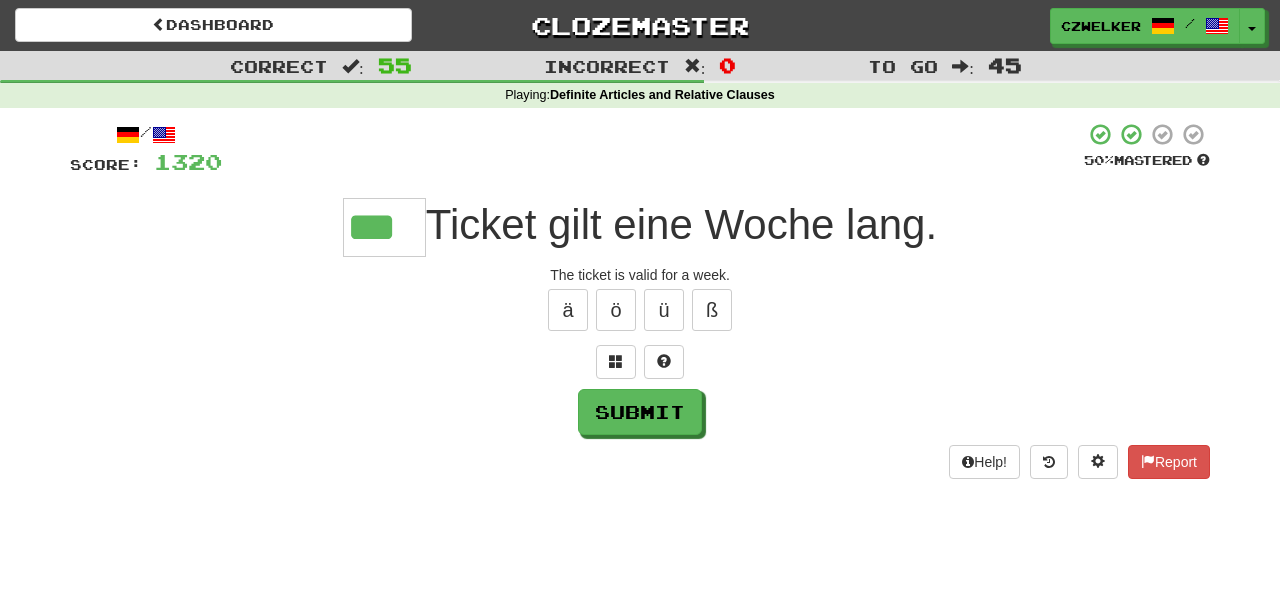 type on "***" 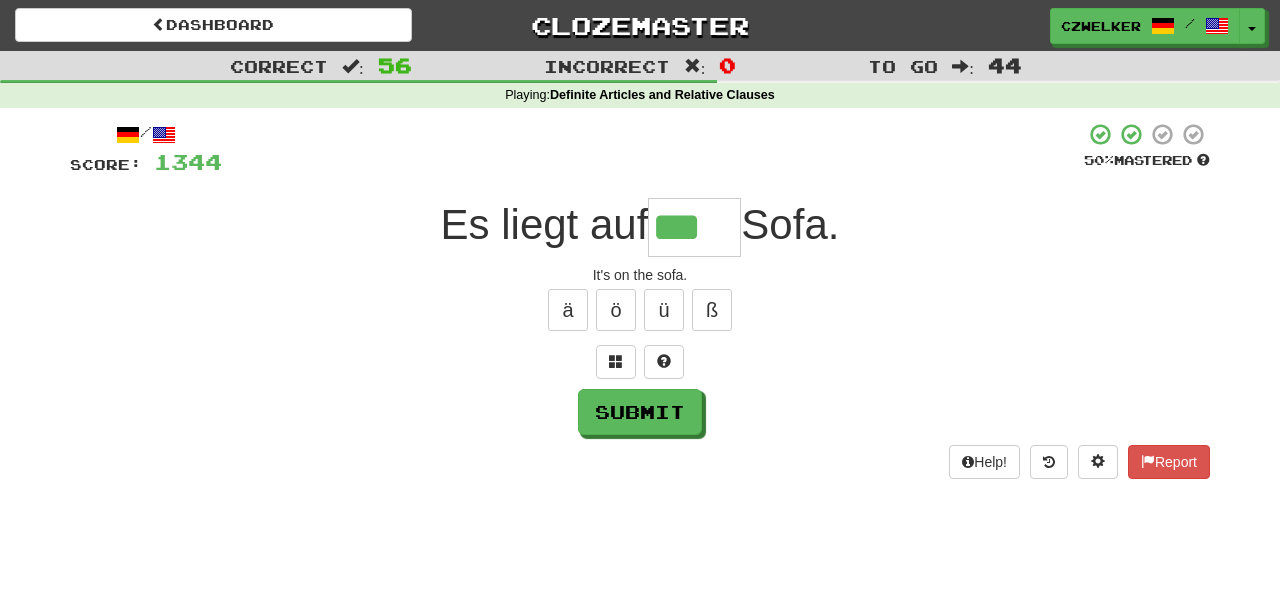 type on "***" 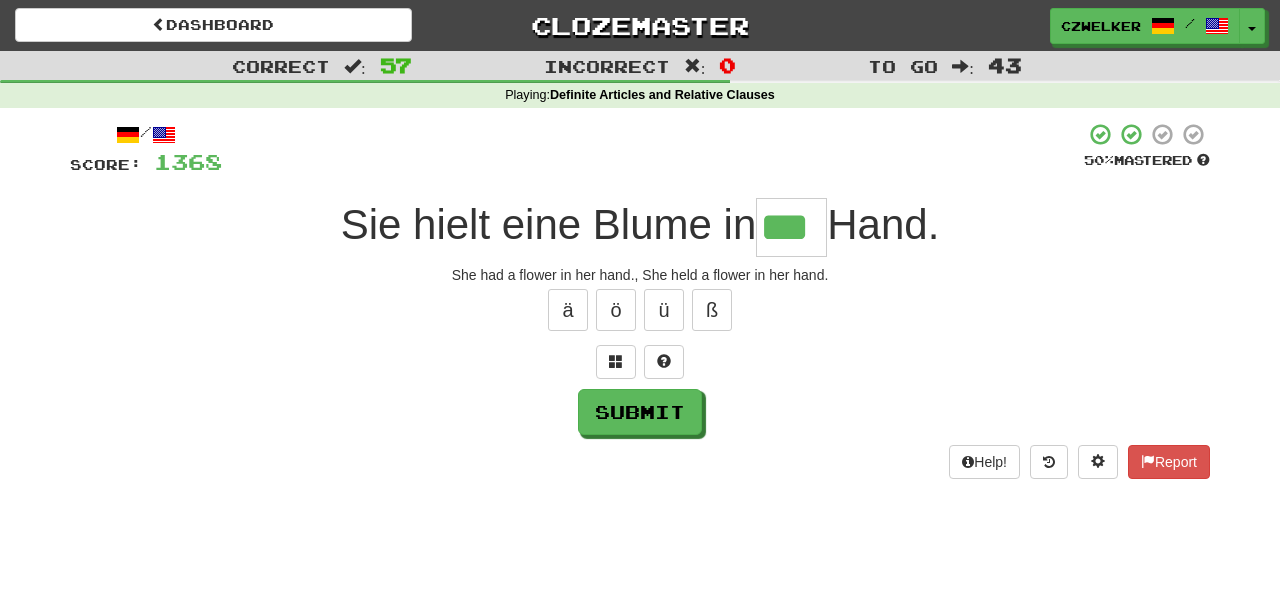 type on "***" 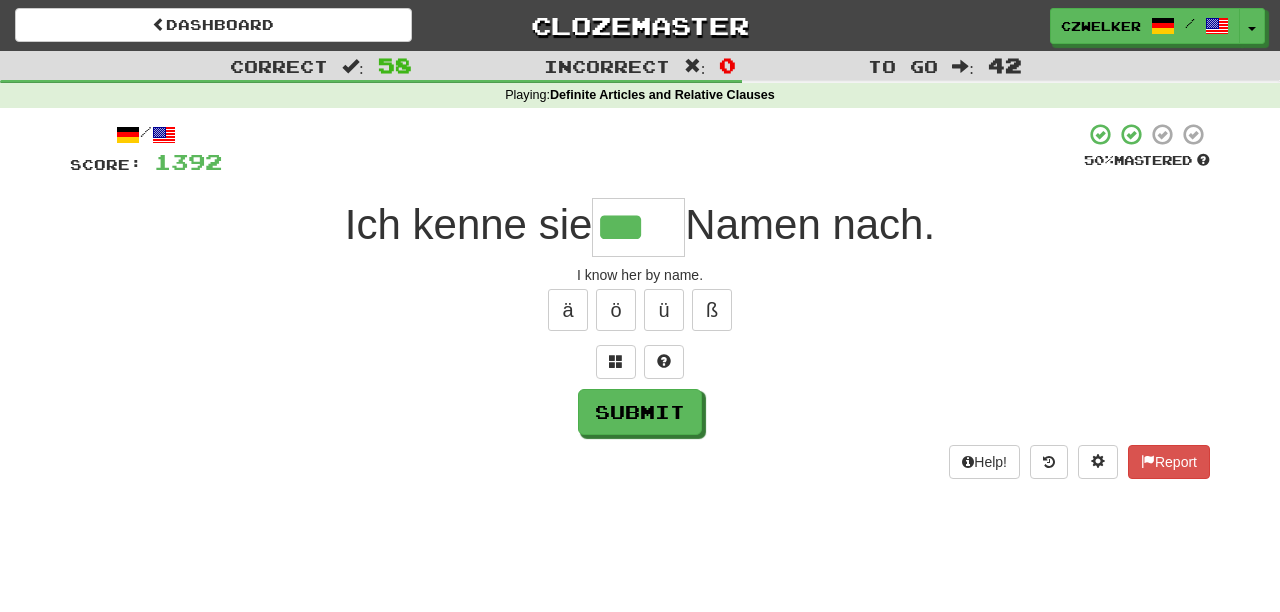 type on "***" 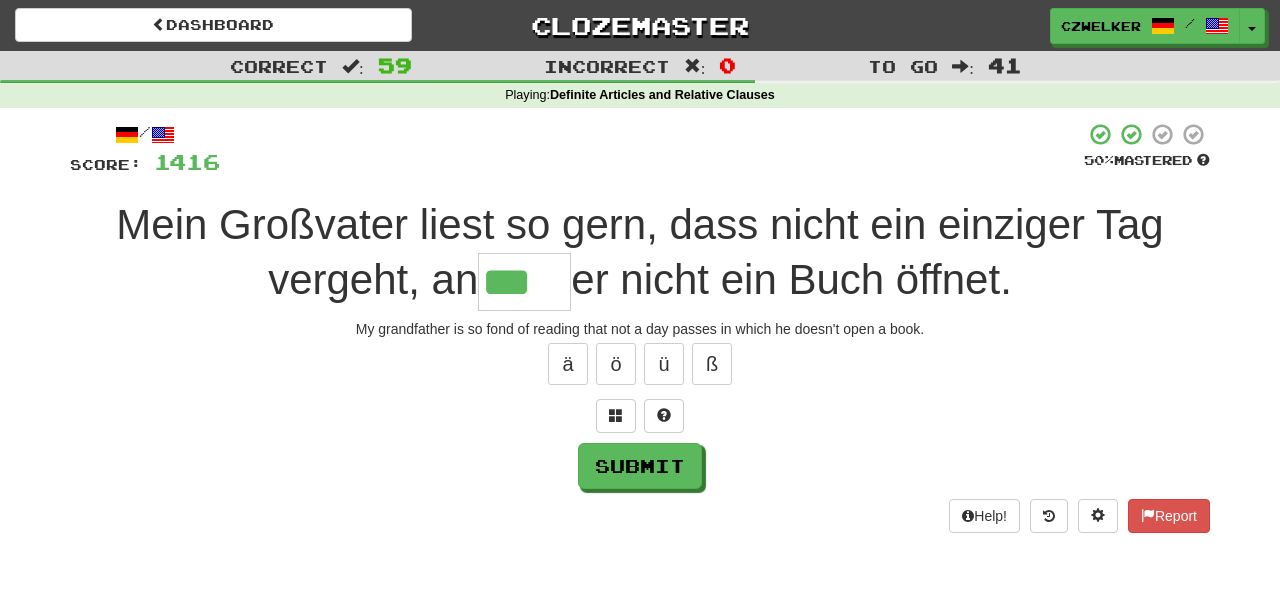 type on "***" 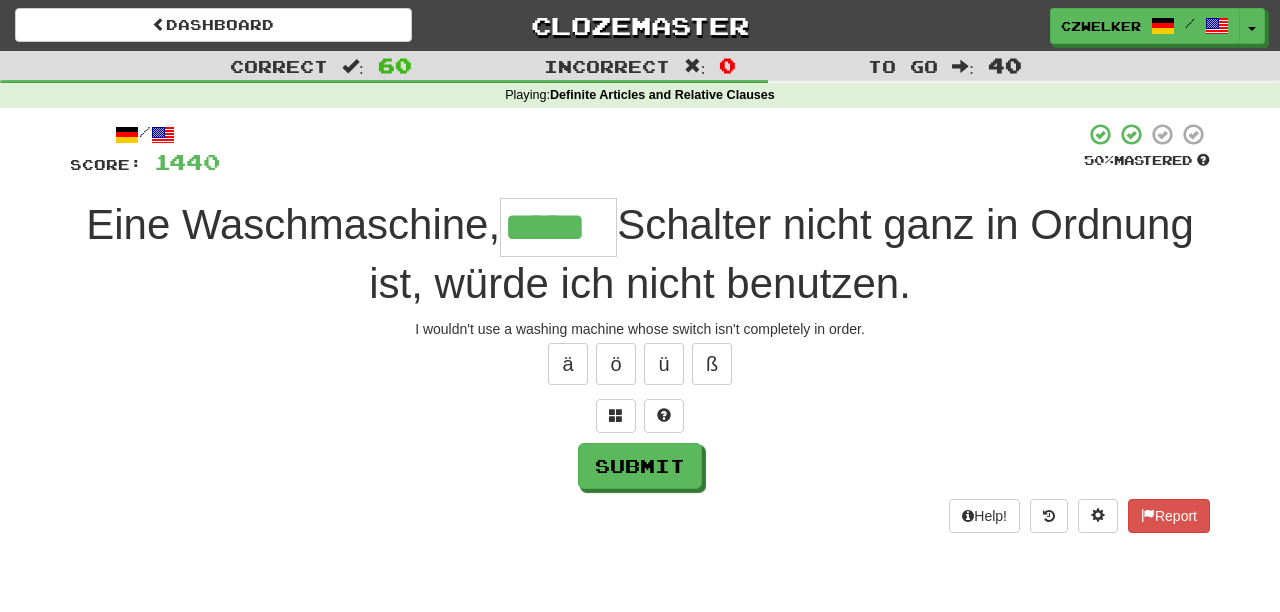 type on "*****" 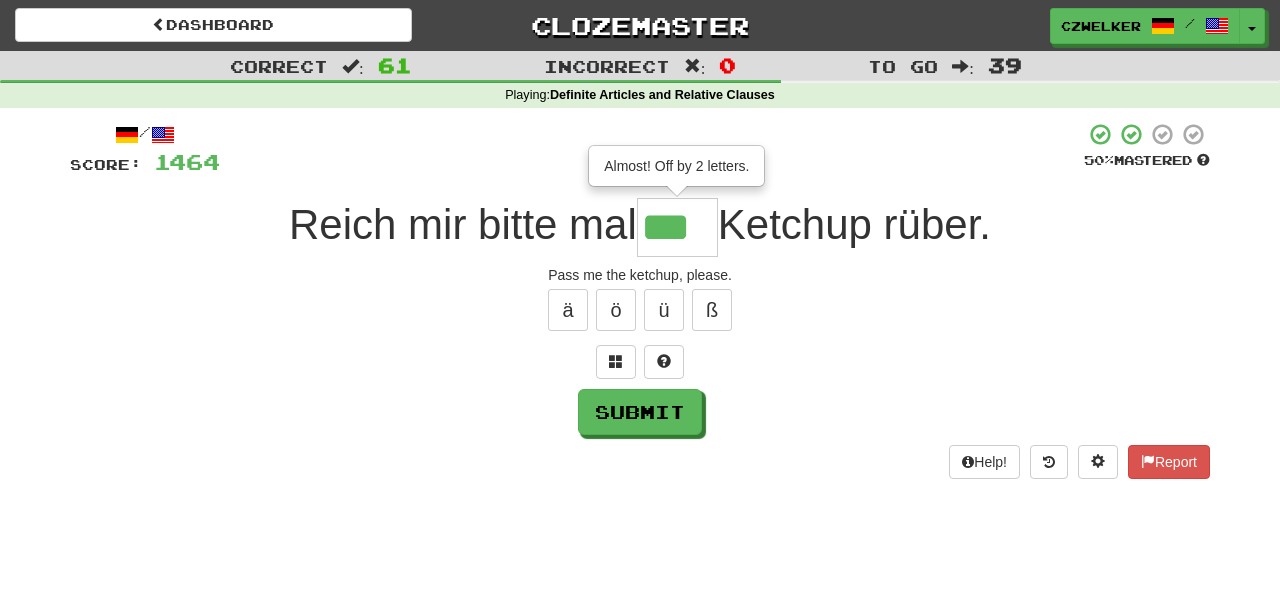 type on "***" 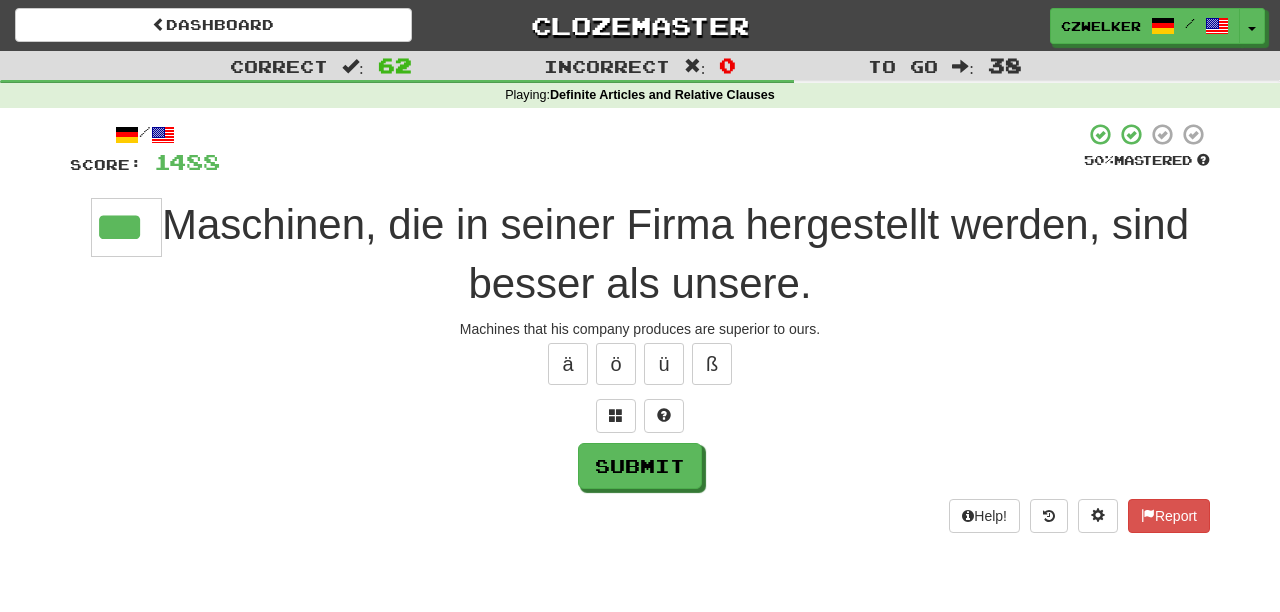 type on "***" 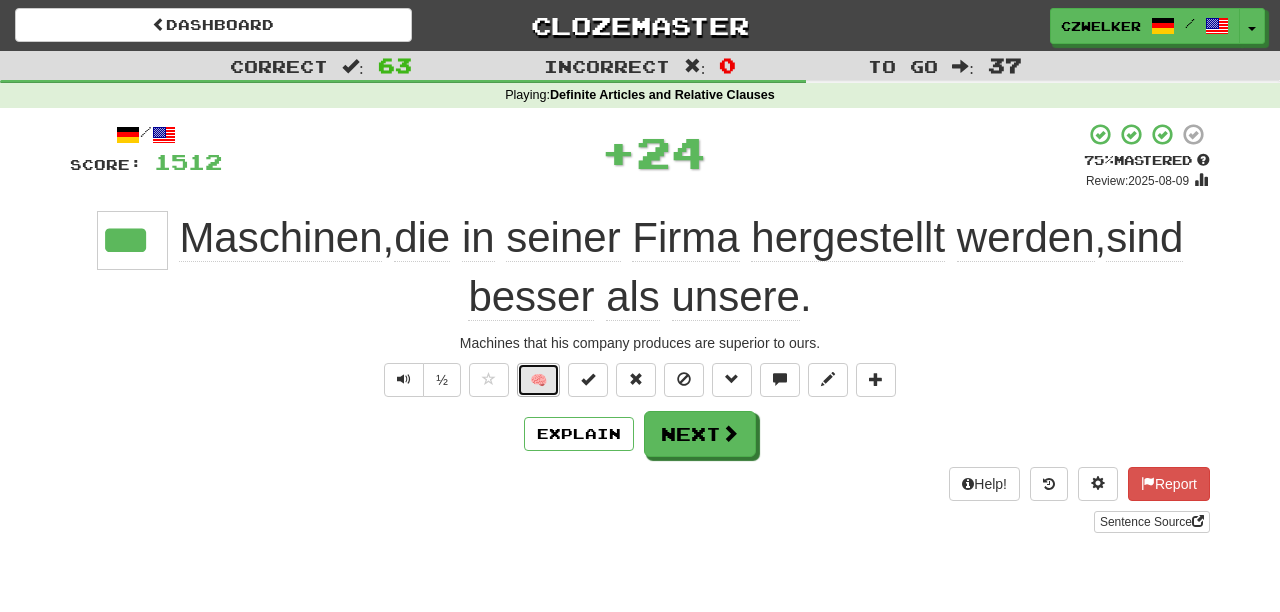 click on "🧠" at bounding box center (538, 380) 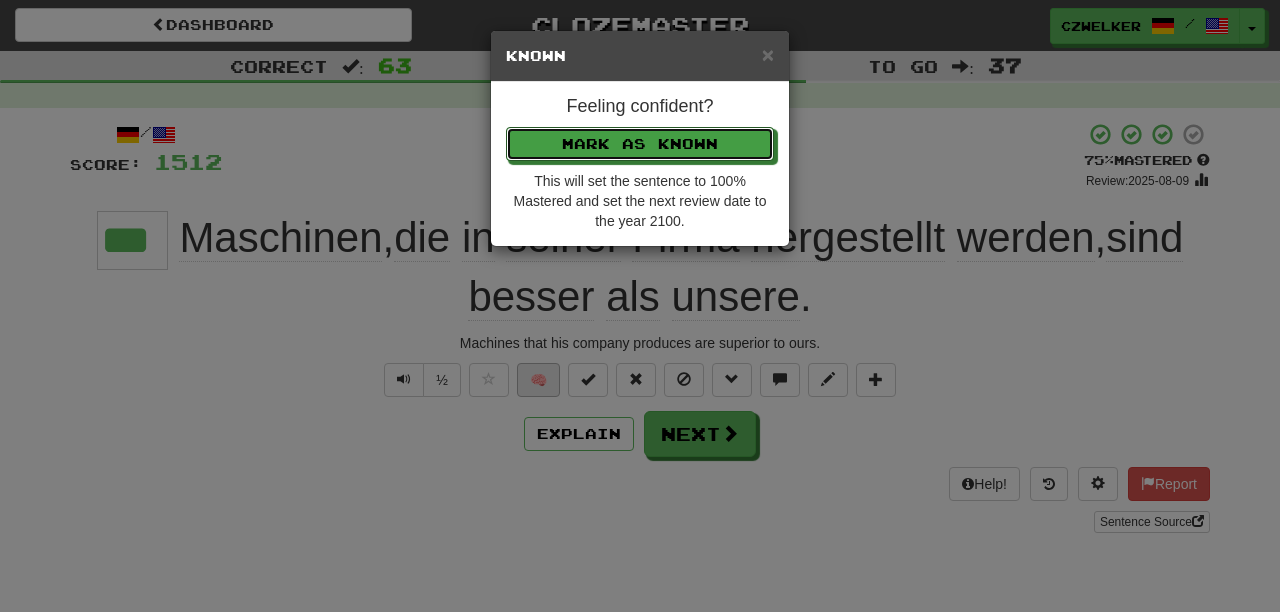 click on "Mark as Known" at bounding box center [640, 144] 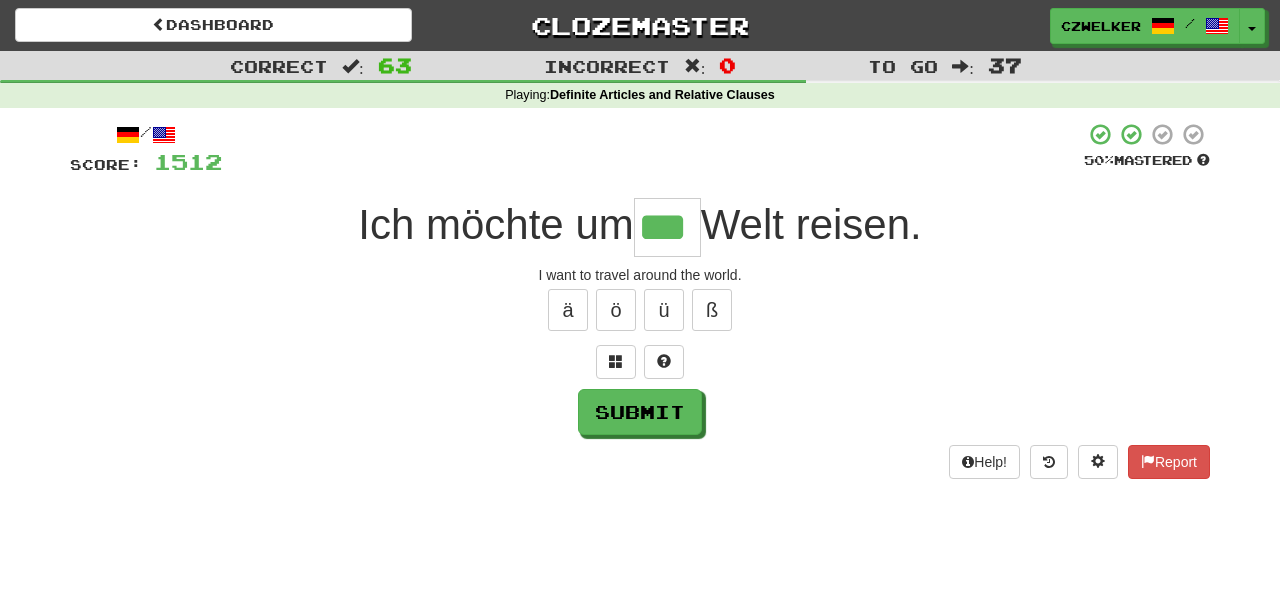 type on "***" 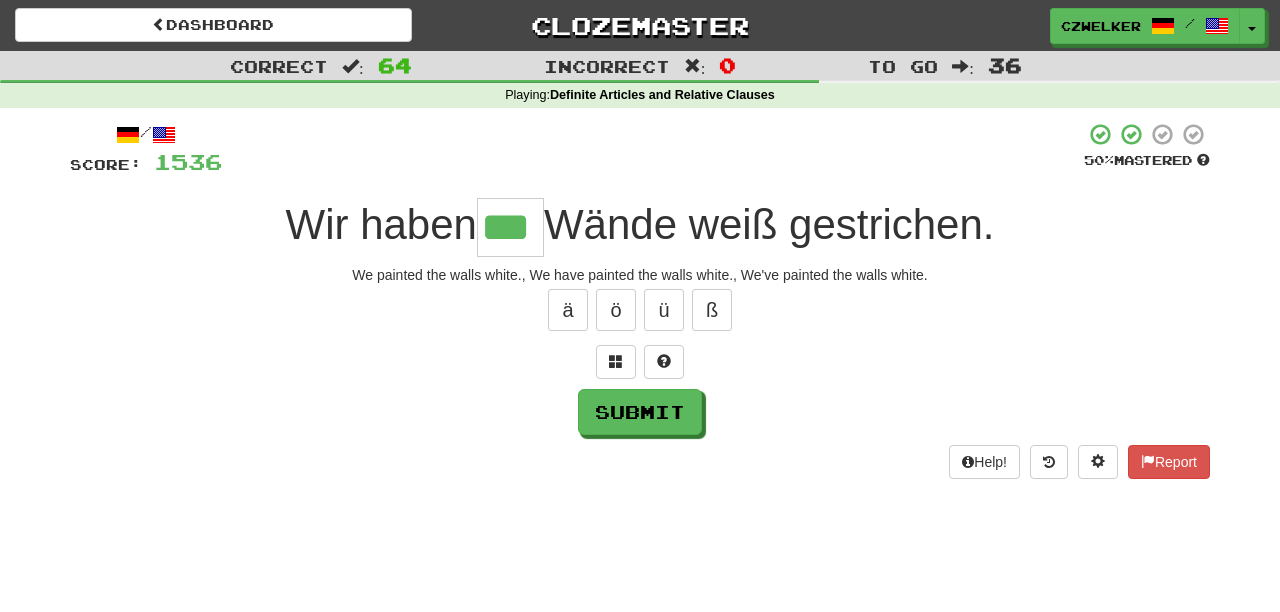 type on "***" 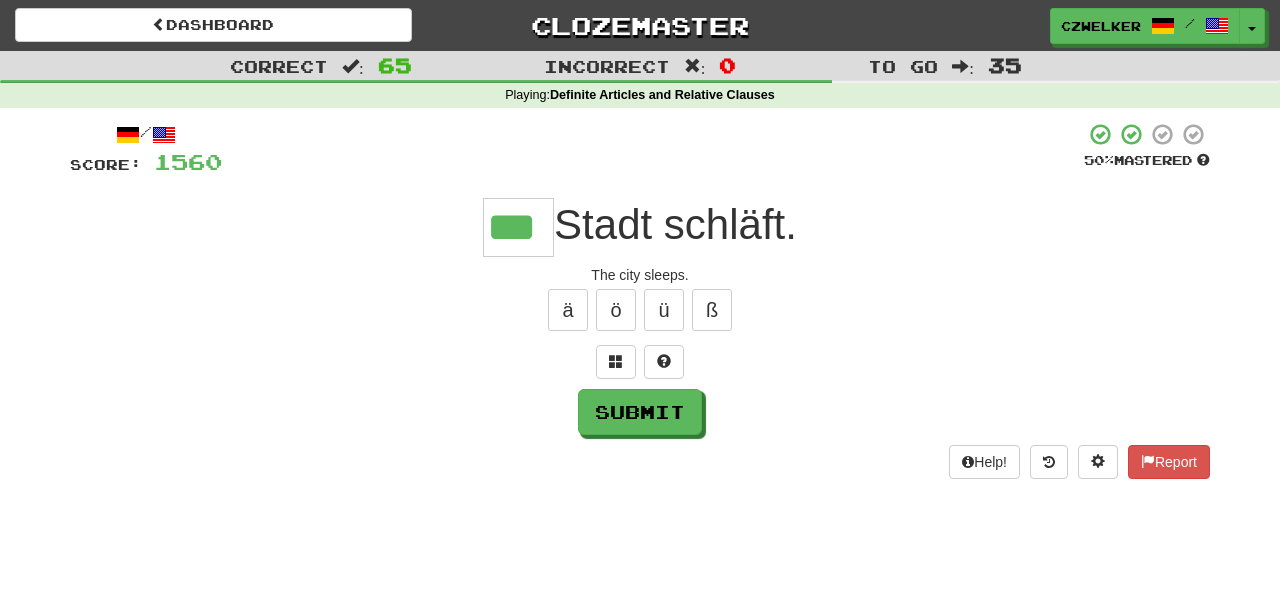 type on "***" 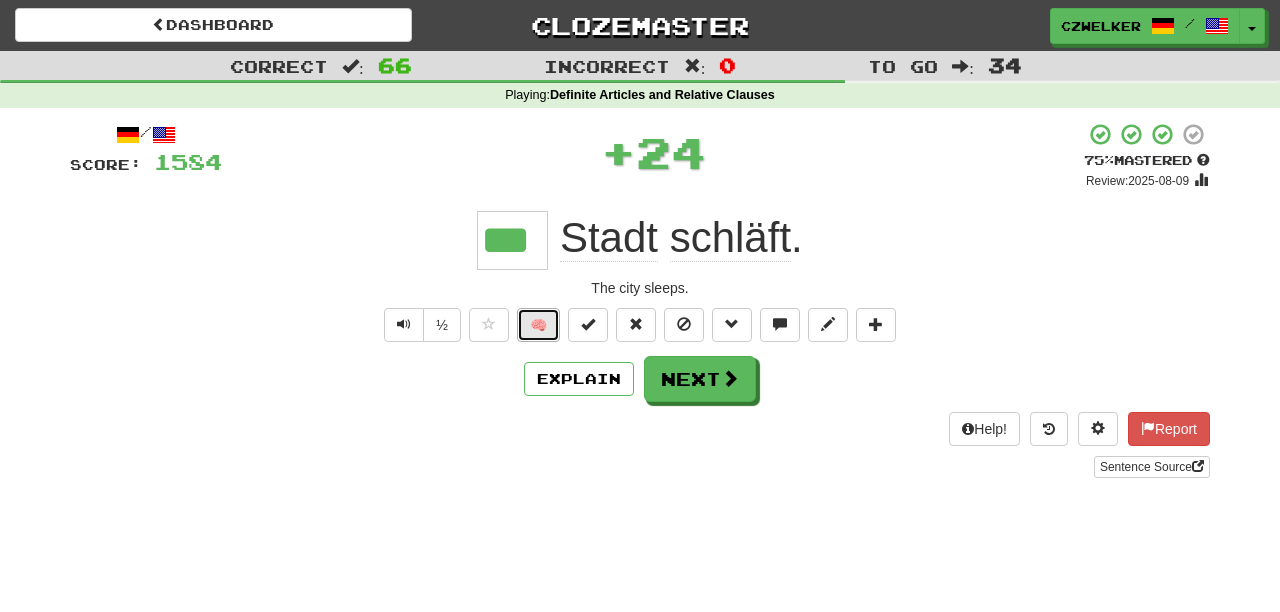click on "🧠" at bounding box center (538, 325) 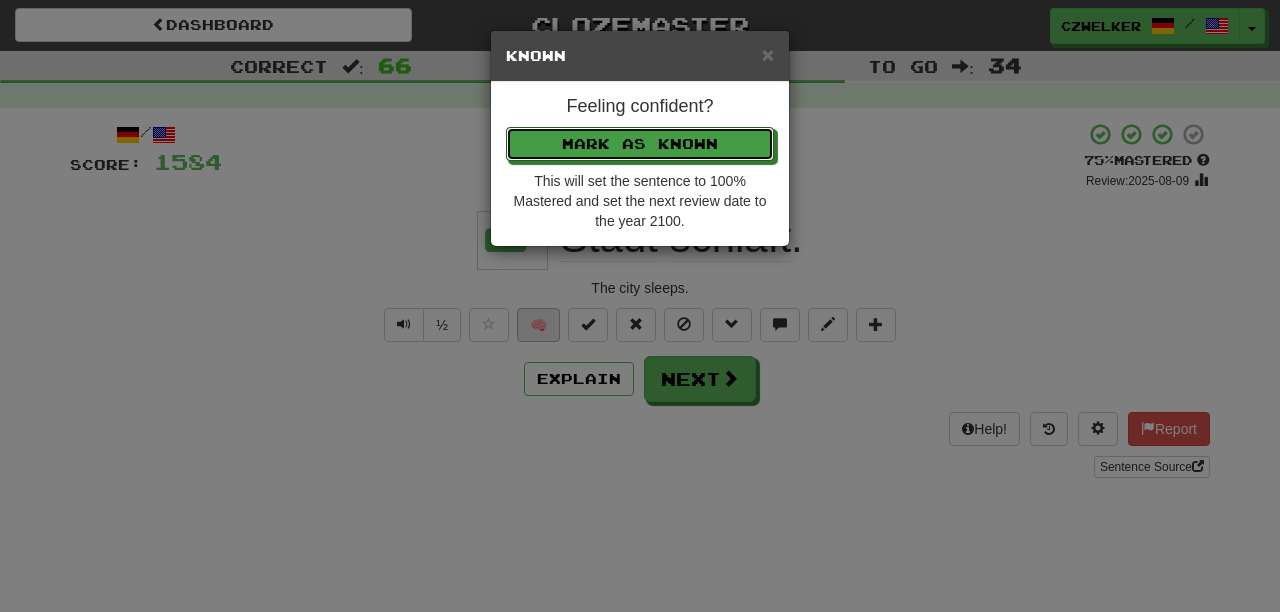 click on "Mark as Known" at bounding box center [640, 144] 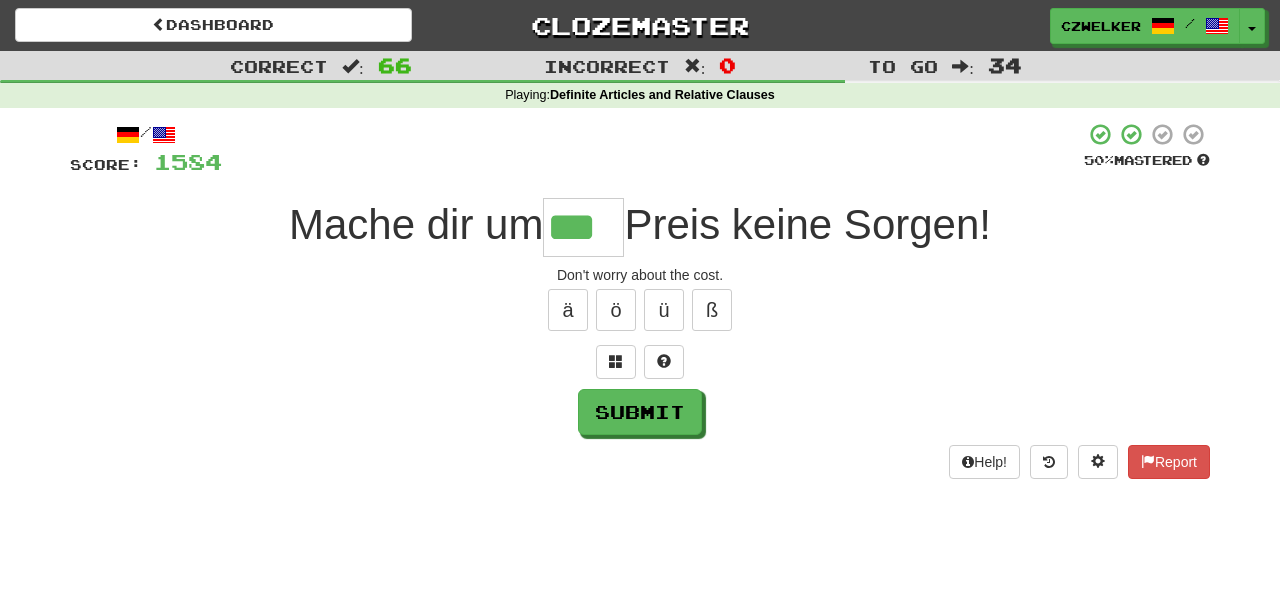 type on "***" 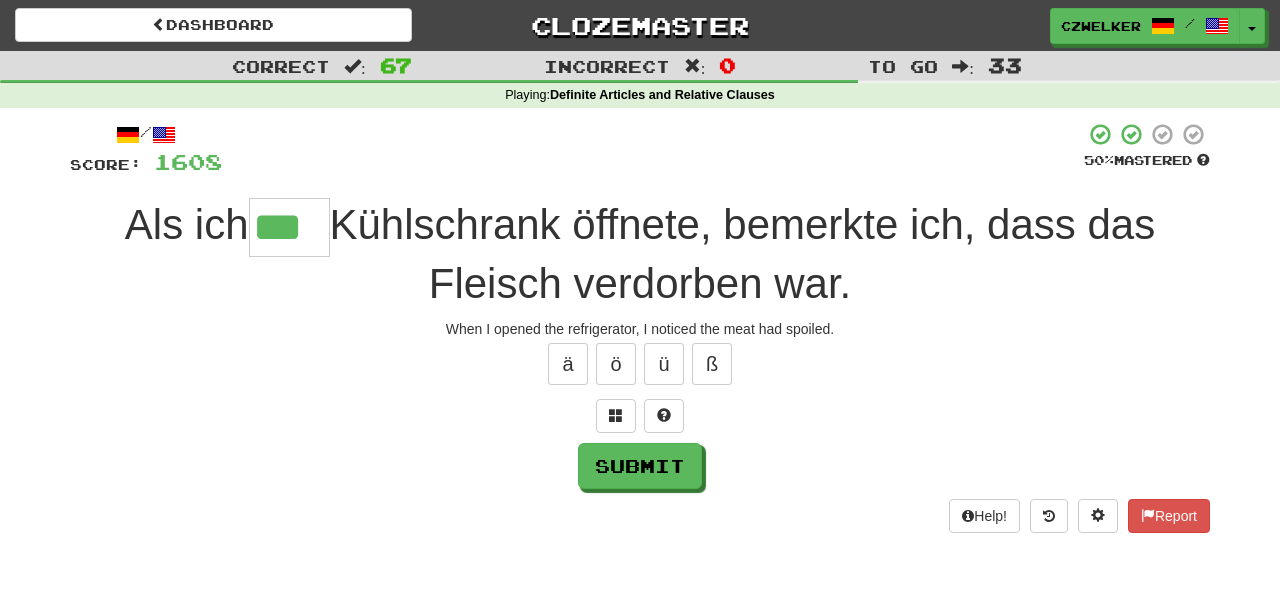 type on "***" 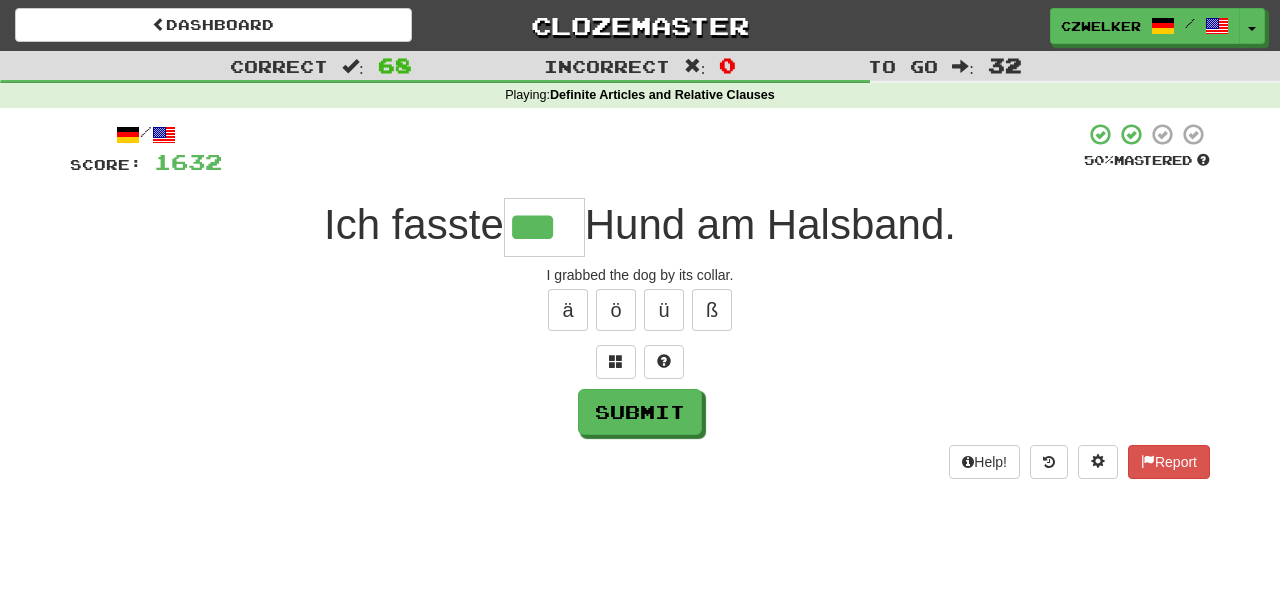 type on "***" 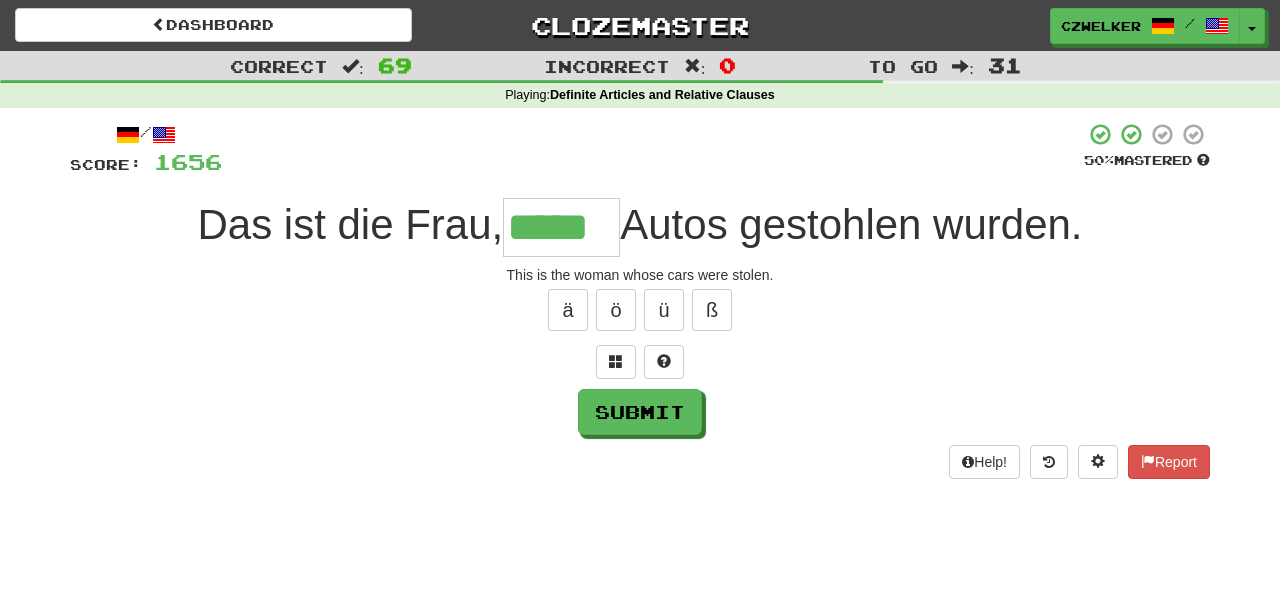 type on "*****" 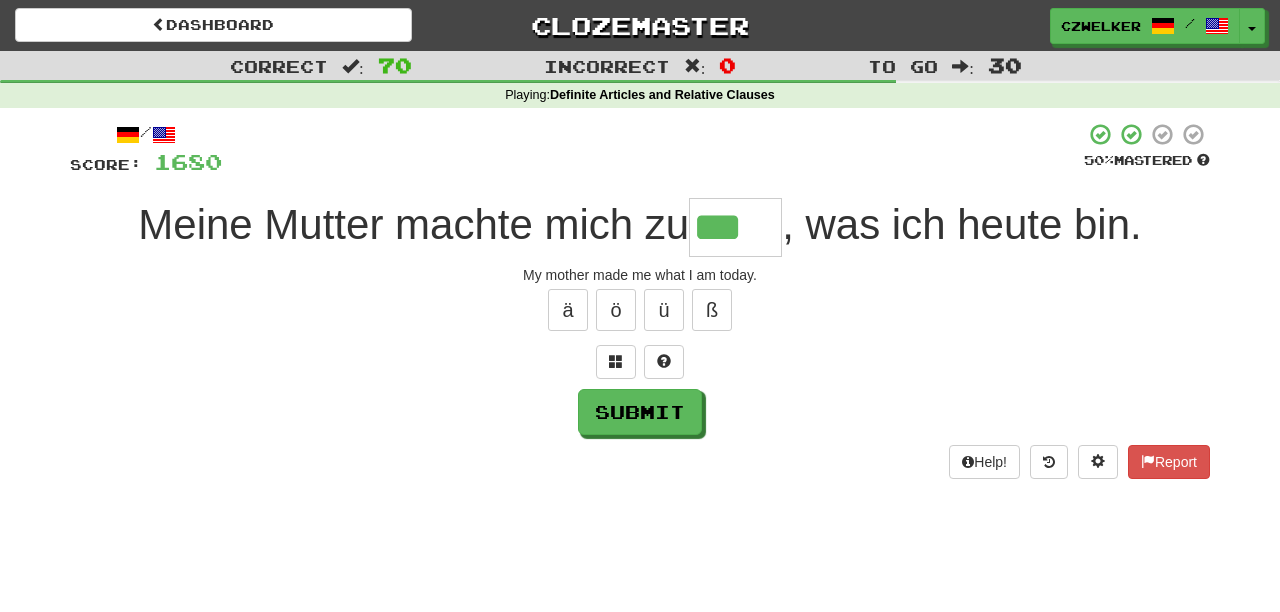type on "***" 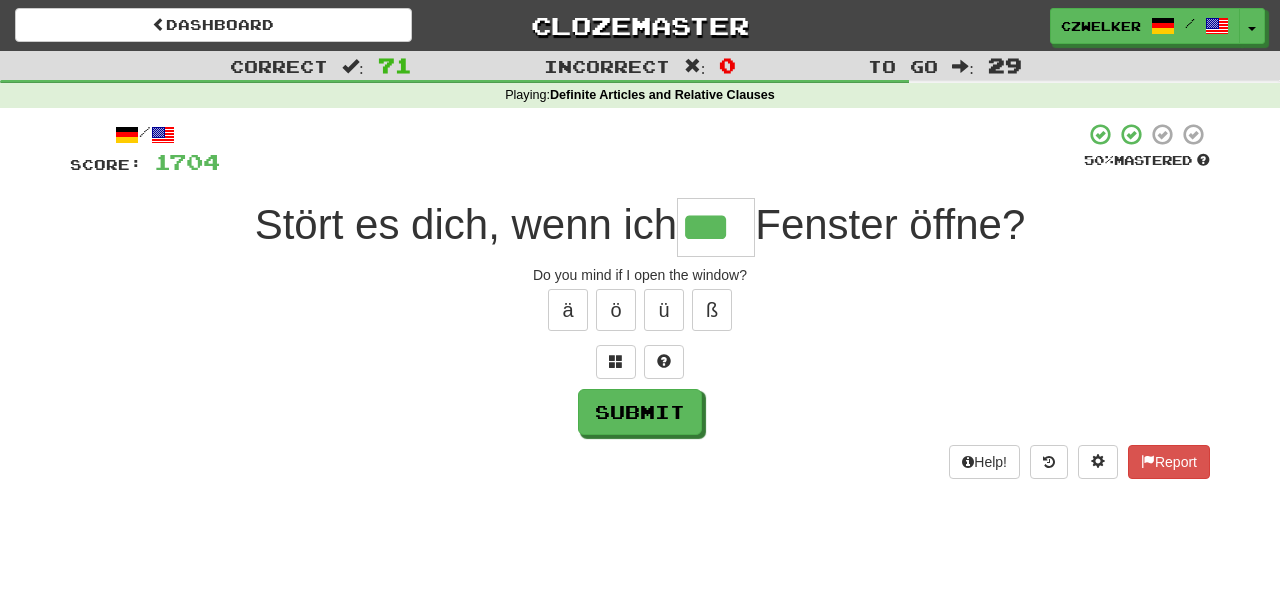 type on "***" 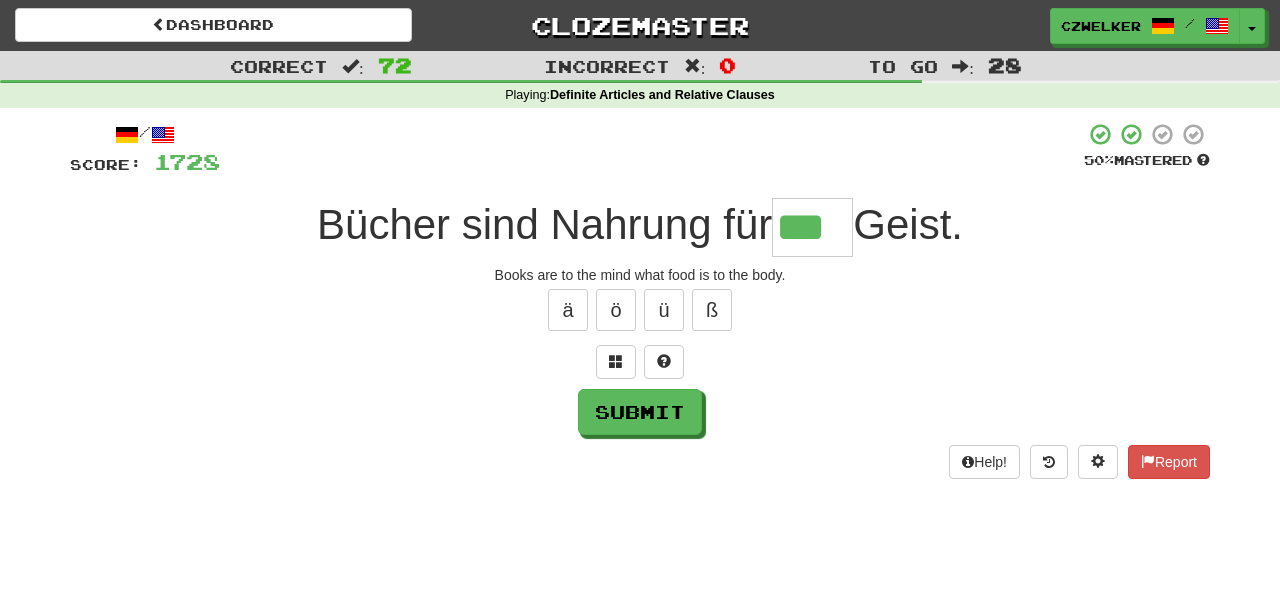 type on "***" 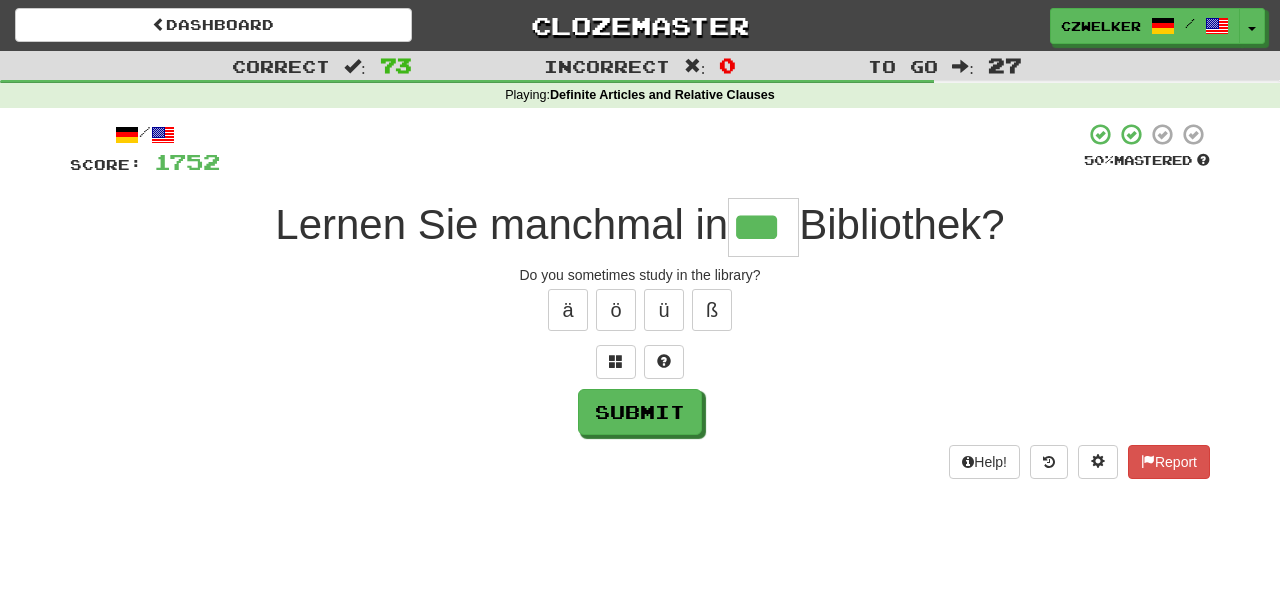 type on "***" 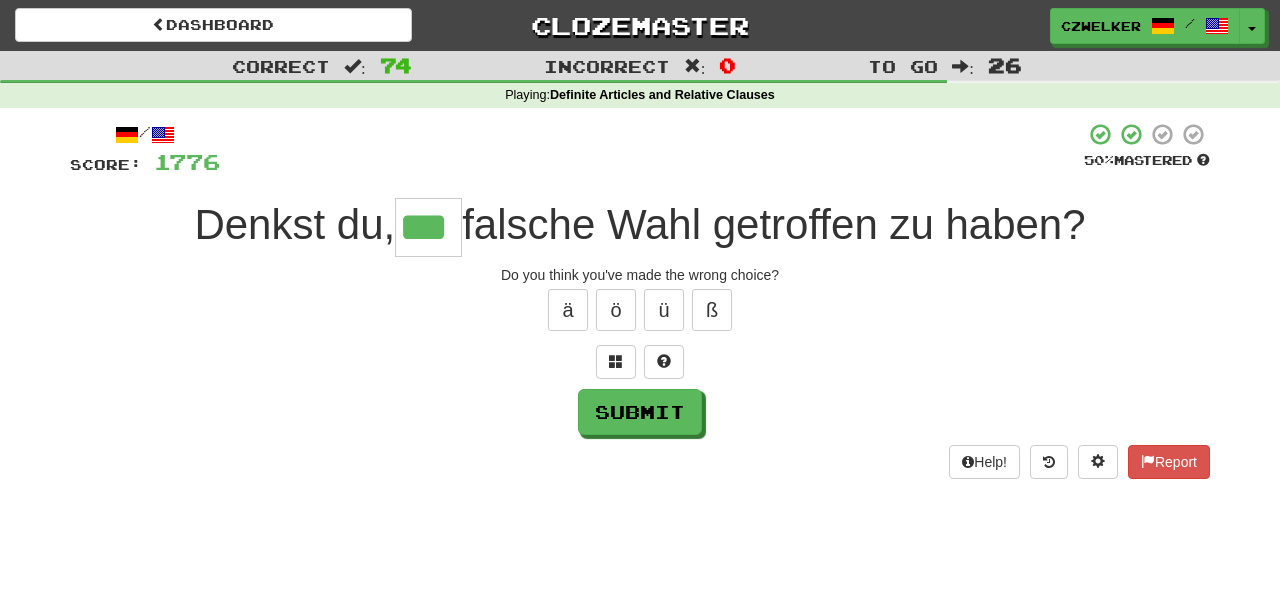 type on "***" 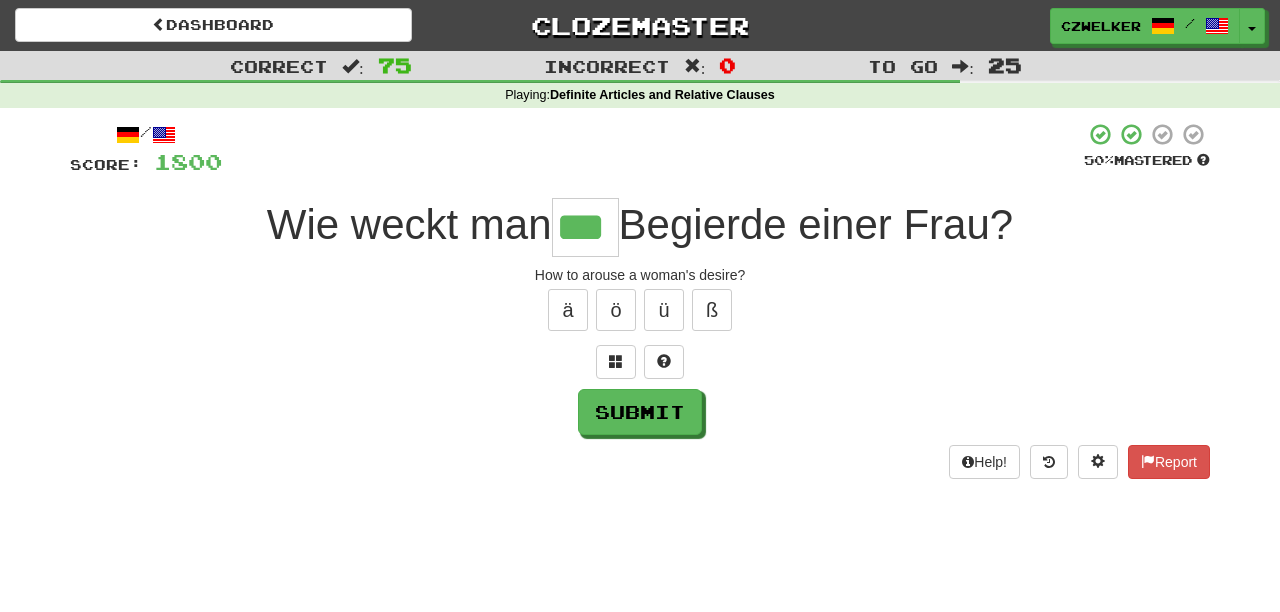 type on "***" 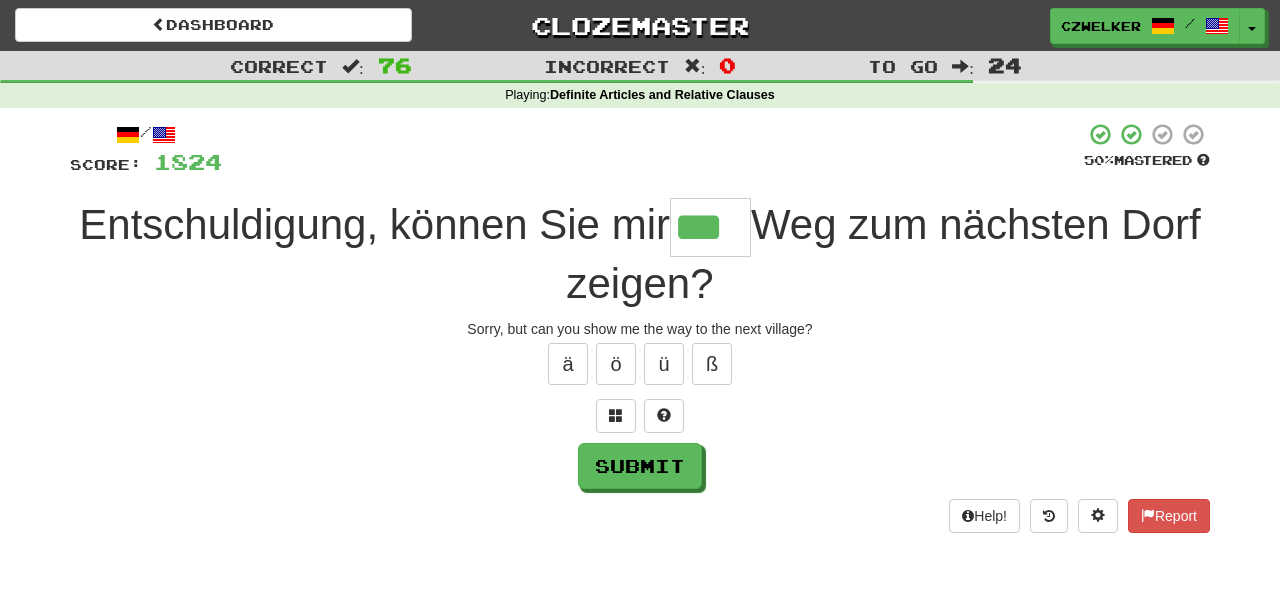 type on "***" 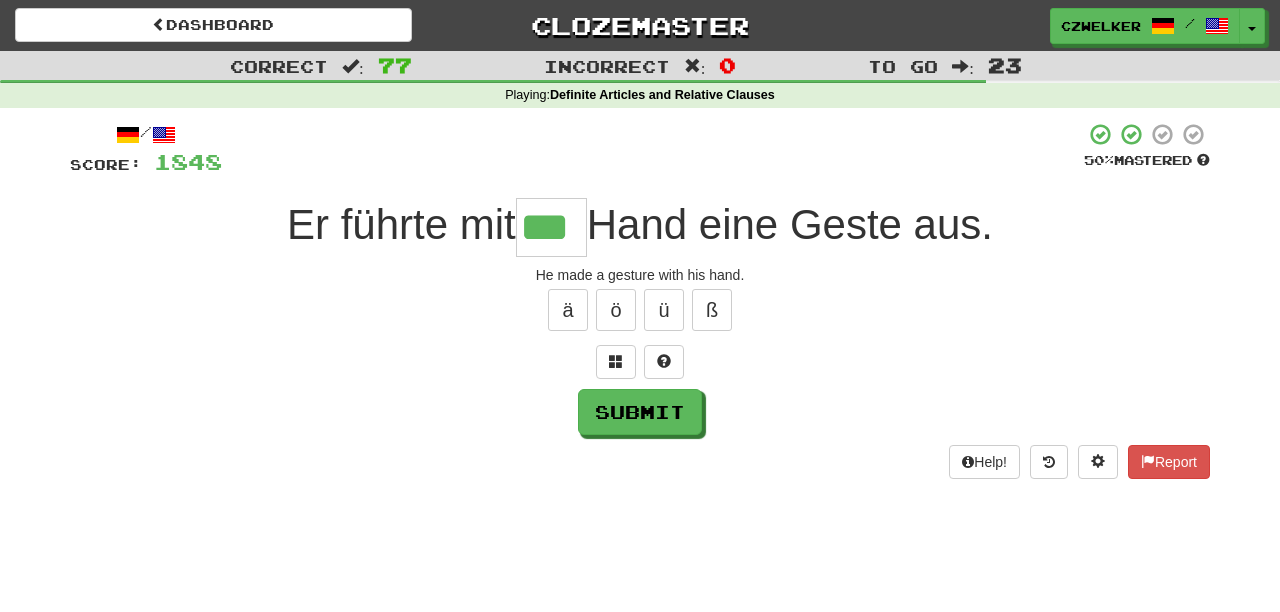 type on "***" 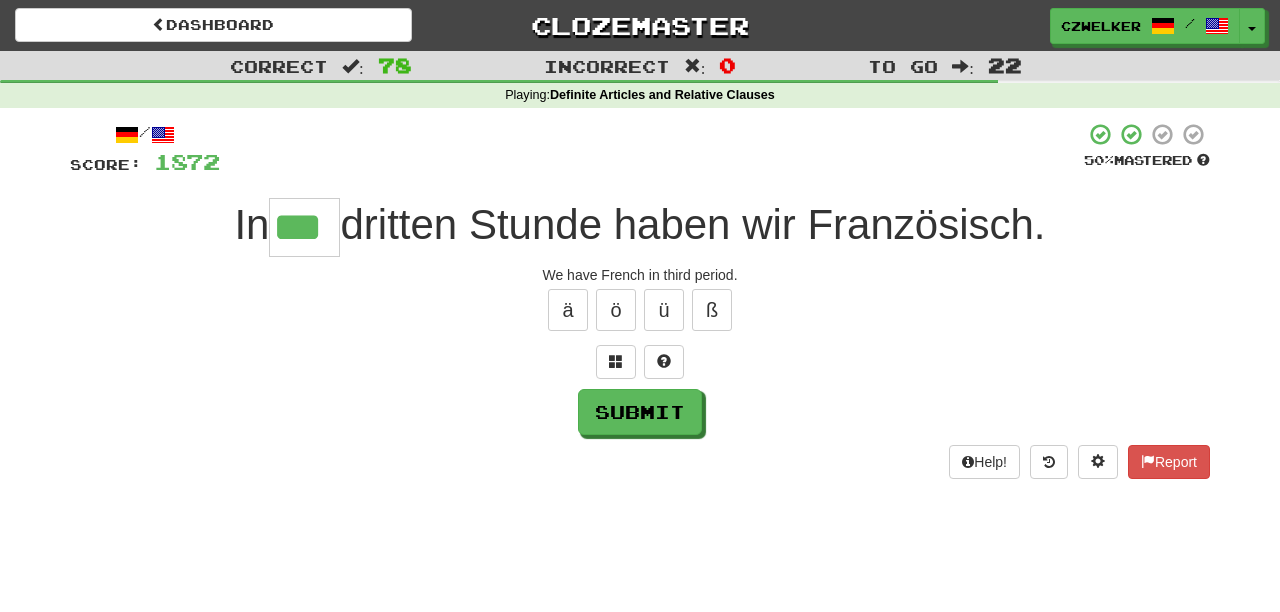 type on "***" 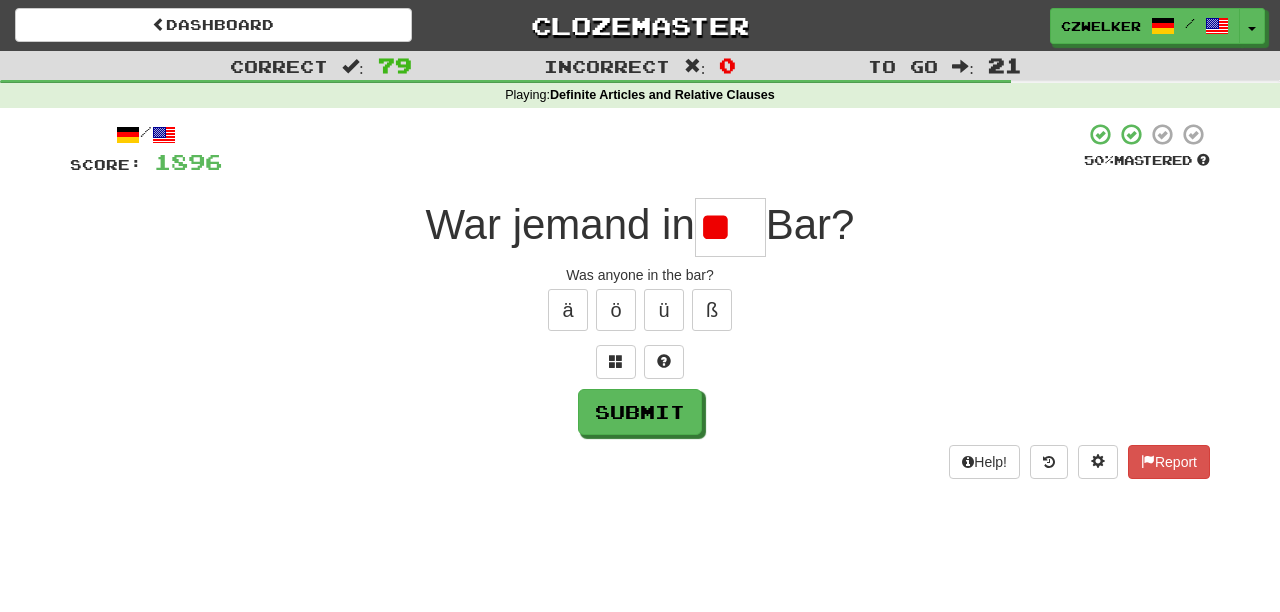 scroll, scrollTop: 0, scrollLeft: 0, axis: both 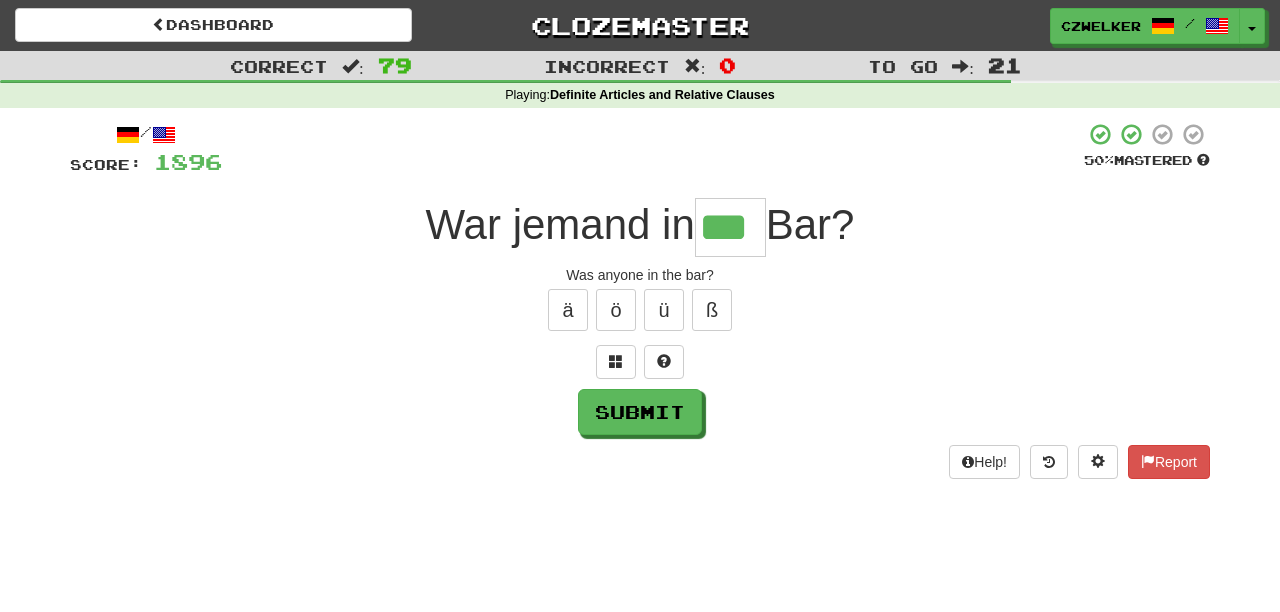 type on "***" 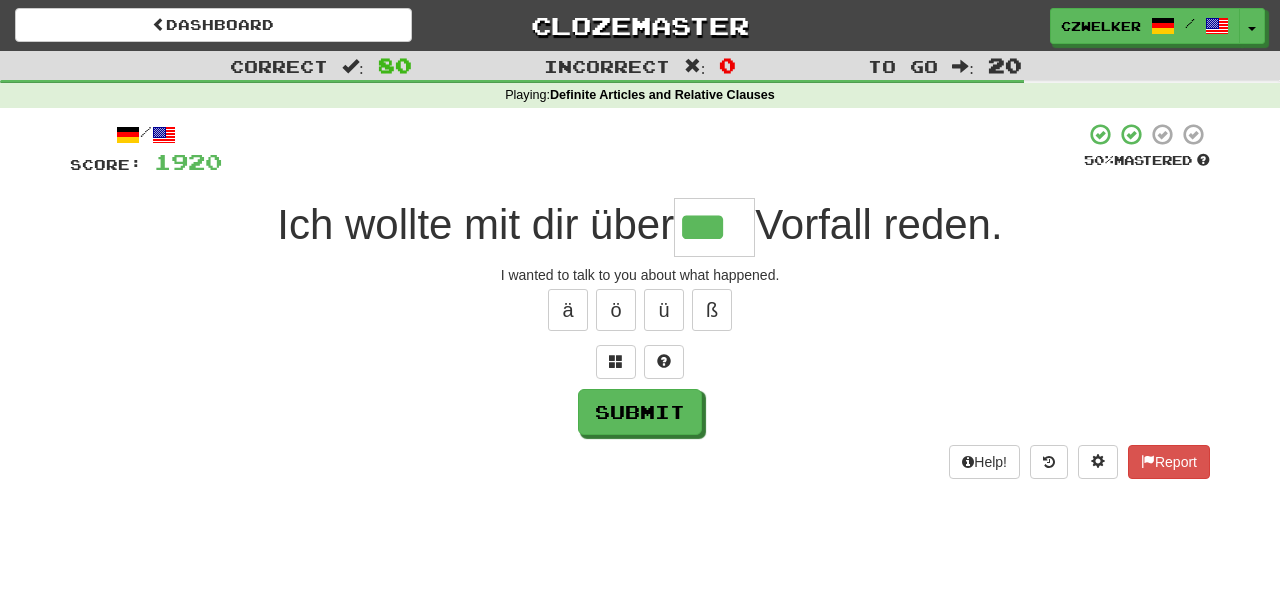 type on "***" 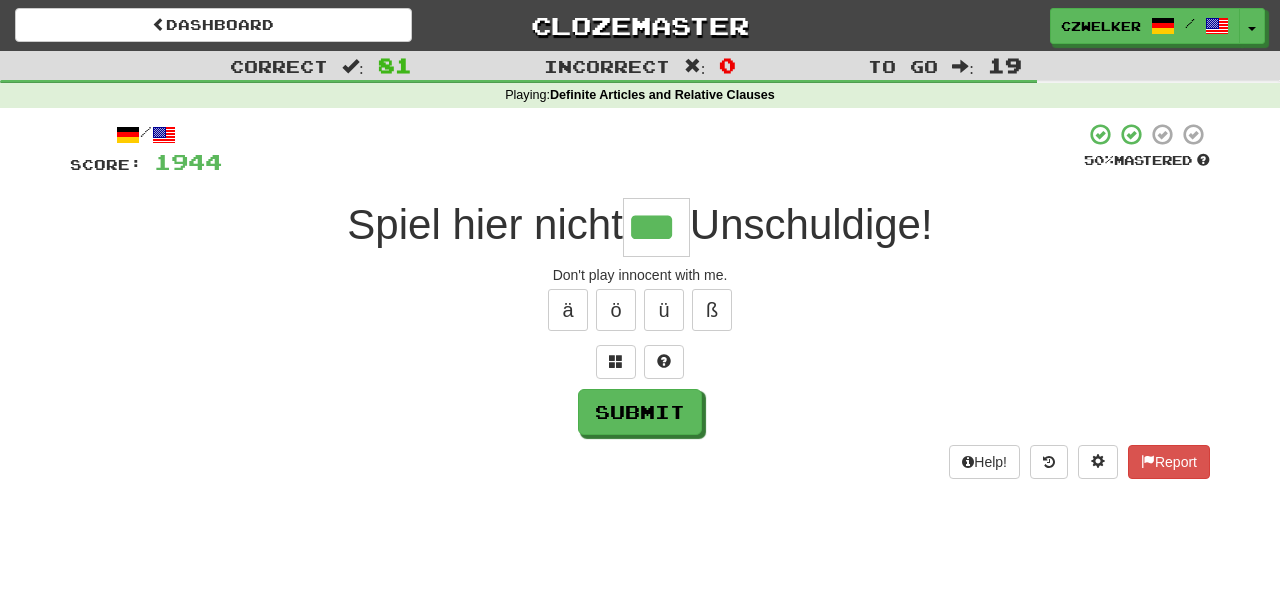 type on "***" 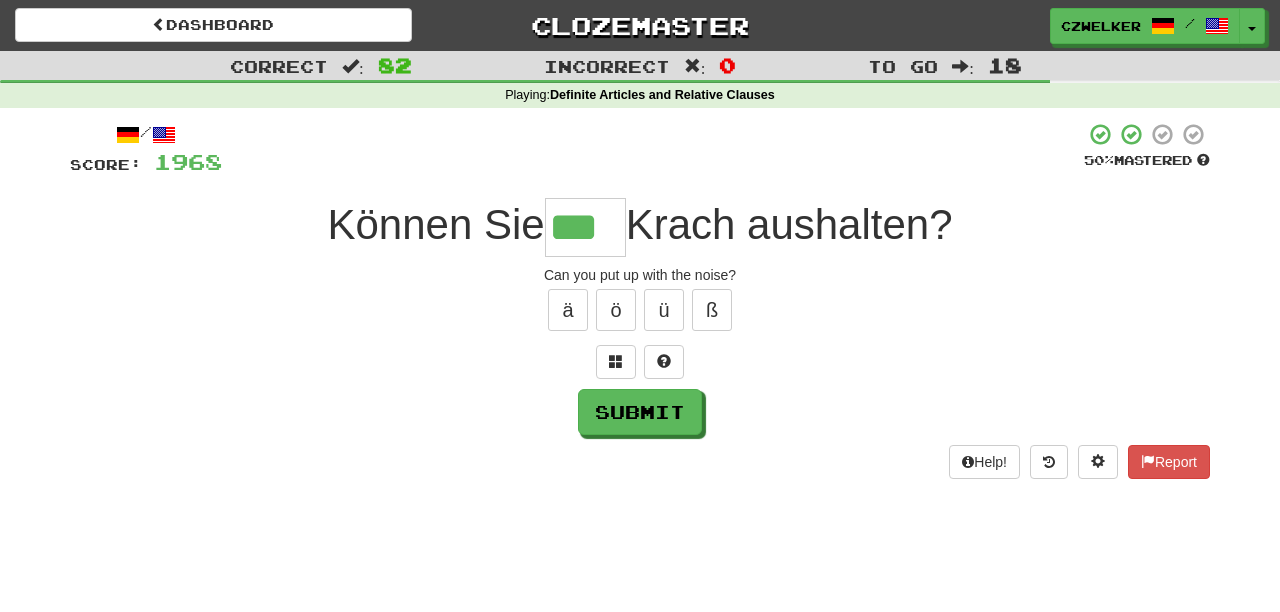 type on "***" 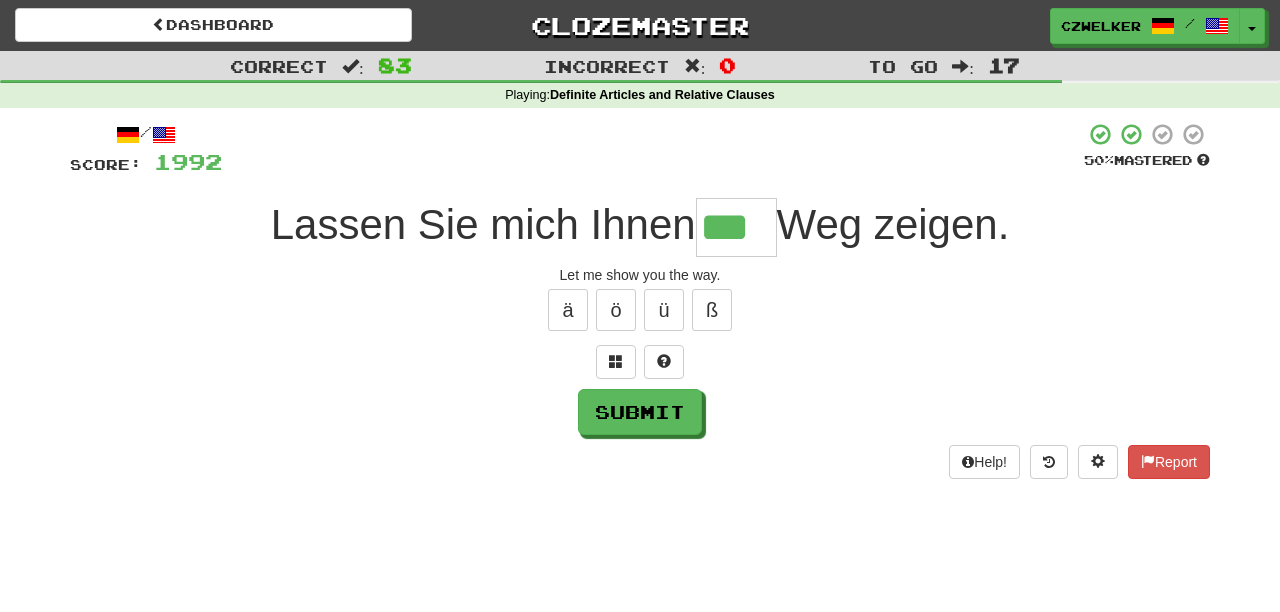type on "***" 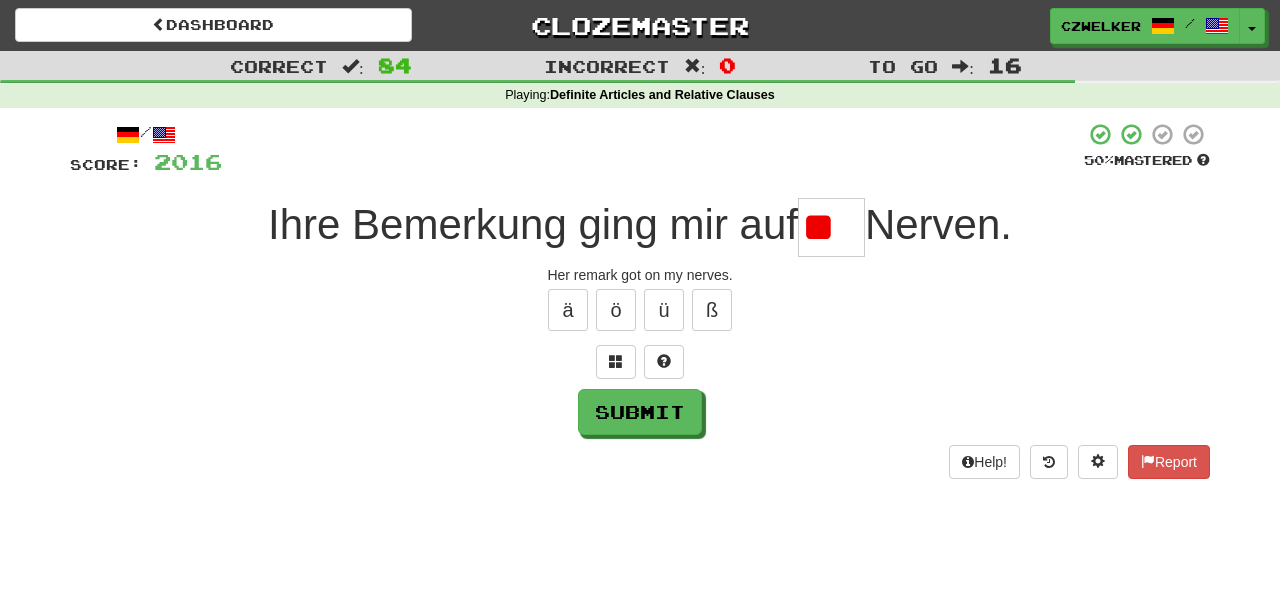 scroll, scrollTop: 0, scrollLeft: 0, axis: both 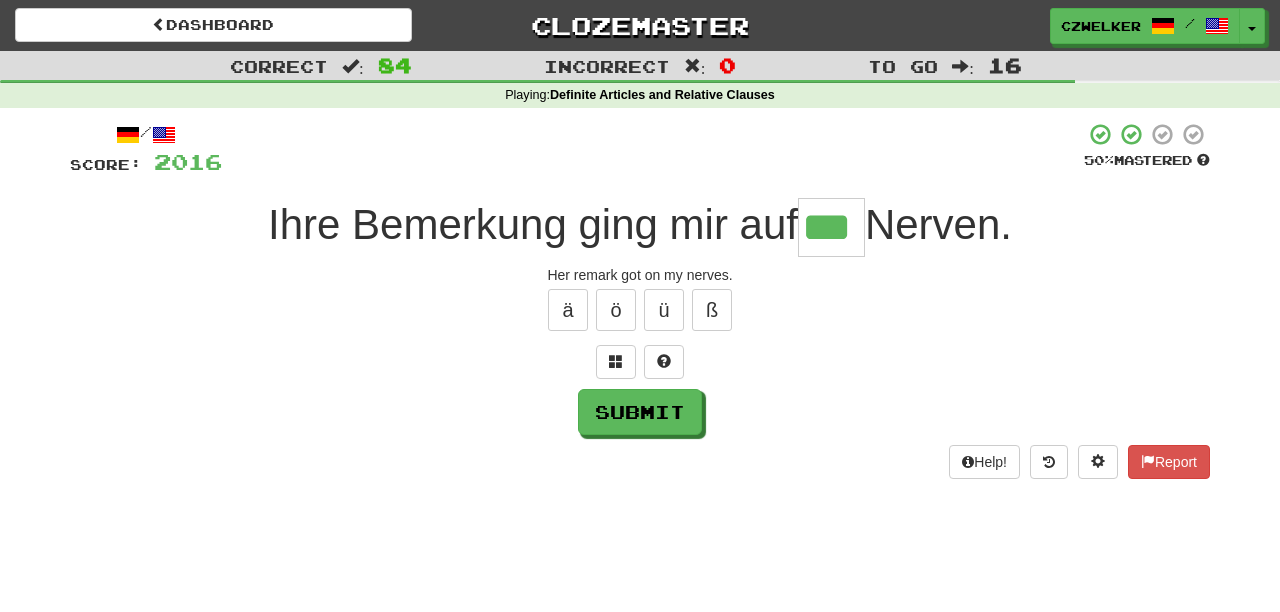 type on "***" 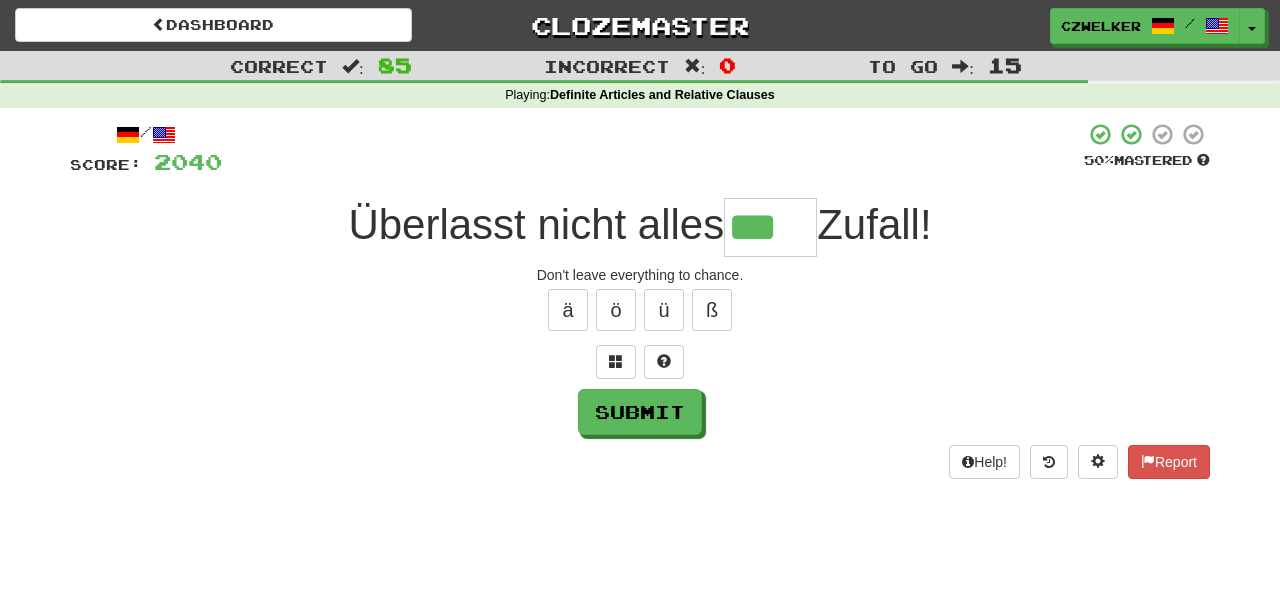 type on "***" 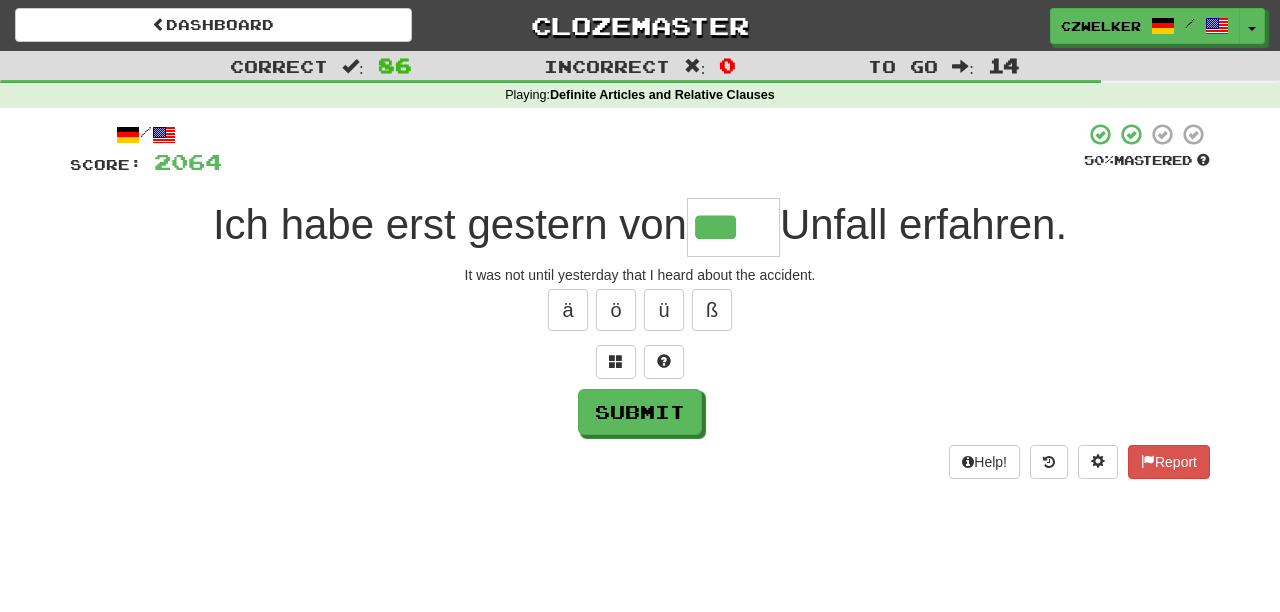 type on "***" 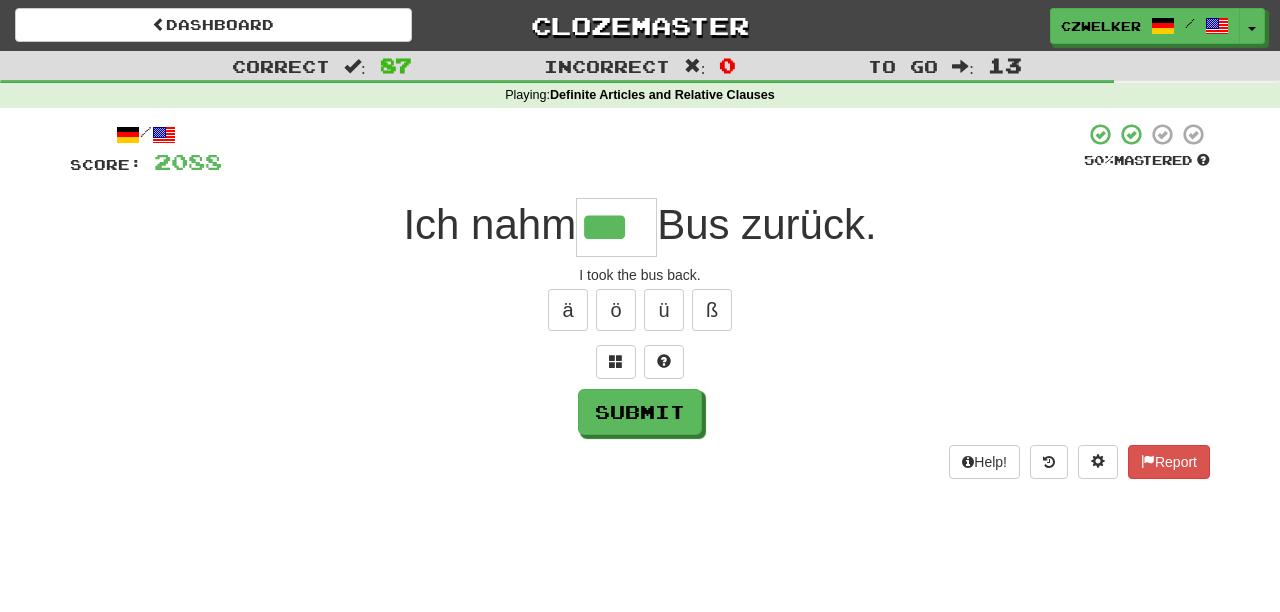 type on "***" 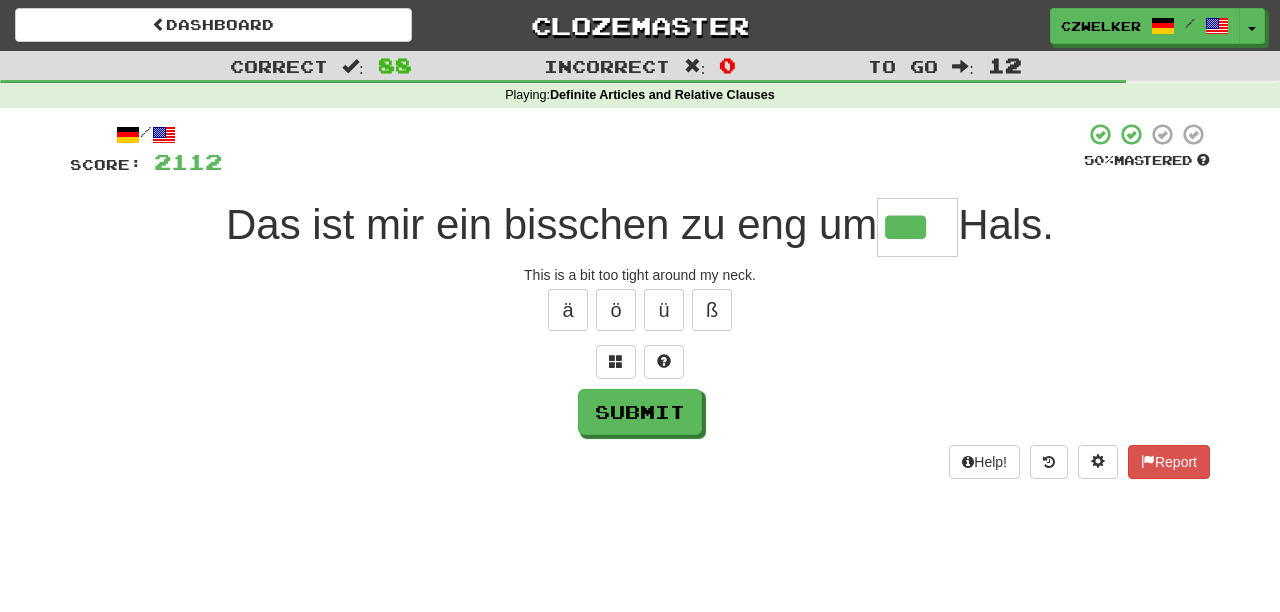 type on "***" 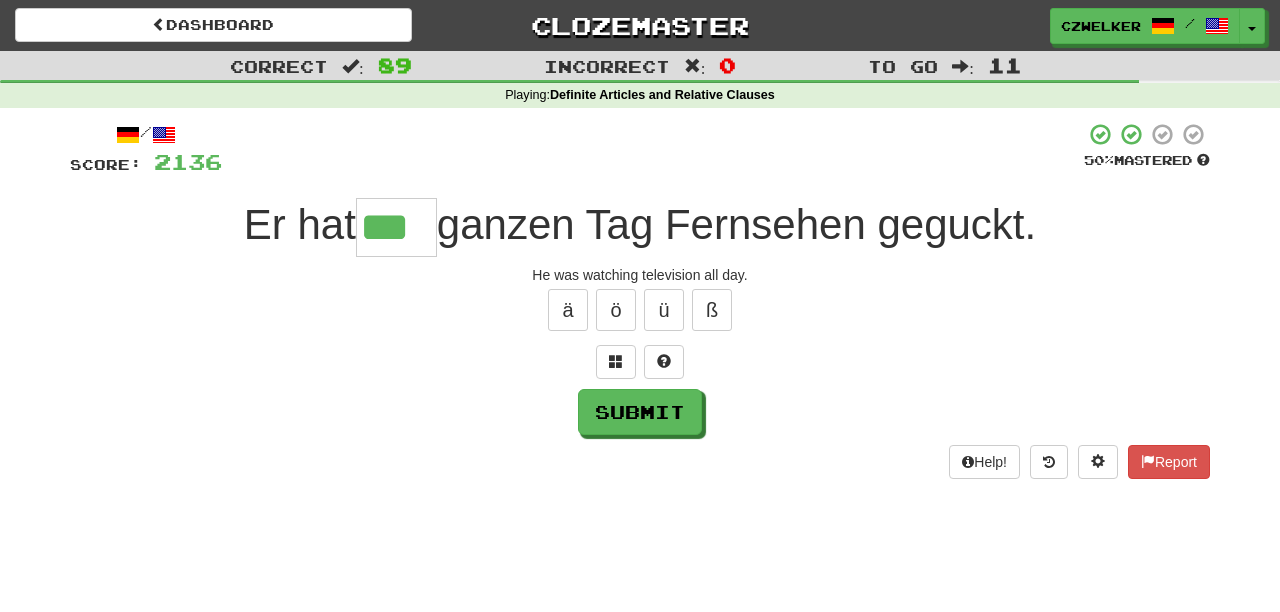 type on "***" 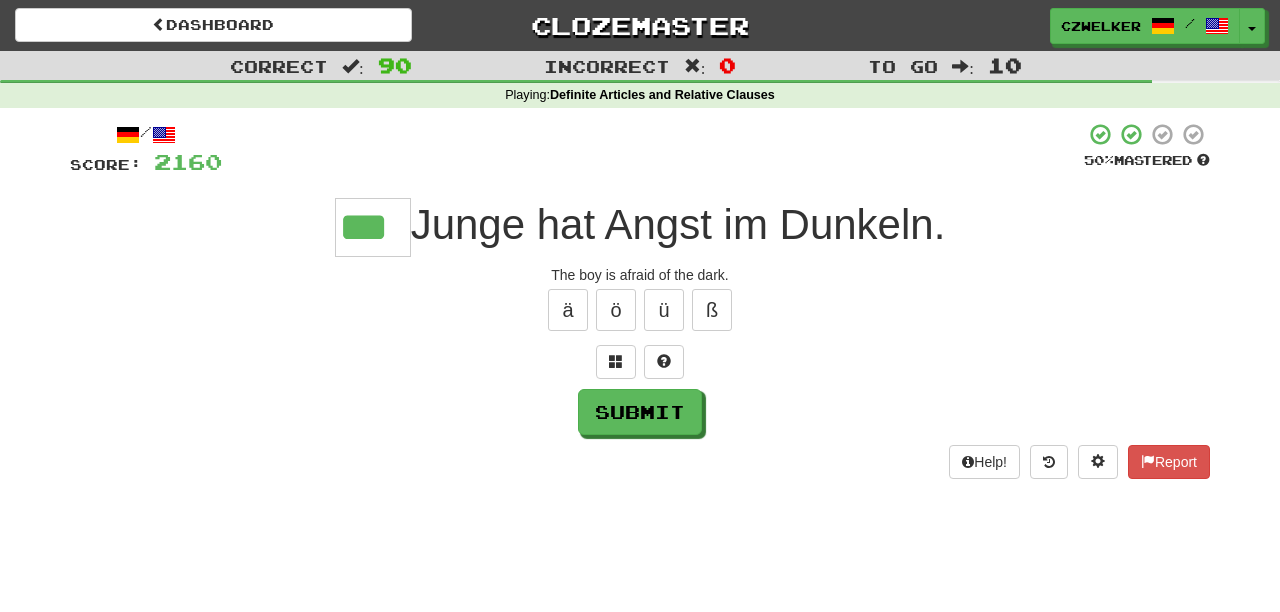 type on "***" 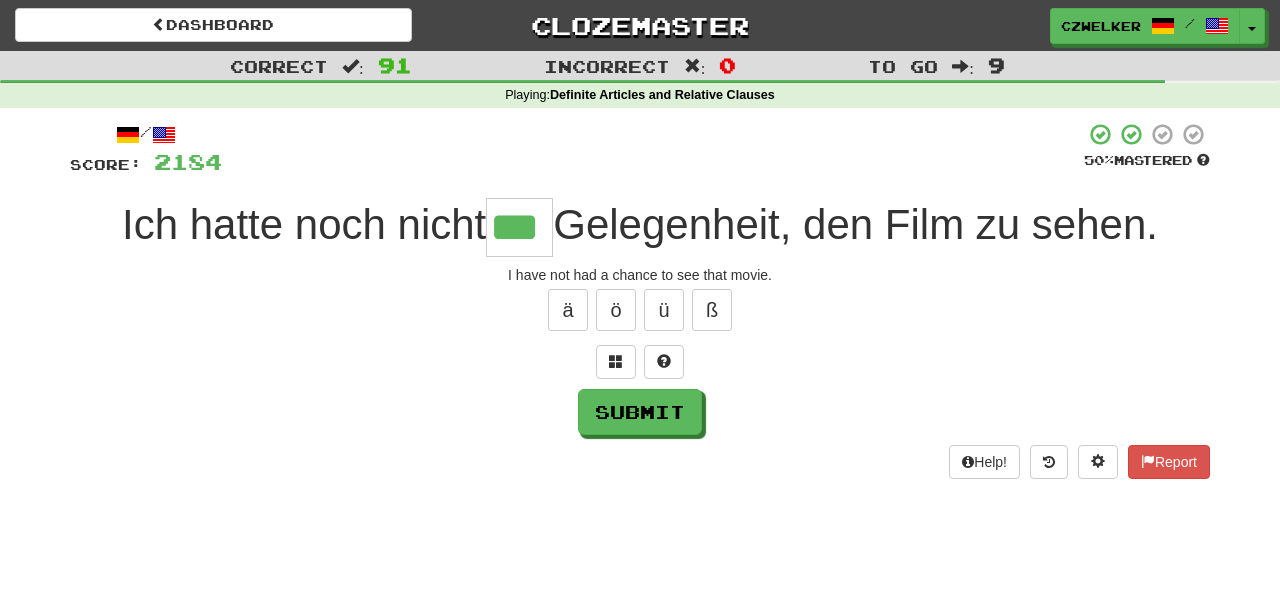 type on "***" 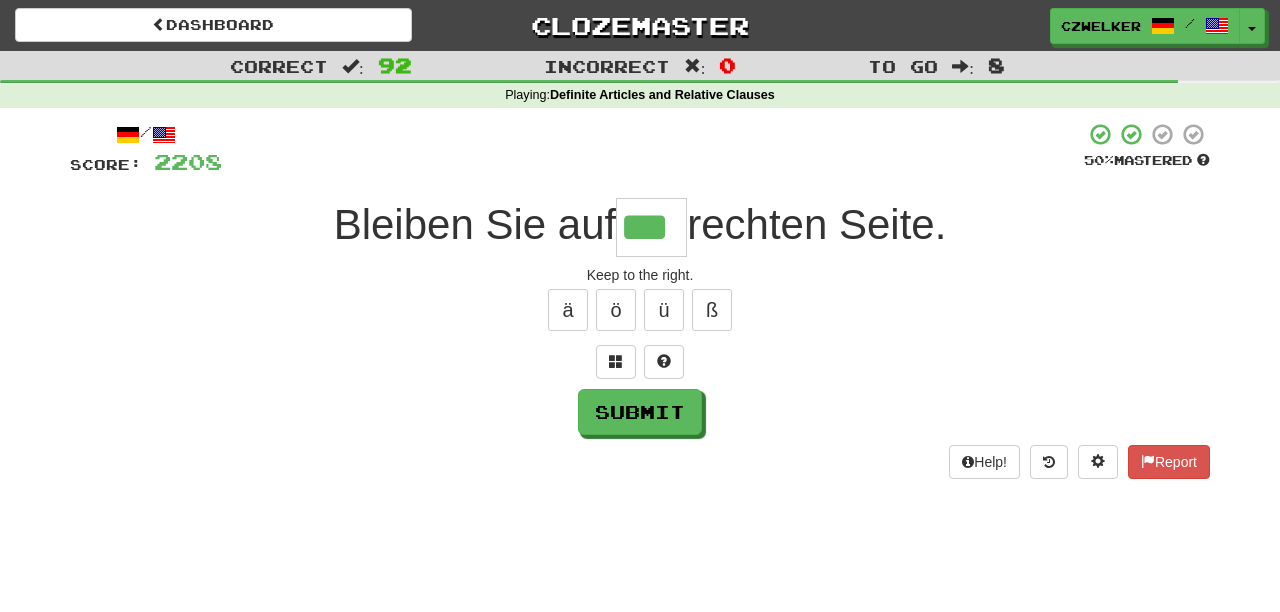 type on "***" 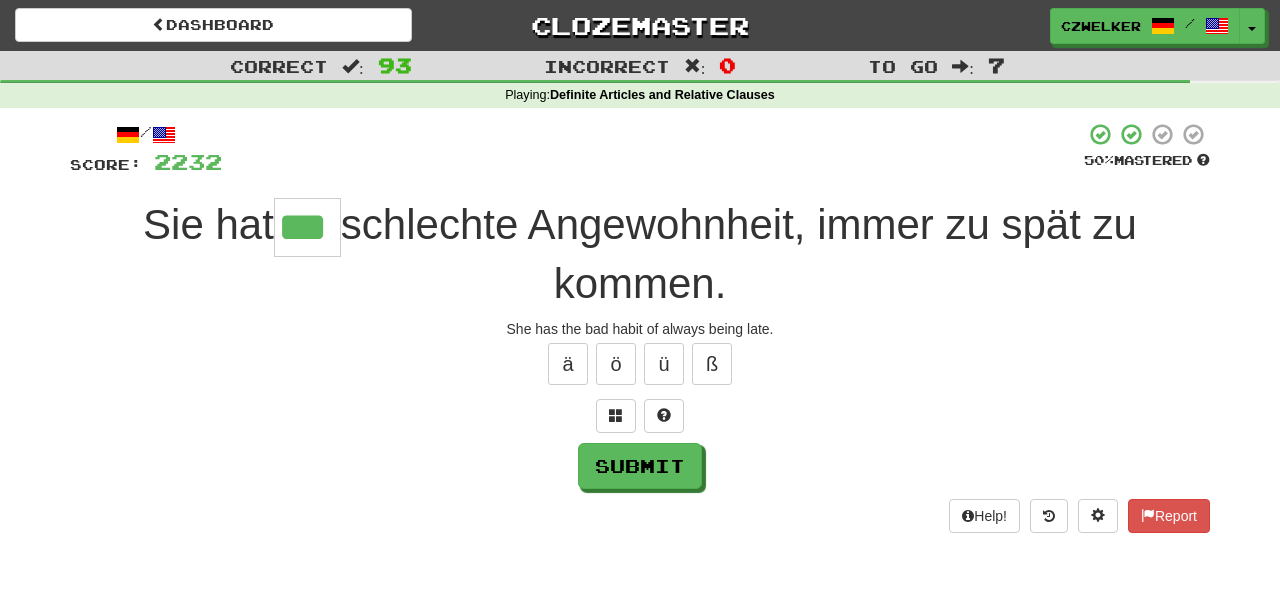 type on "***" 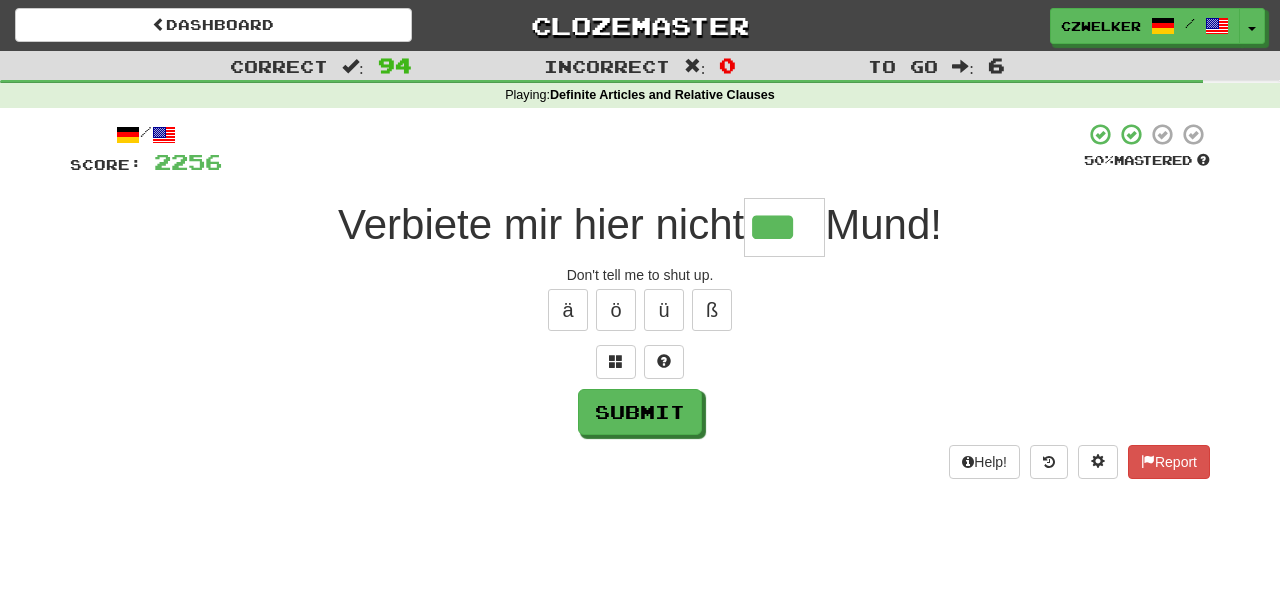 type on "***" 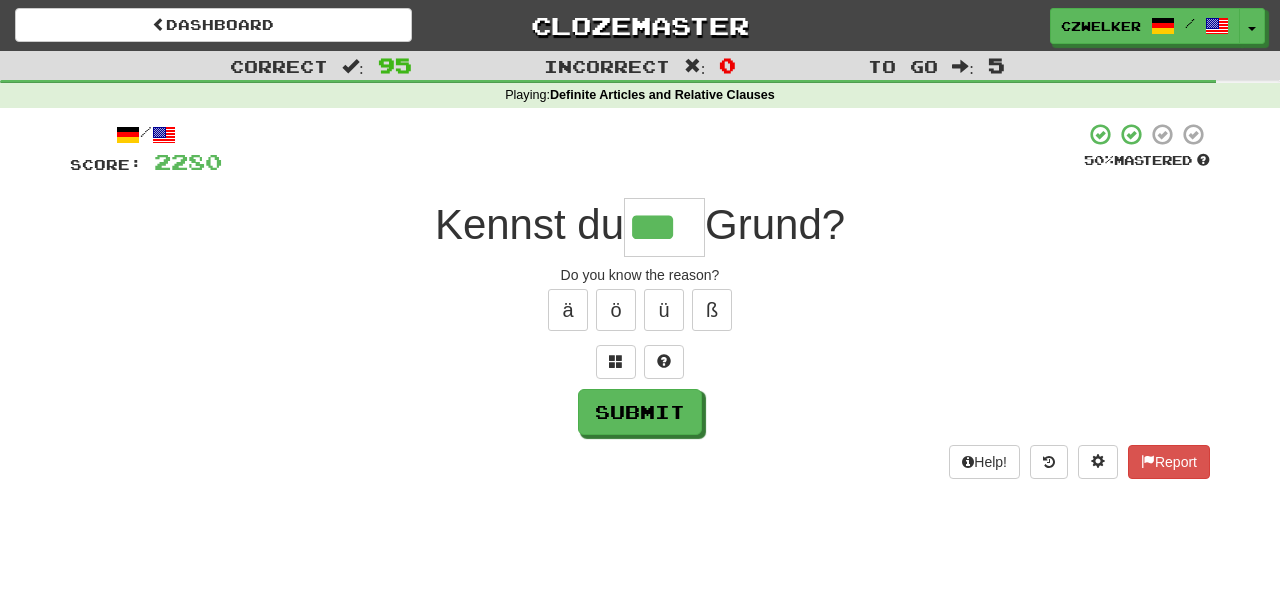 type 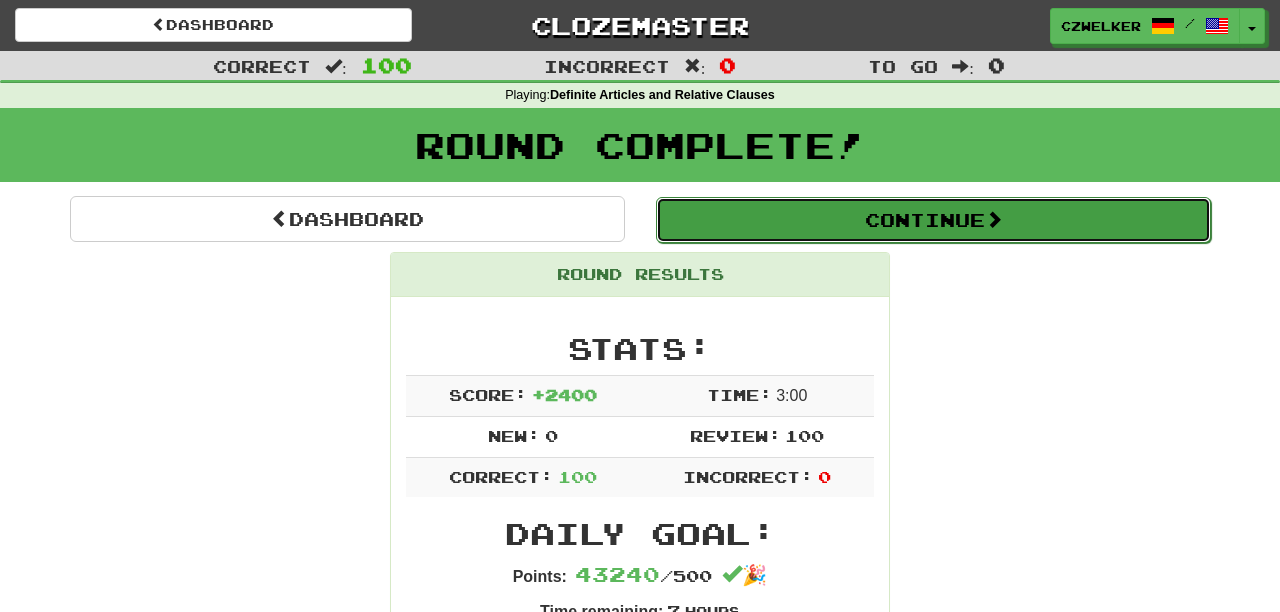 click on "Continue" at bounding box center (933, 220) 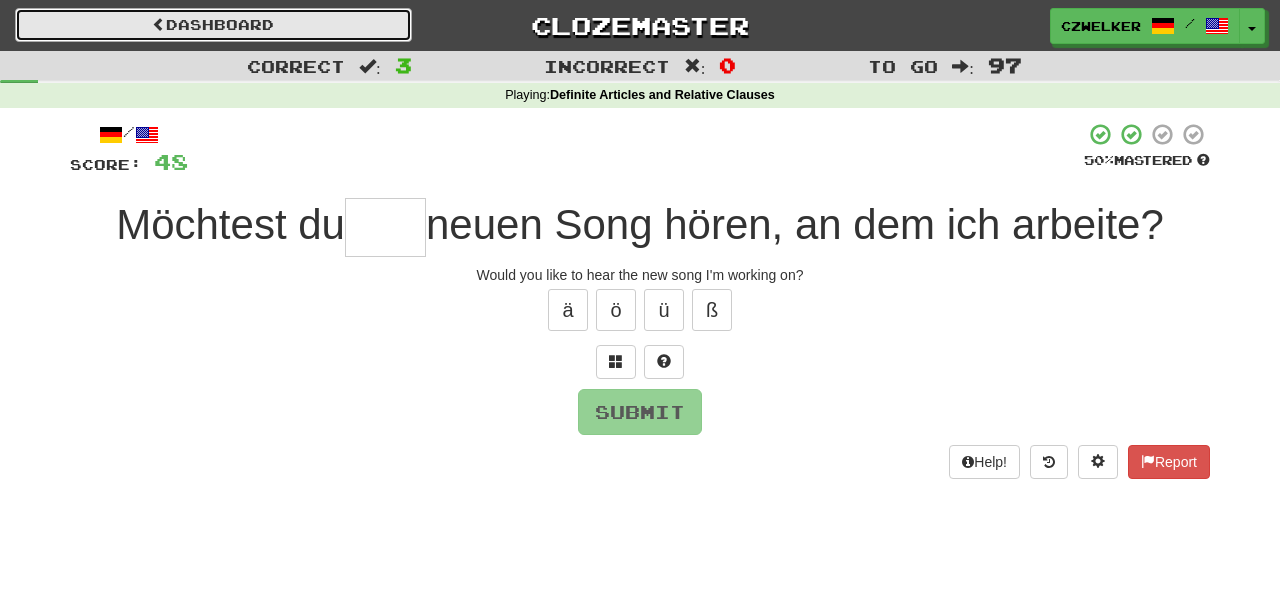 click on "Dashboard" at bounding box center (213, 25) 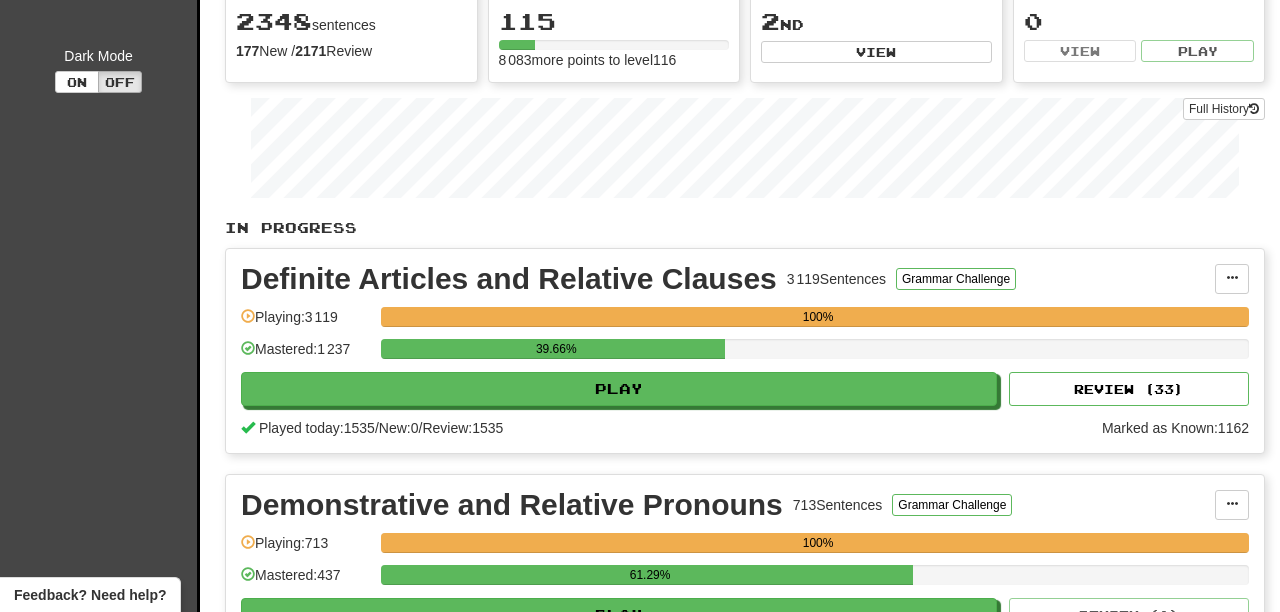 scroll, scrollTop: 215, scrollLeft: 0, axis: vertical 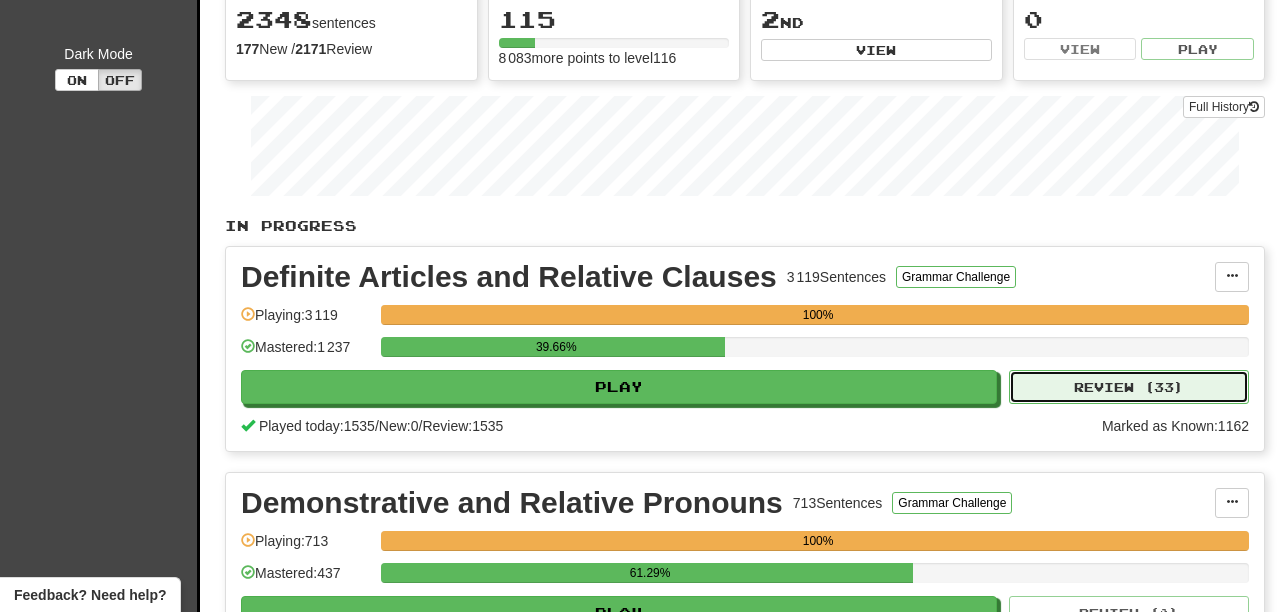 click on "Review ( 33 )" at bounding box center [1129, 387] 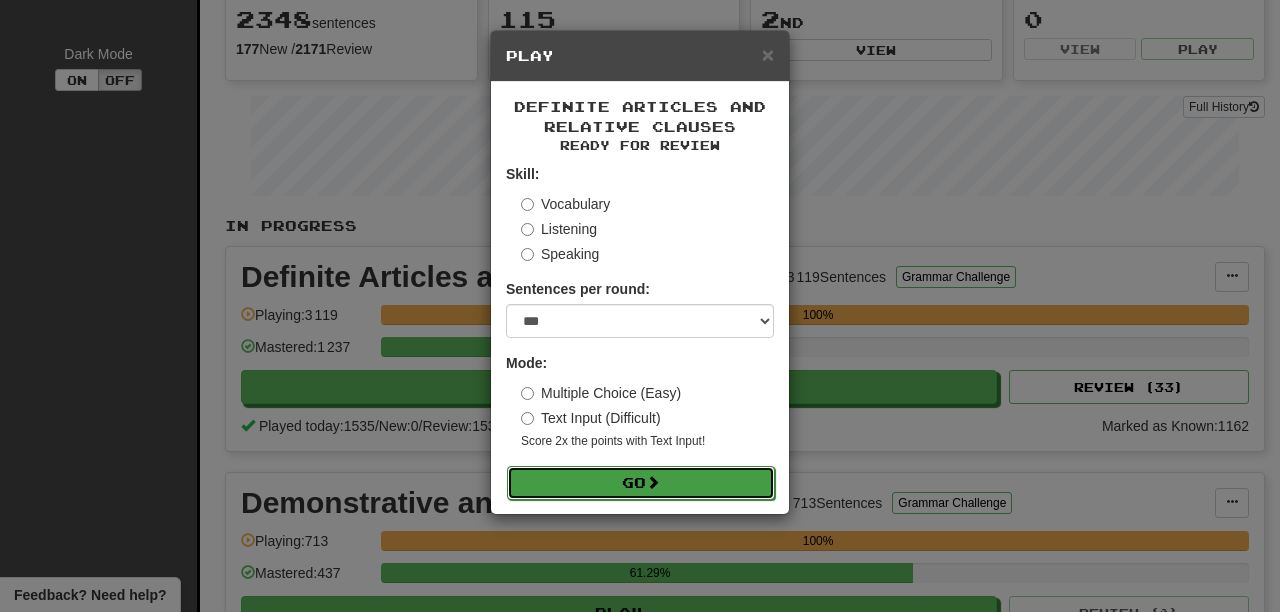 click on "Go" at bounding box center (641, 483) 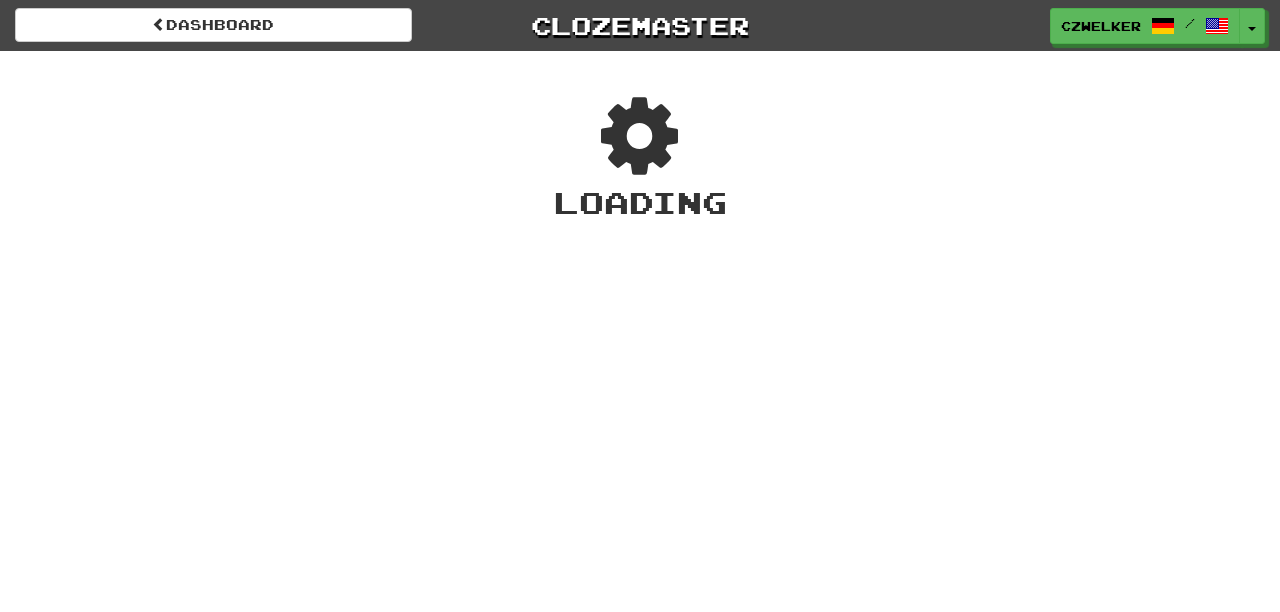 scroll, scrollTop: 0, scrollLeft: 0, axis: both 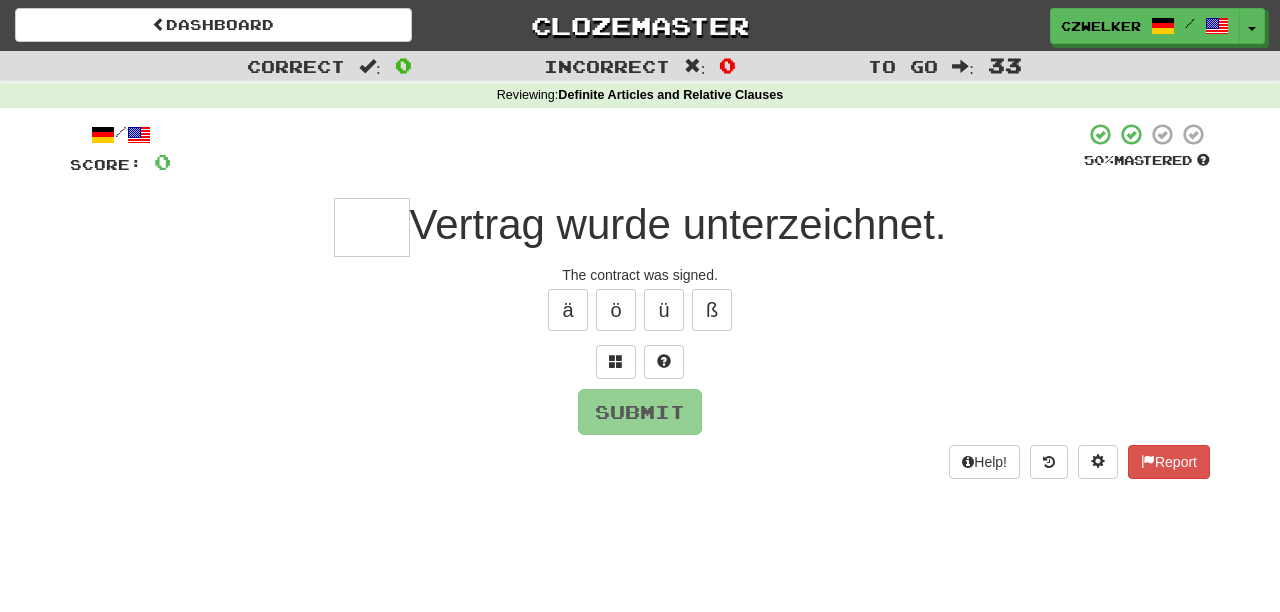 click at bounding box center (640, 1322) 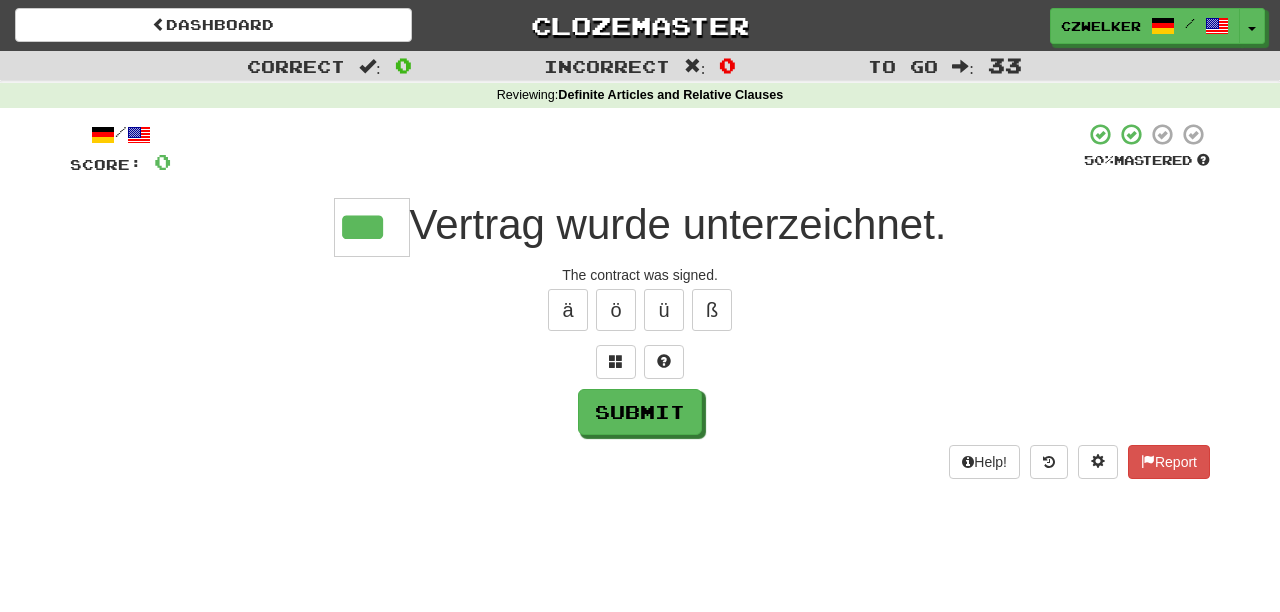 type on "***" 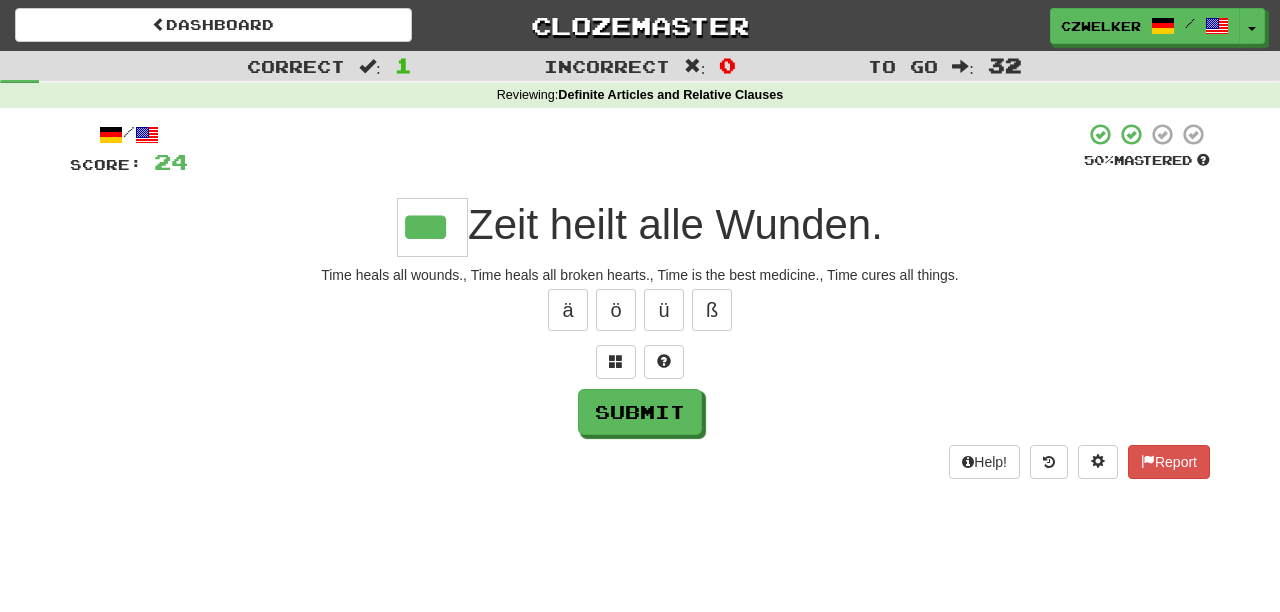 type on "***" 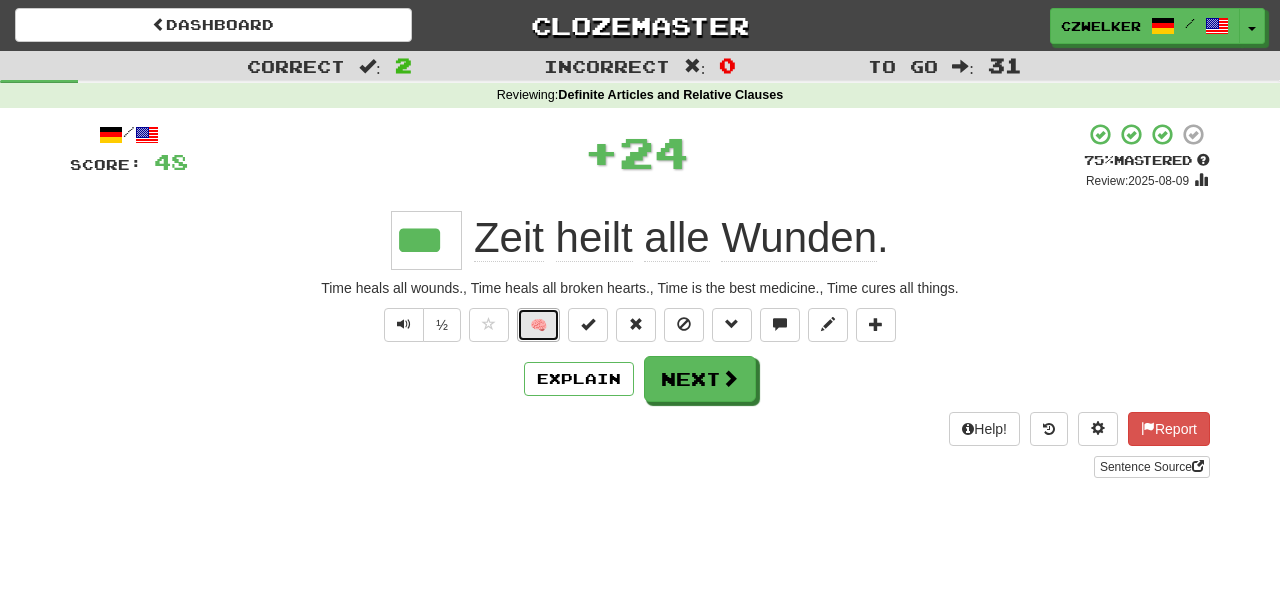 click on "🧠" at bounding box center [538, 325] 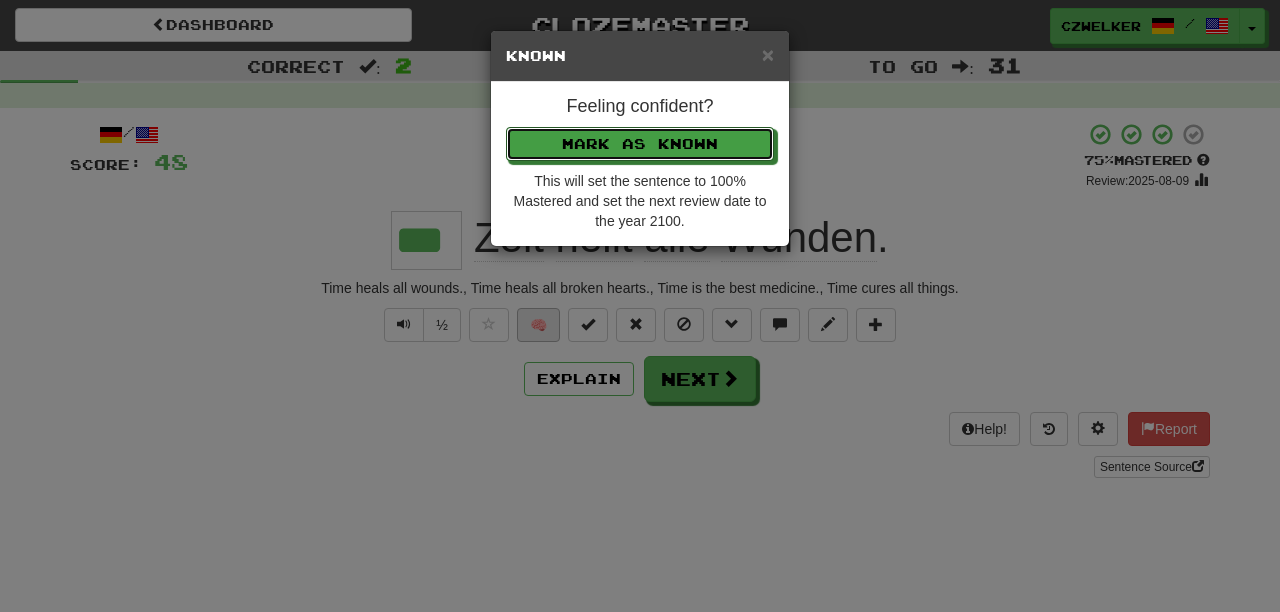 type 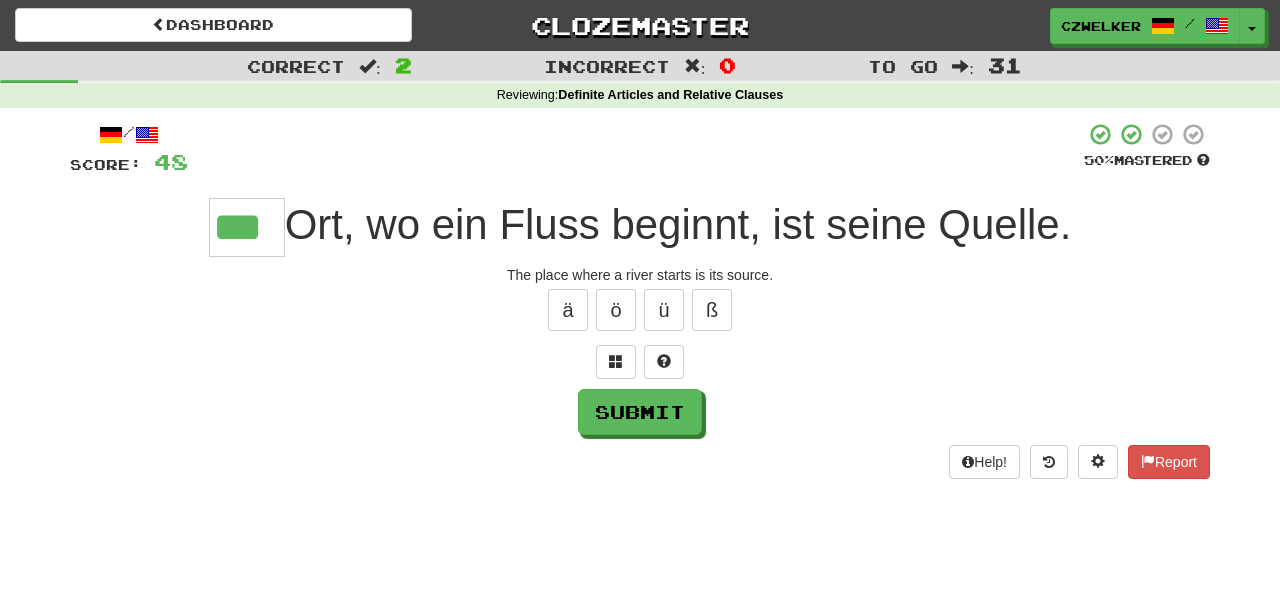 type on "***" 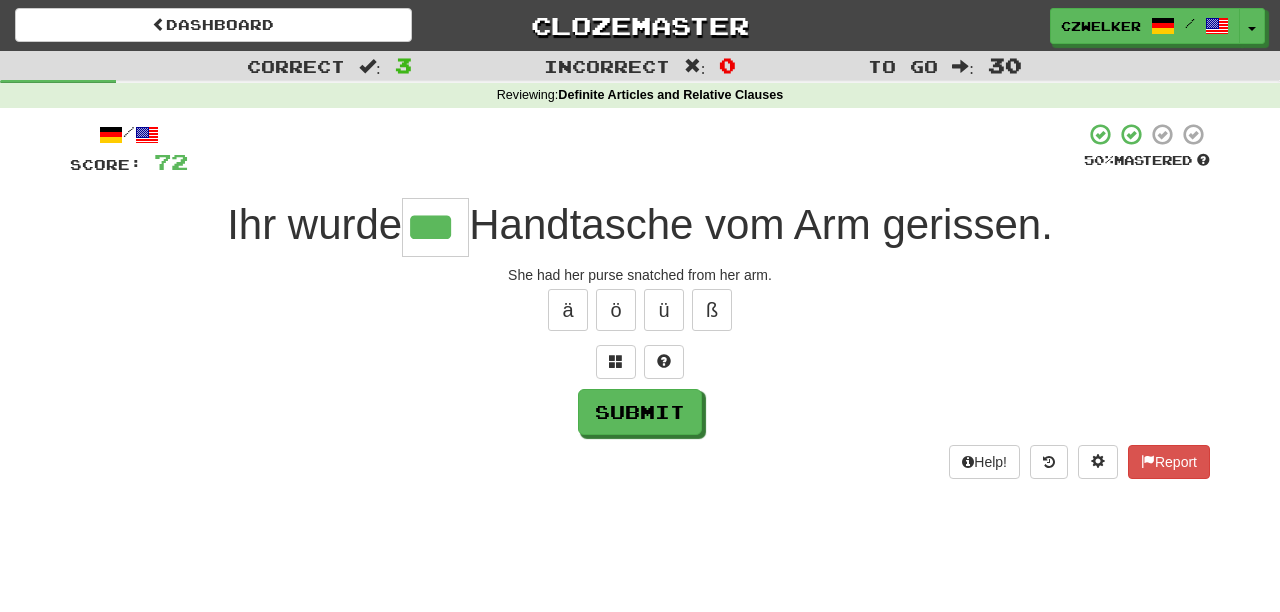 type on "***" 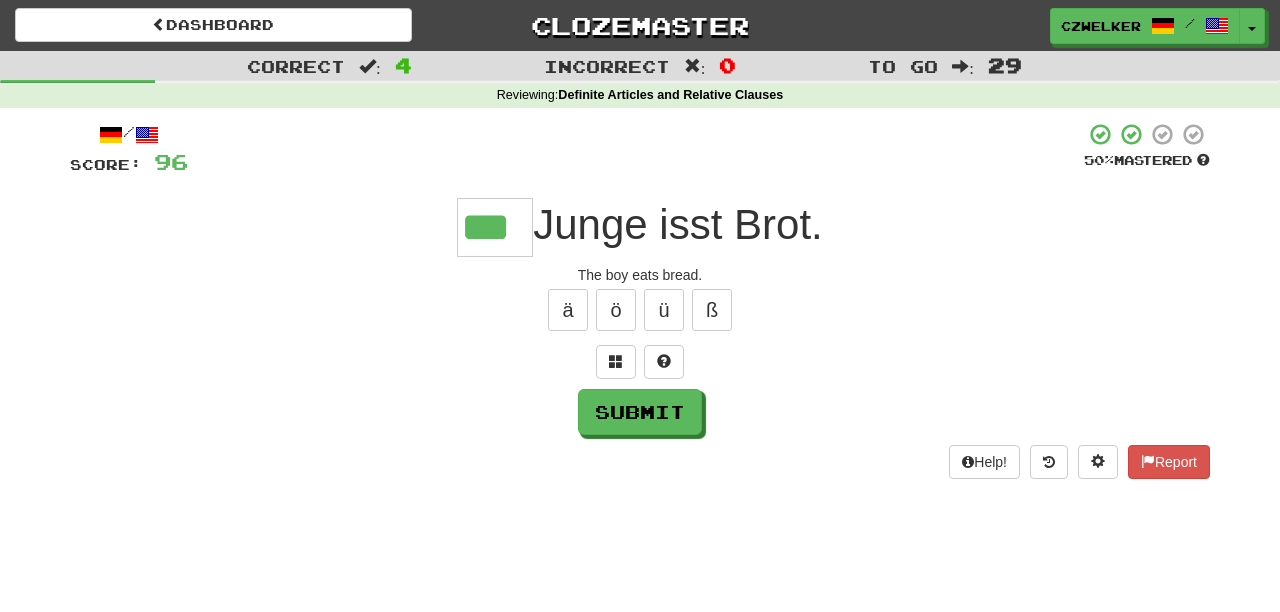 type on "***" 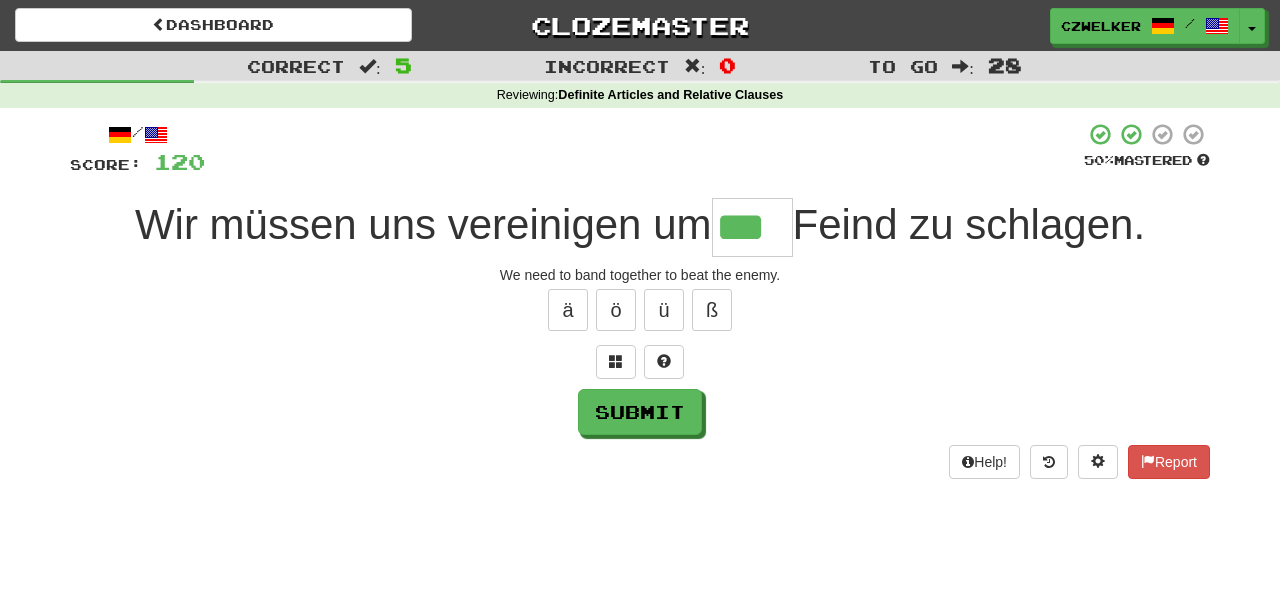 type on "***" 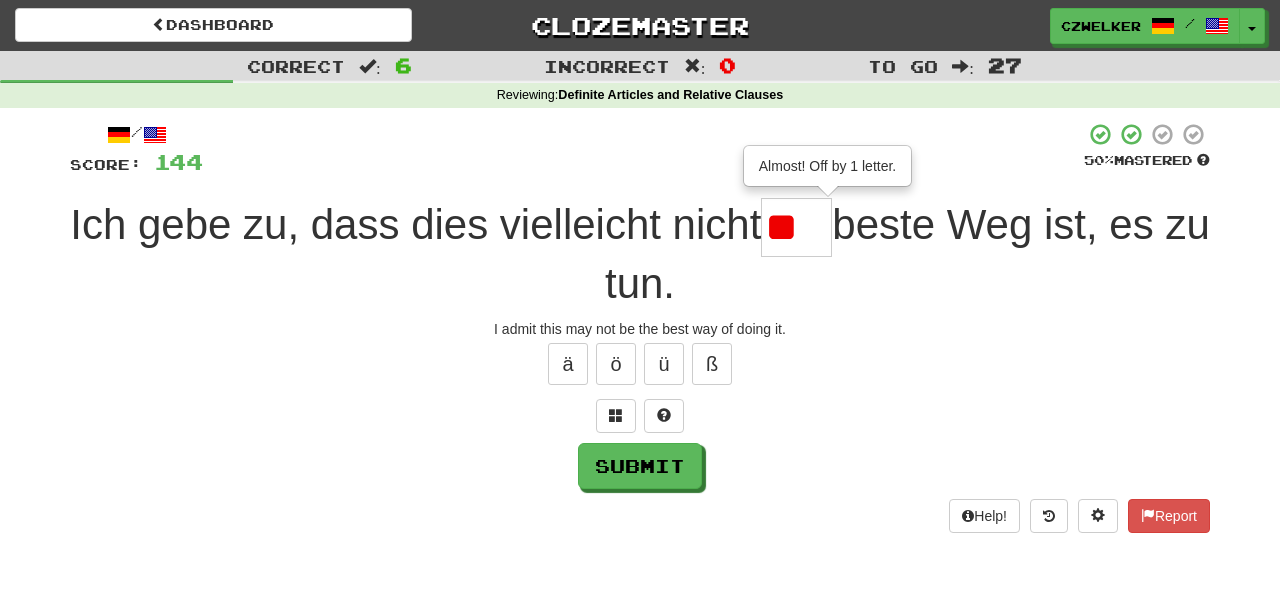 scroll, scrollTop: 0, scrollLeft: 0, axis: both 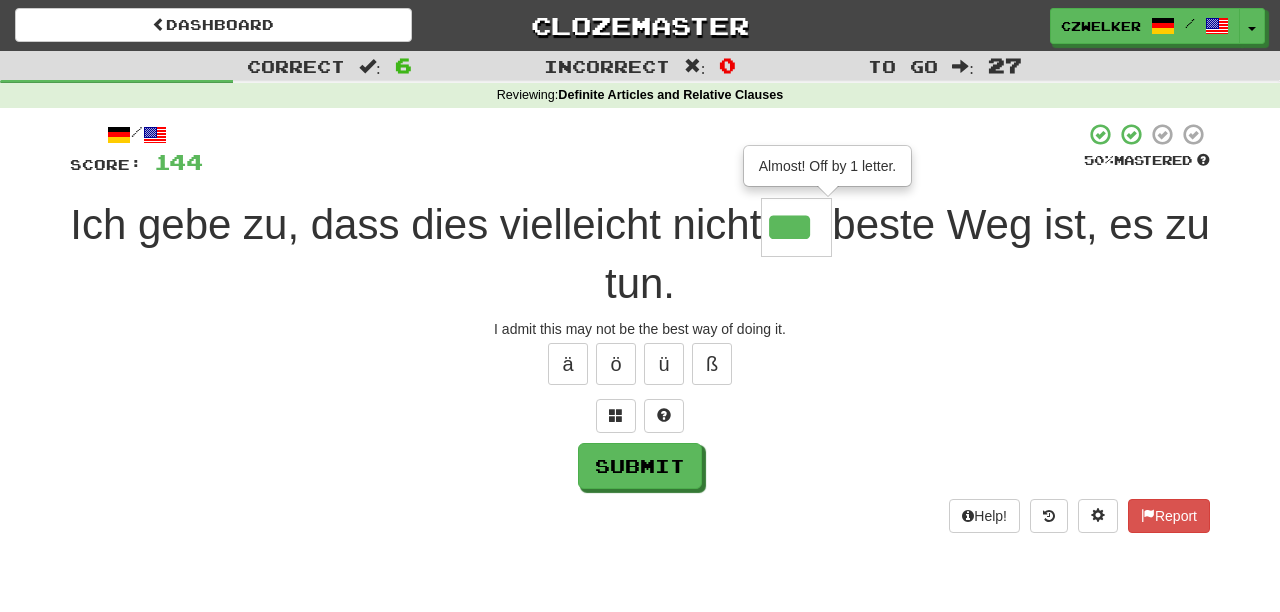 type on "***" 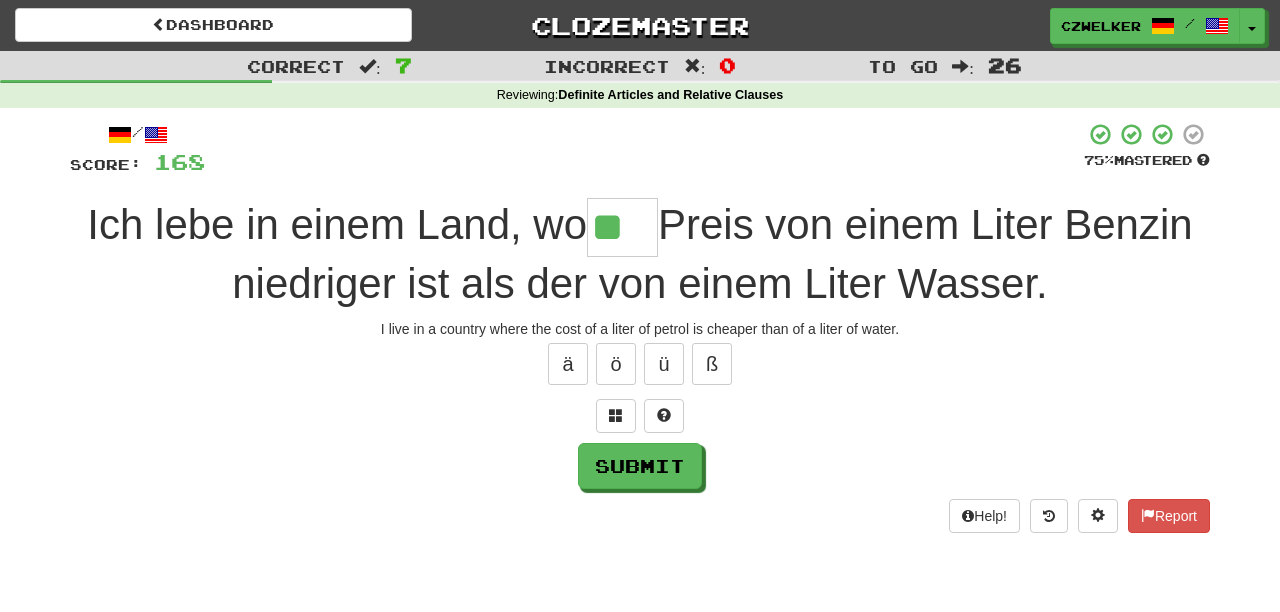 scroll, scrollTop: 0, scrollLeft: 0, axis: both 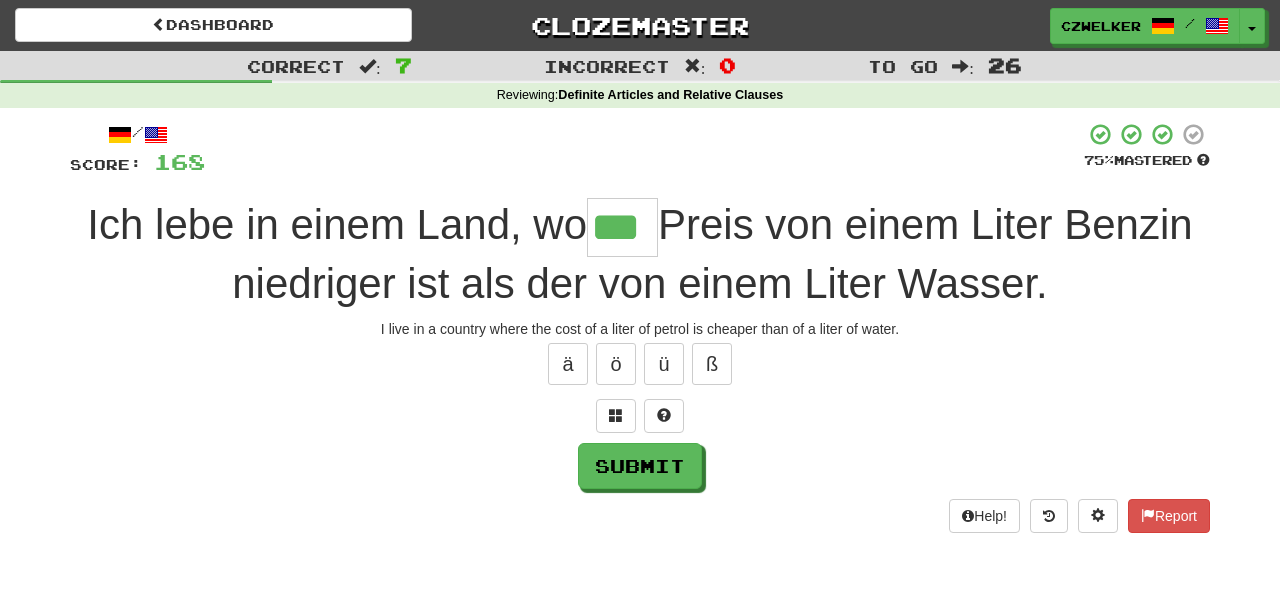 type on "***" 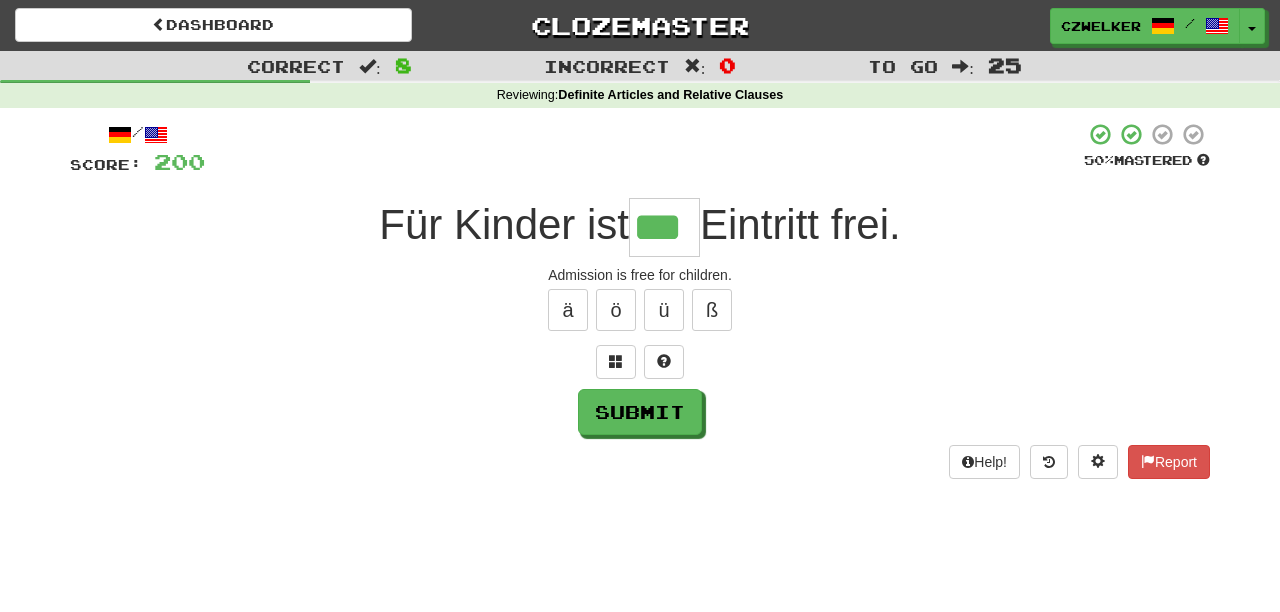 type on "***" 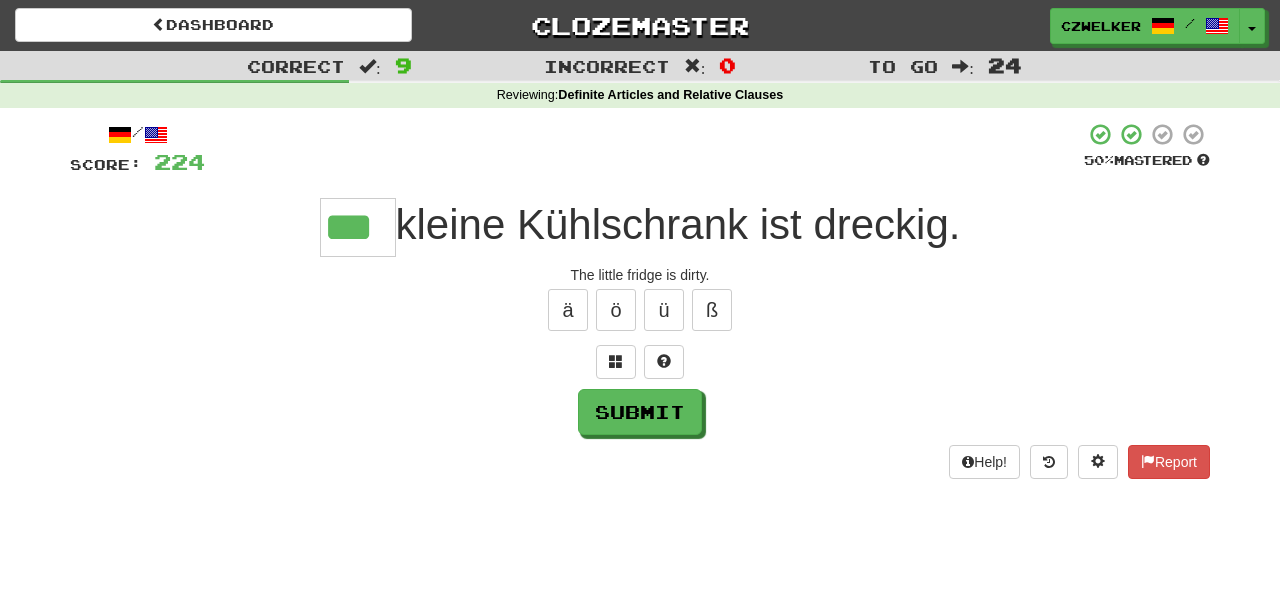 type on "***" 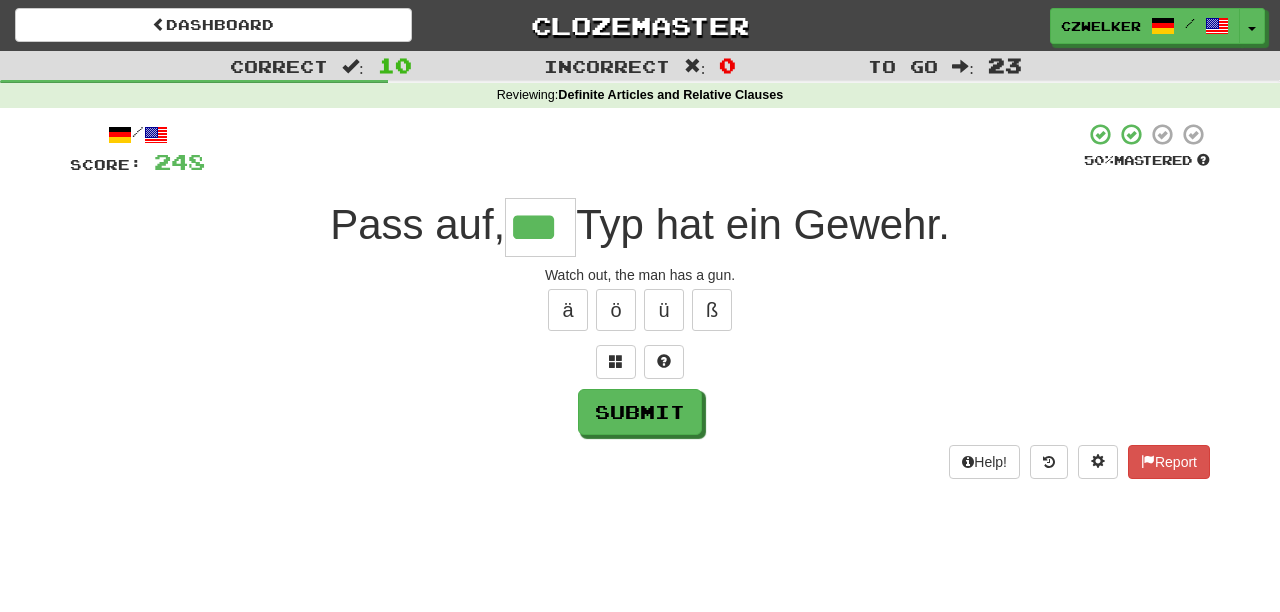 type on "***" 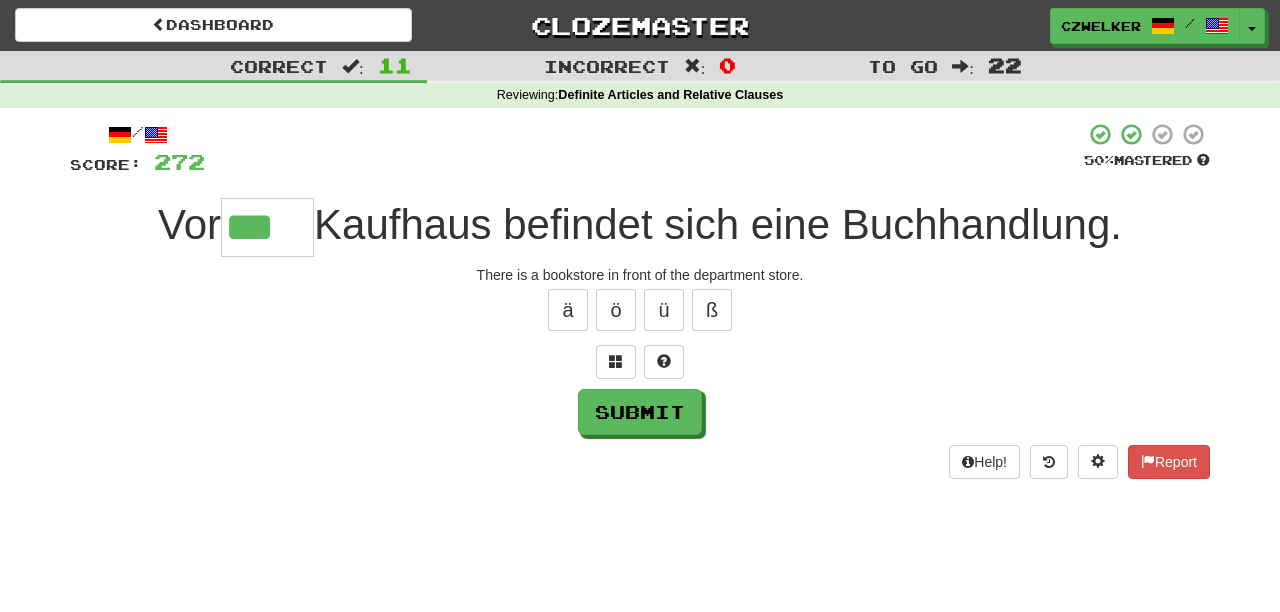 type on "***" 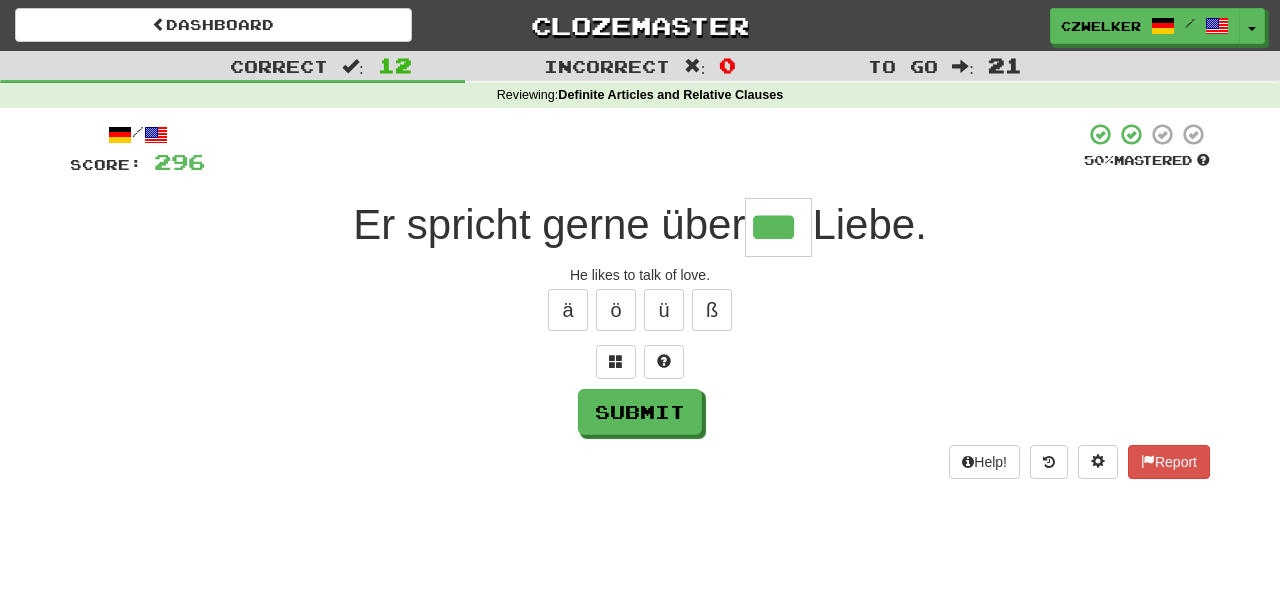 type on "***" 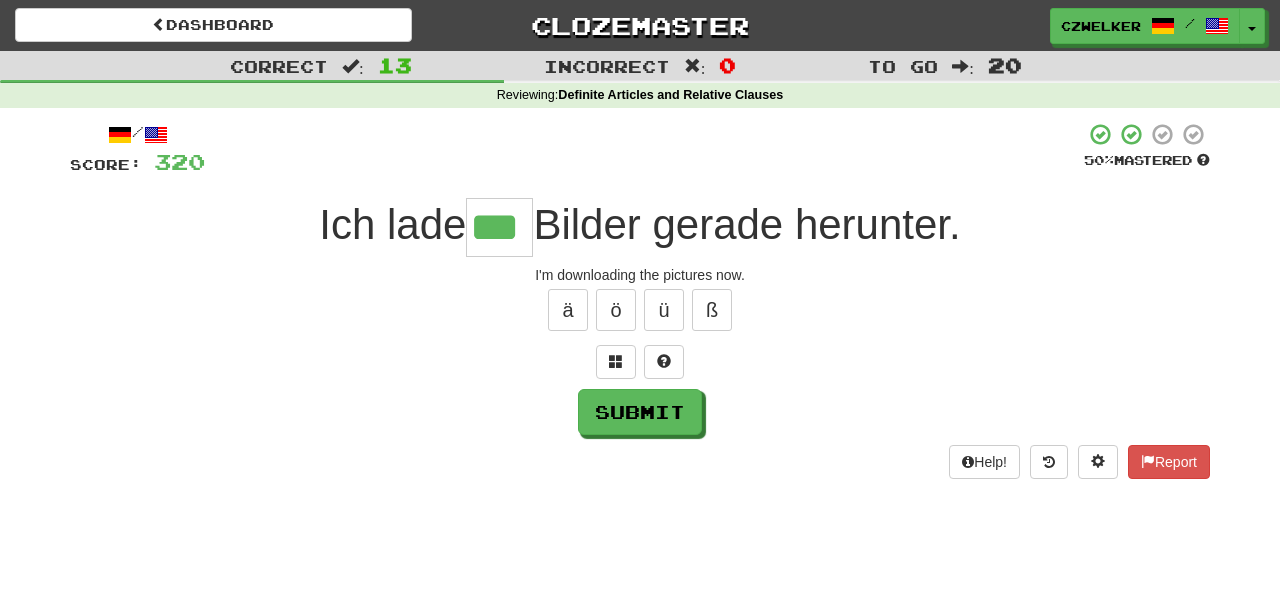 type on "***" 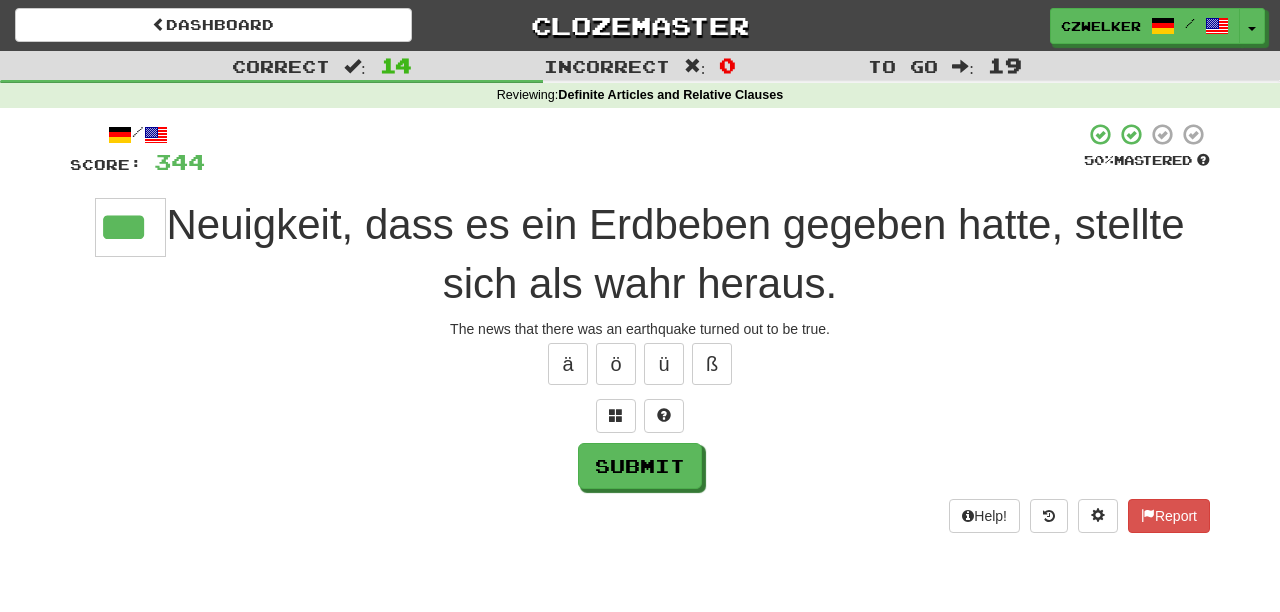 type on "***" 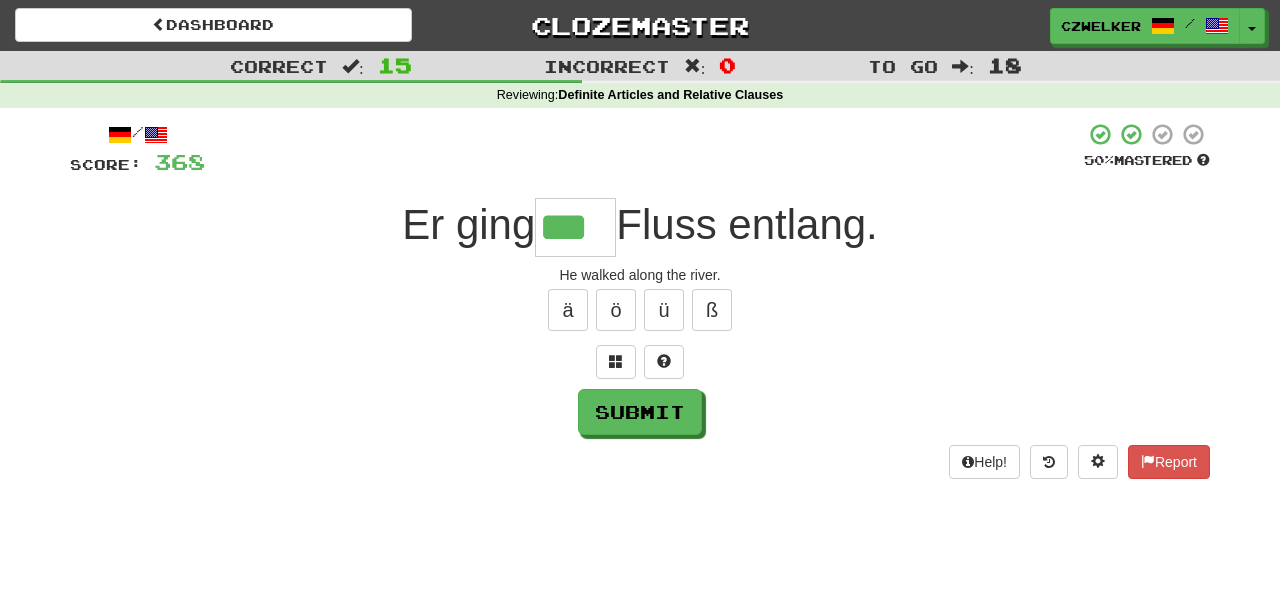 type on "***" 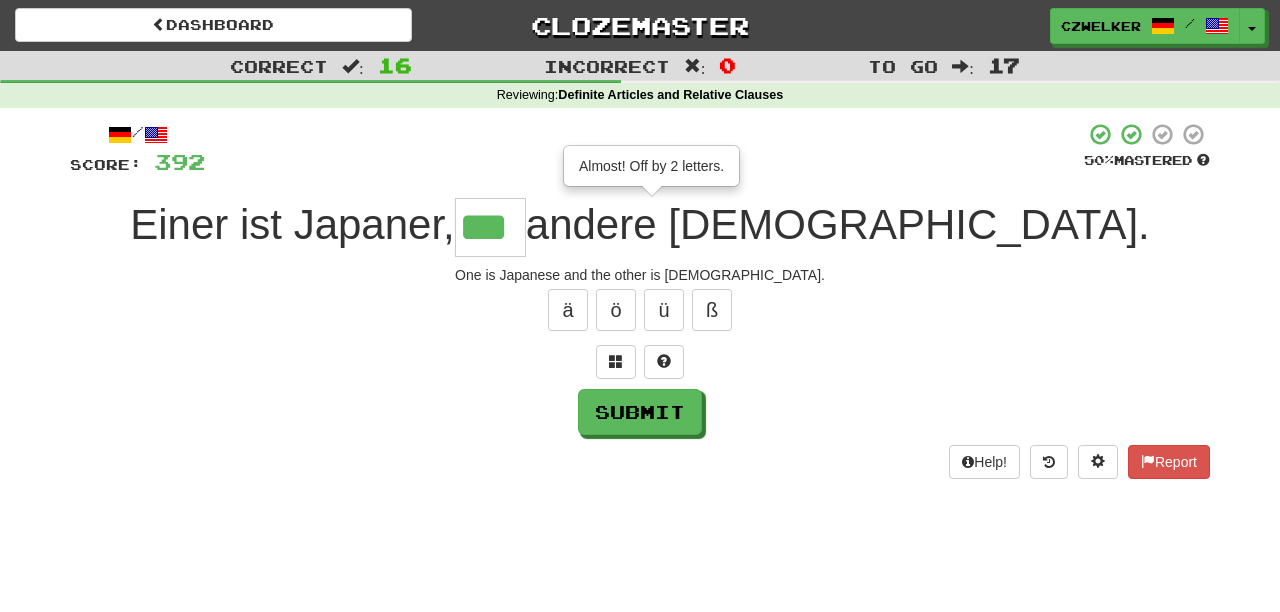 type on "***" 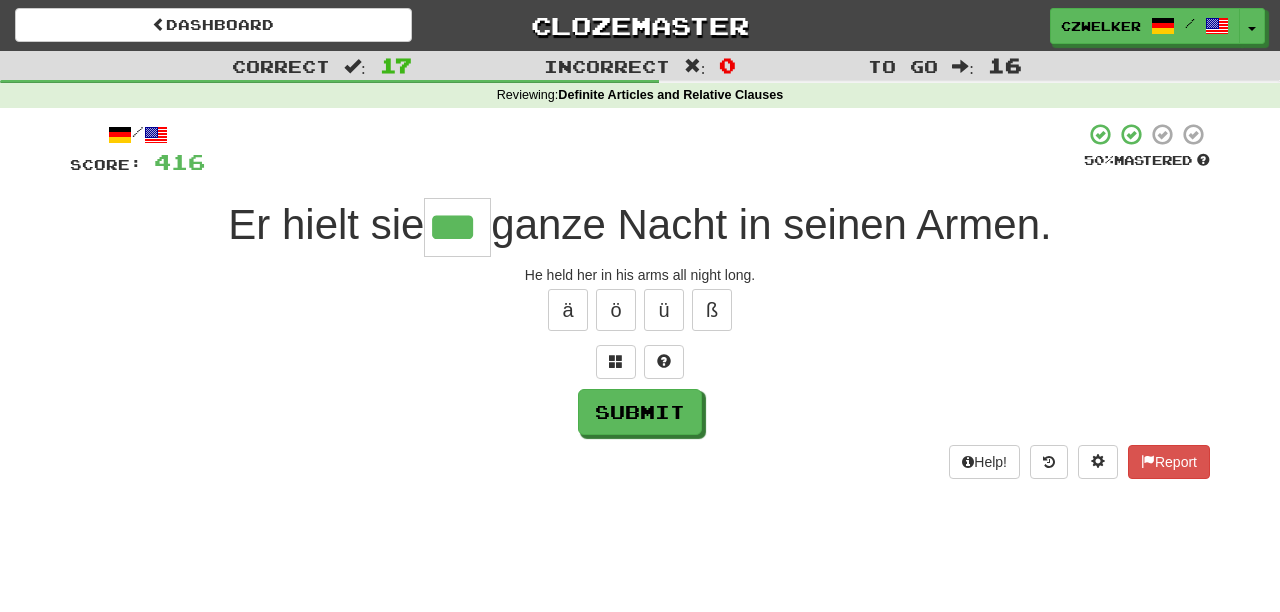 type on "***" 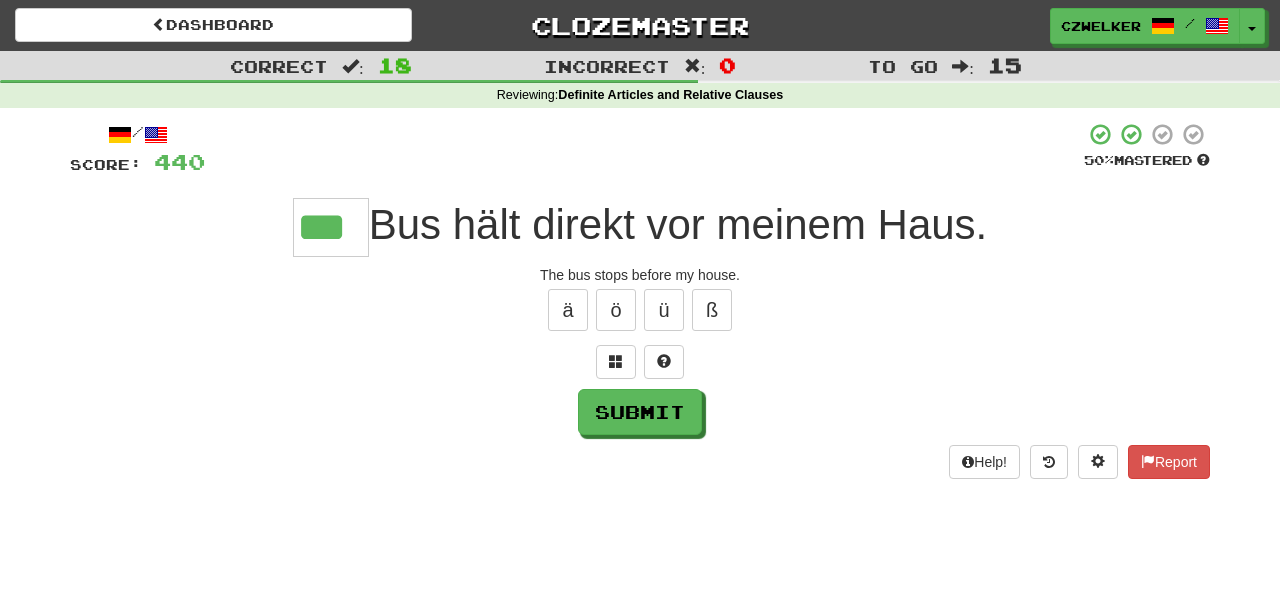 type on "***" 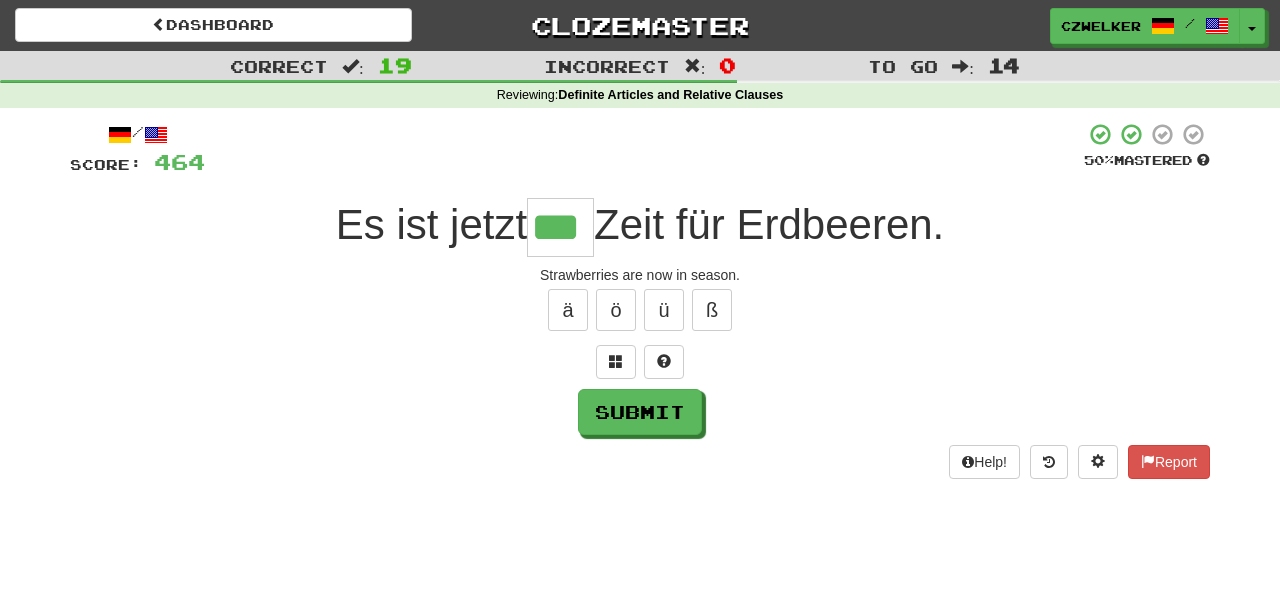 type on "***" 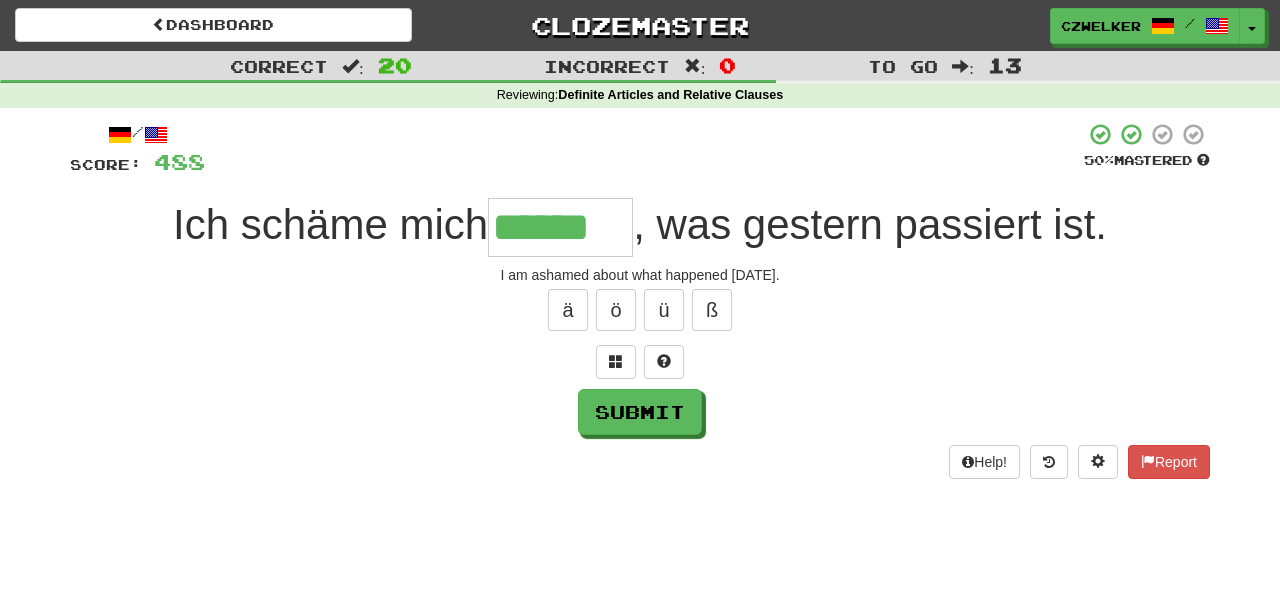 type on "******" 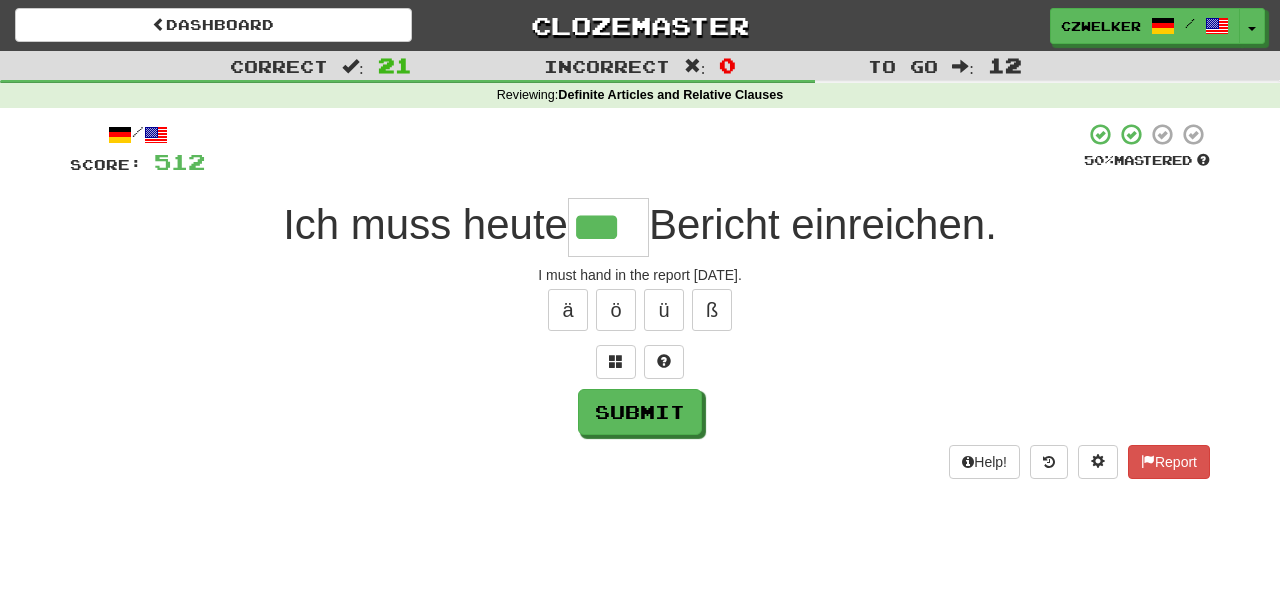 scroll, scrollTop: 0, scrollLeft: 0, axis: both 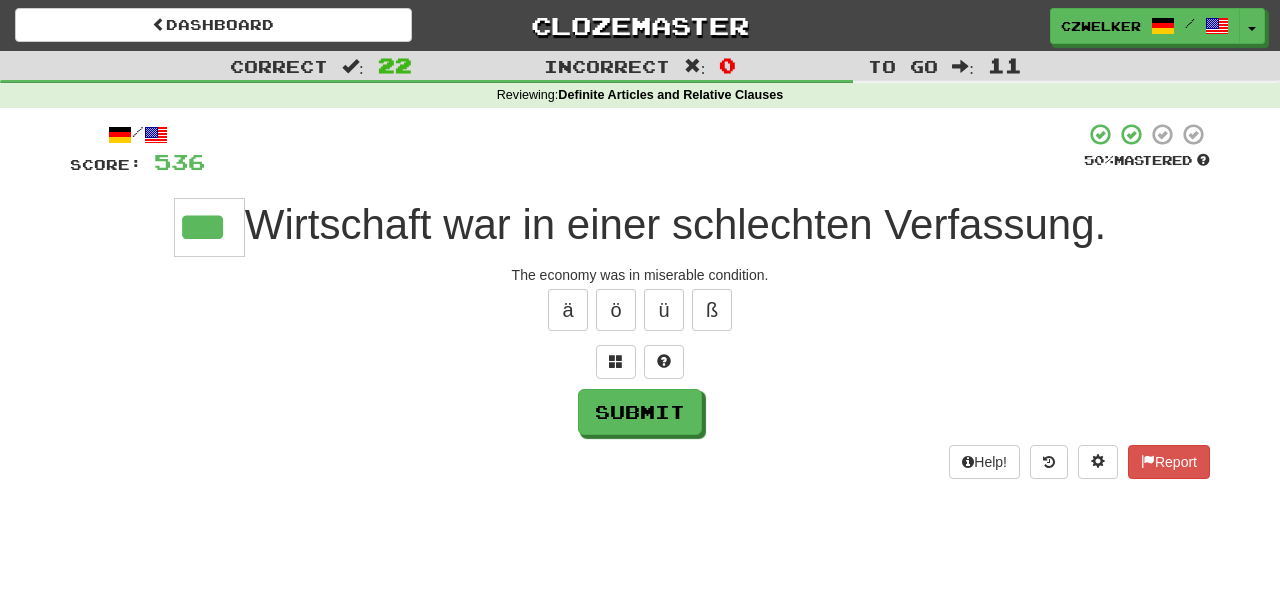 type on "***" 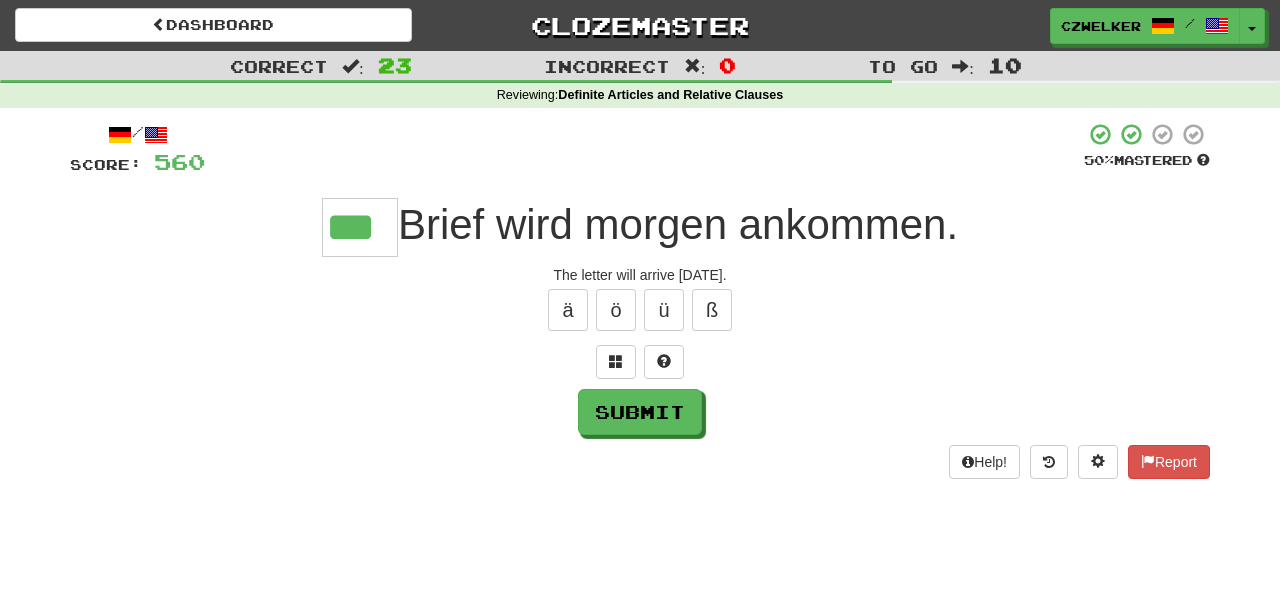 type on "***" 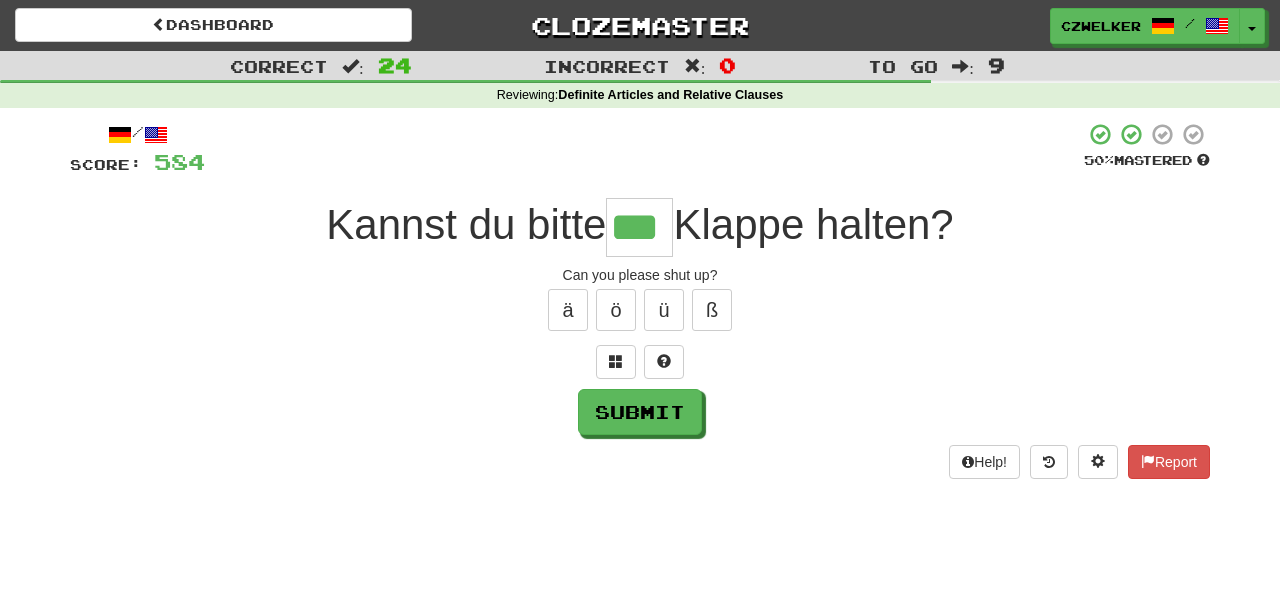 type on "***" 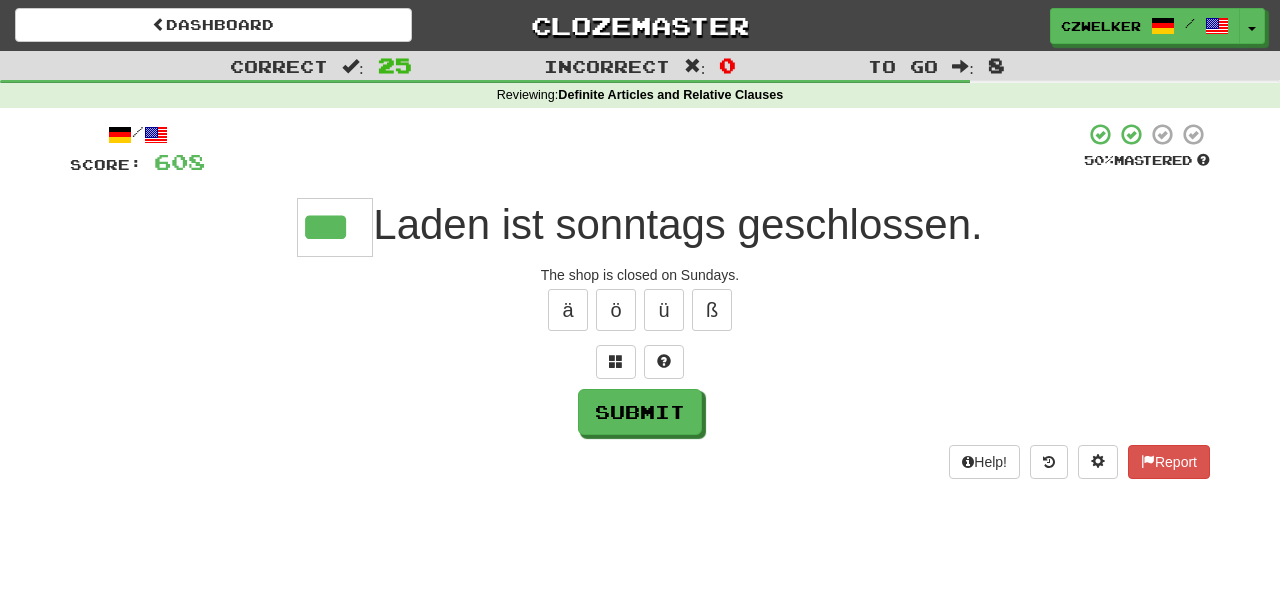 type on "***" 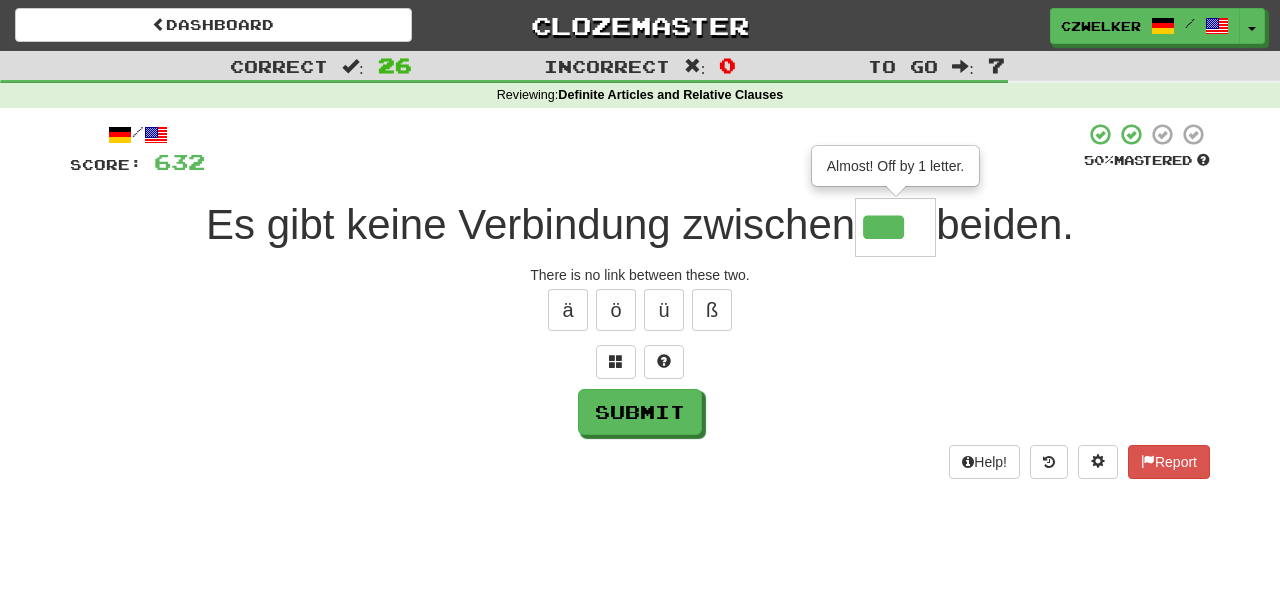 type on "***" 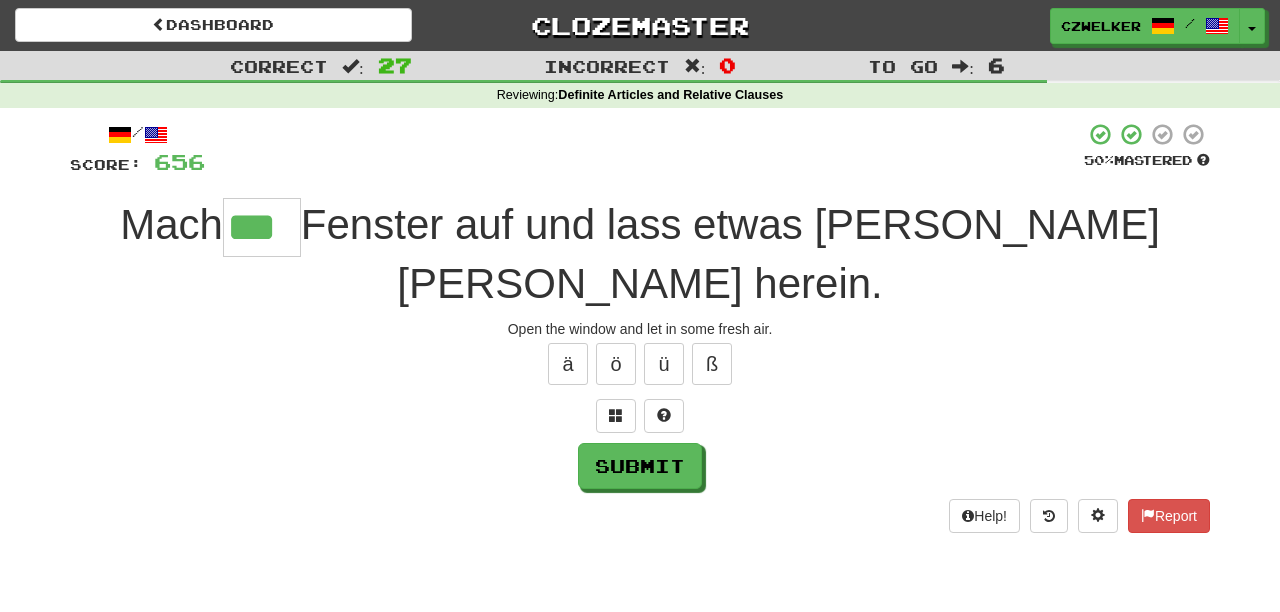 type on "***" 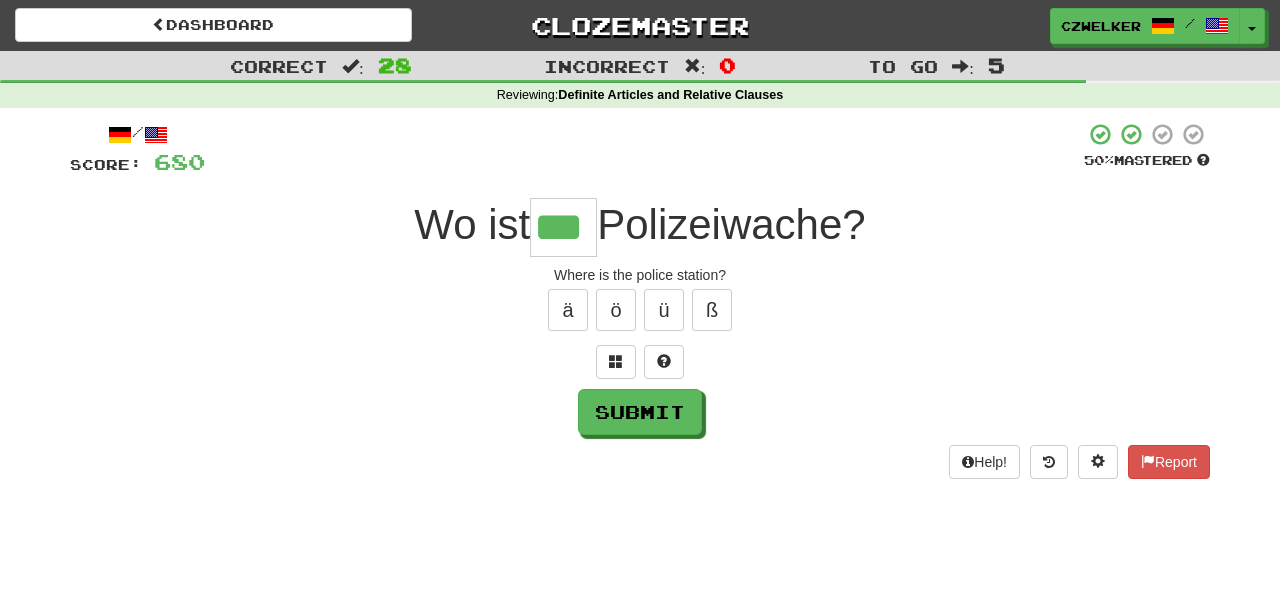 type on "***" 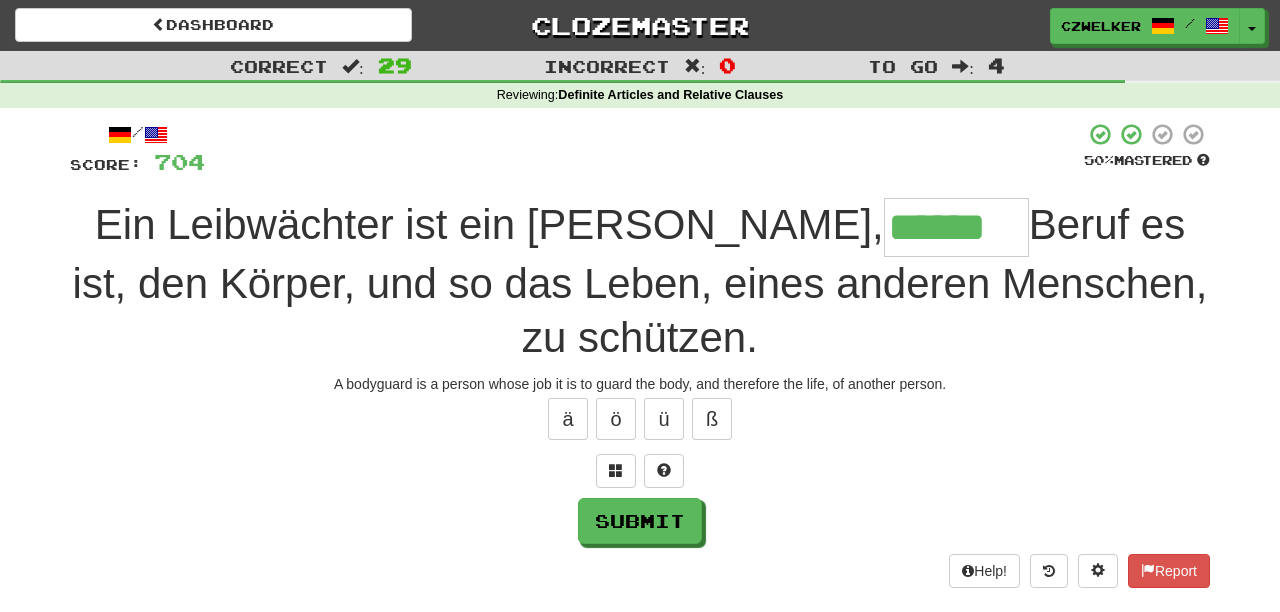 type on "******" 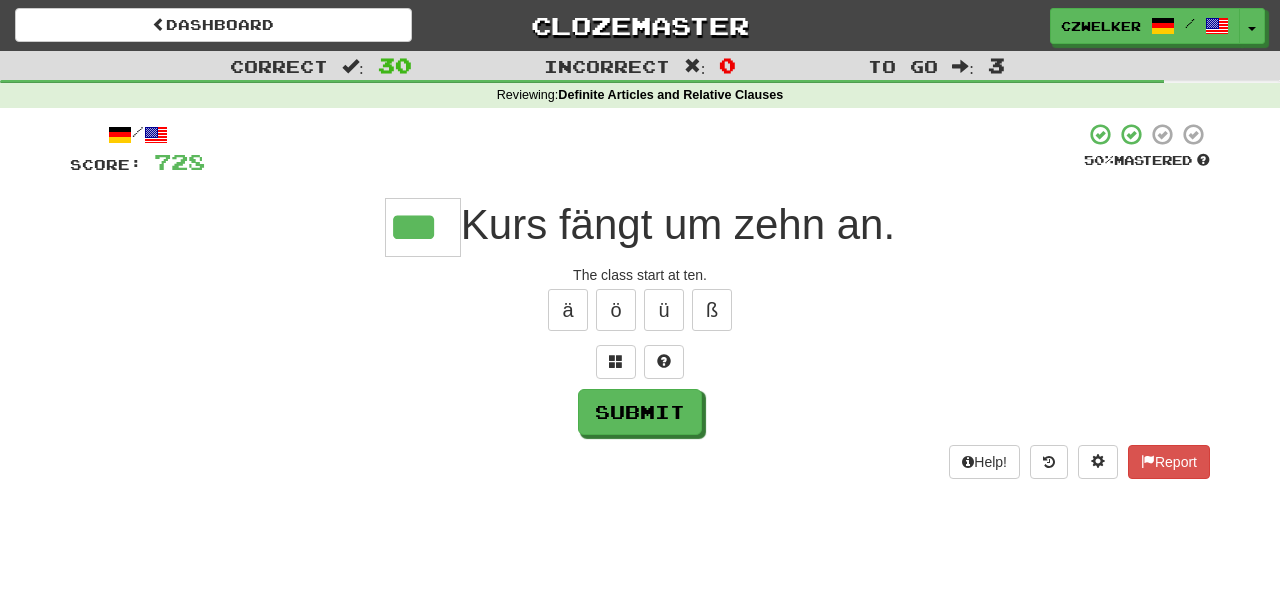 type on "***" 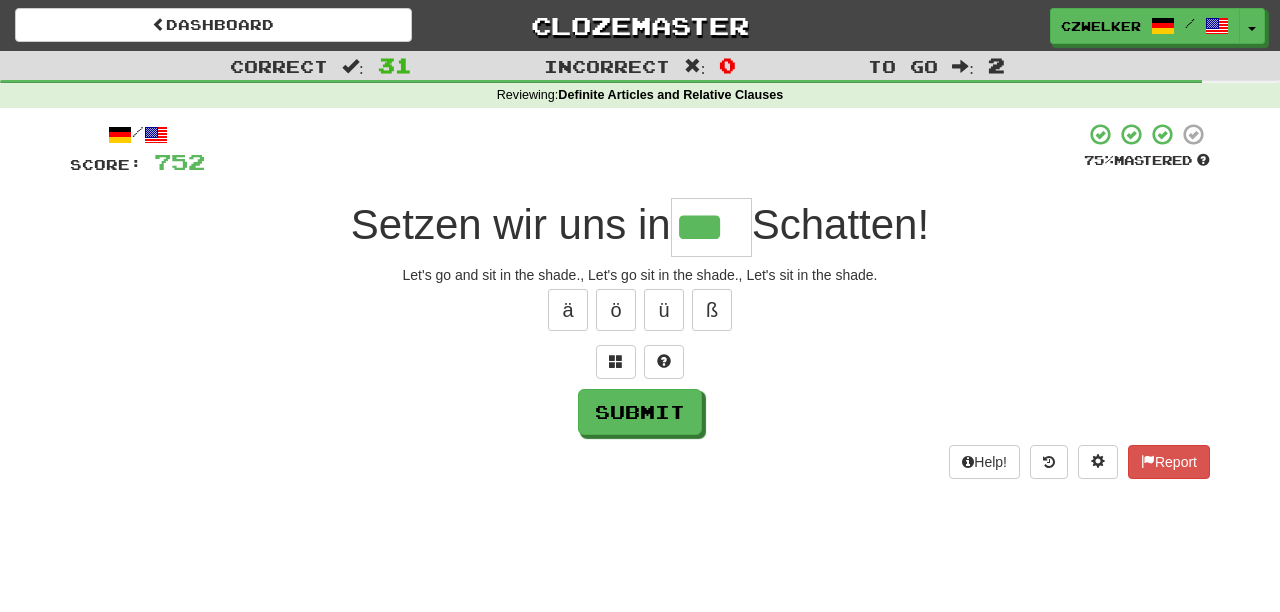 type on "***" 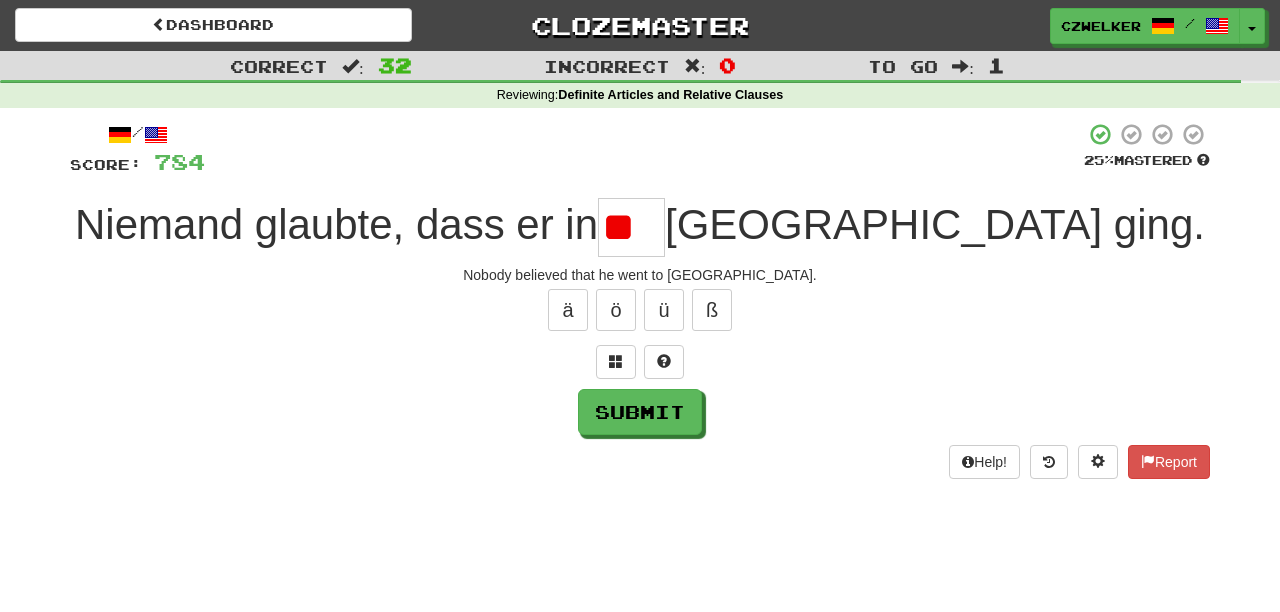scroll, scrollTop: 0, scrollLeft: 0, axis: both 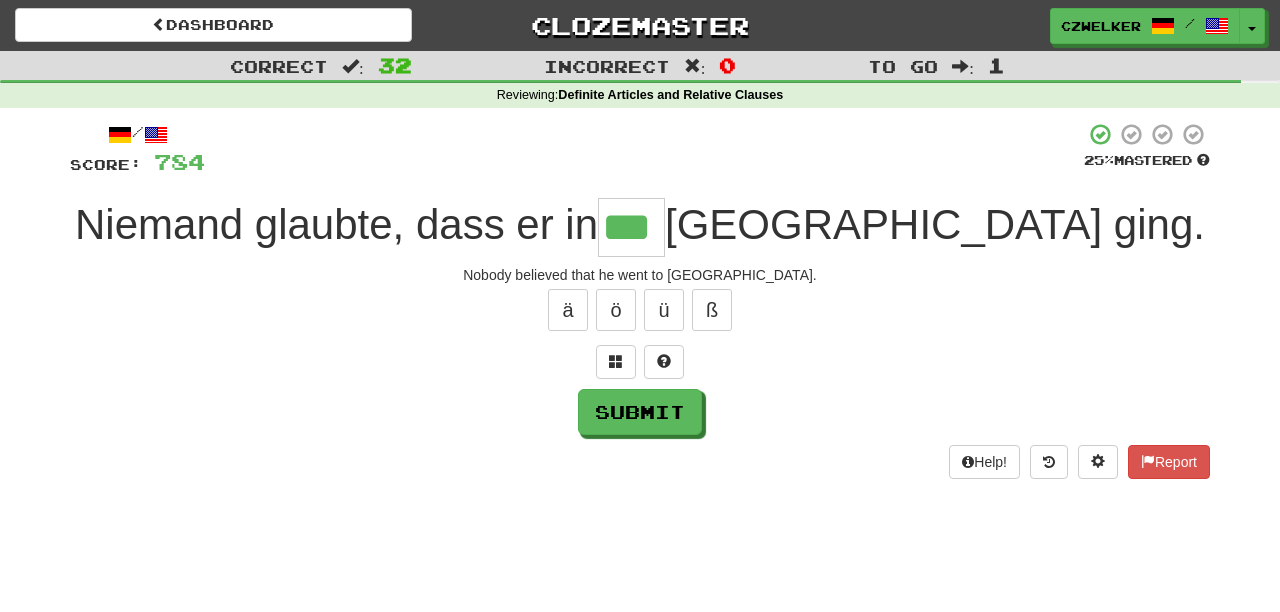 type on "***" 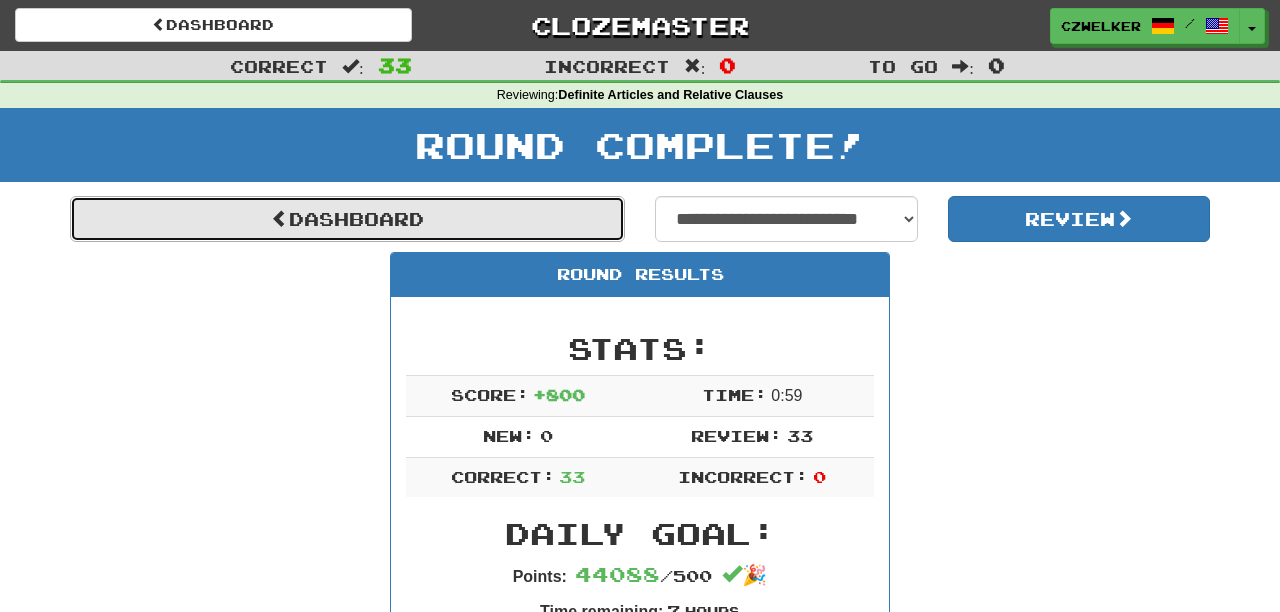 click on "Dashboard" 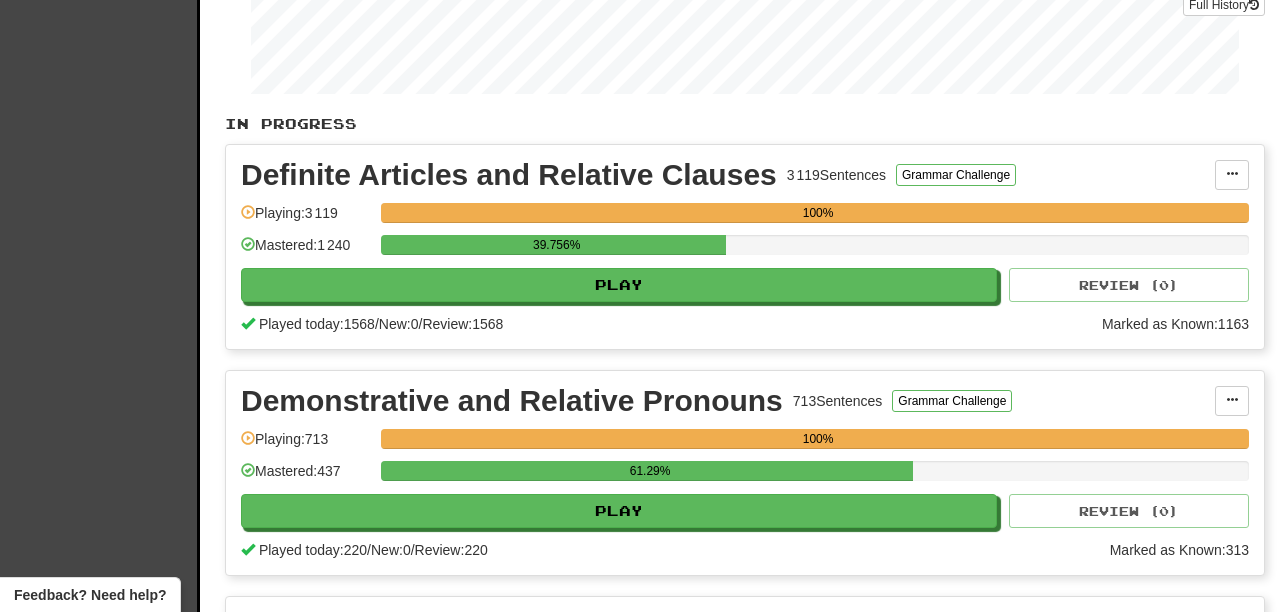 scroll, scrollTop: 315, scrollLeft: 0, axis: vertical 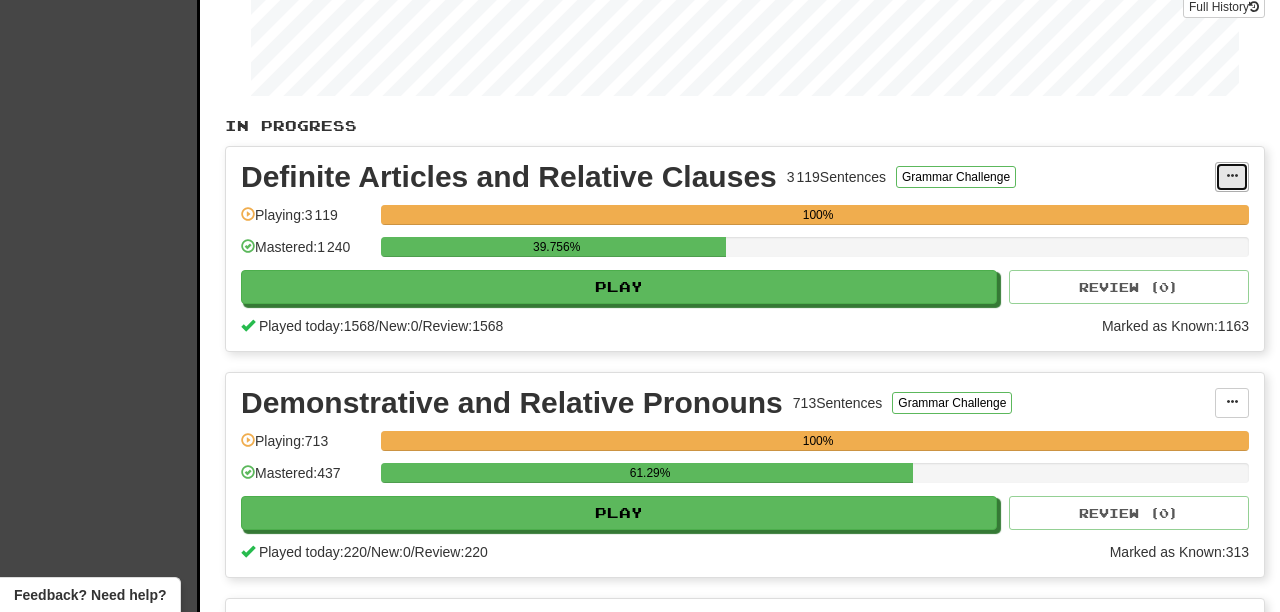 click at bounding box center [1232, 176] 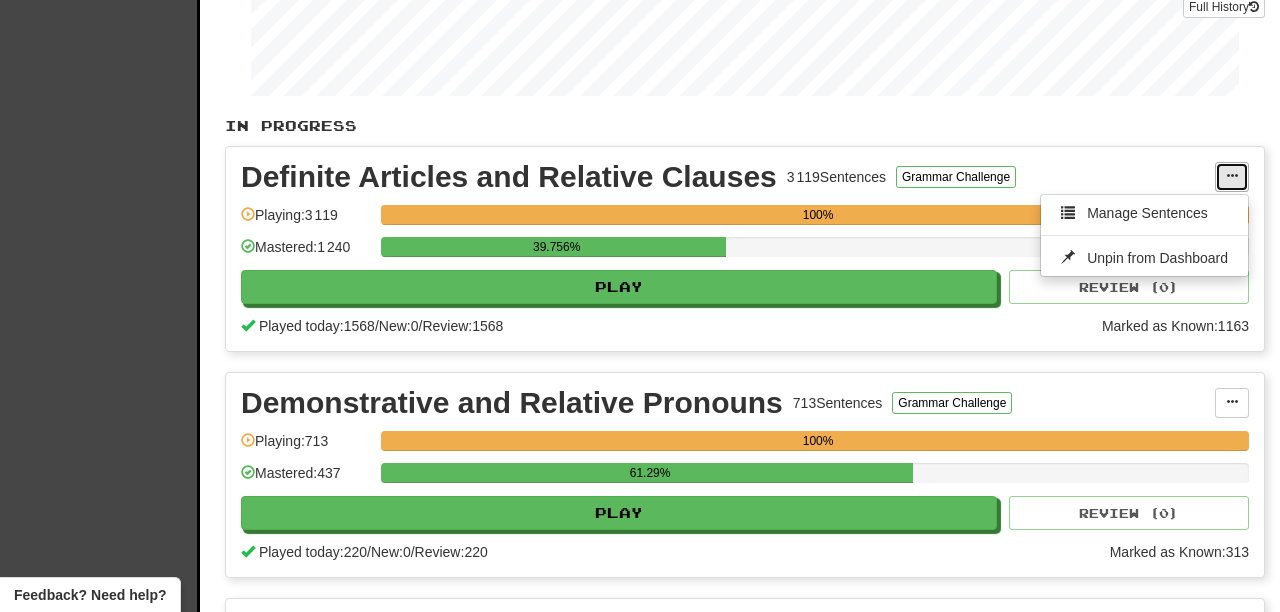 click at bounding box center (1232, 176) 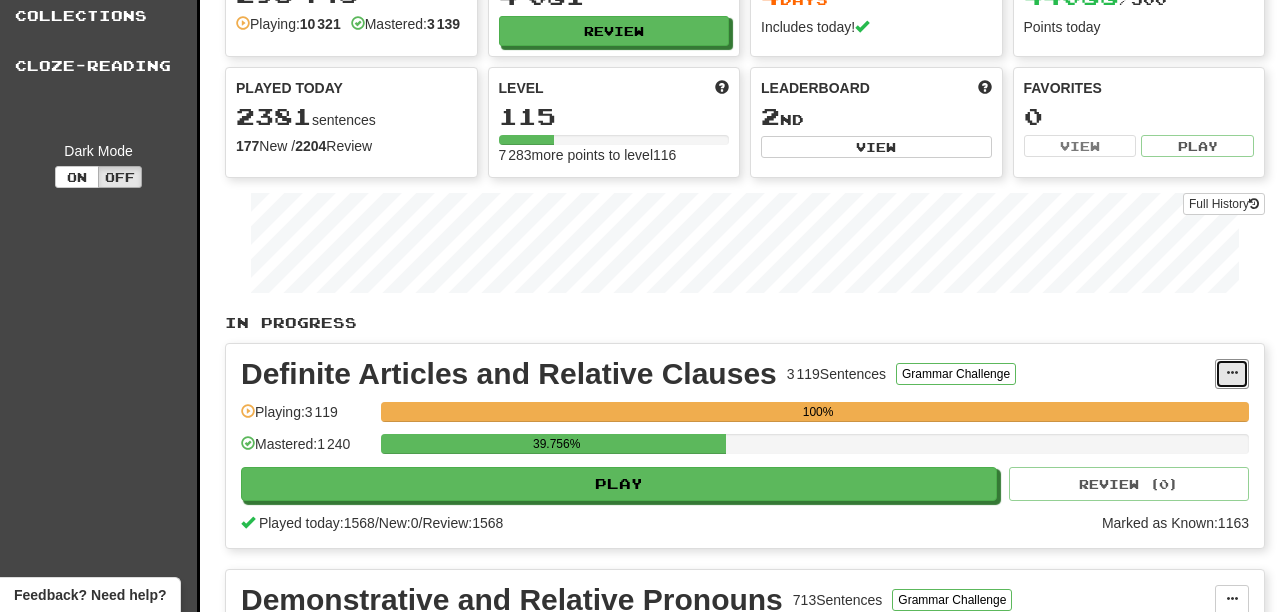 scroll, scrollTop: 0, scrollLeft: 0, axis: both 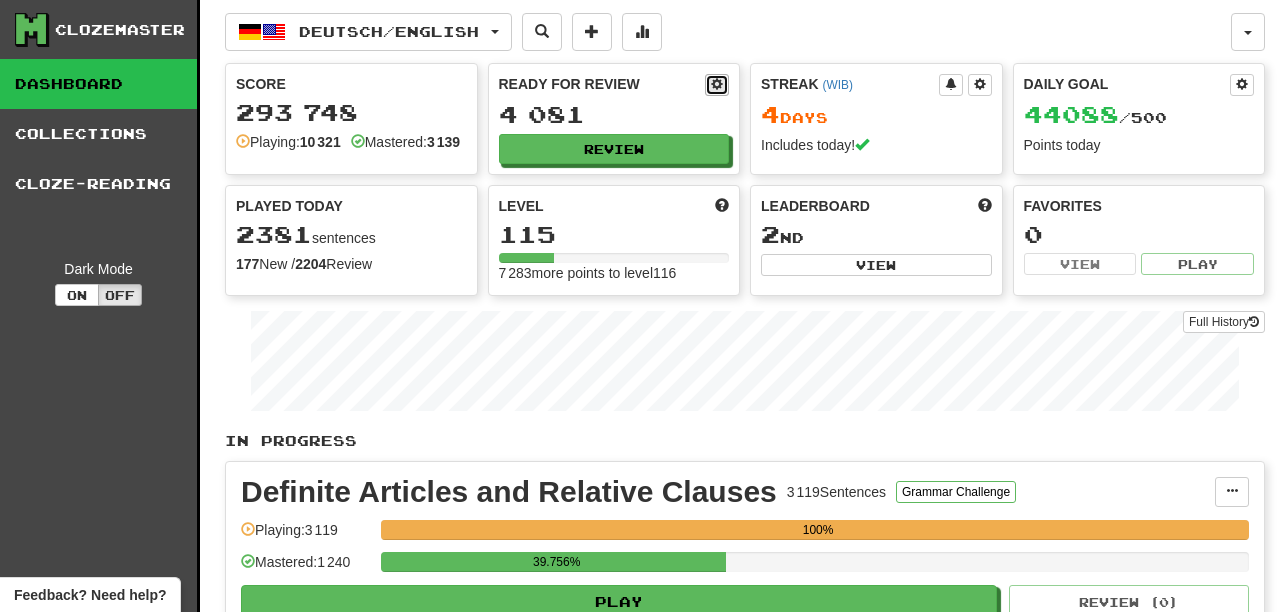 click at bounding box center (717, 84) 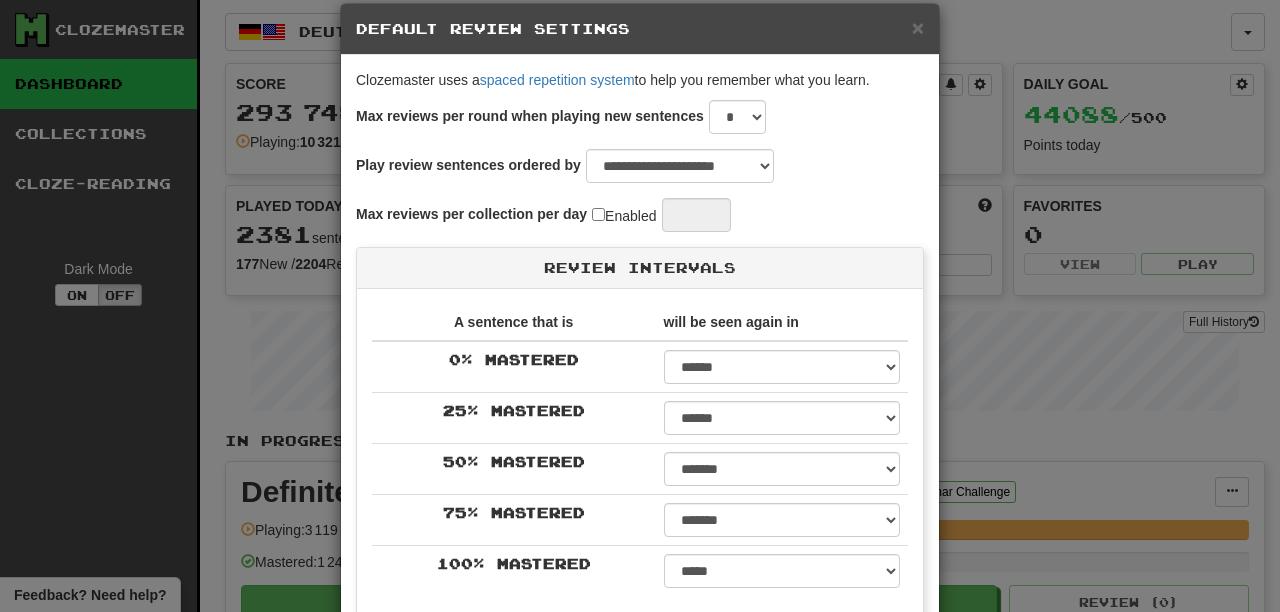scroll, scrollTop: 0, scrollLeft: 0, axis: both 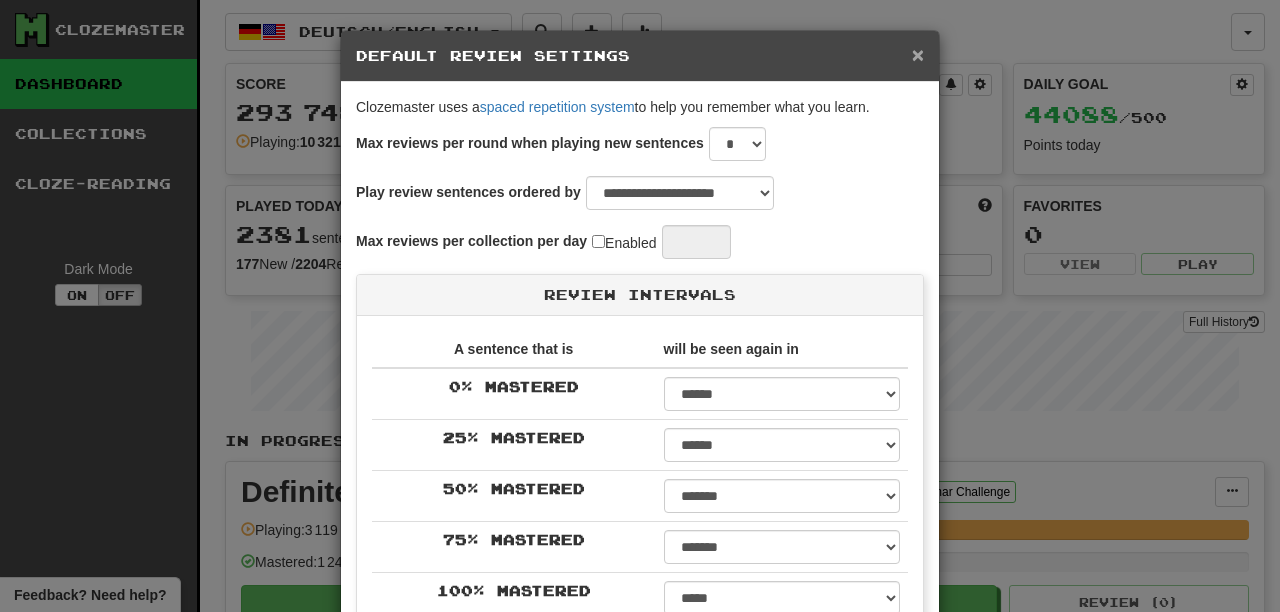 click on "×" at bounding box center (918, 54) 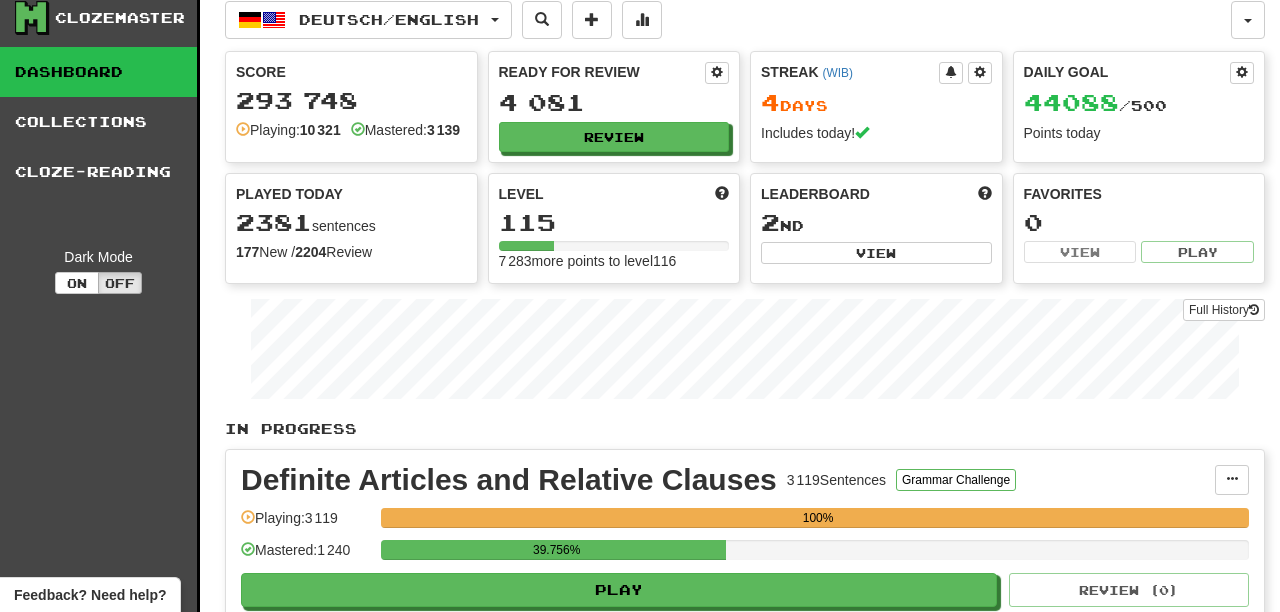 scroll, scrollTop: 0, scrollLeft: 0, axis: both 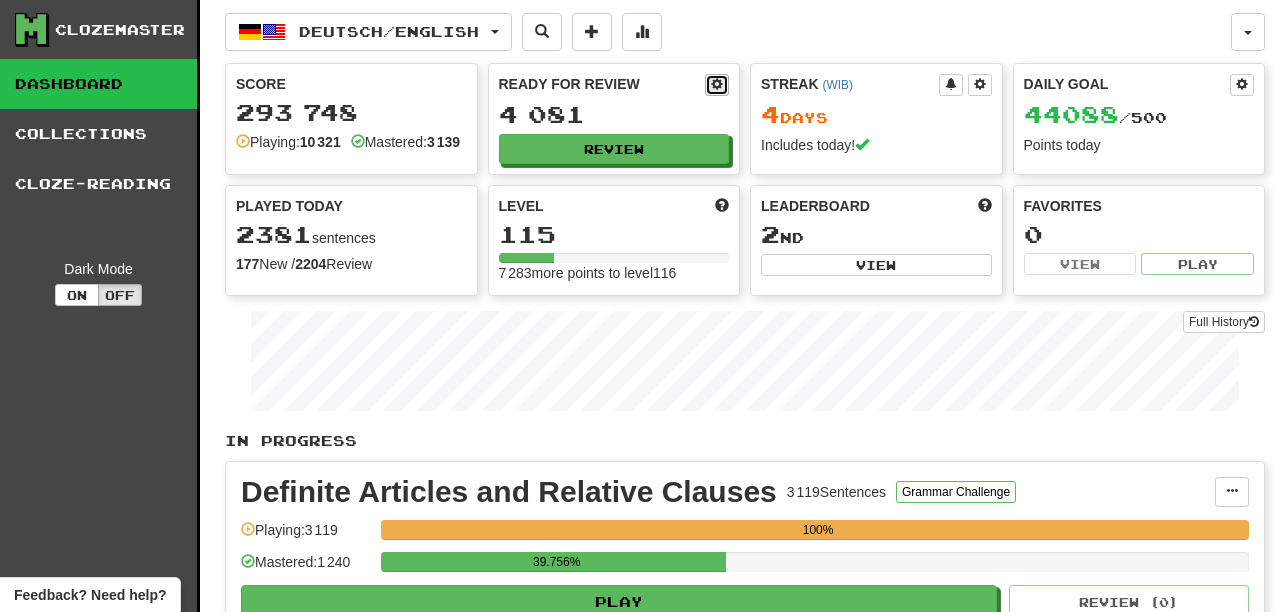 click at bounding box center [717, 84] 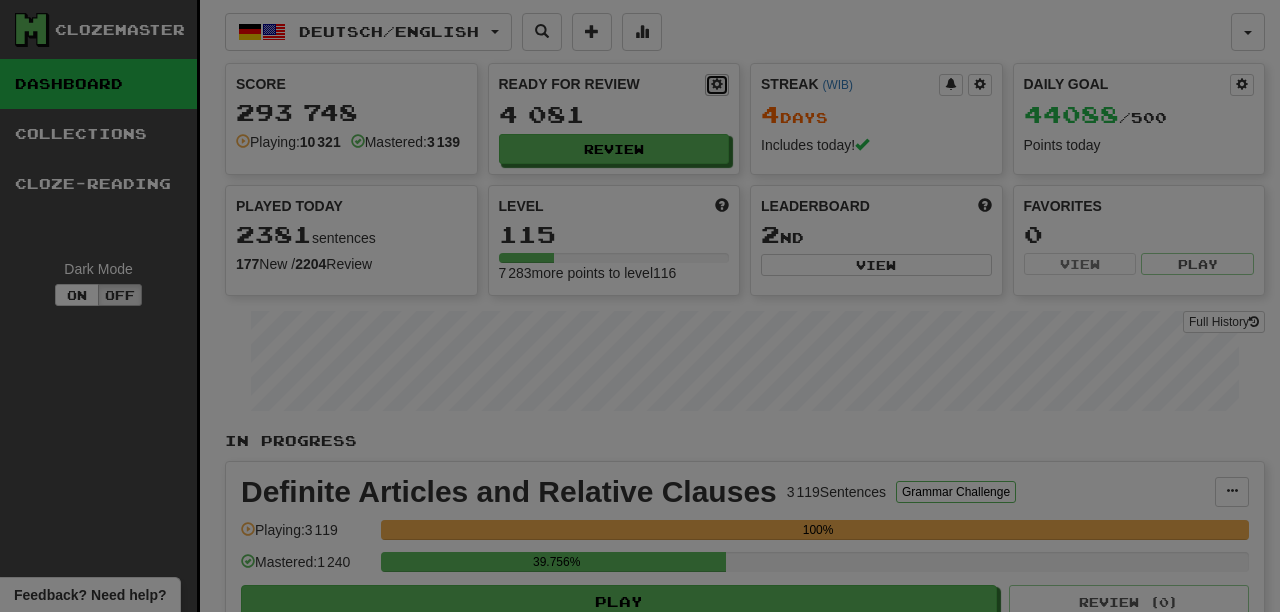 select on "*****" 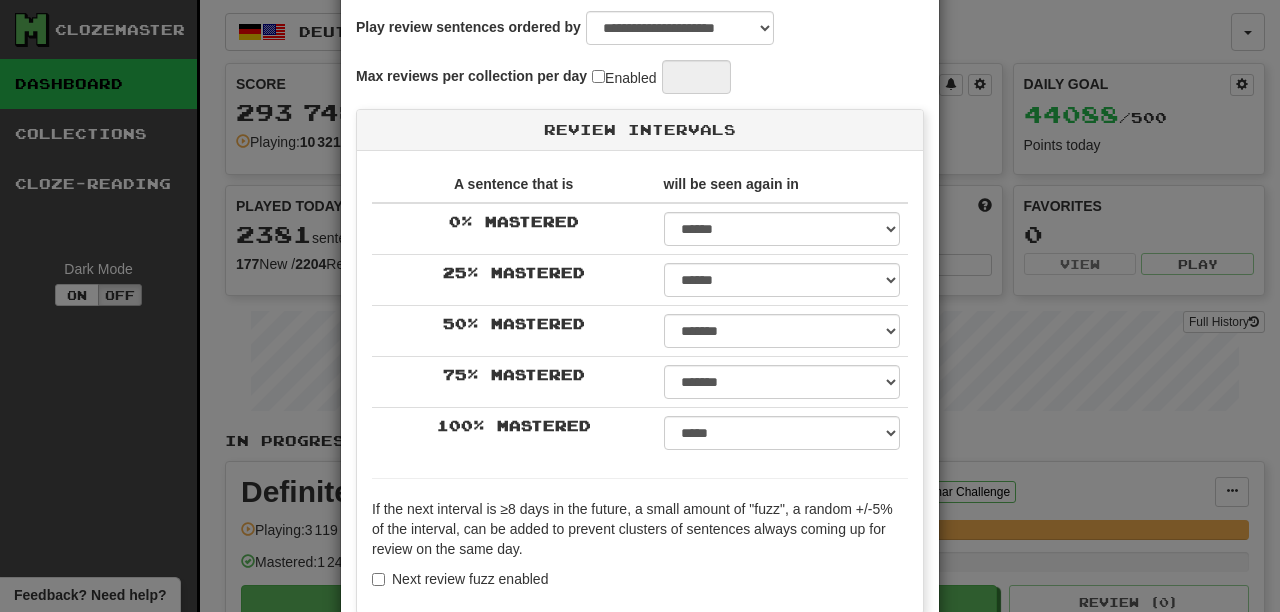 scroll, scrollTop: 166, scrollLeft: 0, axis: vertical 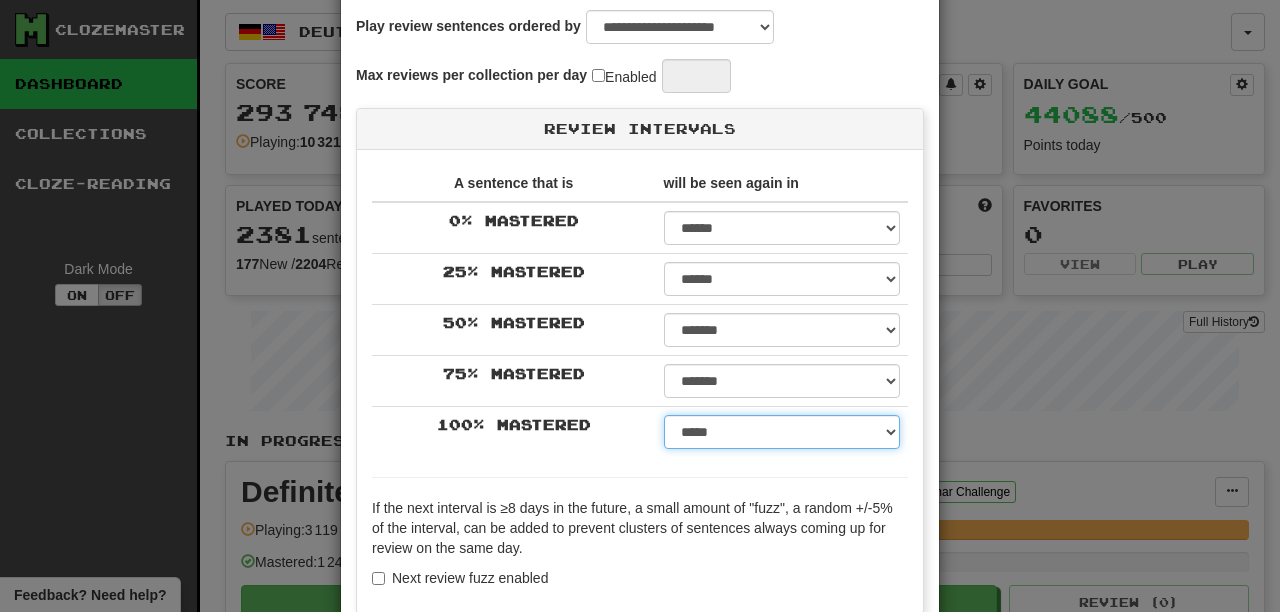 click on "****** ****** ****** ****** ****** ****** ****** ****** ****** ******* ******* ******* ******* ******* ******* ******* ******* ******* ******* ******* ******* ******* ******* ******* ******* ******* ******* ******* ******* ******* ******* ******* ******* ******* ******* ******* ******* ******* ******* ******* ******* ******* ******** ******** ******** ******** ******** ******** ******** ******** ******** *****" at bounding box center [782, 432] 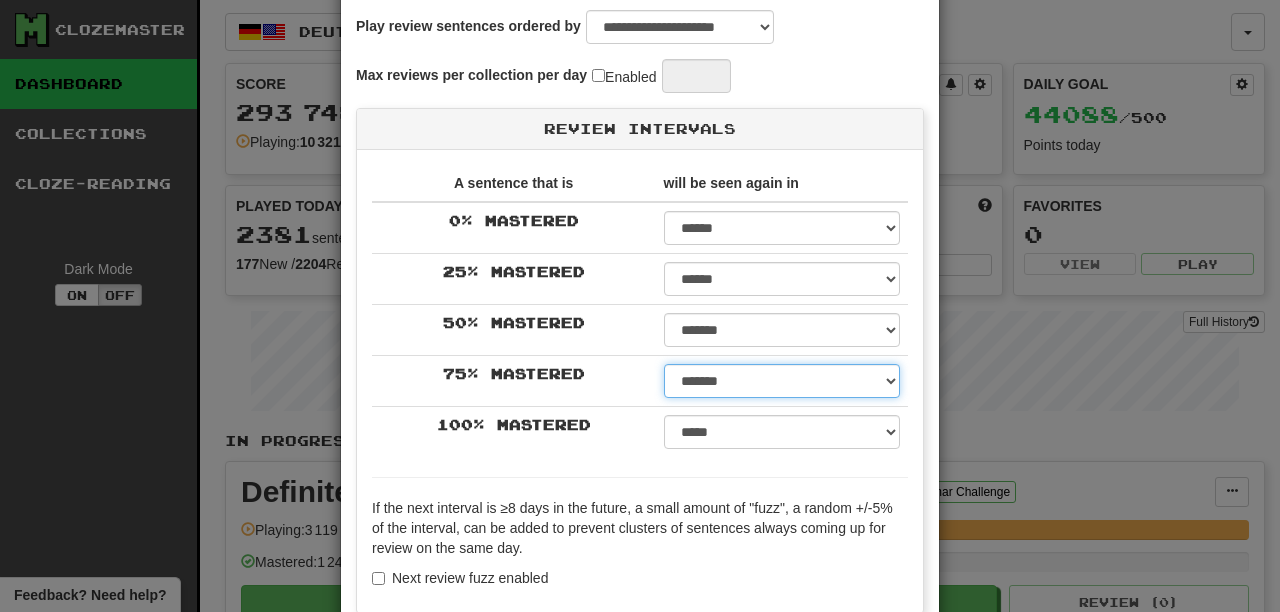 click on "****** ****** ****** ****** ****** ****** ****** ****** ****** ******* ******* ******* ******* ******* ******* ******* ******* ******* ******* ******* ******* ******* ******* ******* ******* ******* ******* ******* ******* ******* ******* ******* ******* ******* ******* ******* ******* ******* ******* ******* ******* ******* ******** ******** ******** ******** ******** ******** ******** ******** ********" at bounding box center [782, 381] 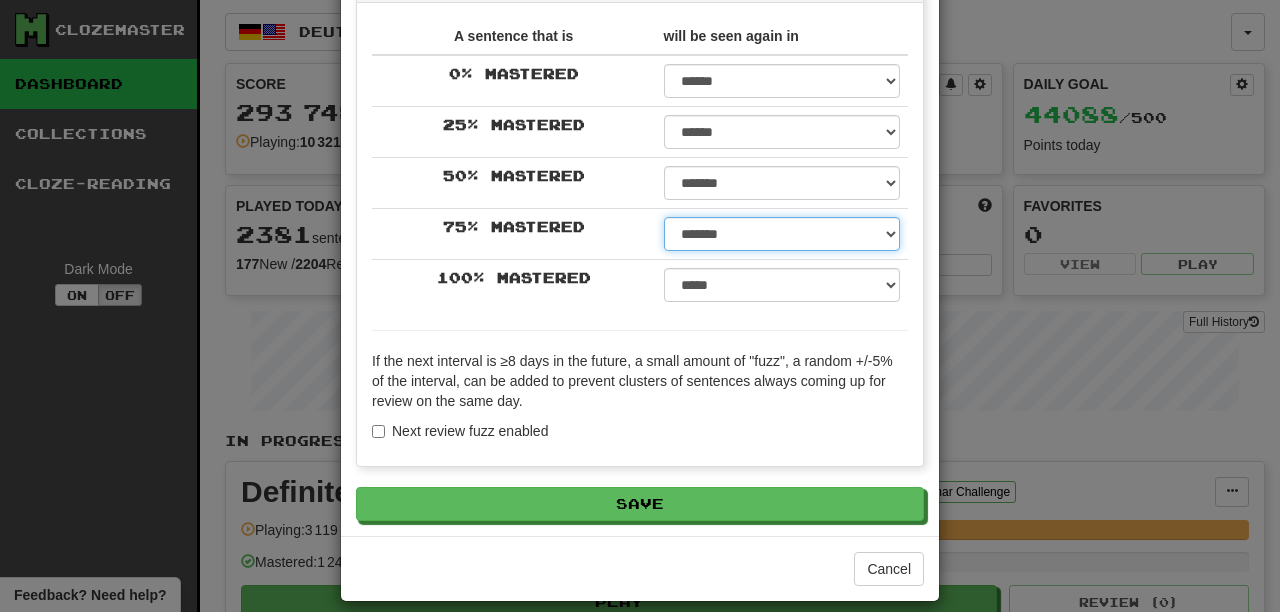 scroll, scrollTop: 333, scrollLeft: 0, axis: vertical 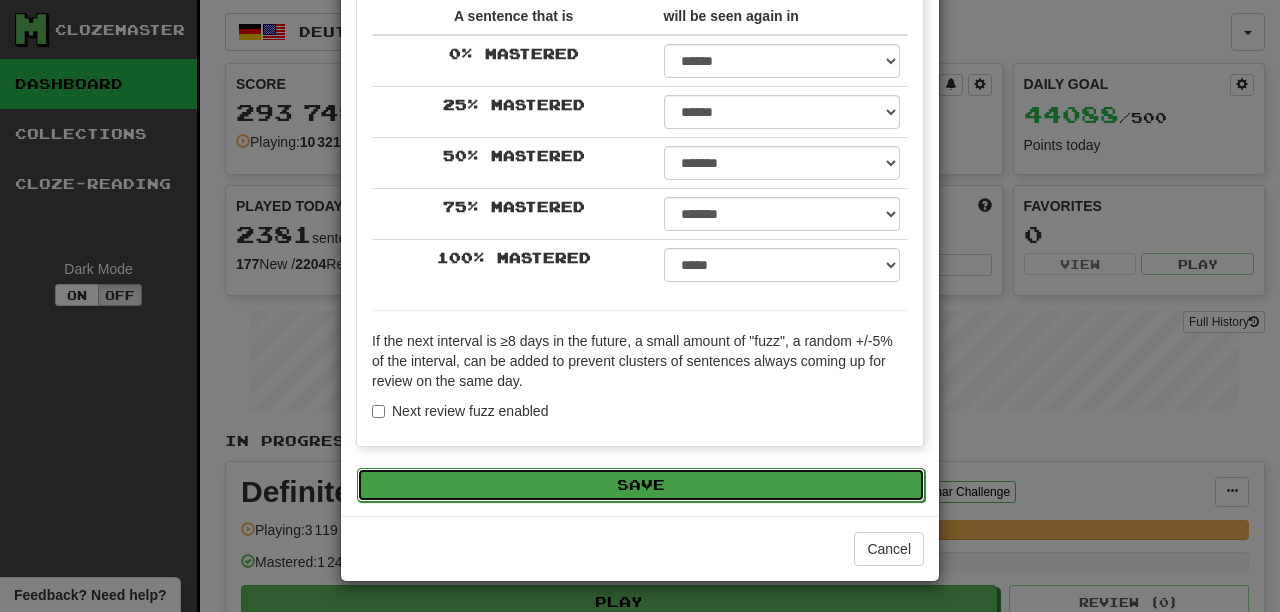 click on "Save" at bounding box center (641, 485) 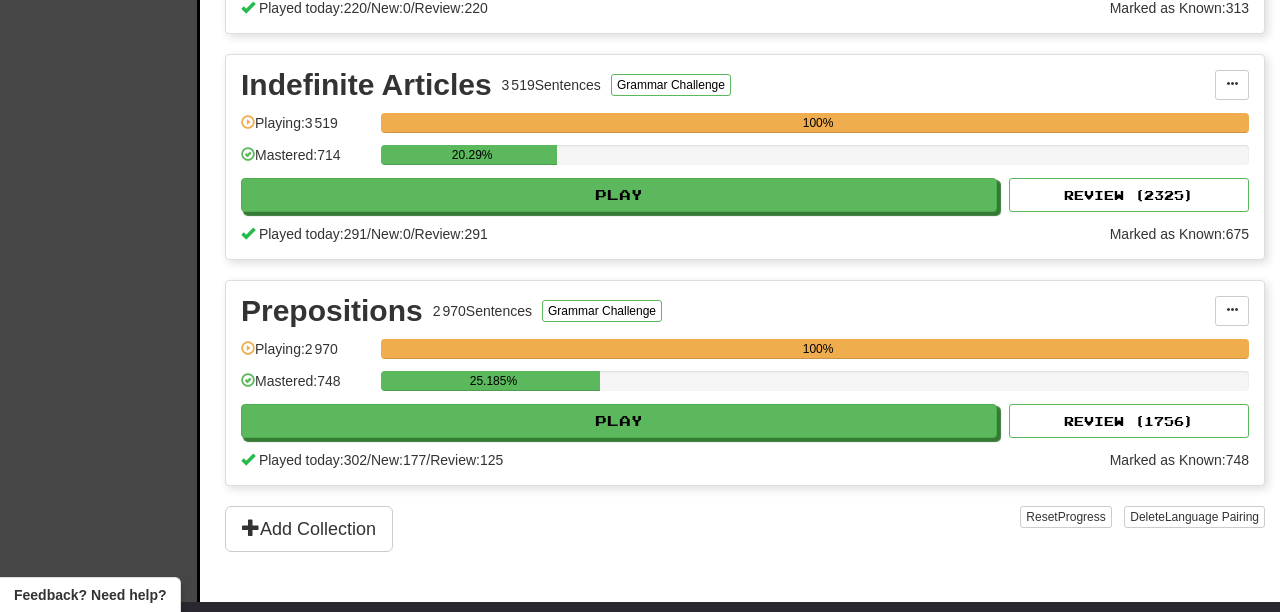 scroll, scrollTop: 860, scrollLeft: 0, axis: vertical 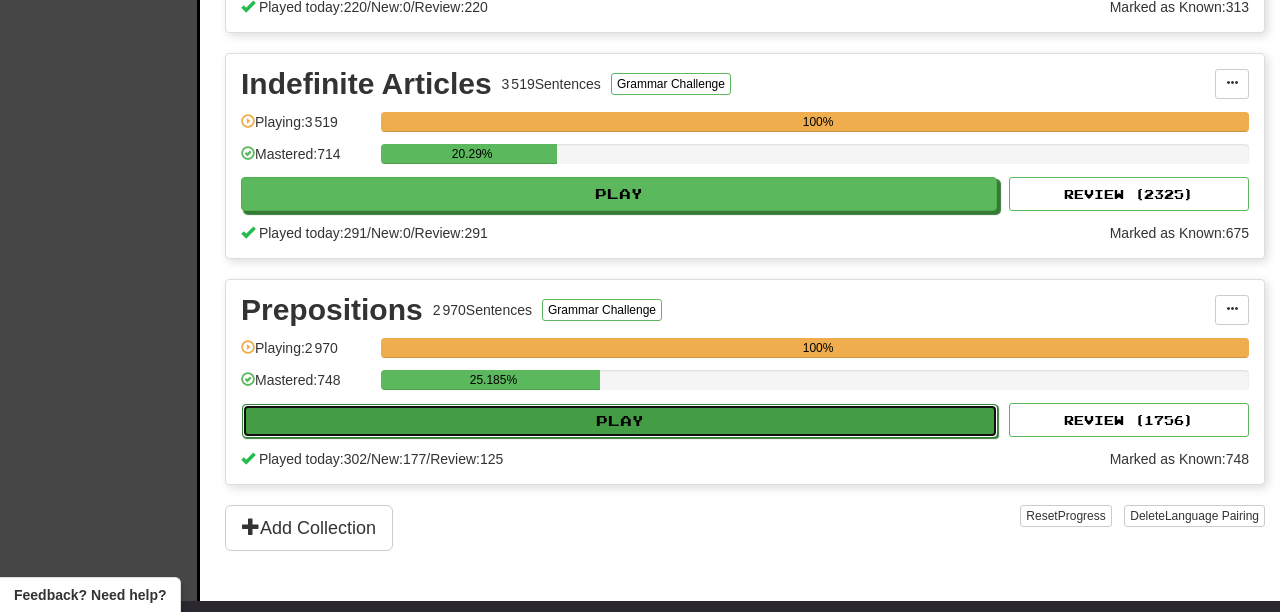 click on "Play" at bounding box center [620, 421] 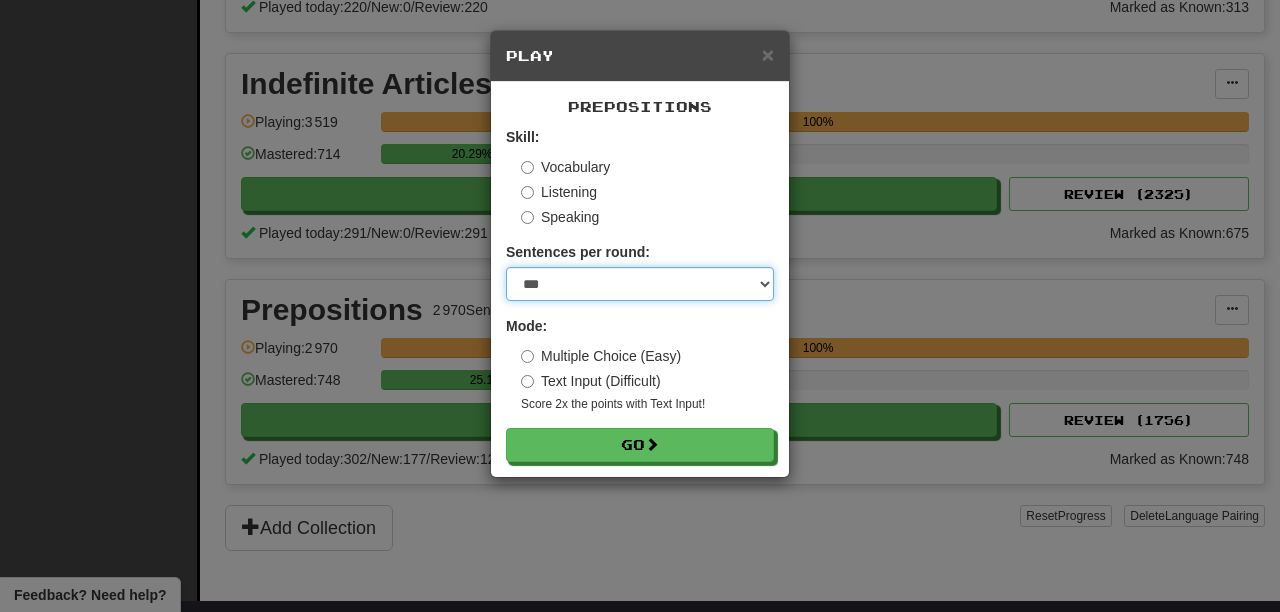 click on "* ** ** ** ** ** *** ********" at bounding box center (640, 284) 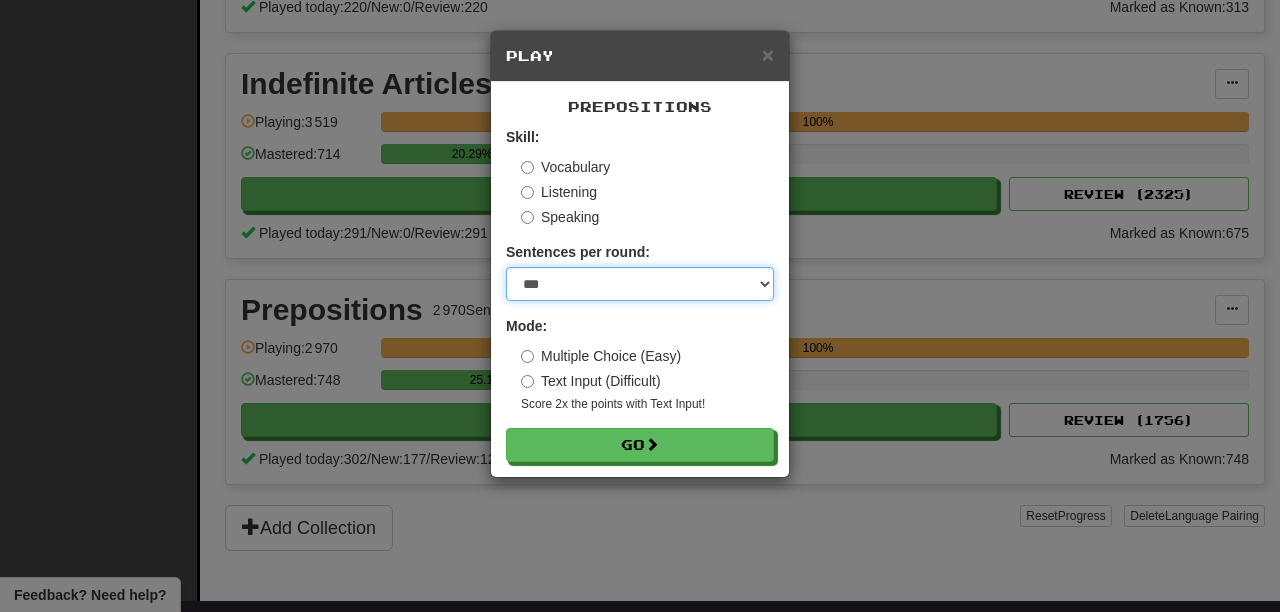 select on "**" 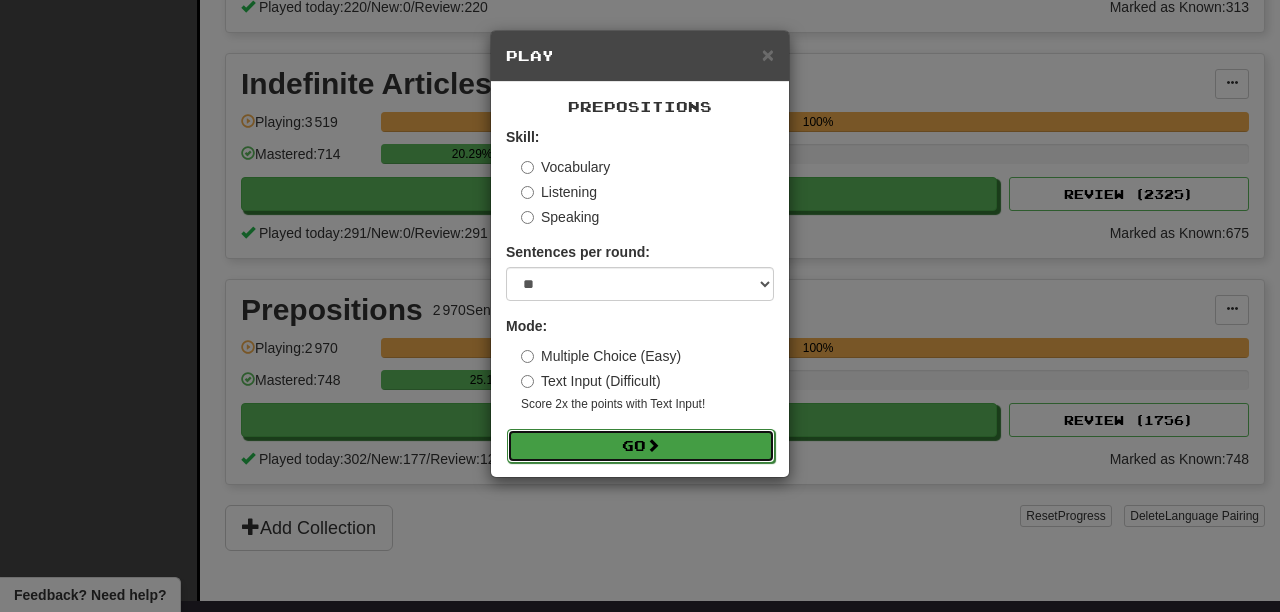 click on "Go" at bounding box center [641, 446] 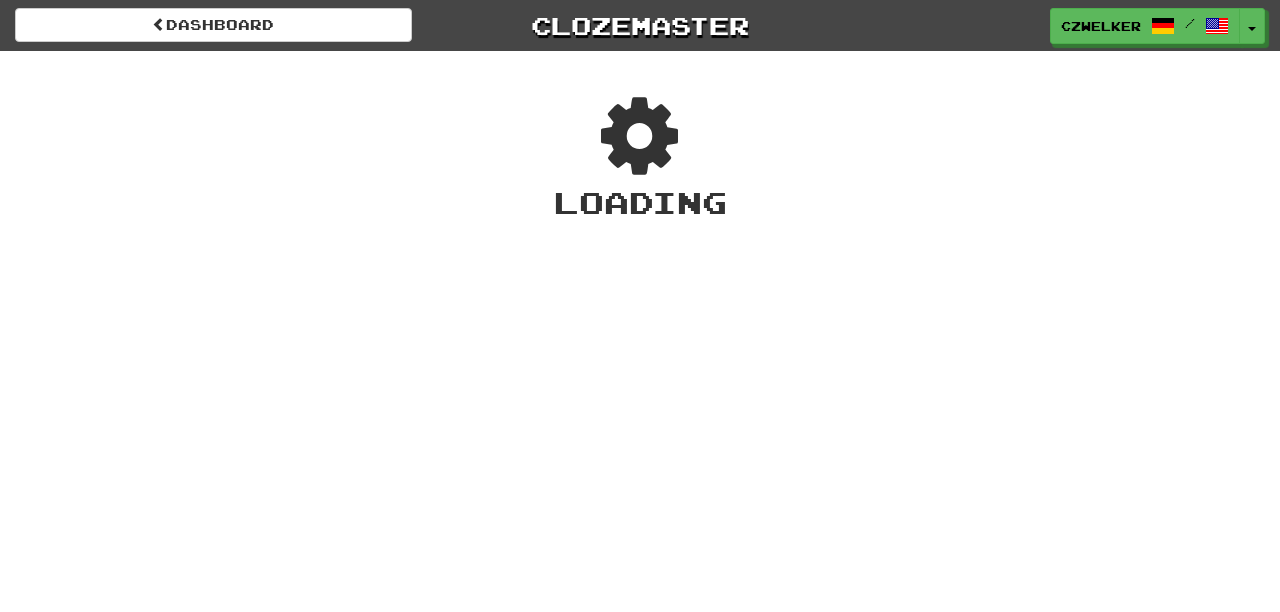 scroll, scrollTop: 0, scrollLeft: 0, axis: both 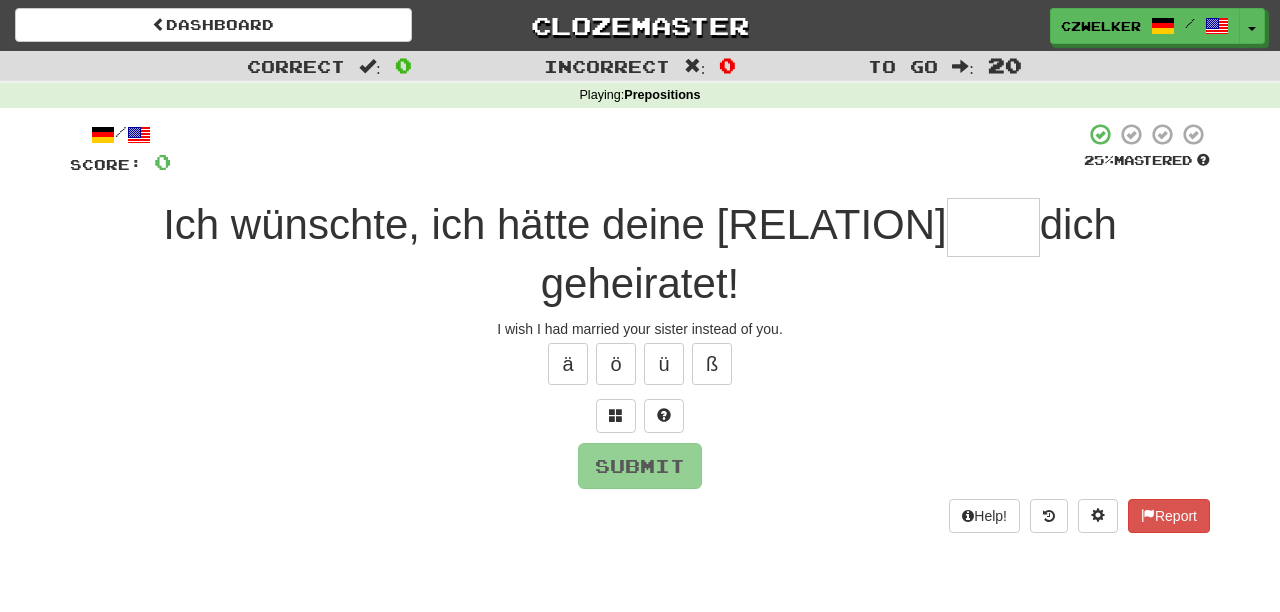 type on "*" 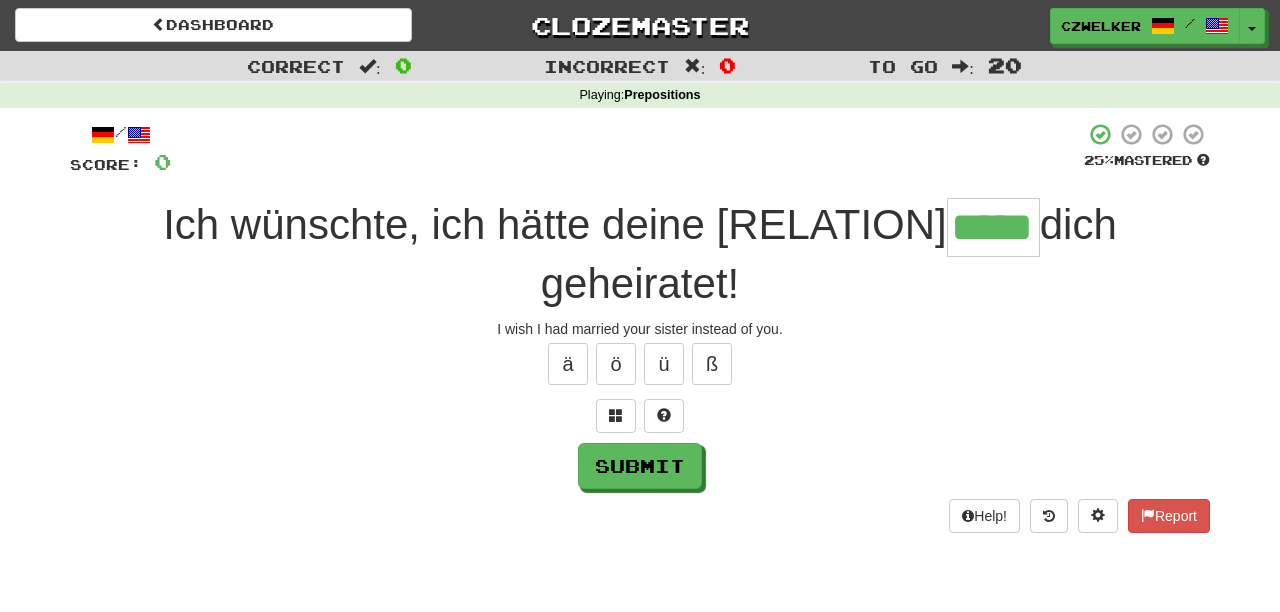 type on "*****" 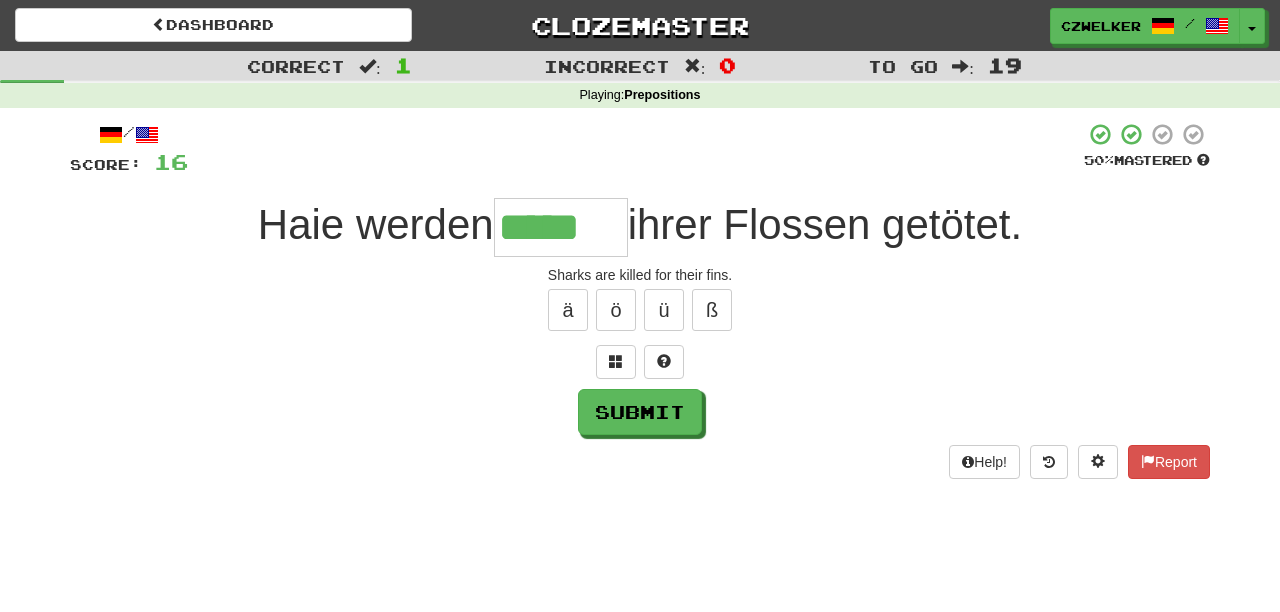 type on "*****" 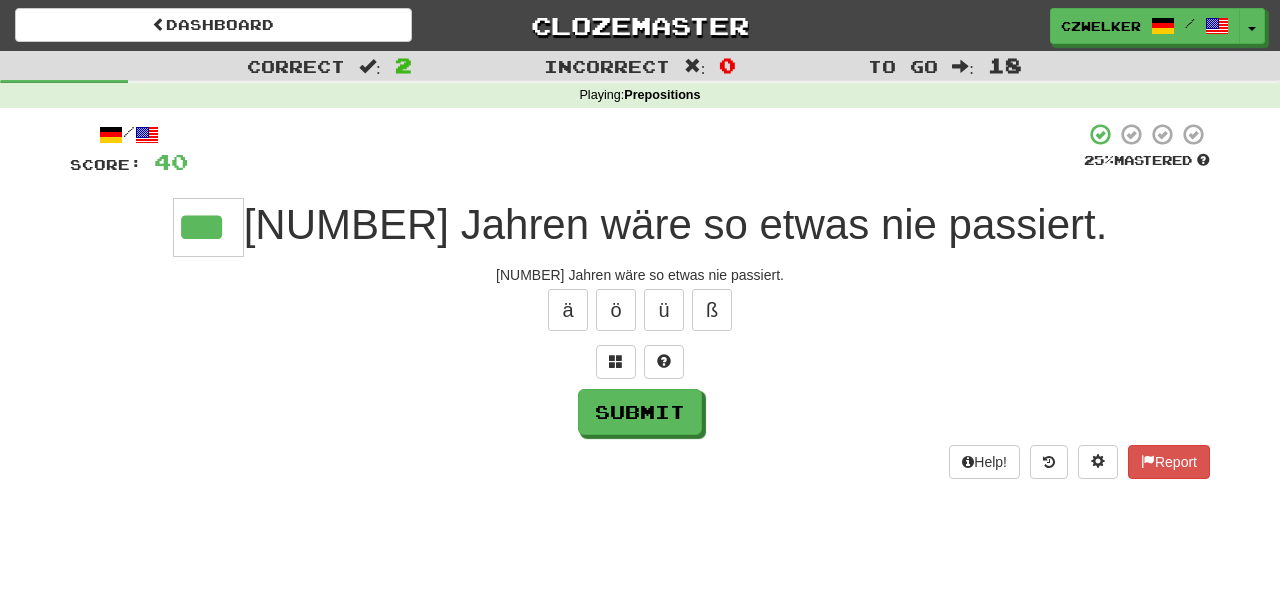type on "***" 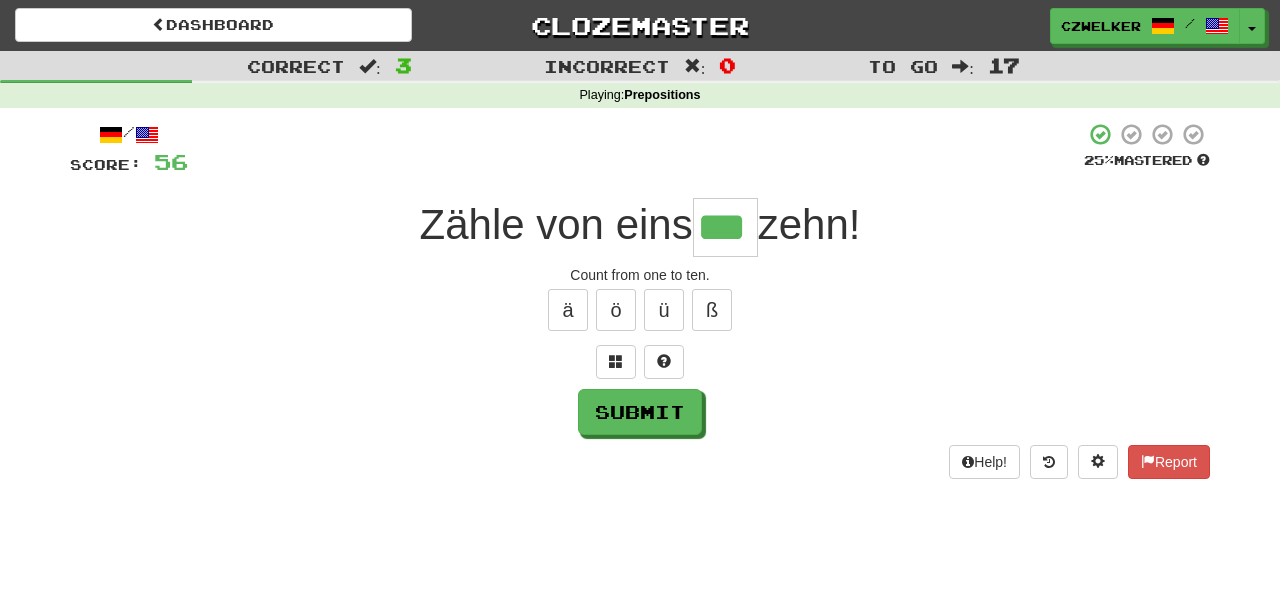 type on "***" 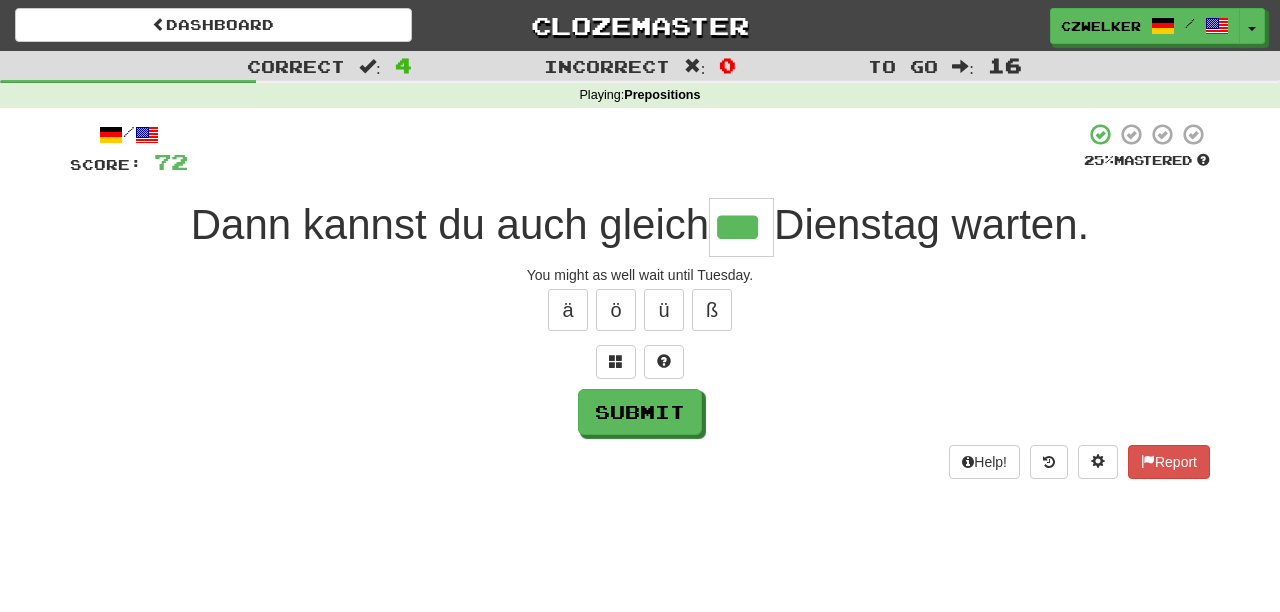 type on "***" 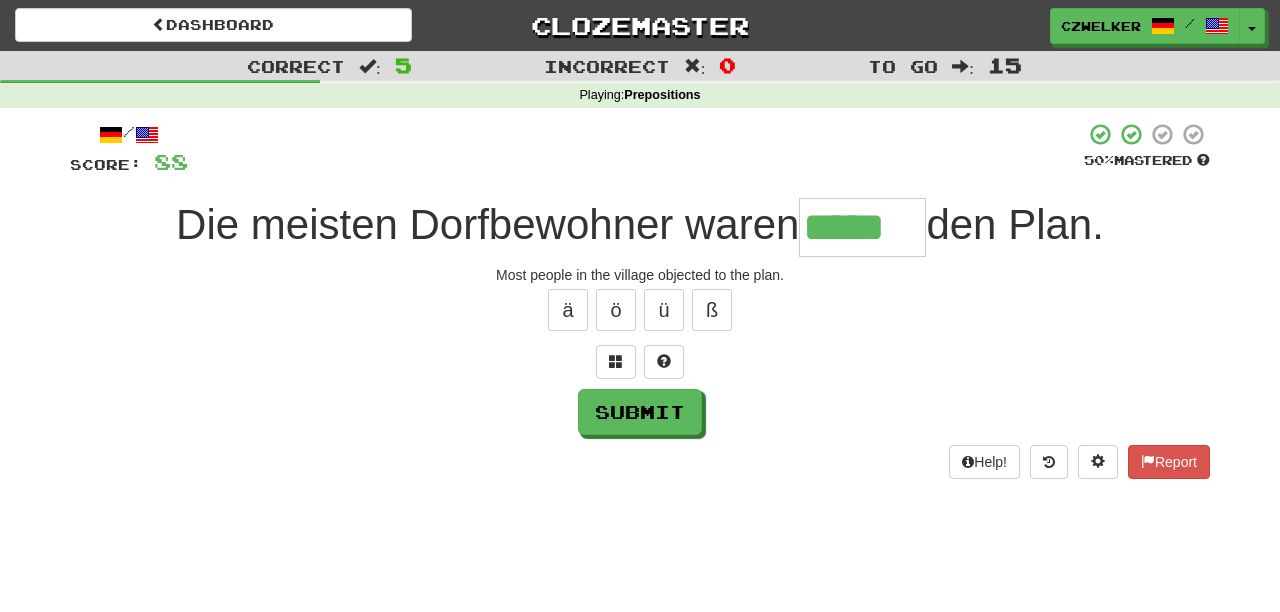 type on "*****" 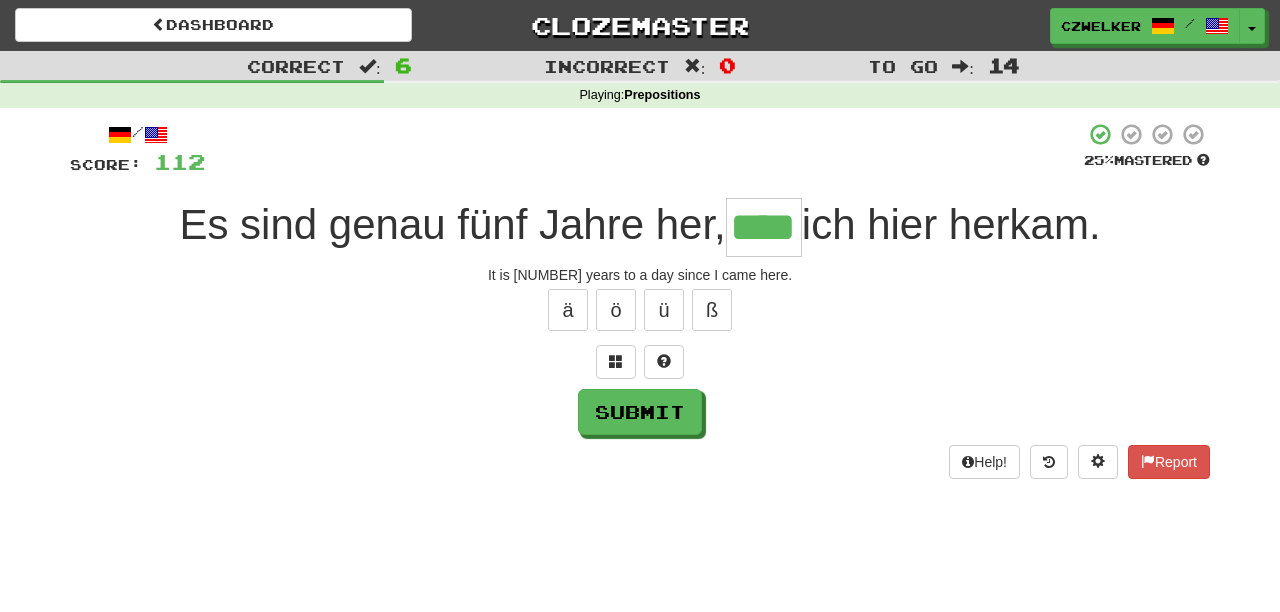 type on "****" 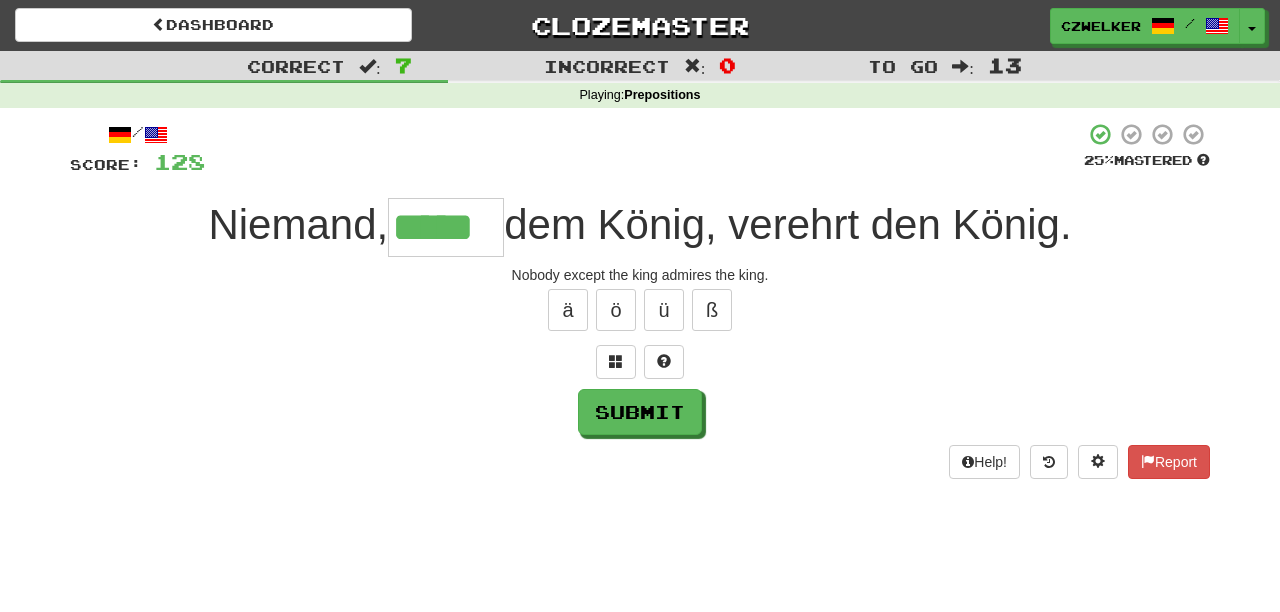 type on "*****" 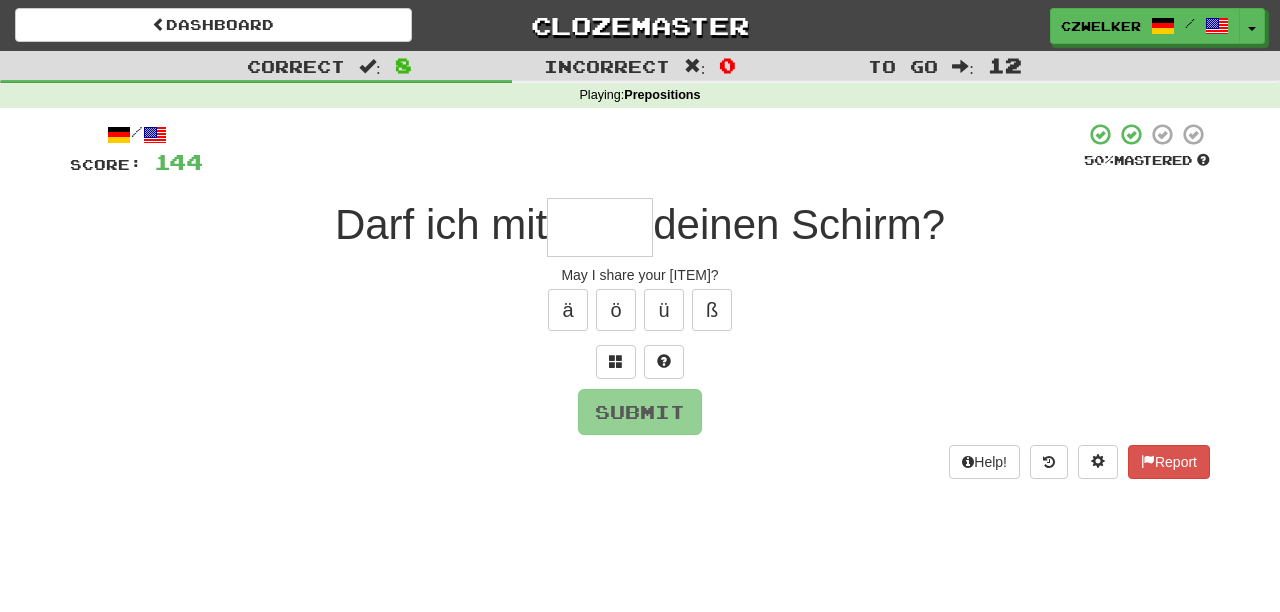 type on "*" 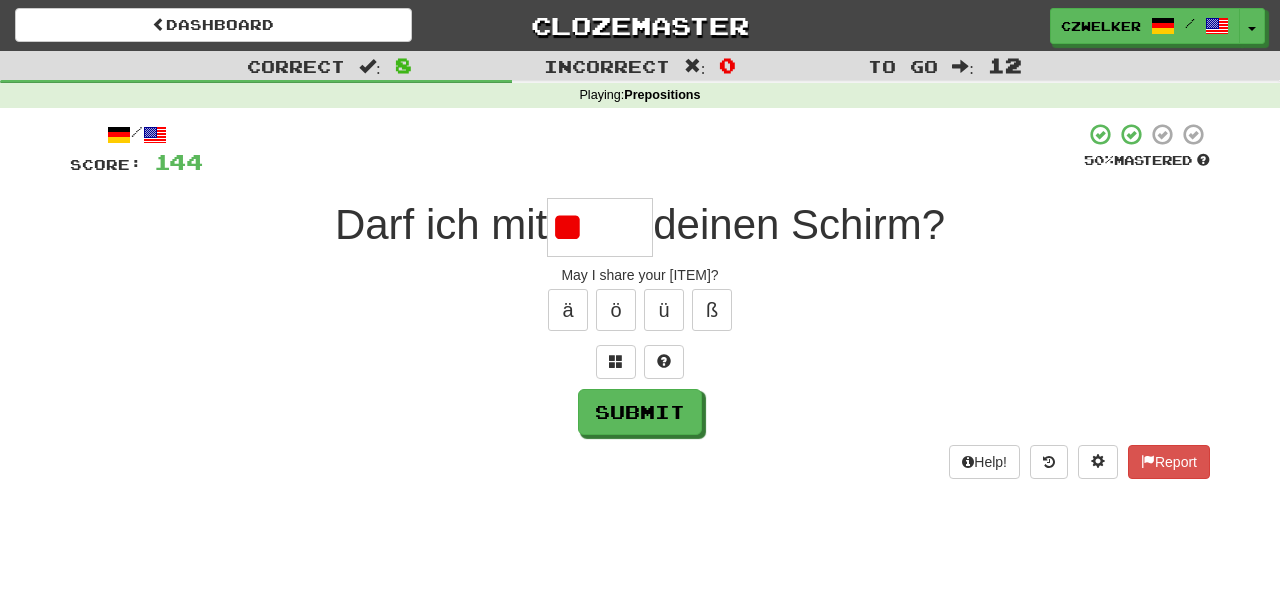 type on "*" 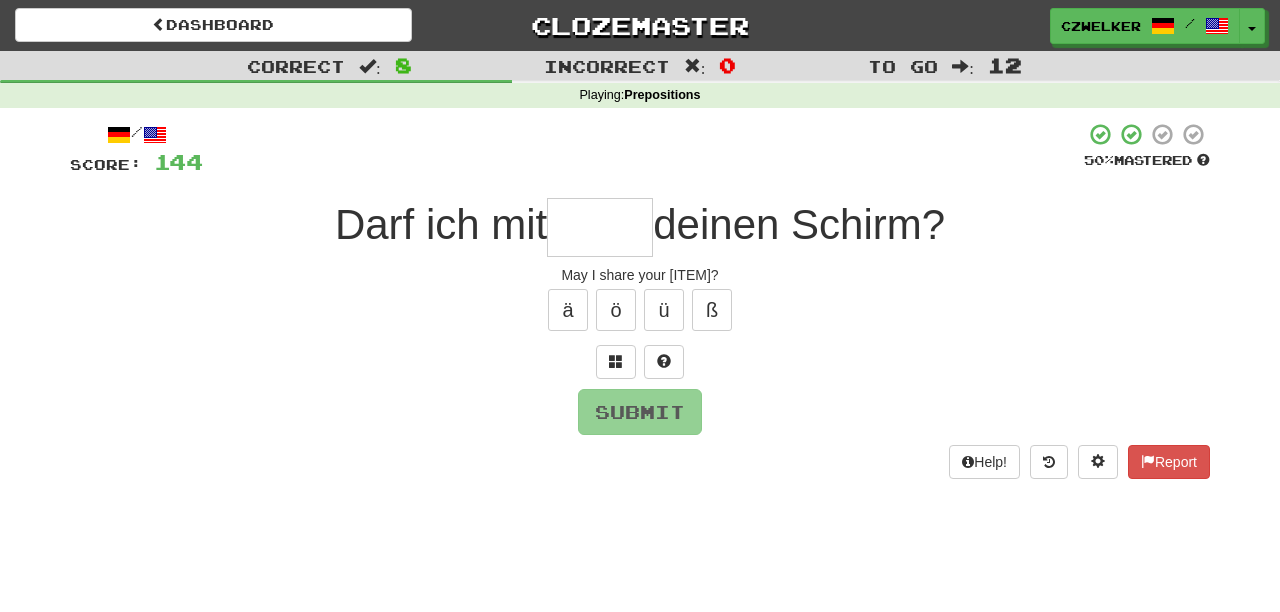 type on "*" 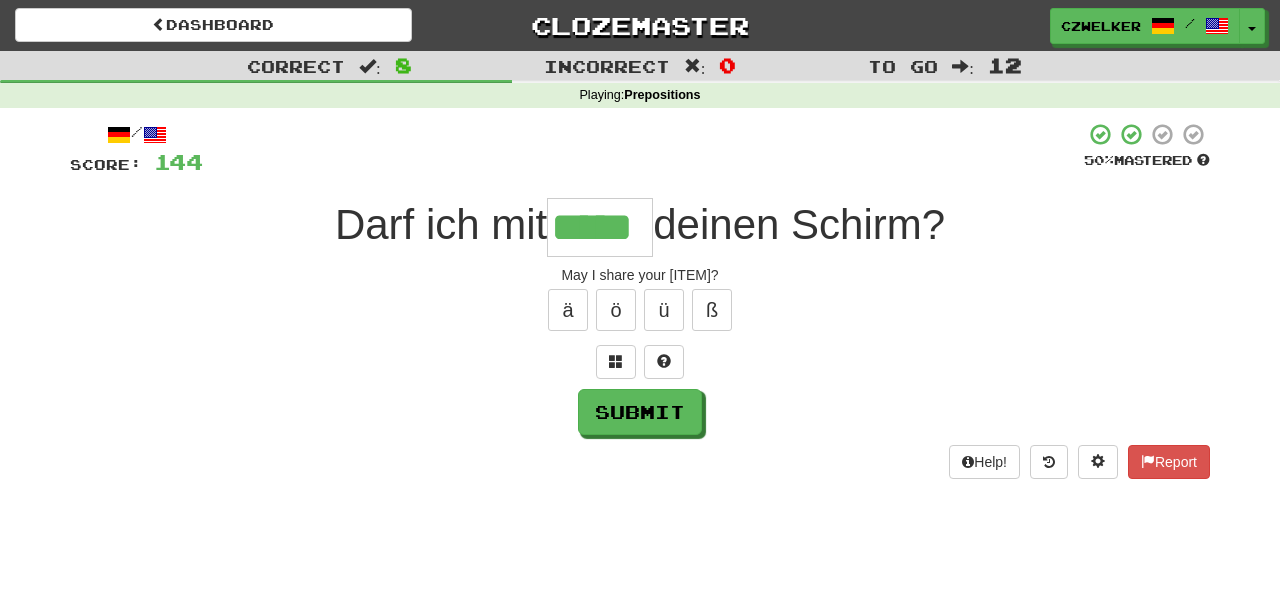 type on "*****" 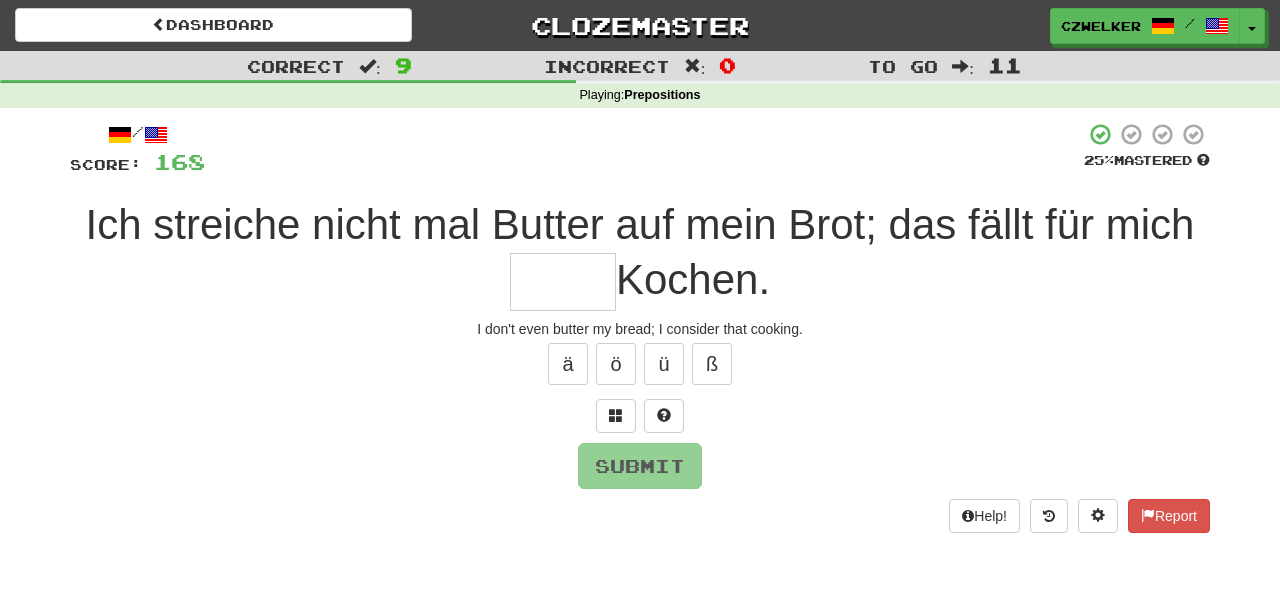 type on "*" 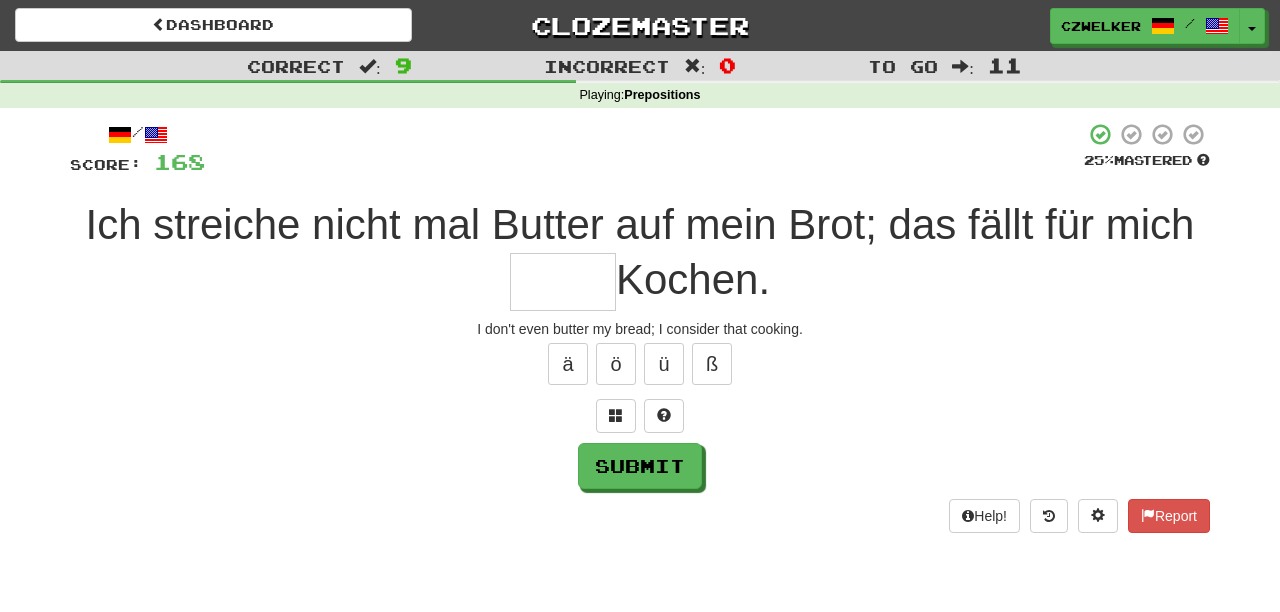 type on "*" 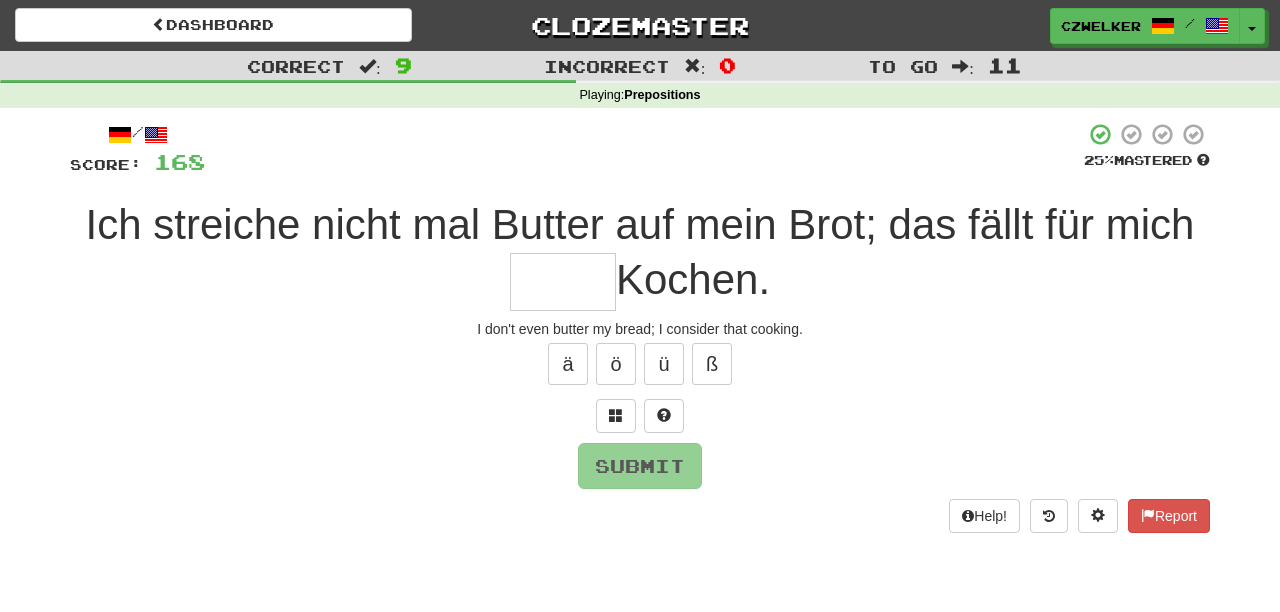 type on "*" 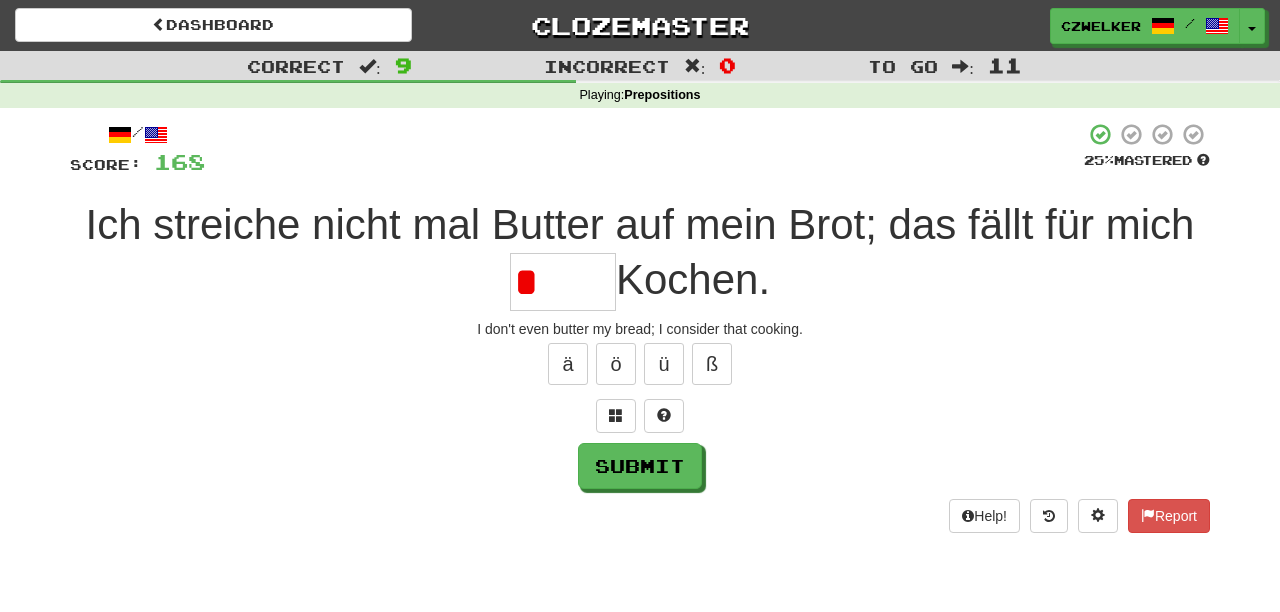 type on "*" 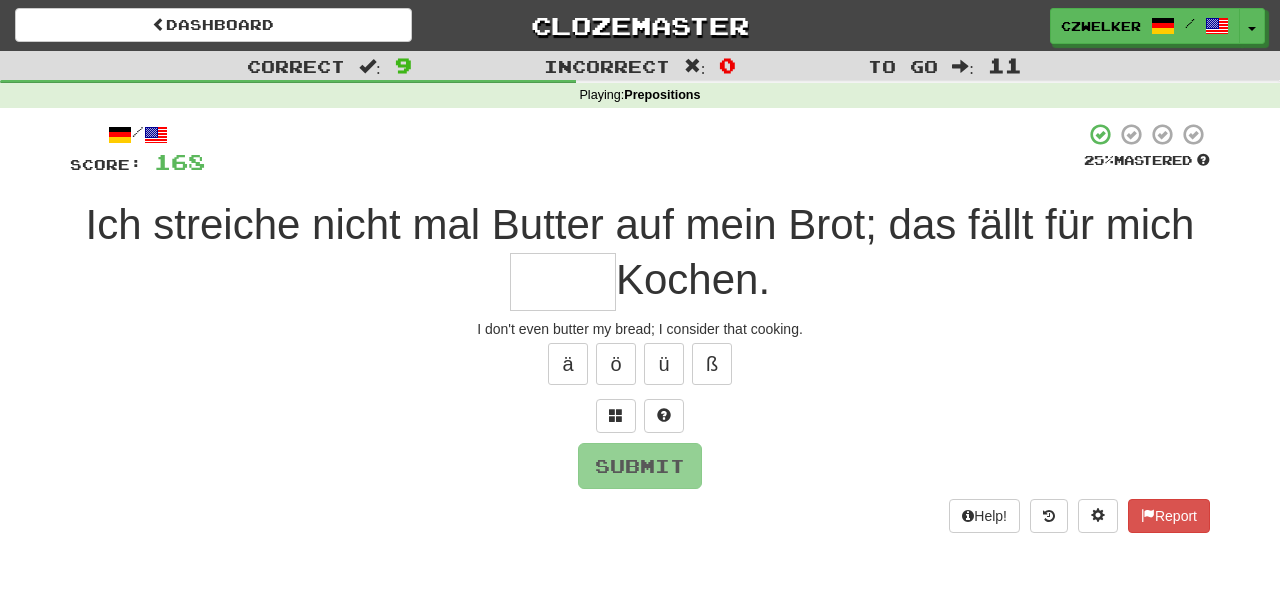 type on "*" 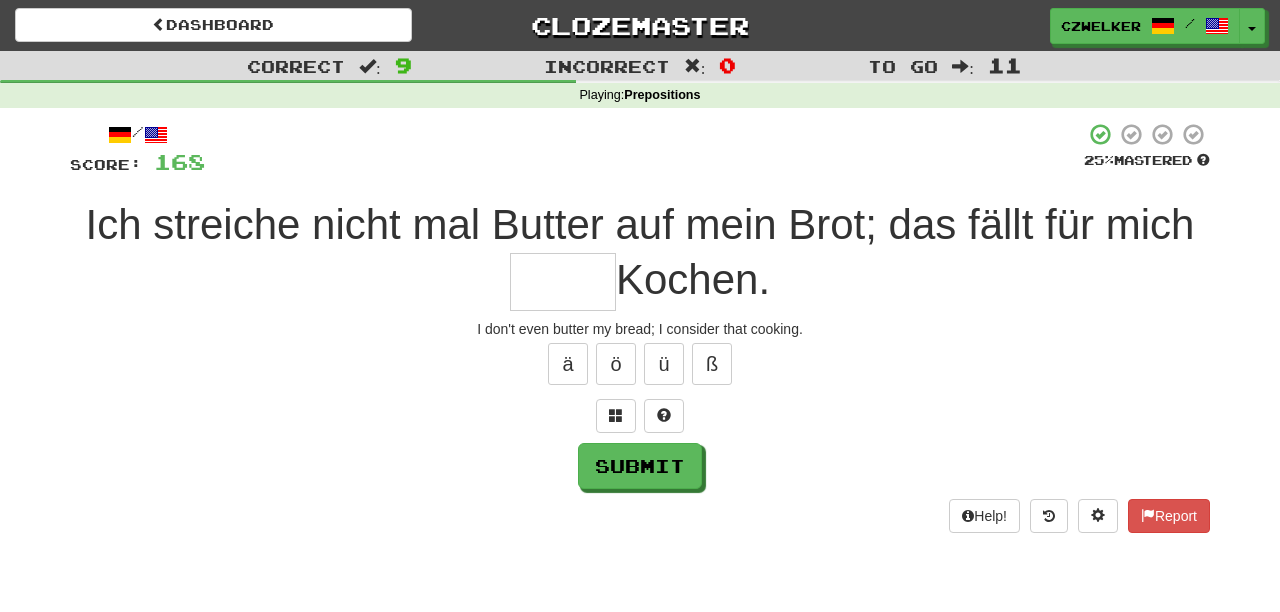 type on "*" 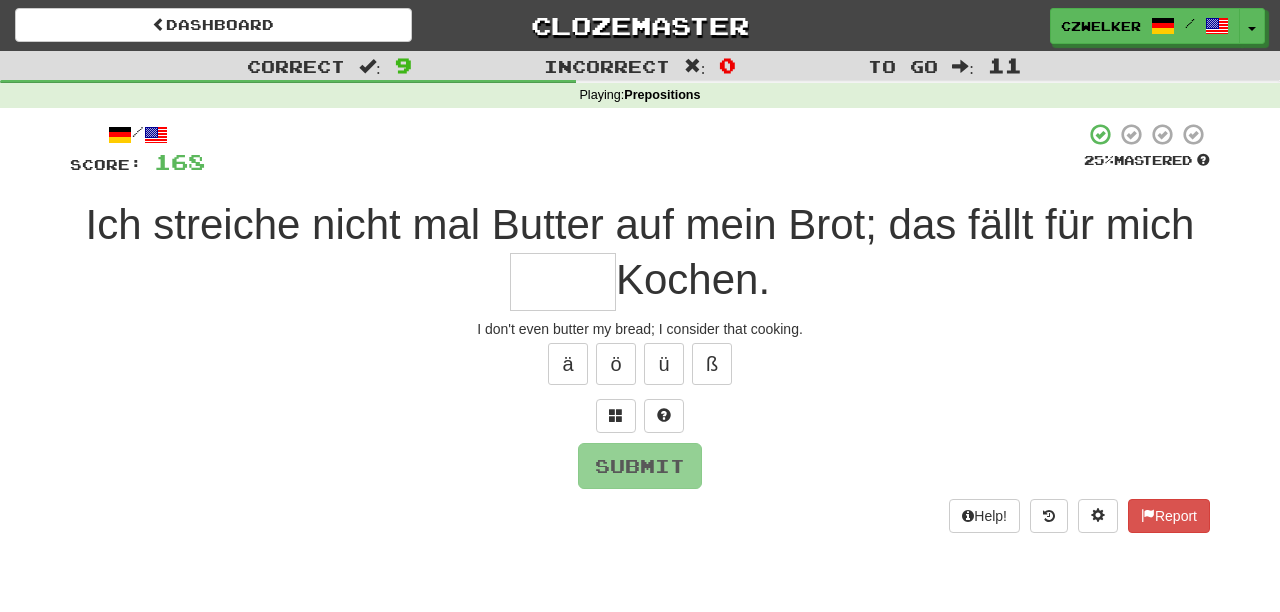 type on "*" 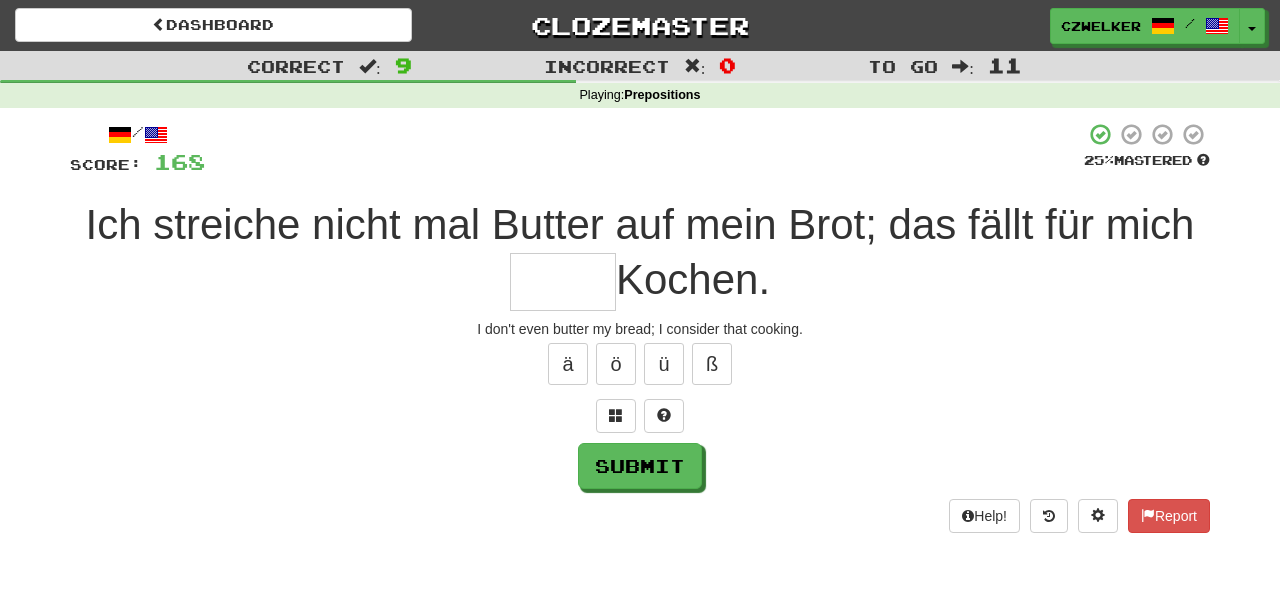 type on "*" 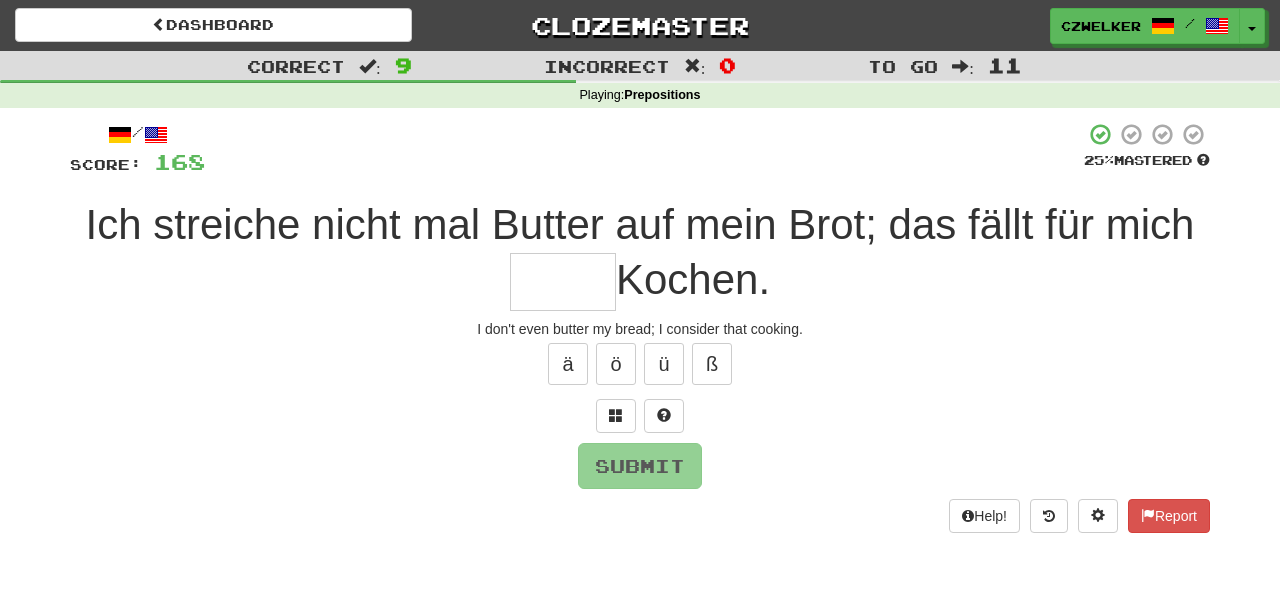 type on "*" 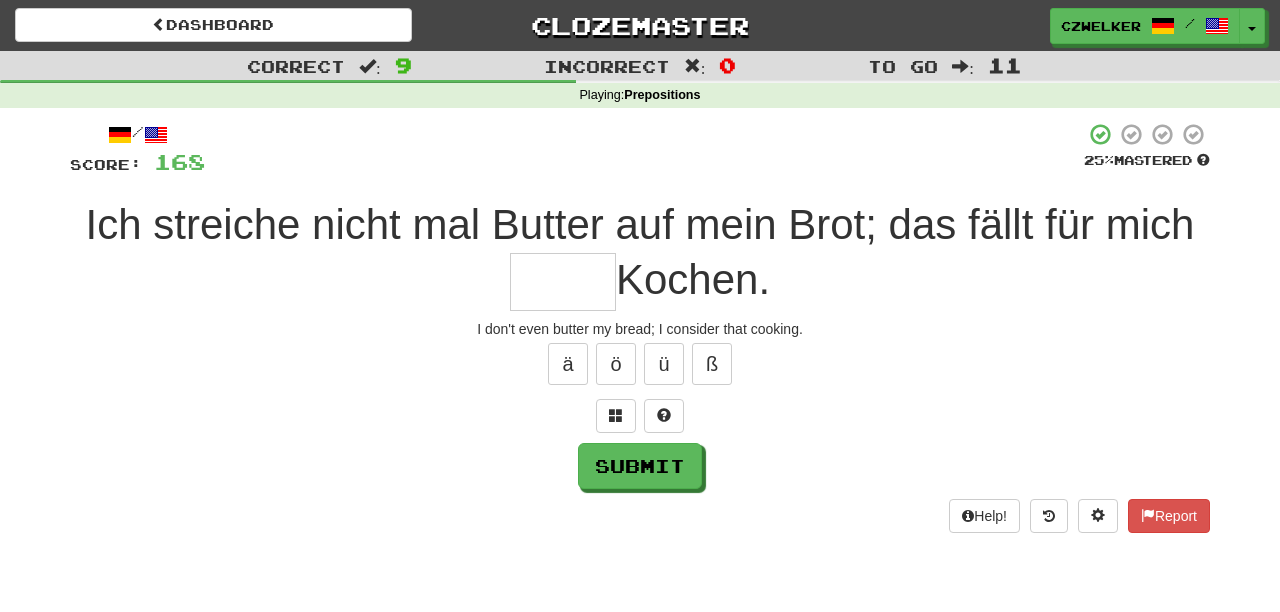 type on "*" 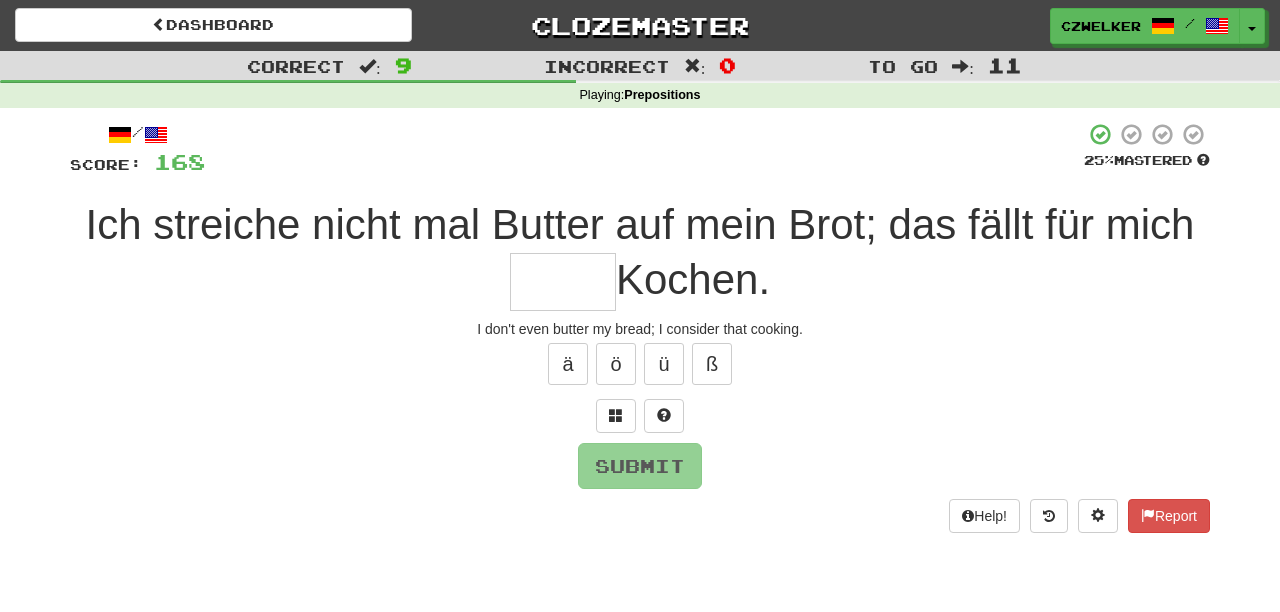 type on "*" 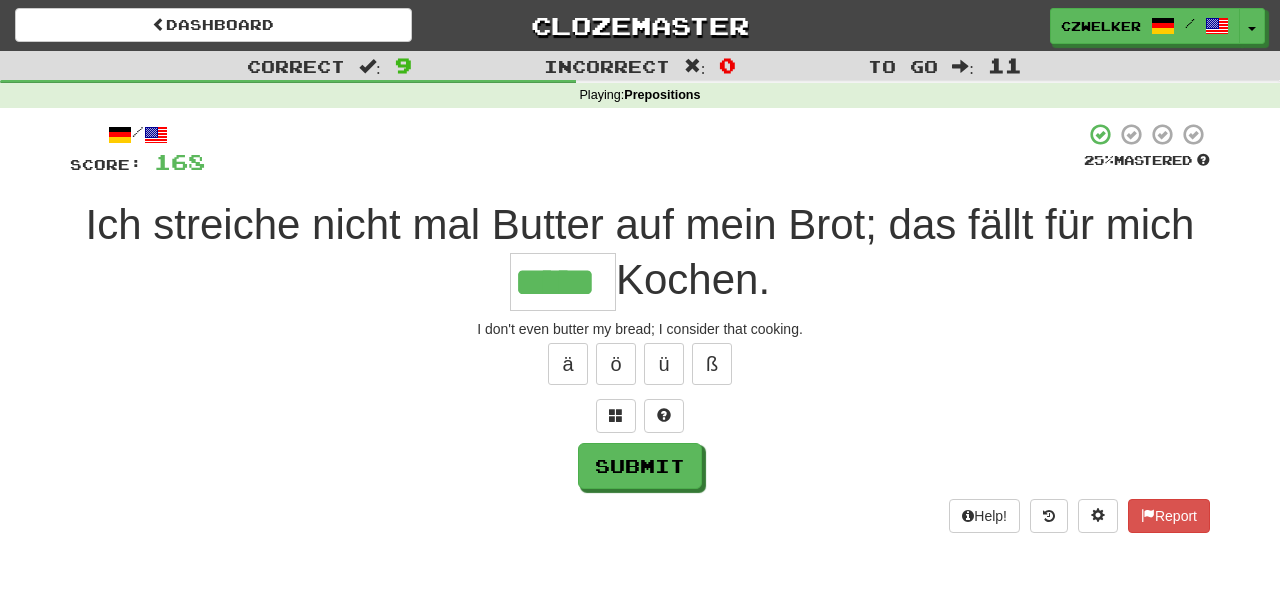 type on "*****" 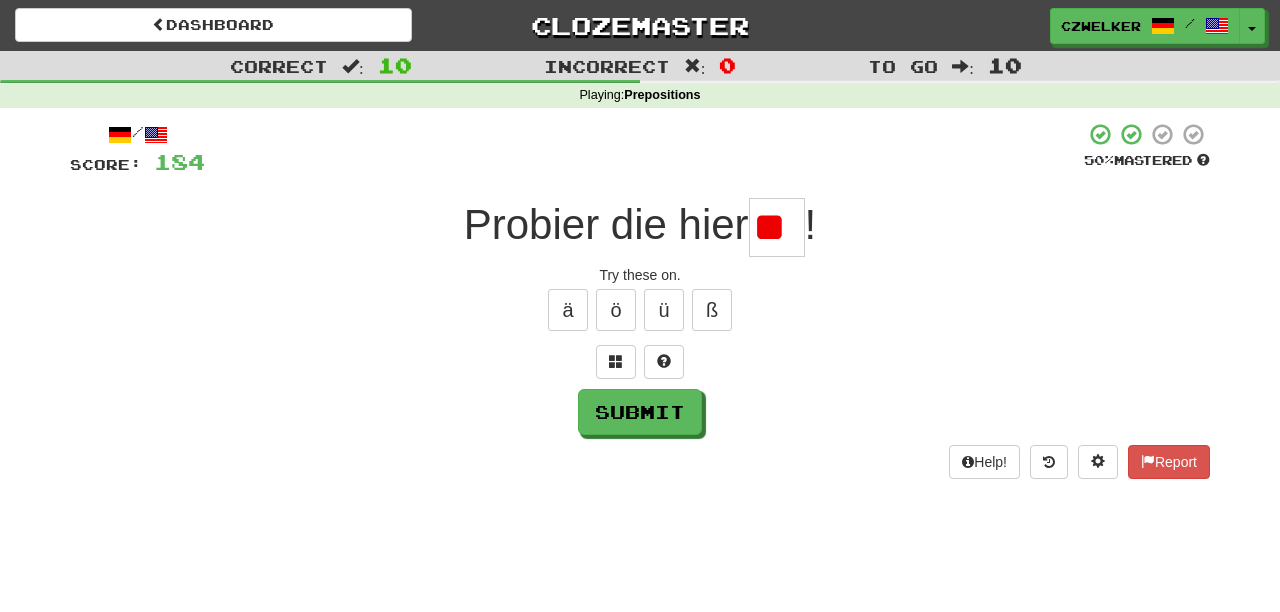 scroll, scrollTop: 0, scrollLeft: 0, axis: both 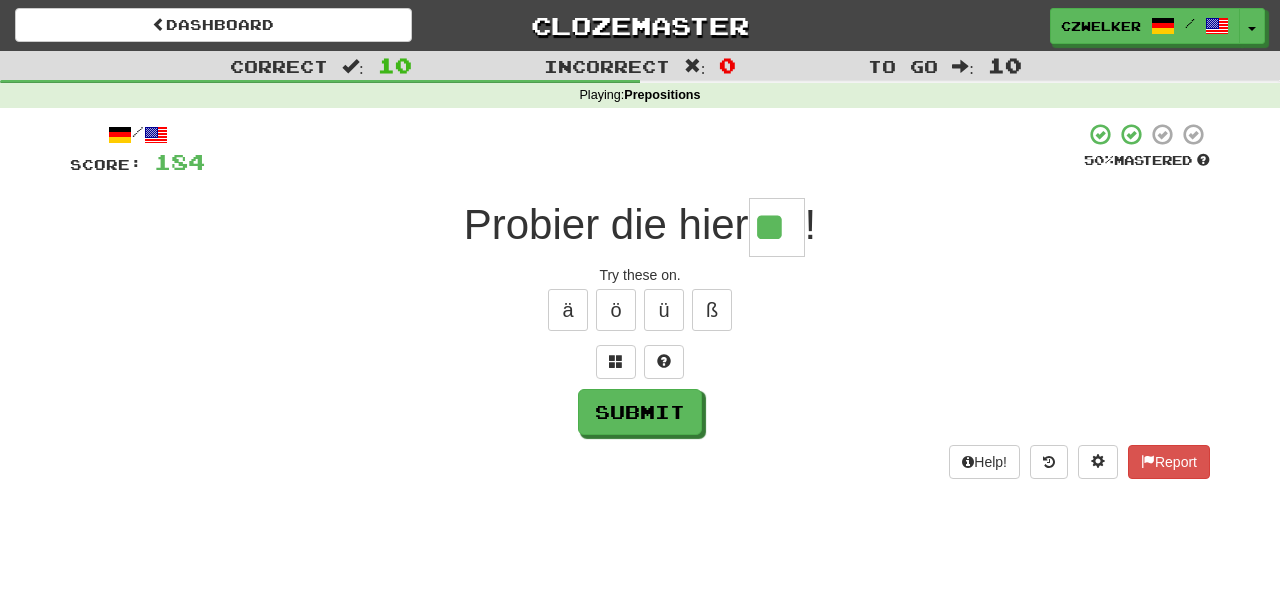 type on "**" 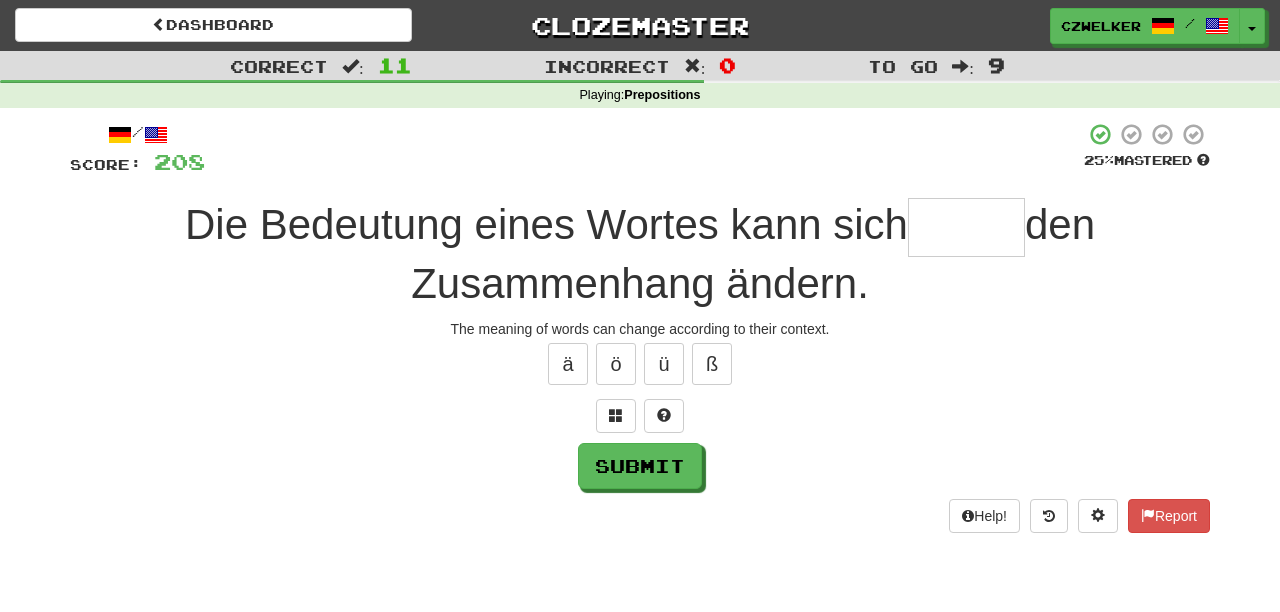 type on "*" 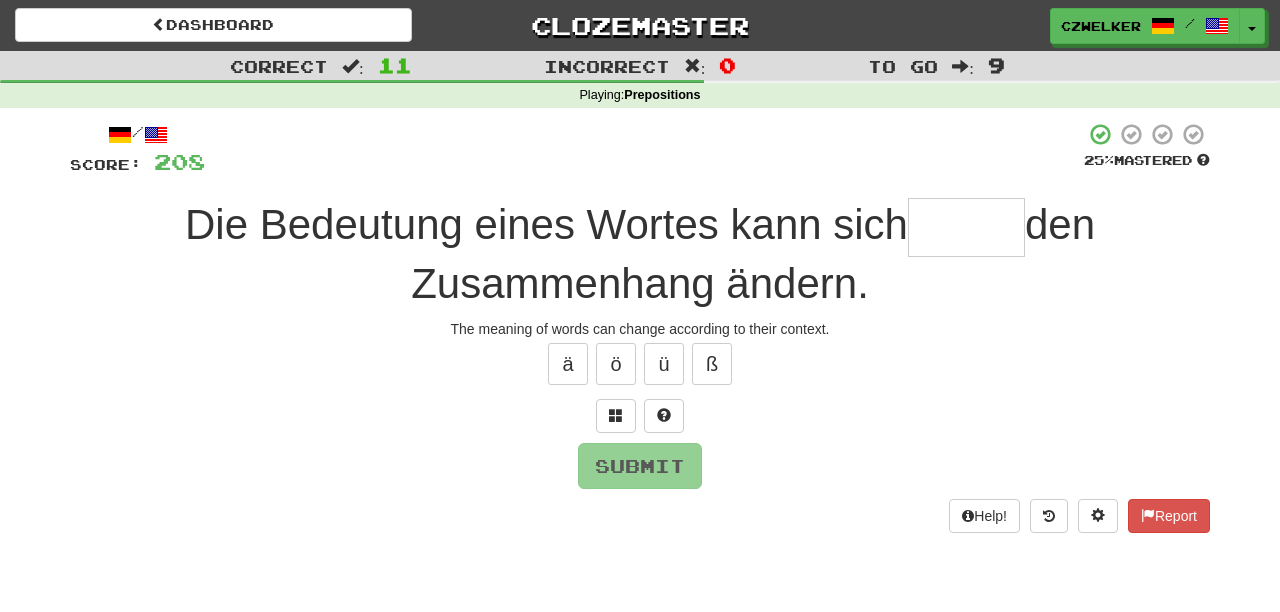 type on "*" 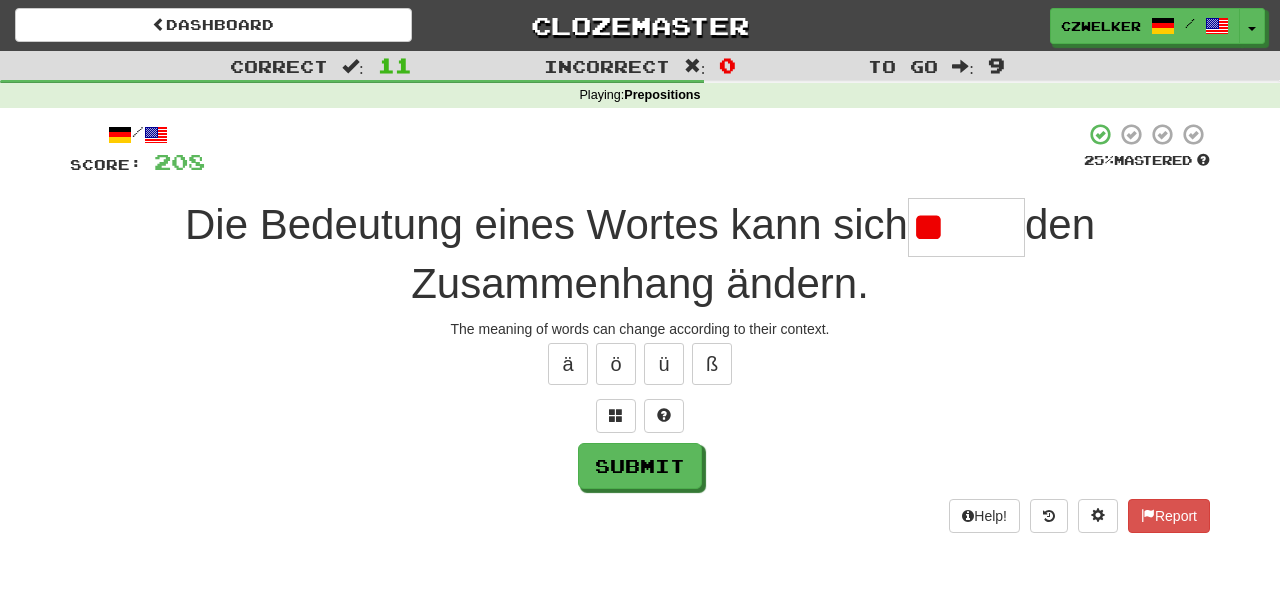 type on "*" 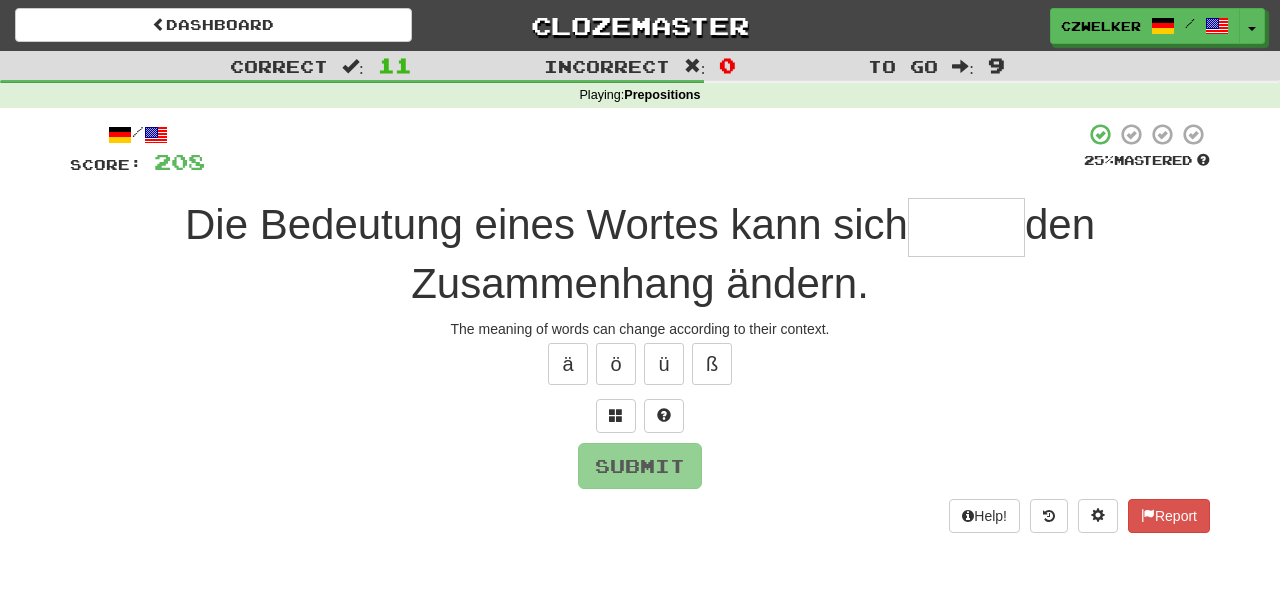 type on "*" 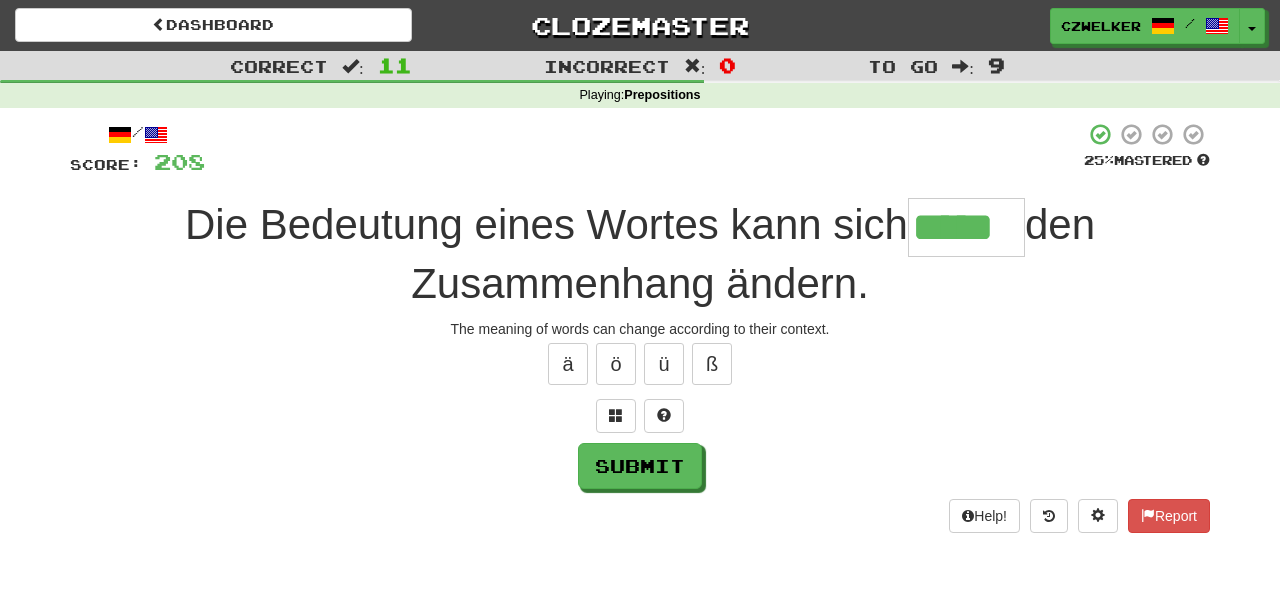 type on "*****" 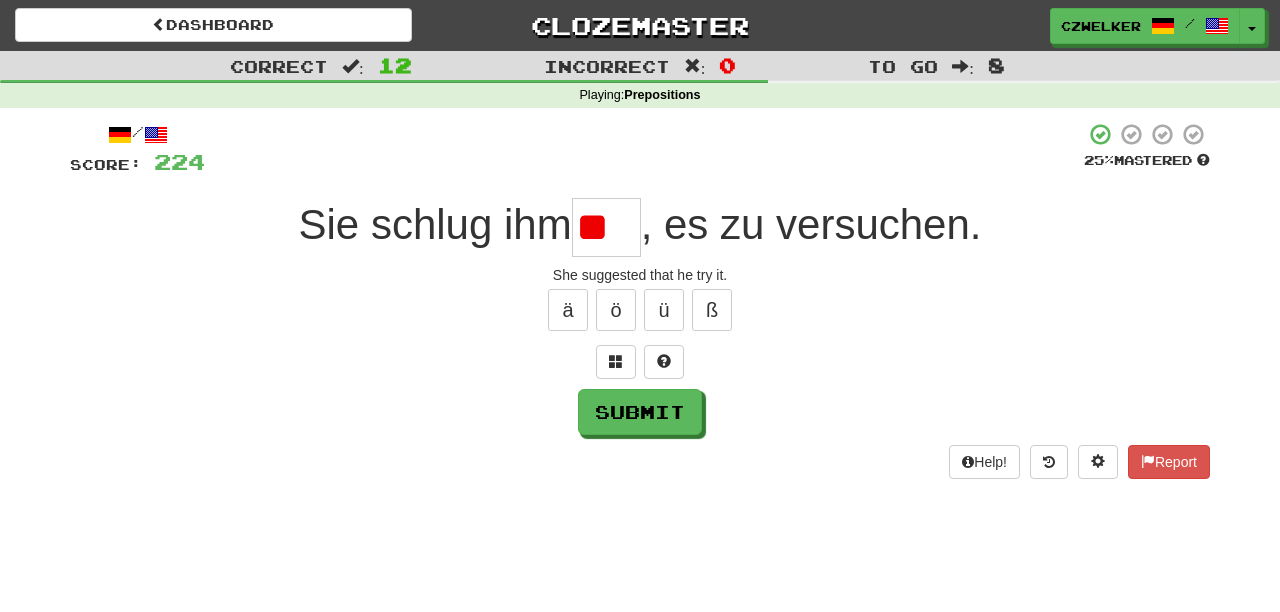 type on "*" 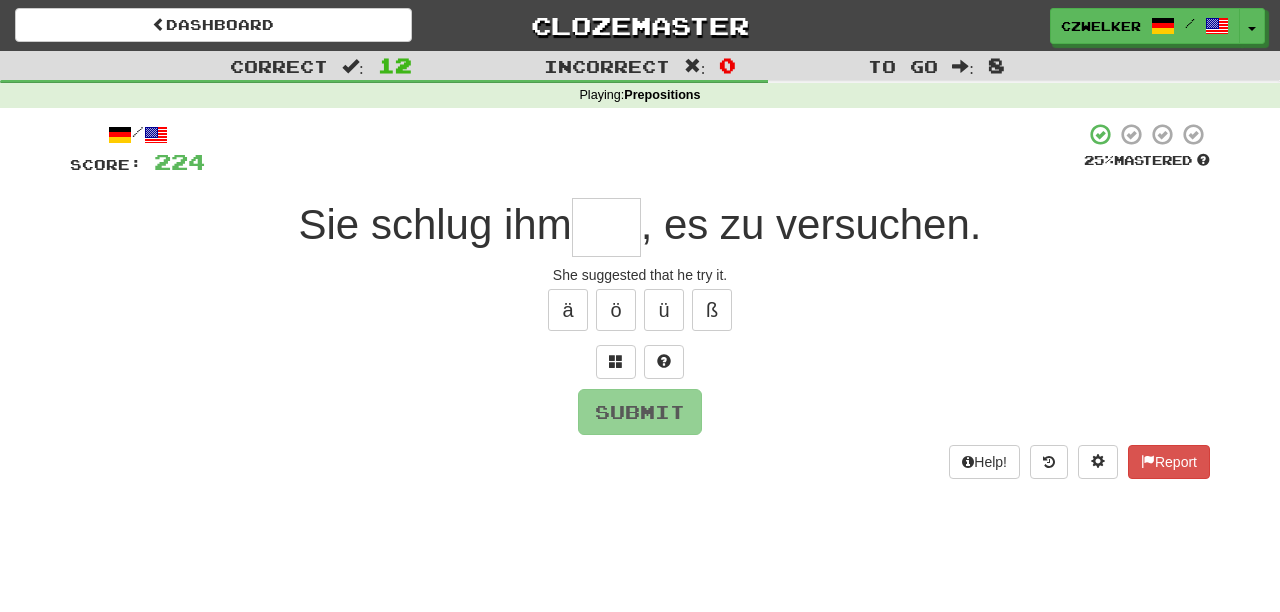 type on "*" 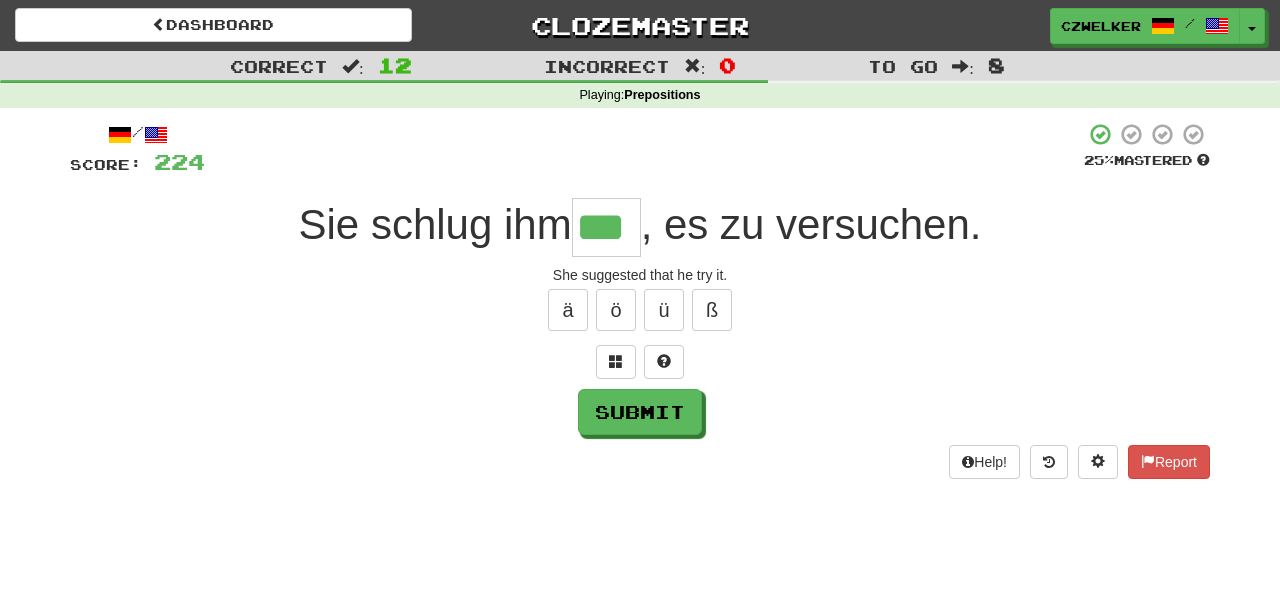 type on "***" 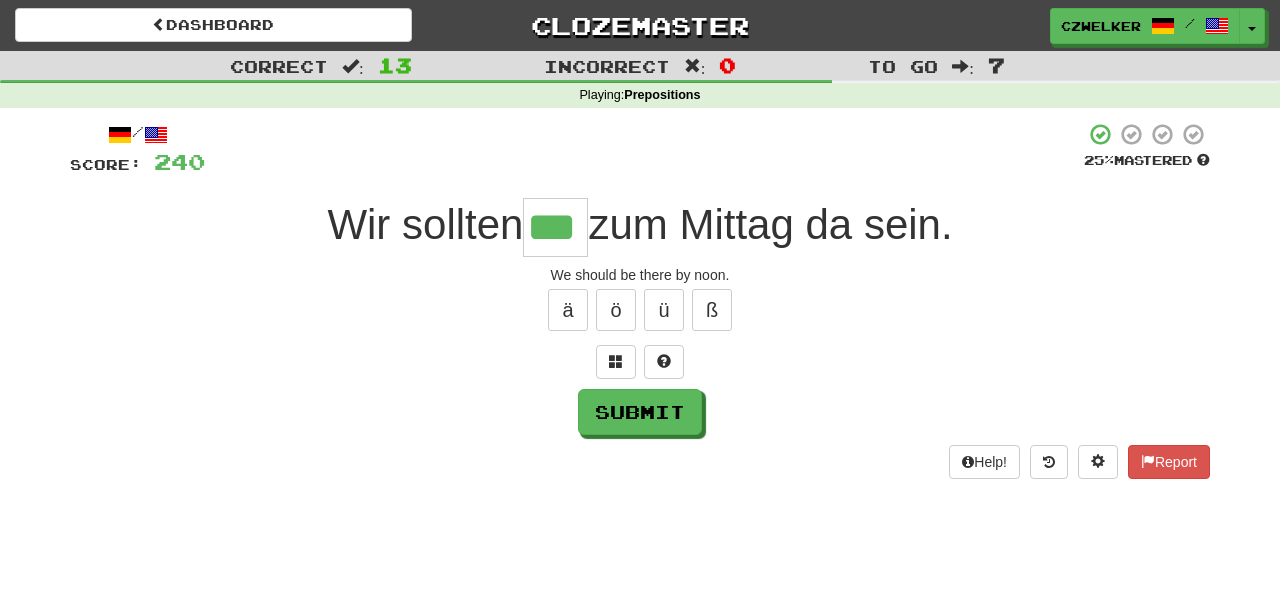 type on "***" 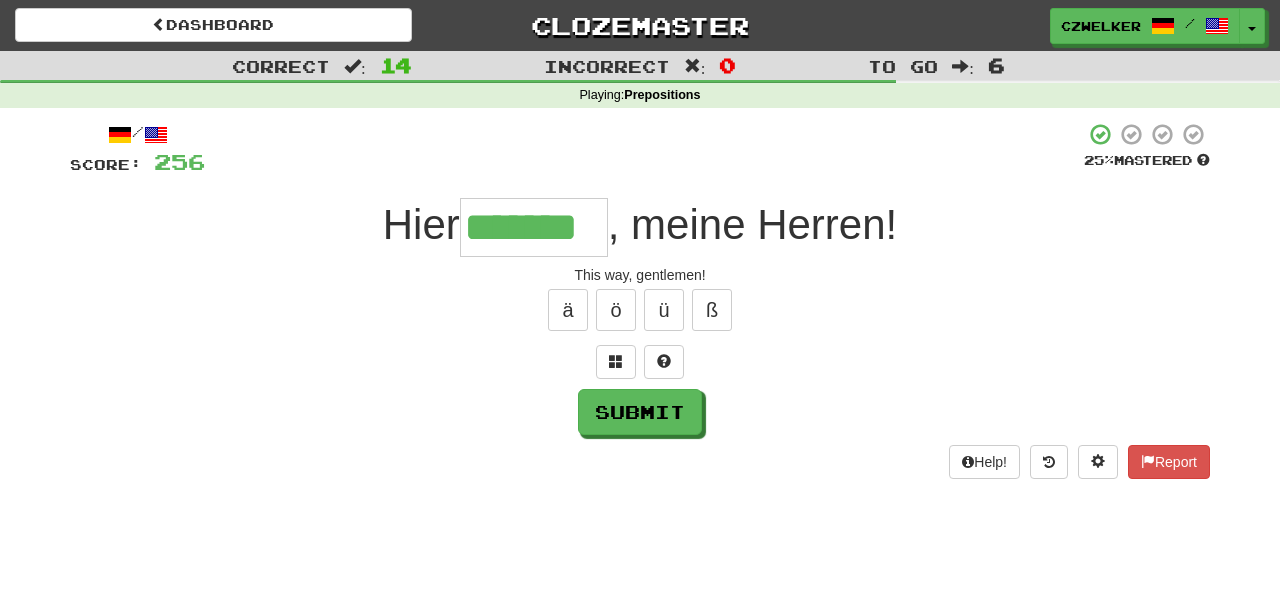 type on "*******" 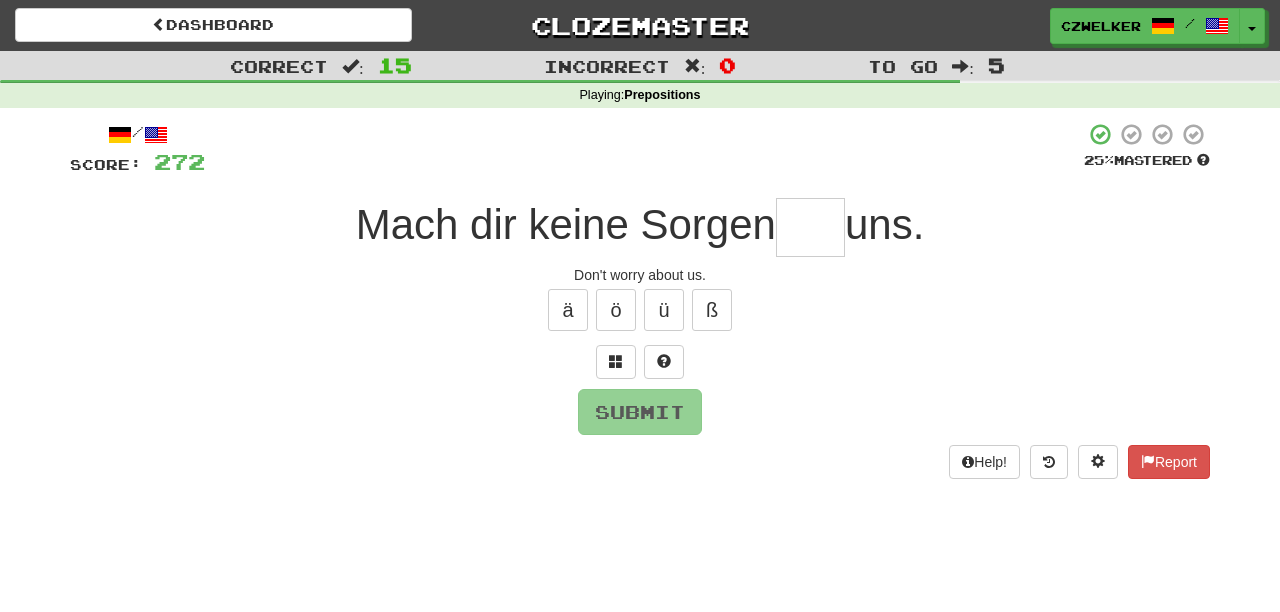type on "*" 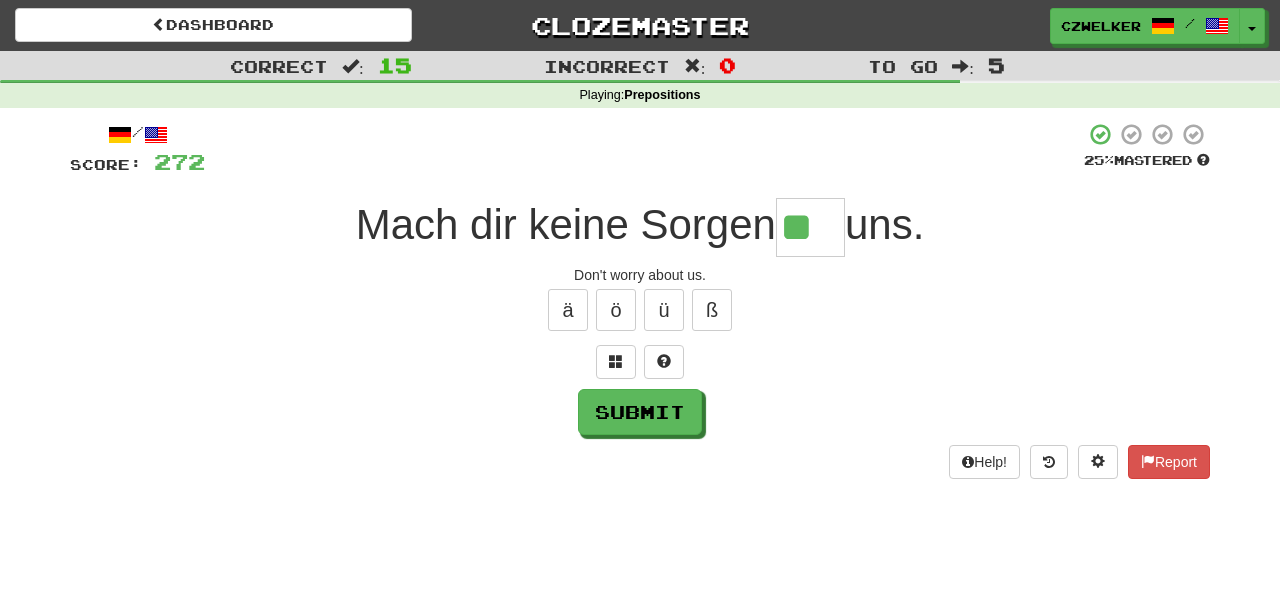 type on "**" 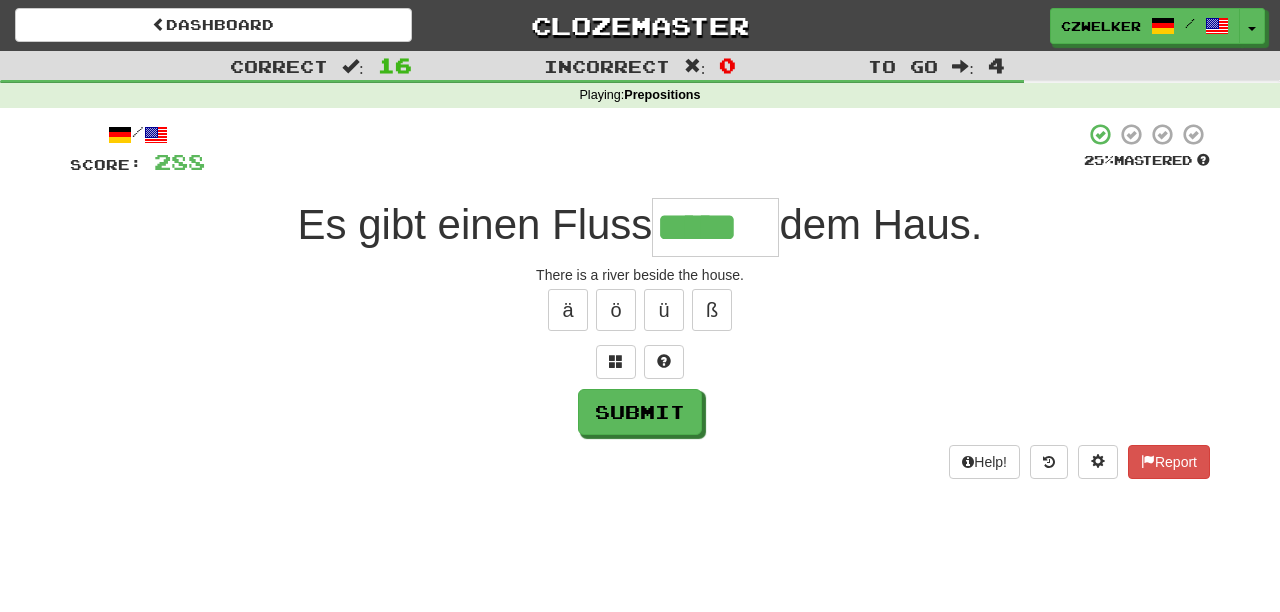 type on "*****" 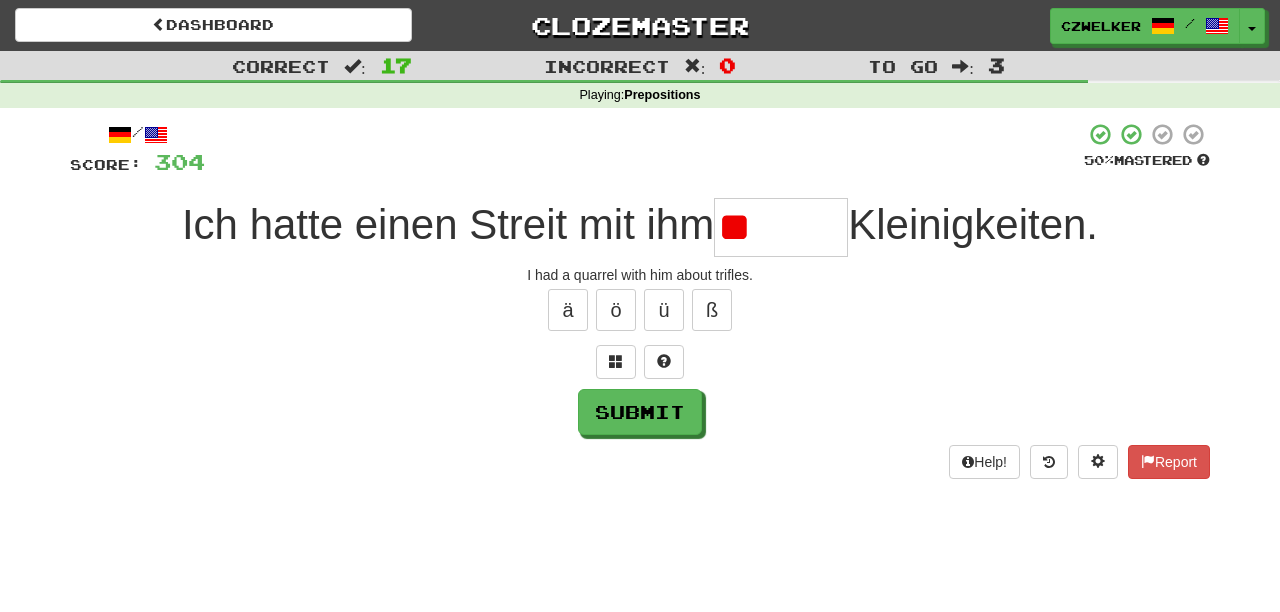 type on "*" 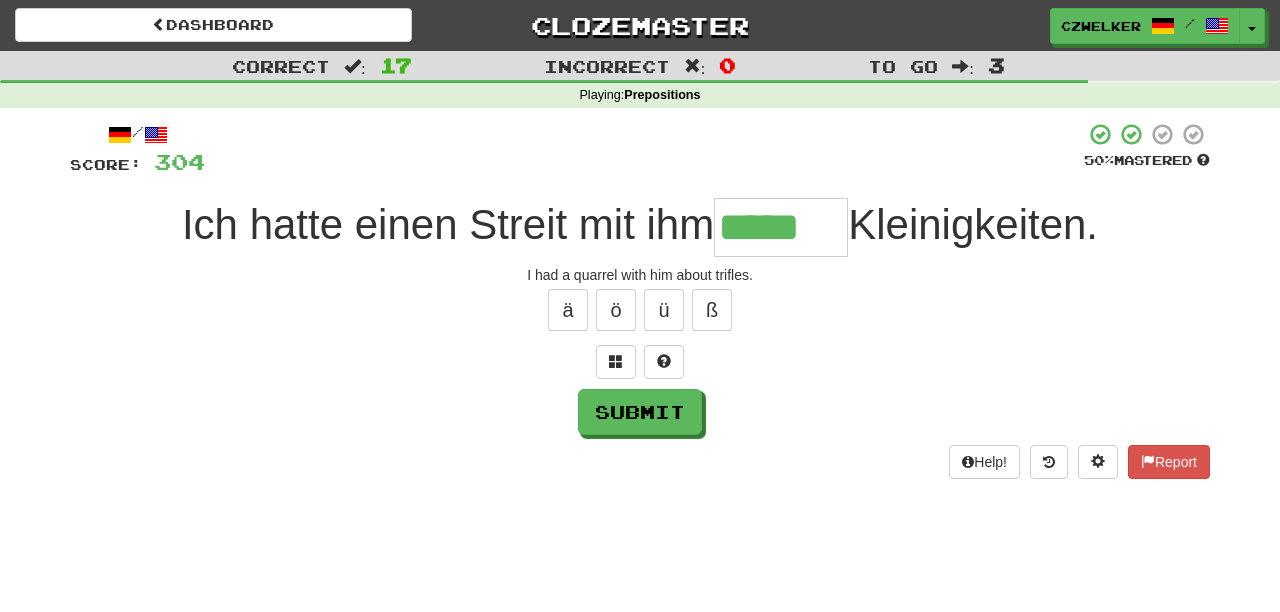type on "*****" 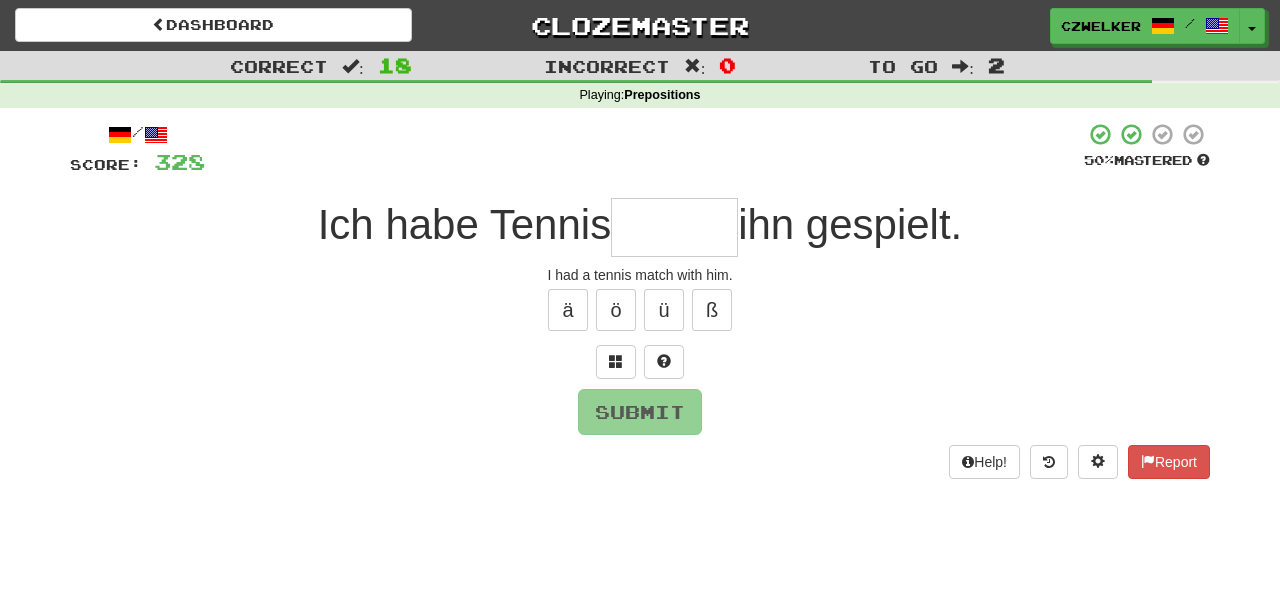 type on "*" 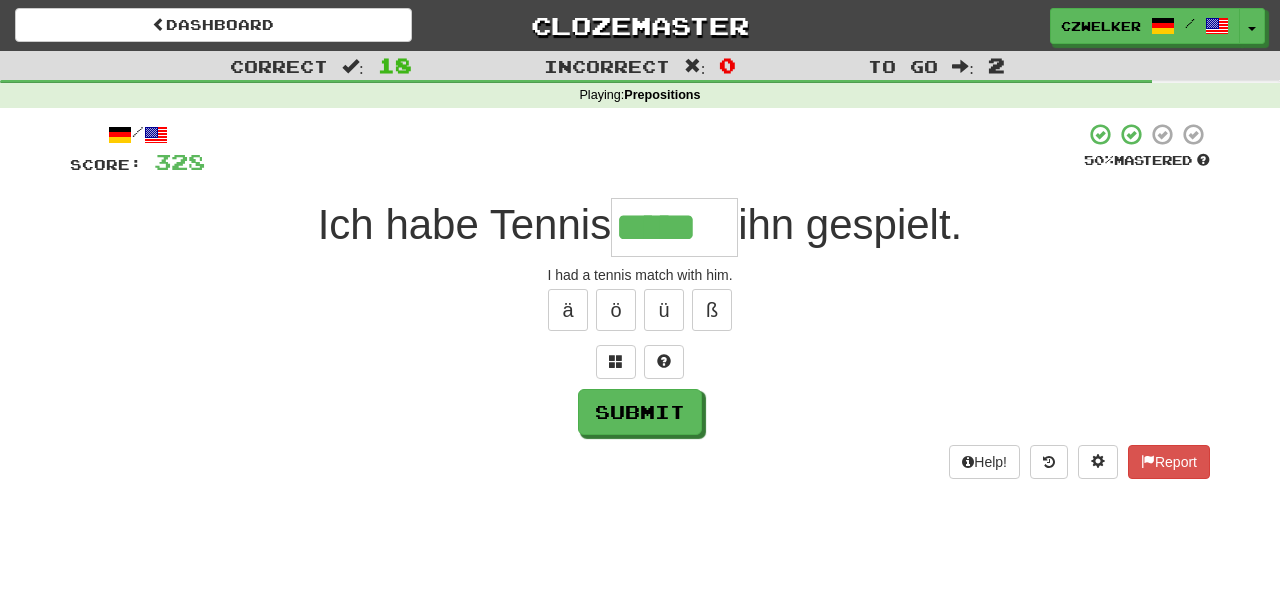 type on "*****" 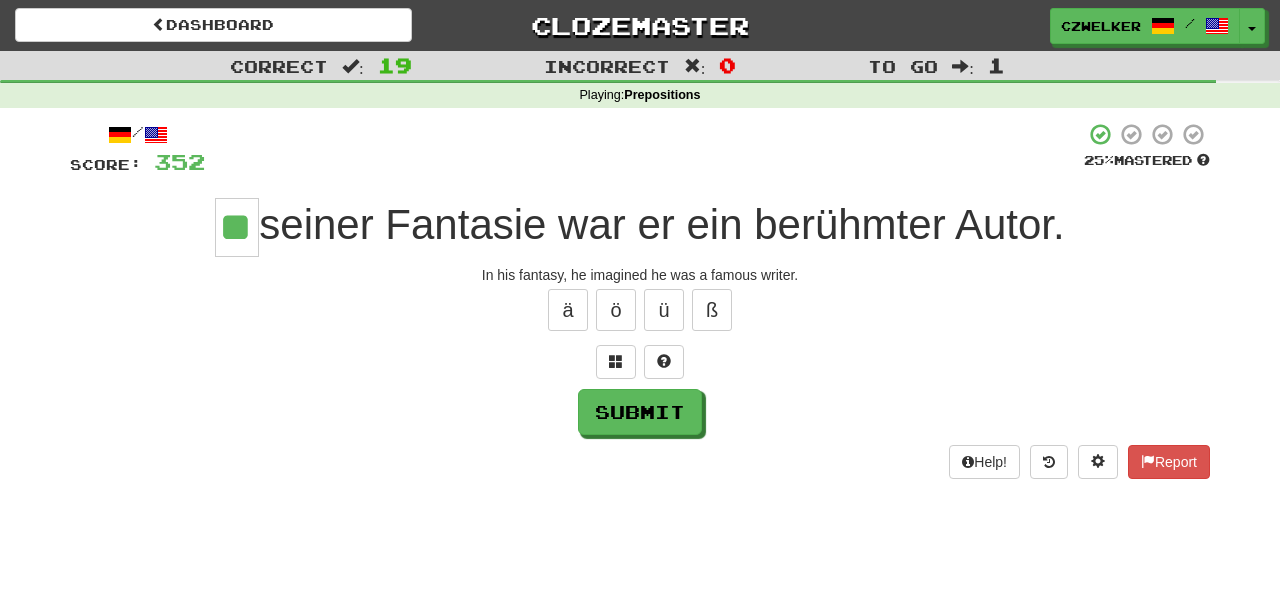 type on "**" 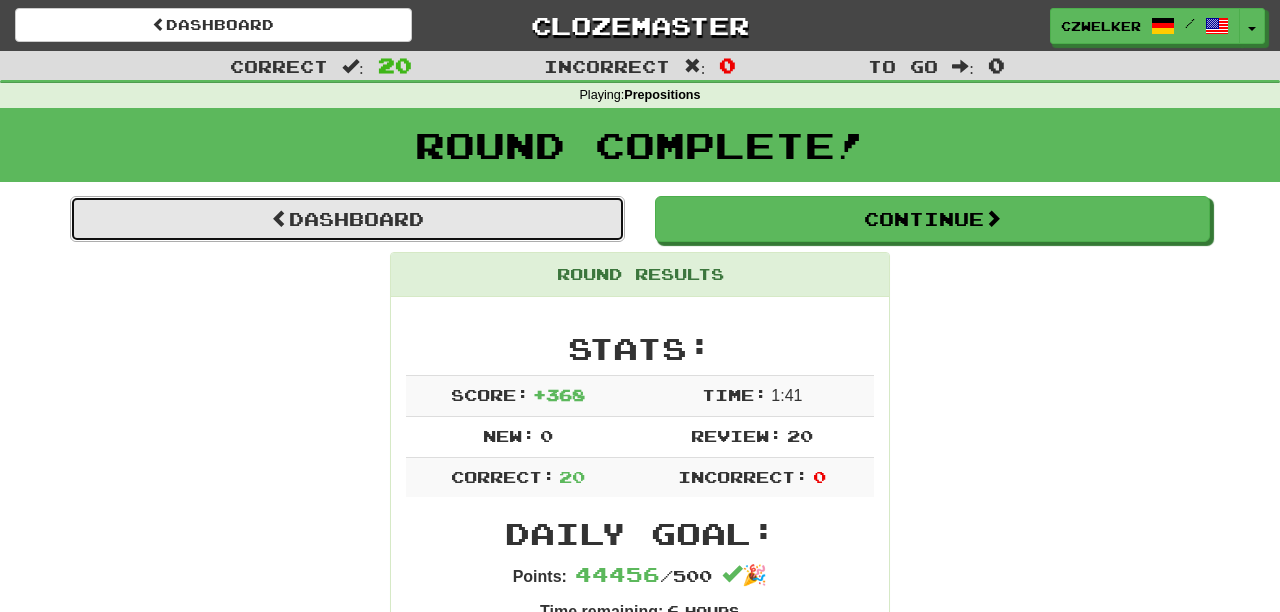 click on "Dashboard" at bounding box center (347, 219) 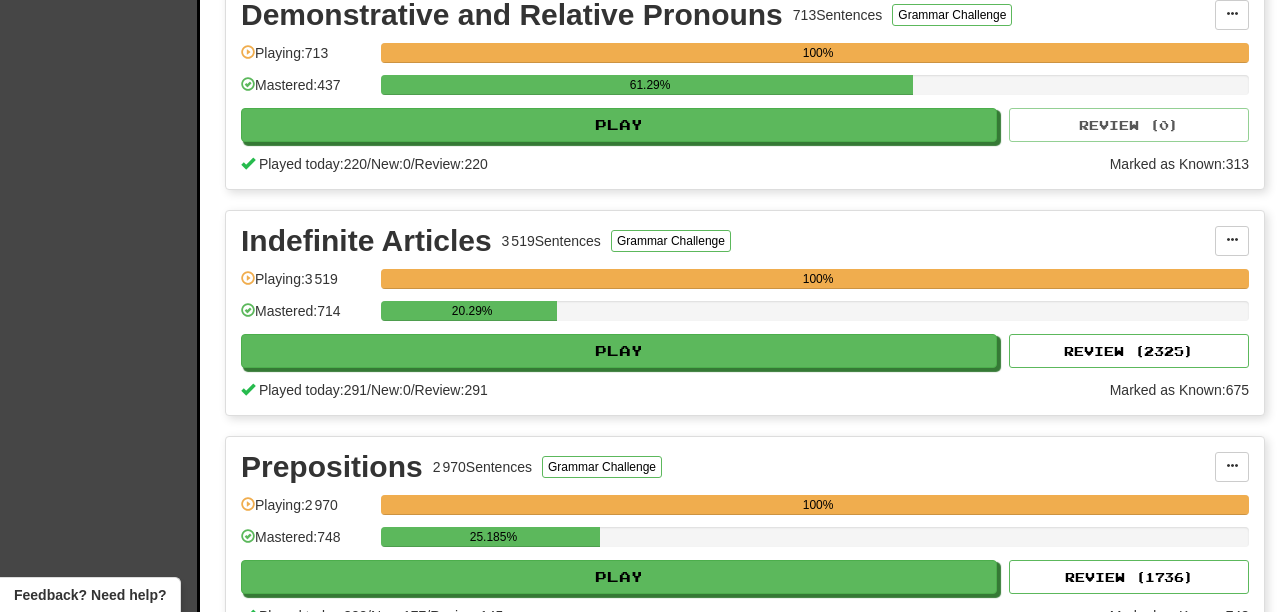 scroll, scrollTop: 599, scrollLeft: 0, axis: vertical 